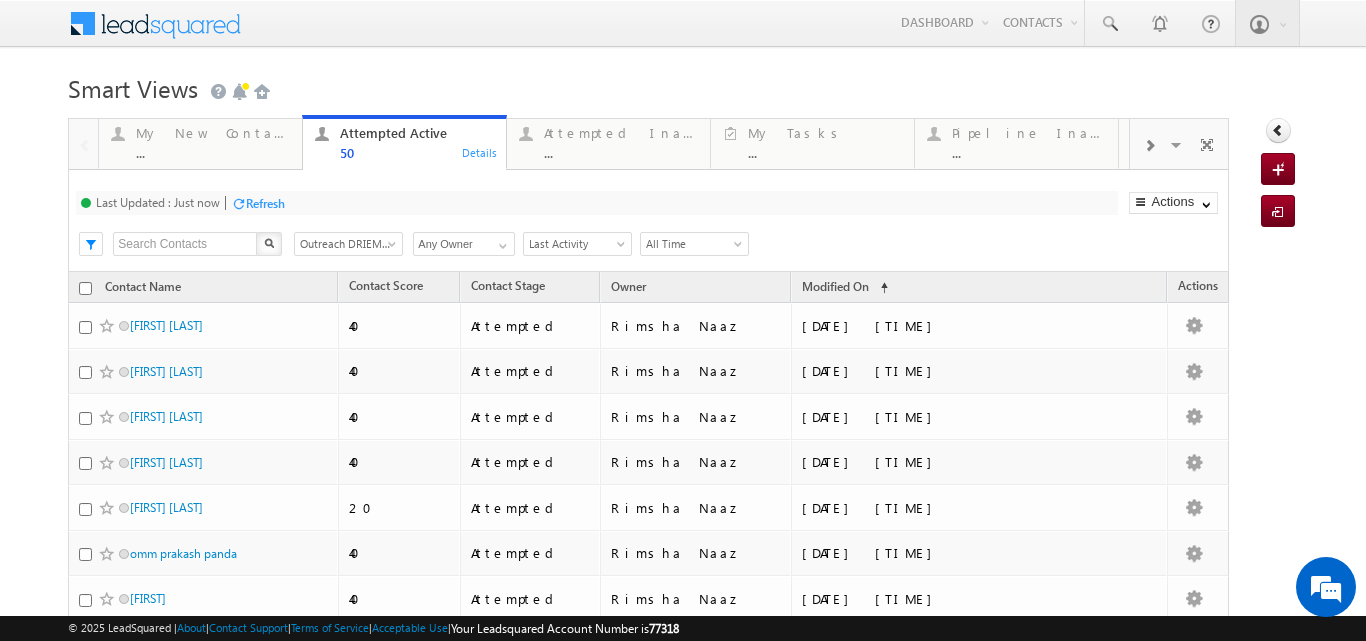scroll, scrollTop: 560, scrollLeft: 0, axis: vertical 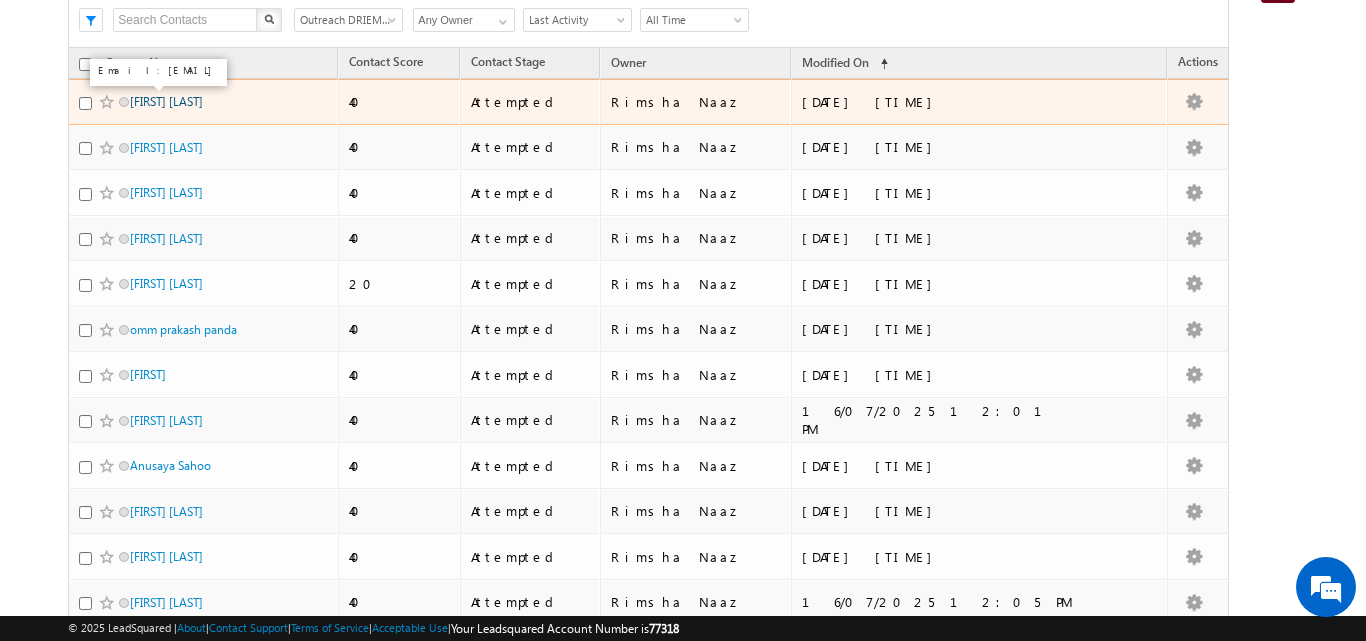 click on "[FIRST] [LAST]" at bounding box center [166, 101] 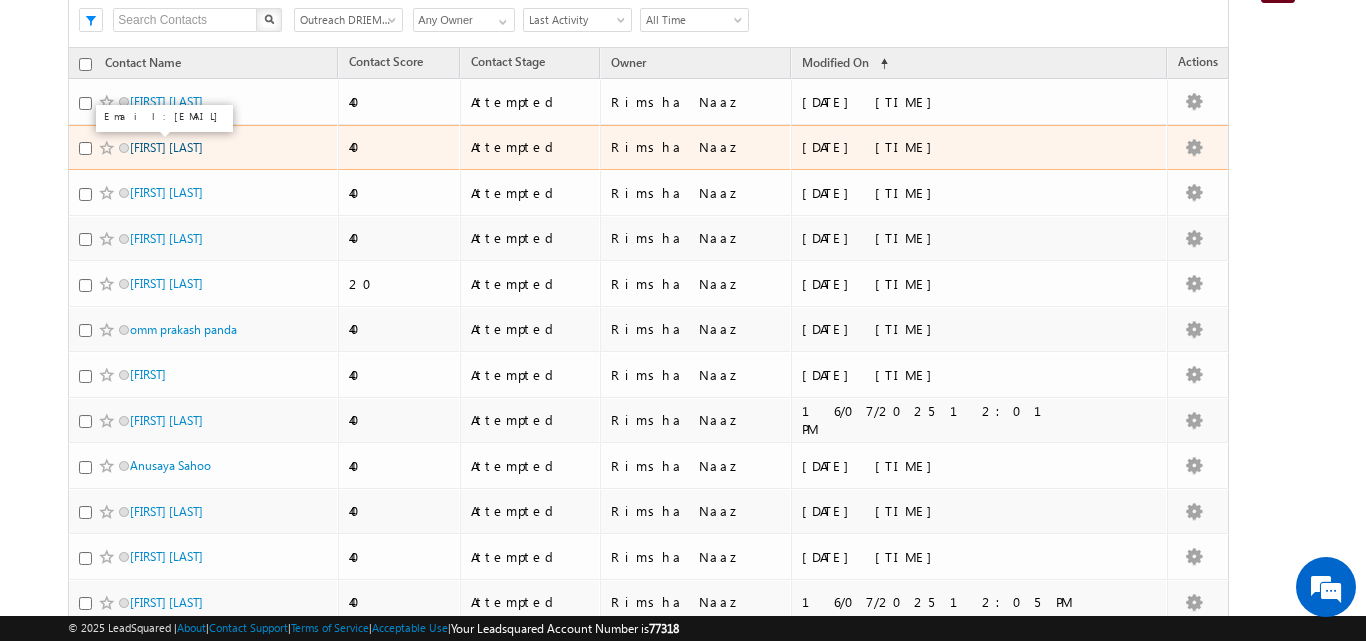 click on "[FIRST] [LAST]" at bounding box center [166, 147] 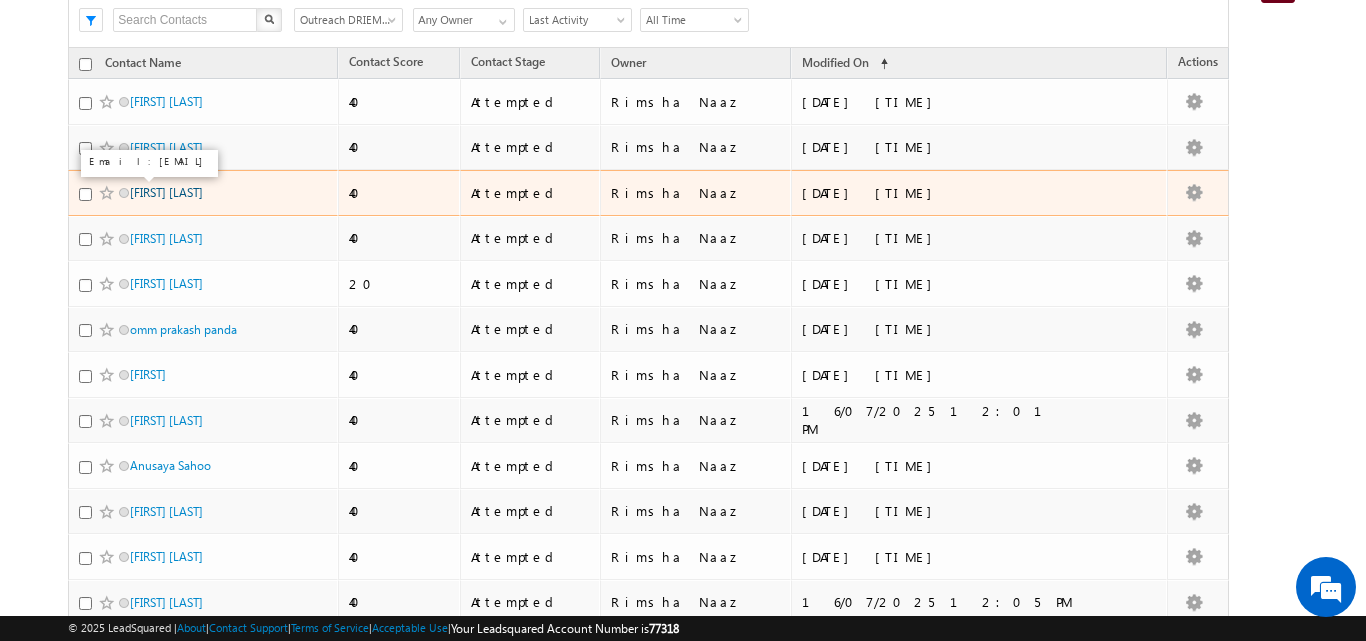 click on "Abhisek khatua" at bounding box center [166, 192] 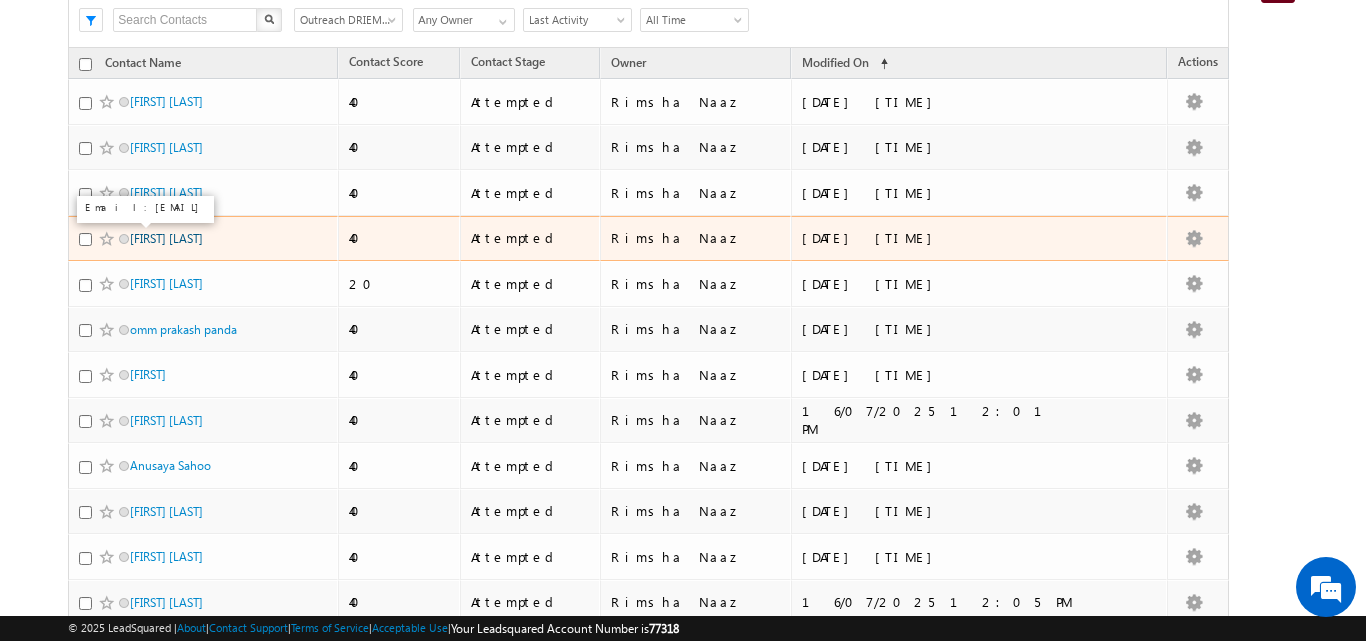 click on "[FIRST] [LAST]" at bounding box center (166, 238) 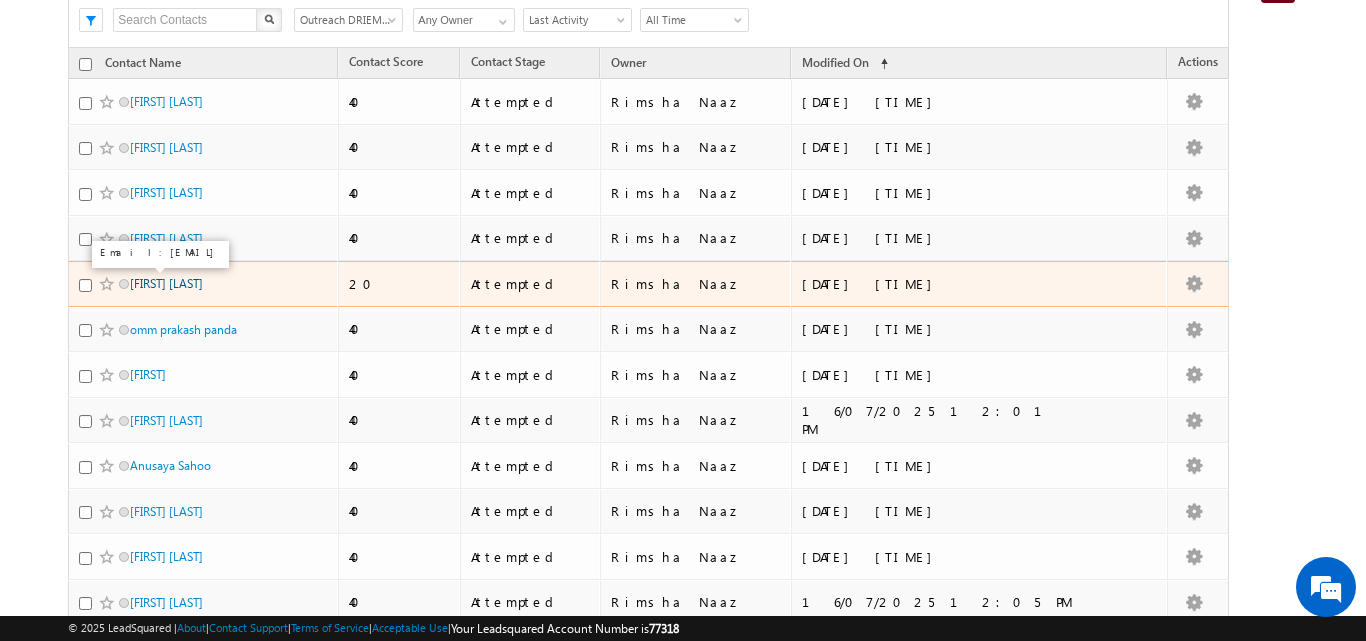 click on "Soffiya parween" at bounding box center (166, 283) 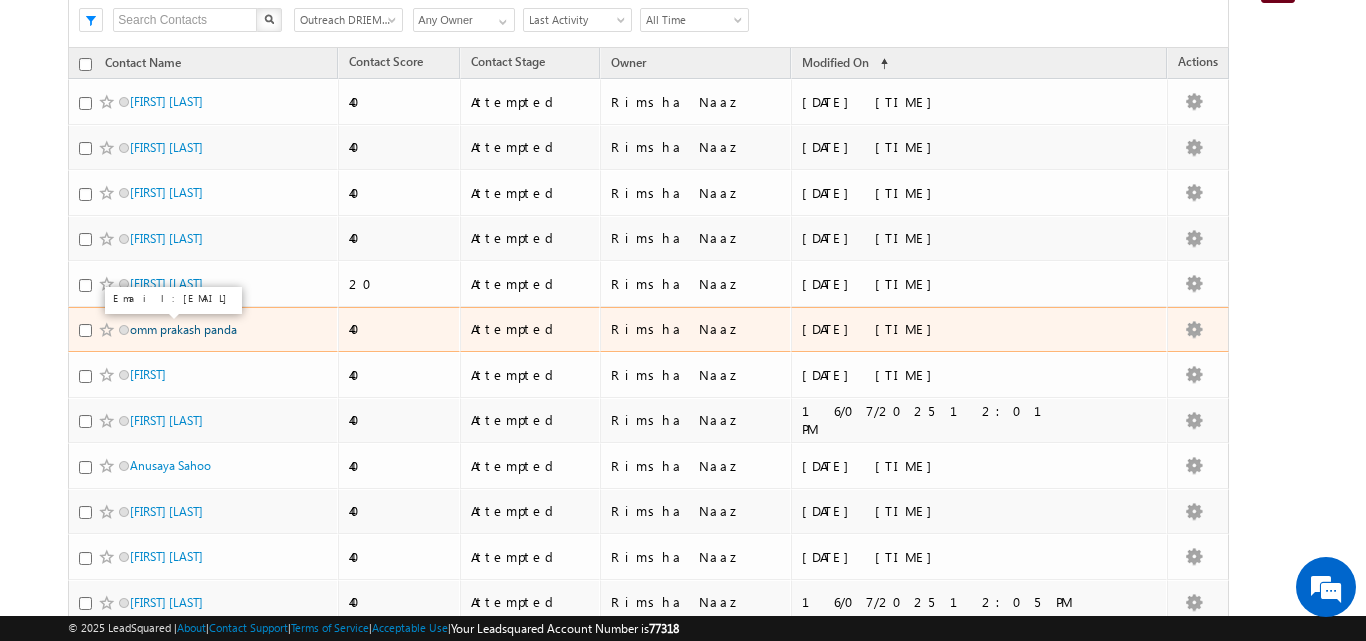click on "omm prakash panda" at bounding box center (183, 329) 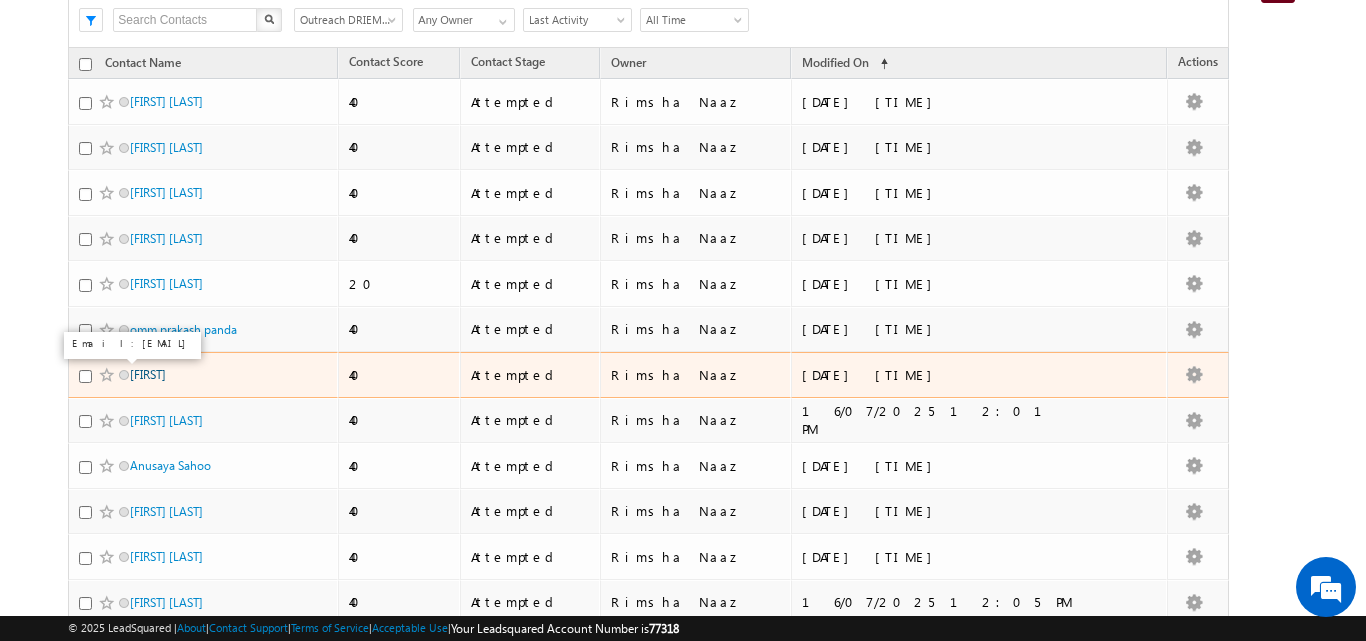 click on "Priyabrata" at bounding box center (148, 374) 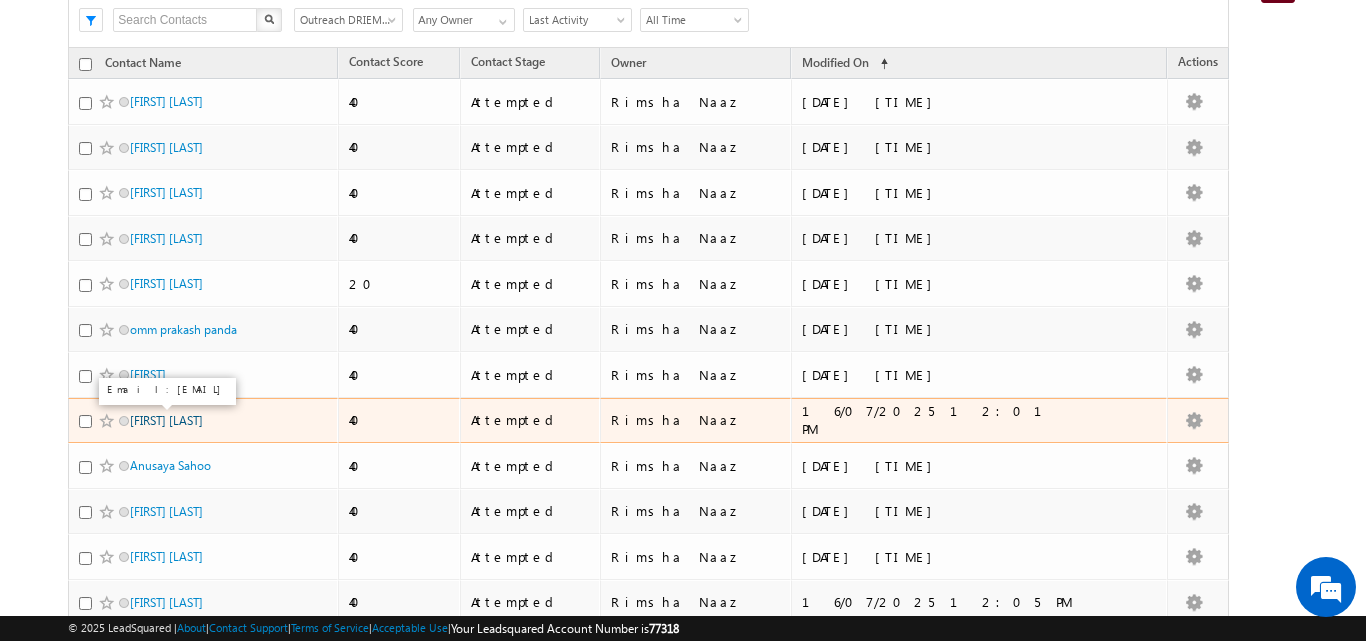 click on "Sibasundar Barik" at bounding box center (166, 420) 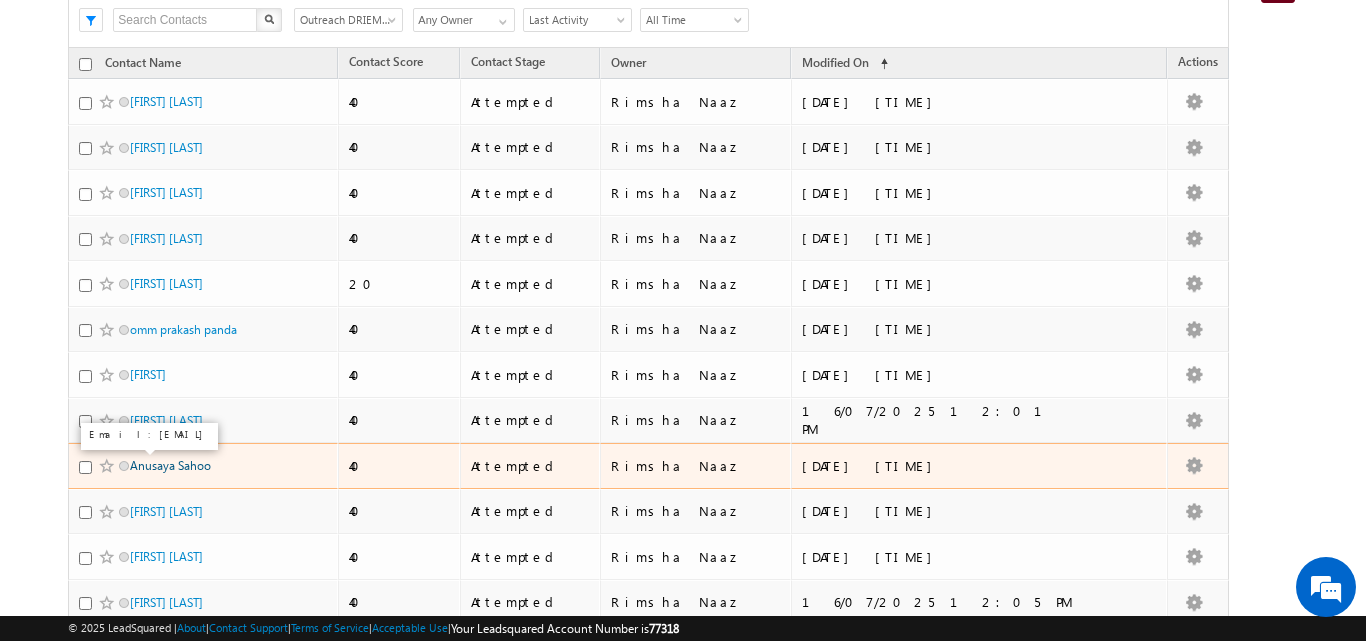 click on "Anusaya Sahoo" at bounding box center (170, 465) 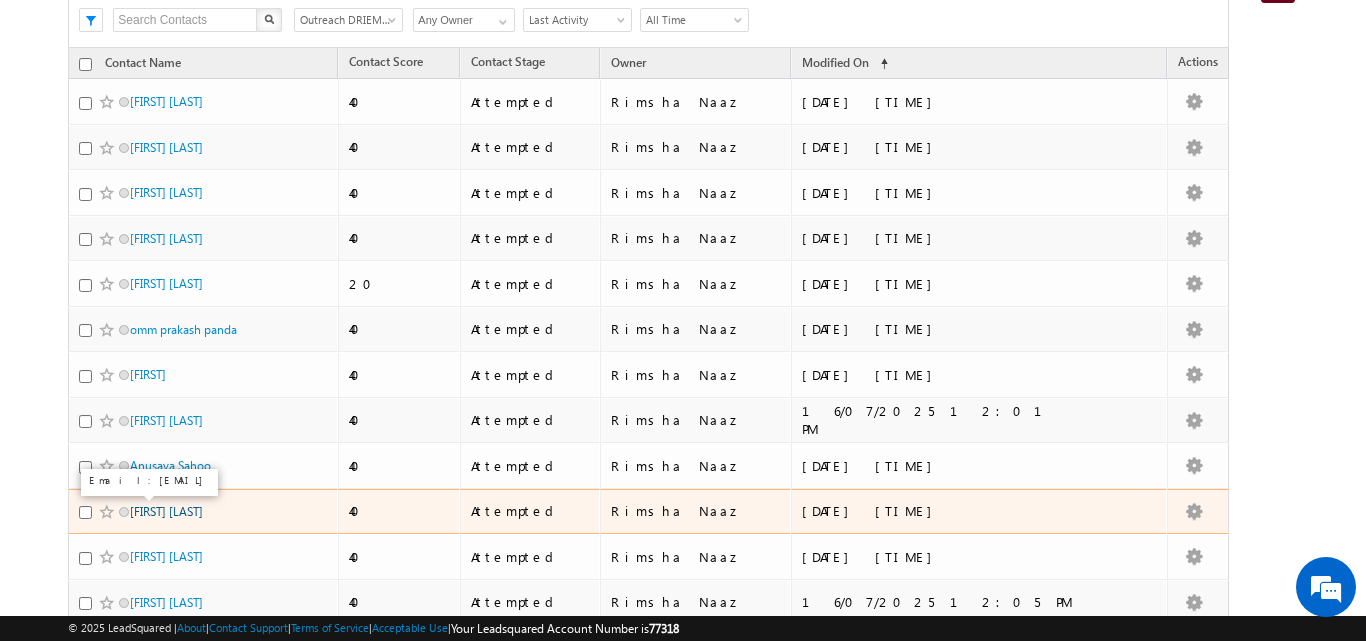 click on "Somya Mohanty" at bounding box center [166, 511] 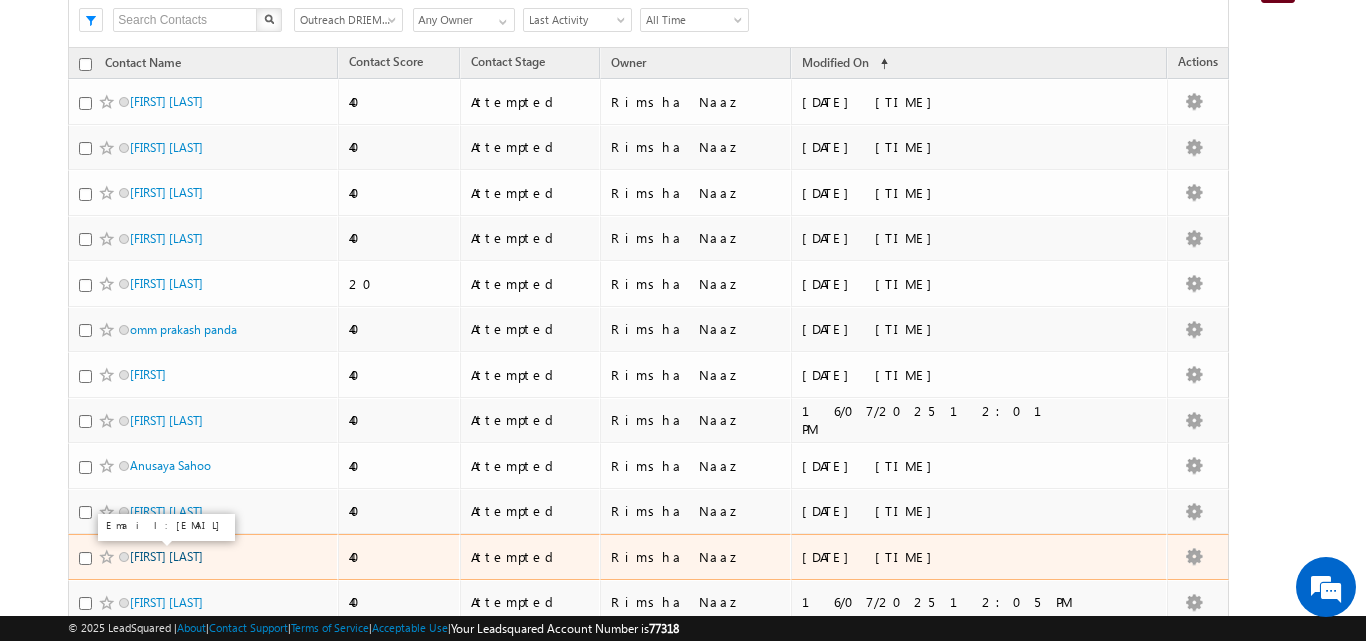 click on "Subhashree Acharya" at bounding box center (166, 556) 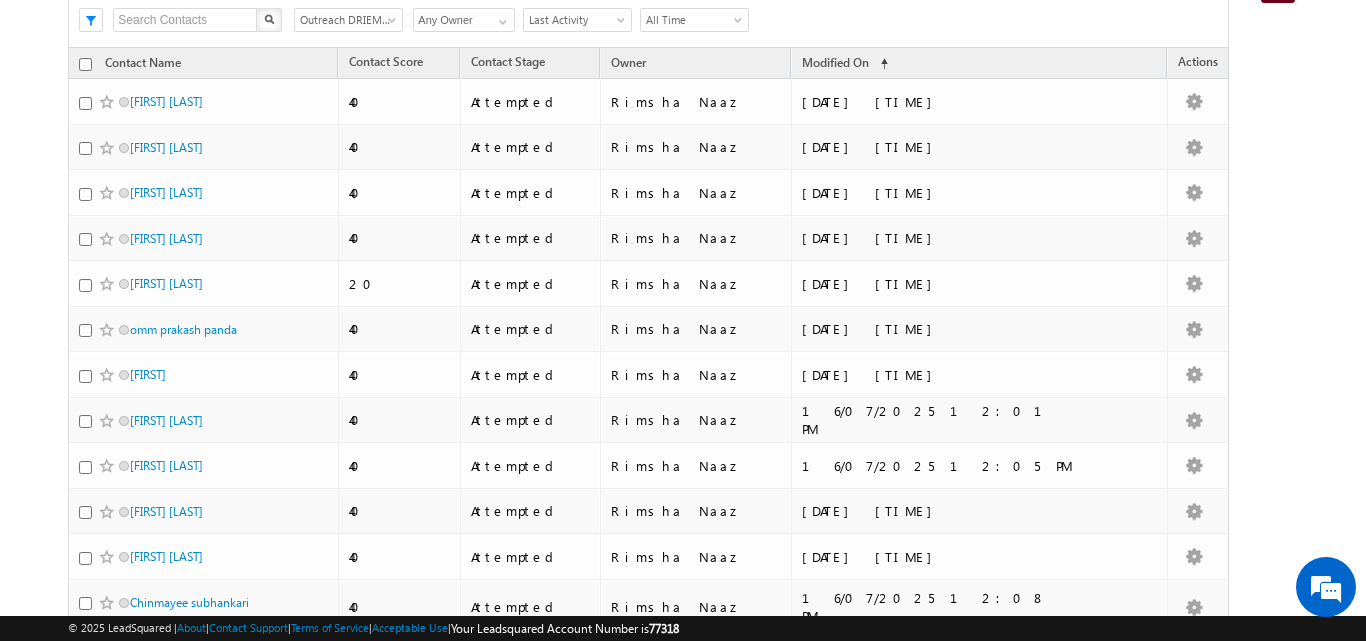 scroll, scrollTop: 0, scrollLeft: 0, axis: both 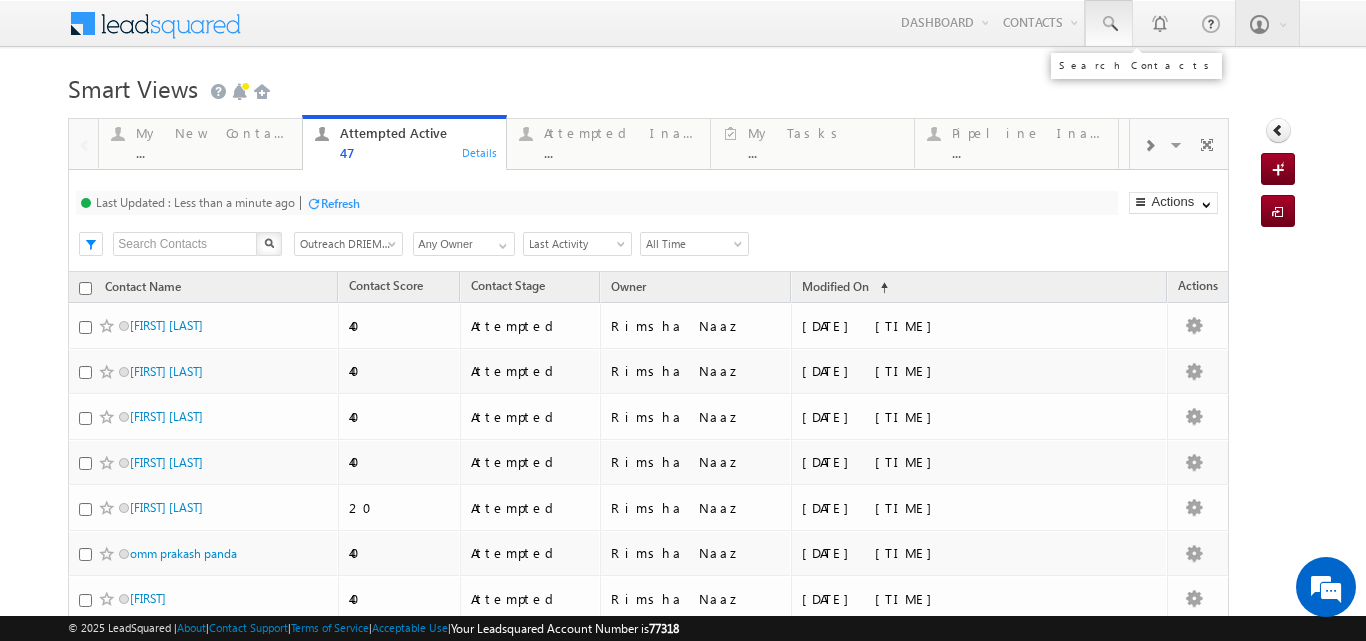 click at bounding box center (1109, 24) 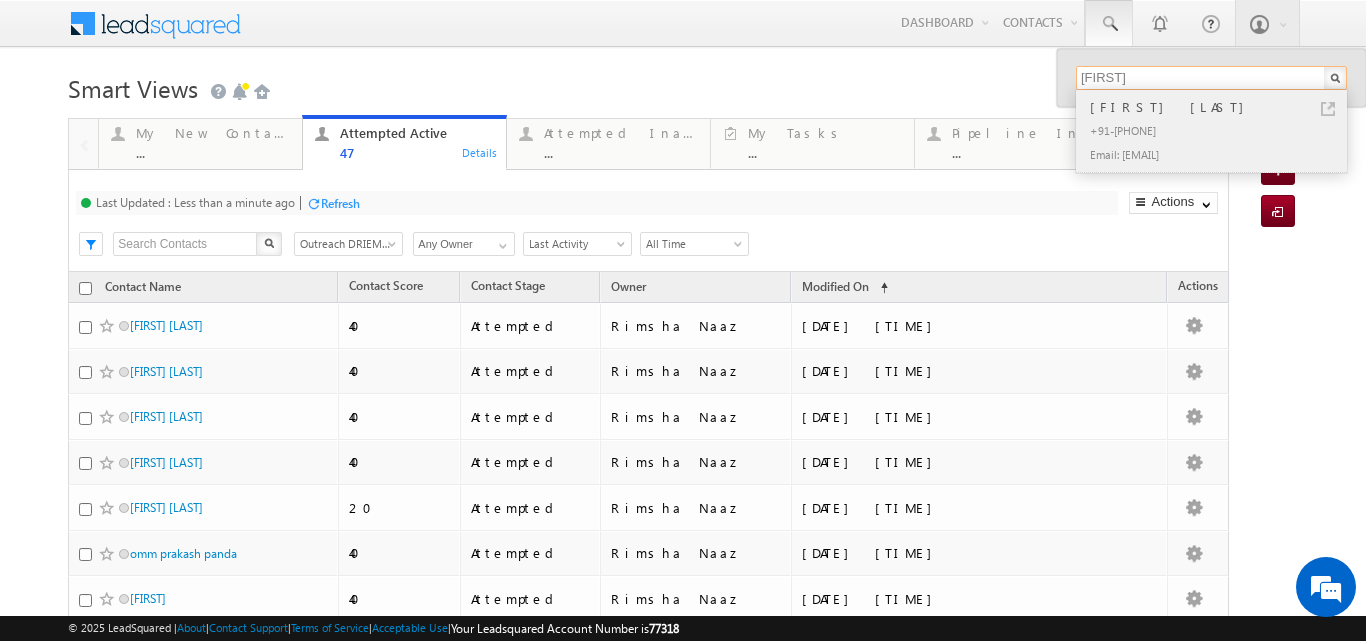 type on "sibasundar" 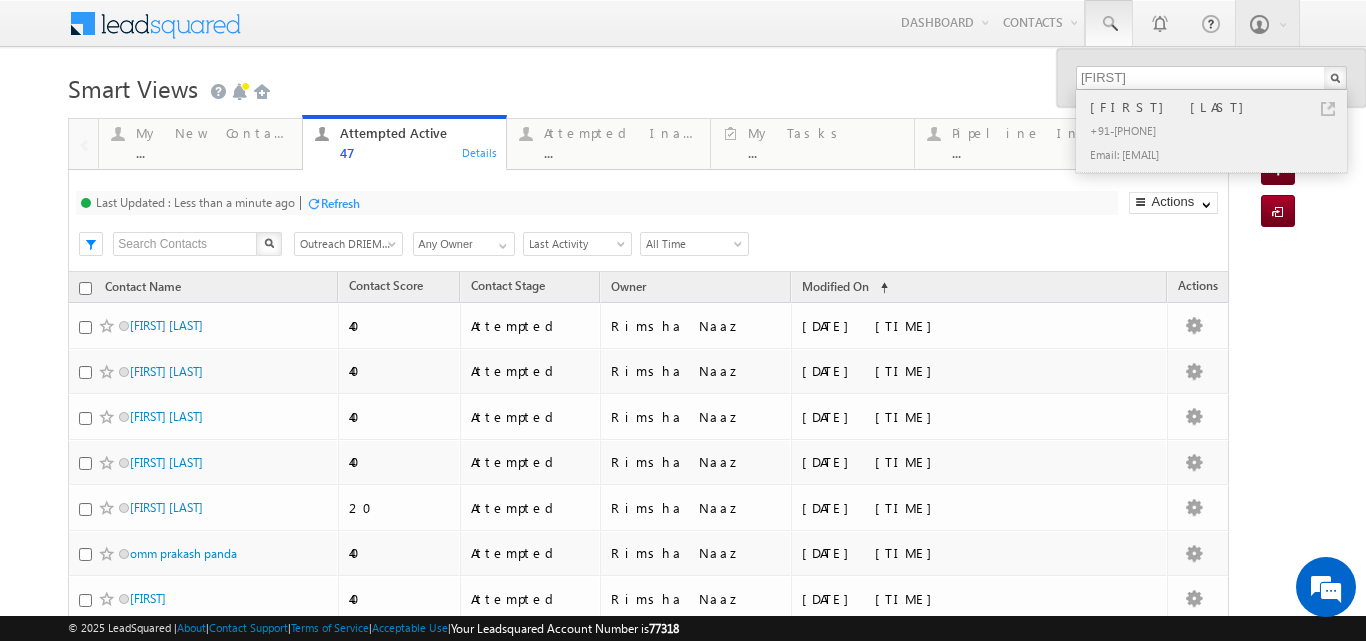 click on "Sibasundar Barik" at bounding box center (1220, 107) 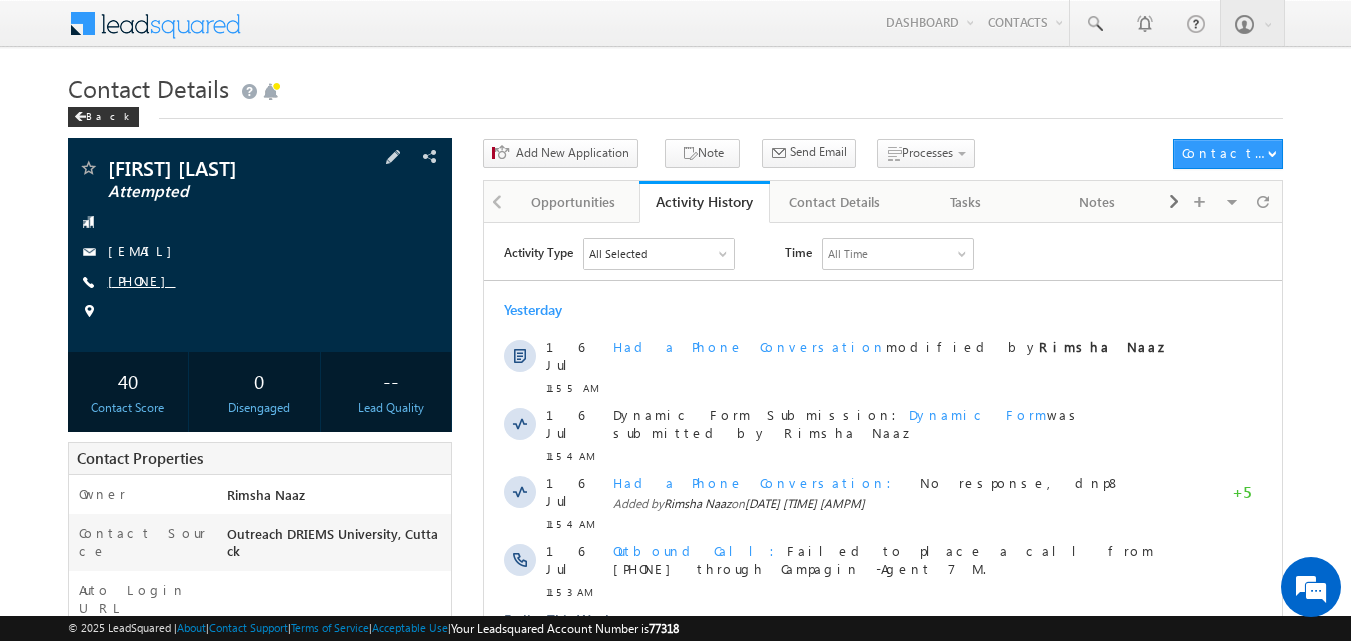 scroll, scrollTop: 0, scrollLeft: 0, axis: both 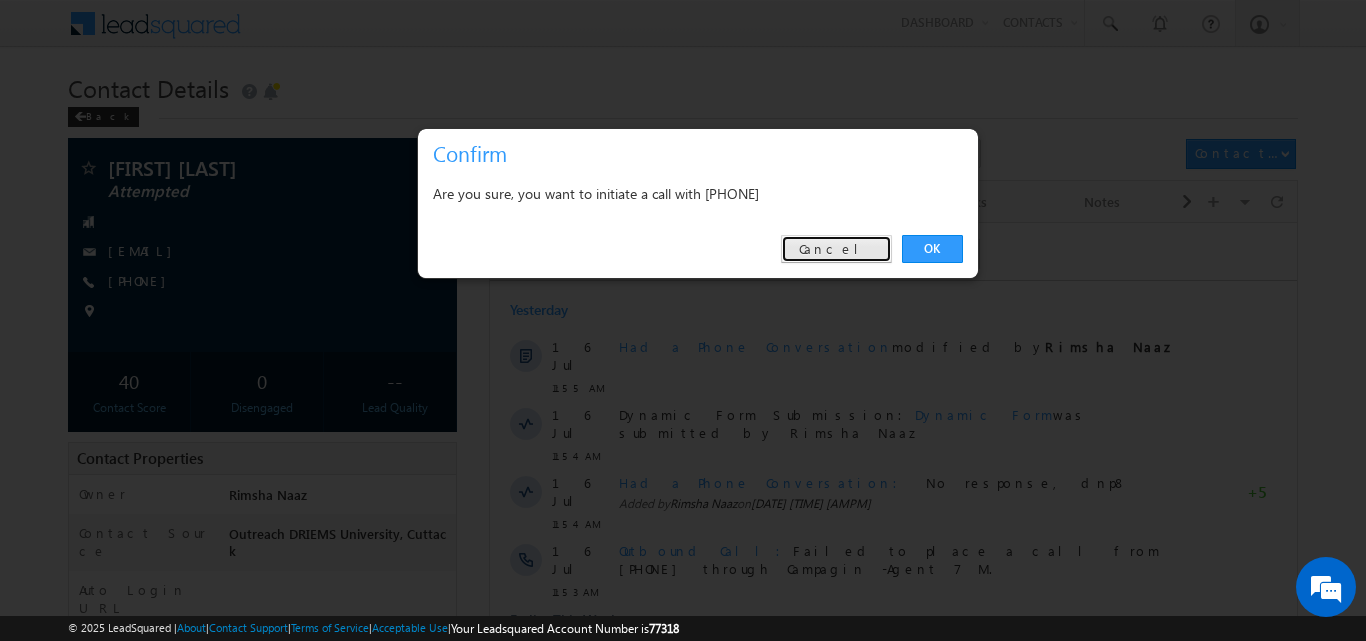 click on "Cancel" at bounding box center [836, 249] 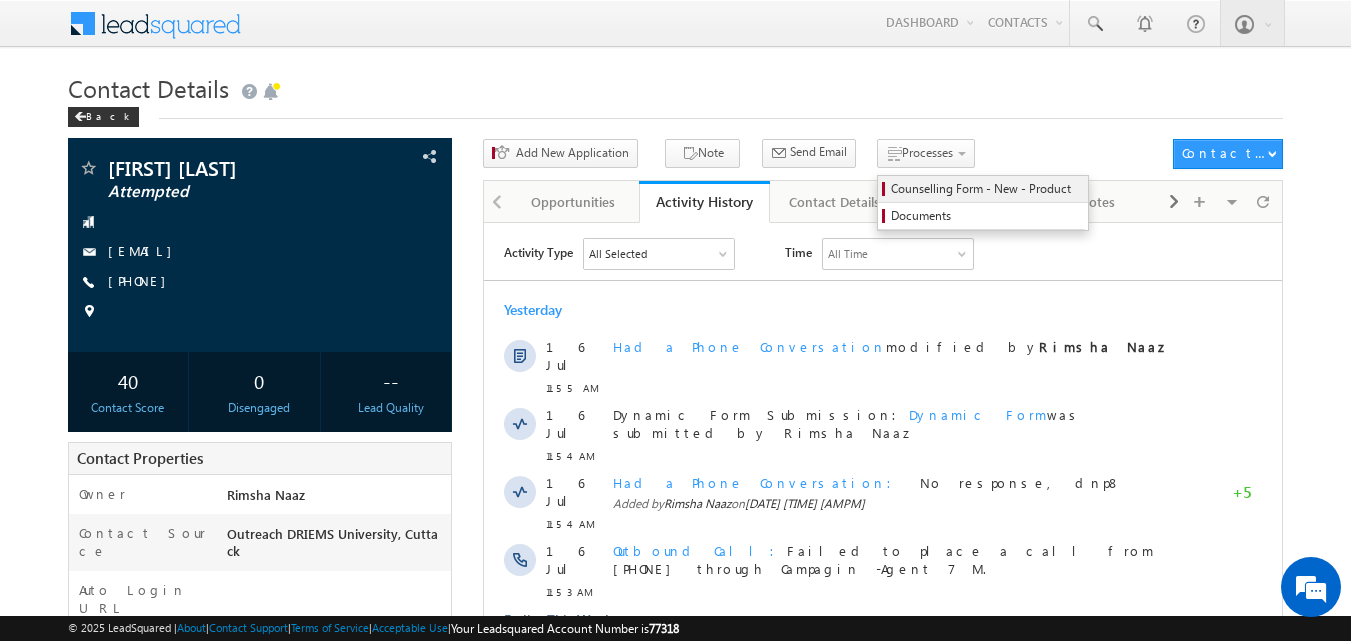 click on "Counselling Form - New - Product" at bounding box center [986, 189] 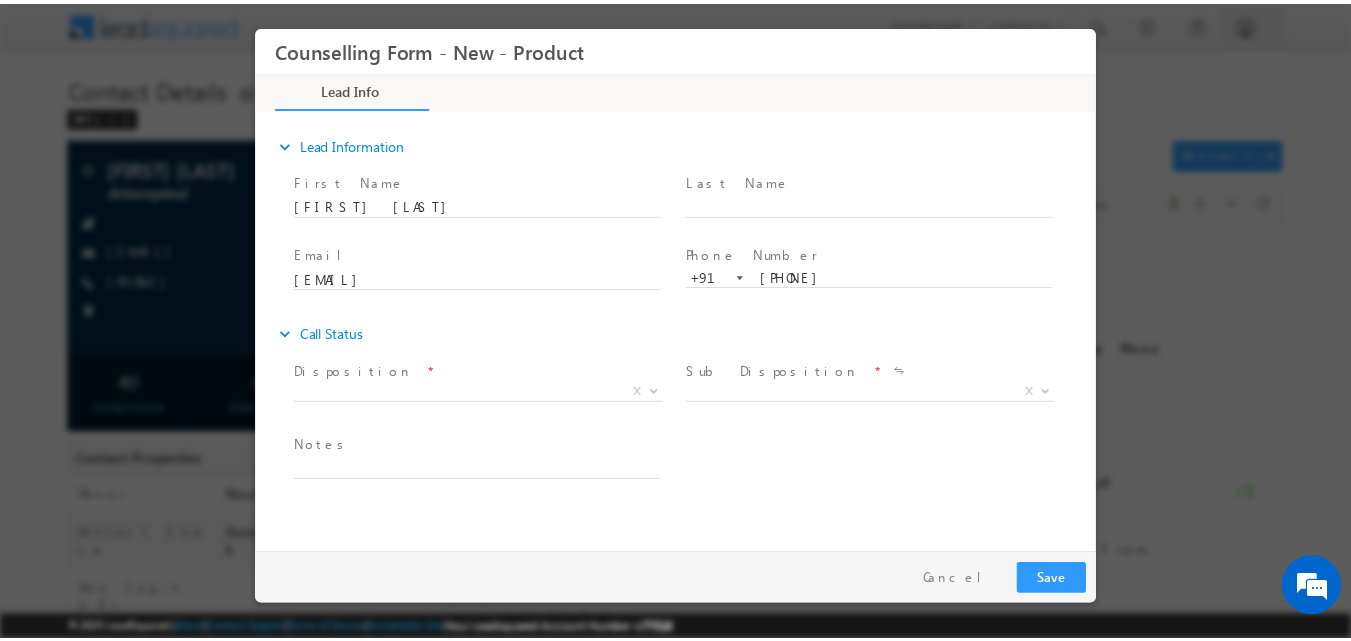 scroll, scrollTop: 0, scrollLeft: 0, axis: both 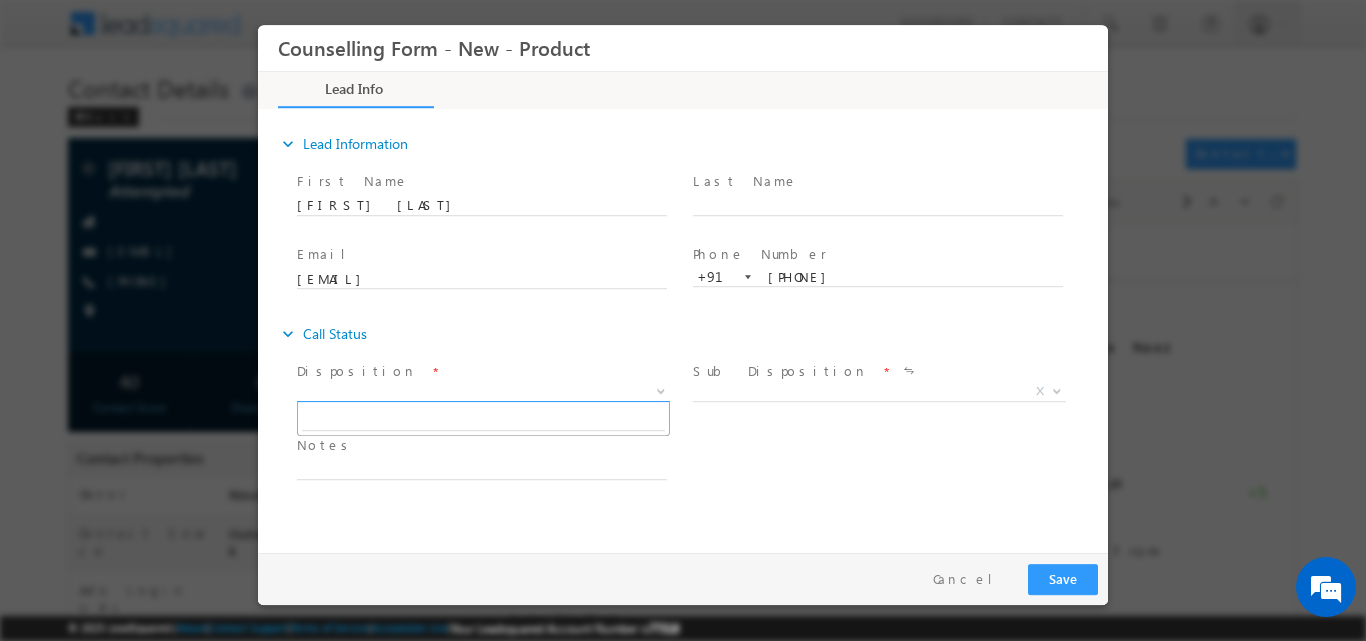 click at bounding box center [659, 390] 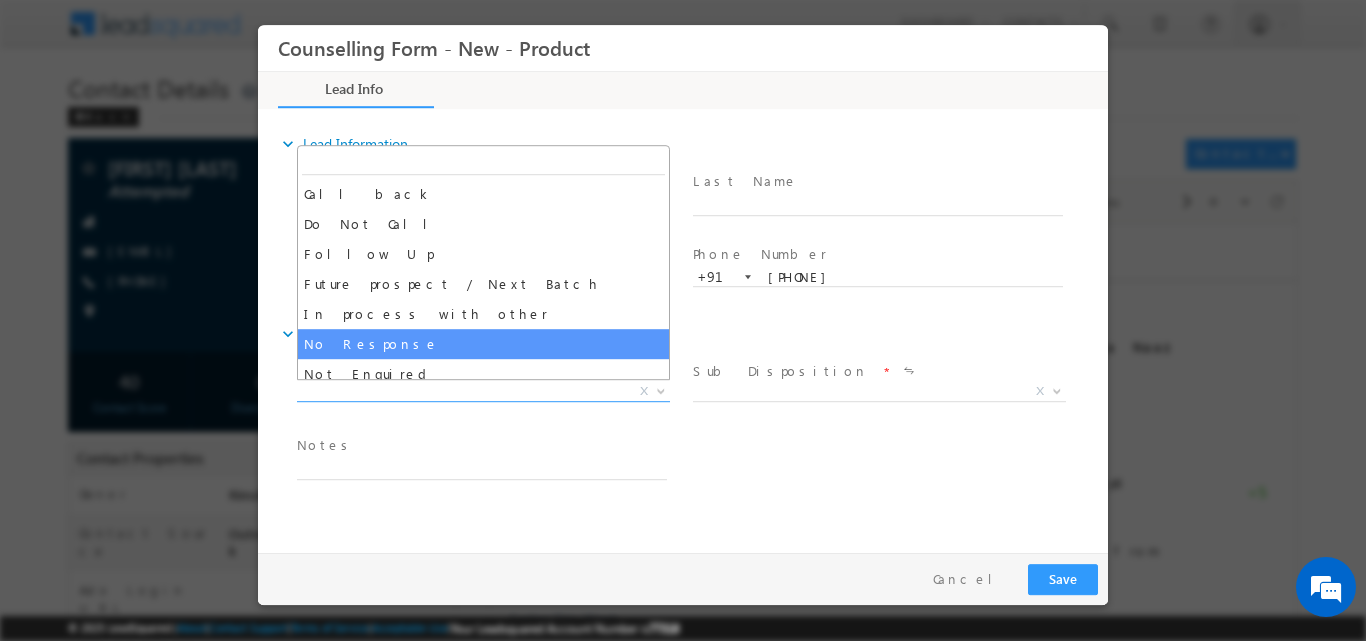 select on "No Response" 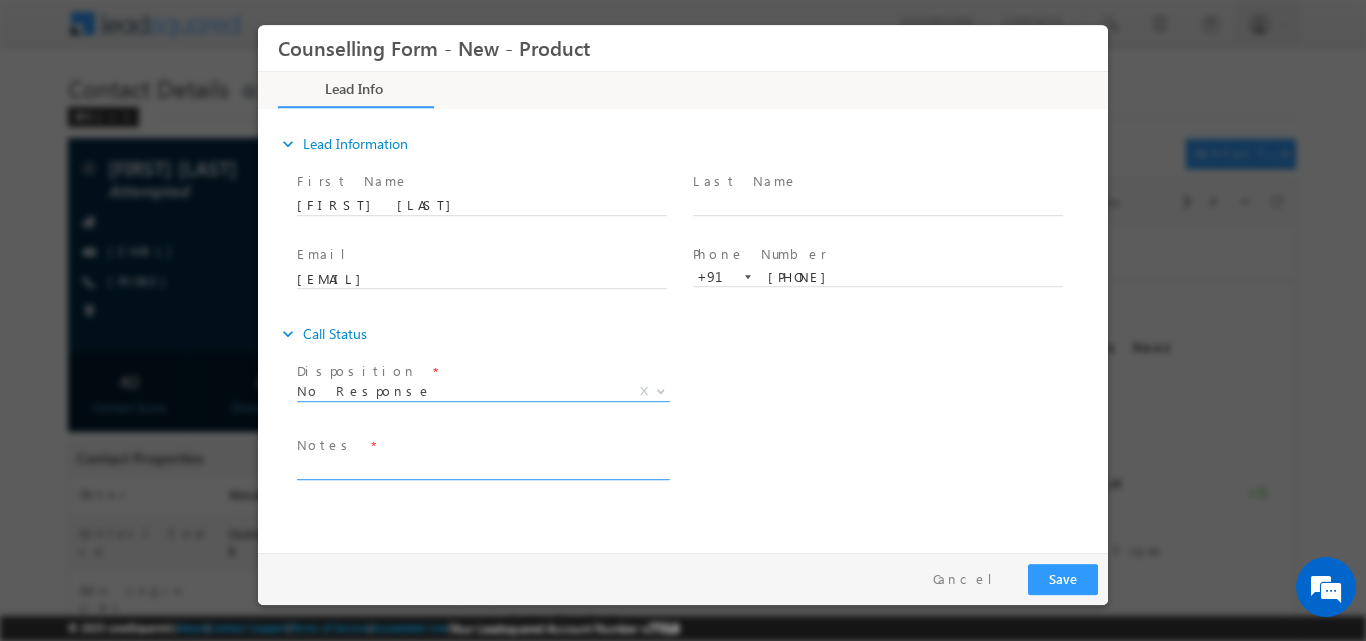 click at bounding box center (482, 467) 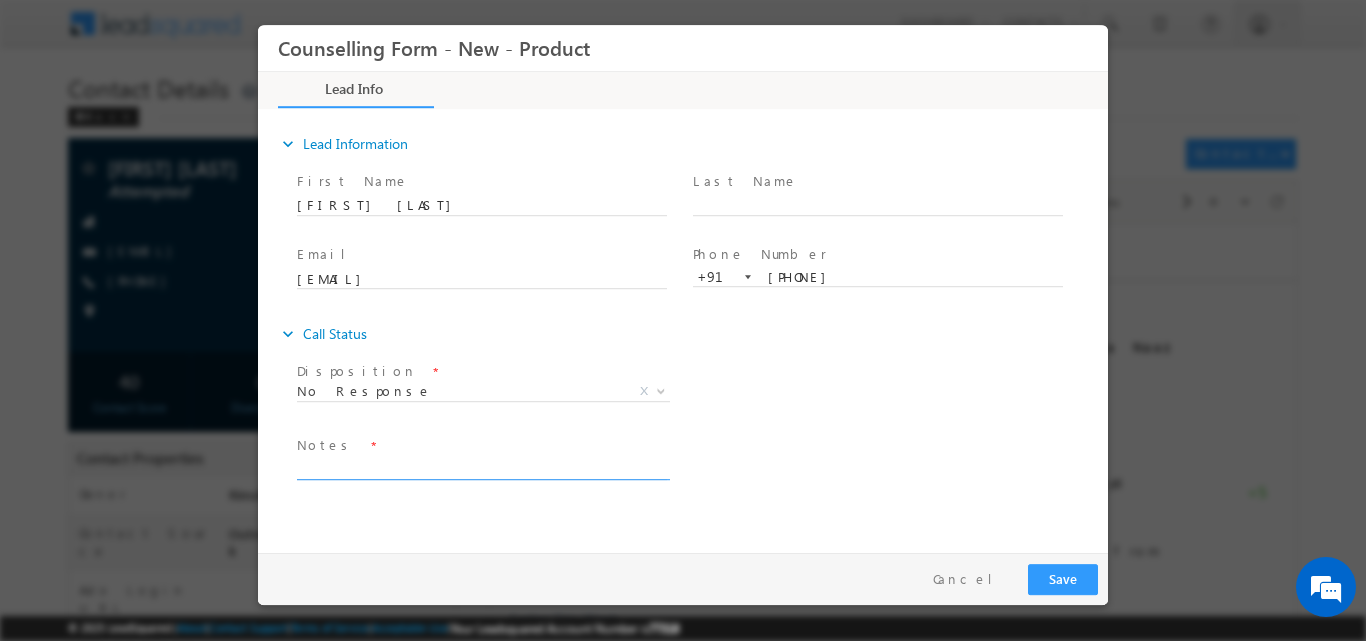 paste on "9040925740" 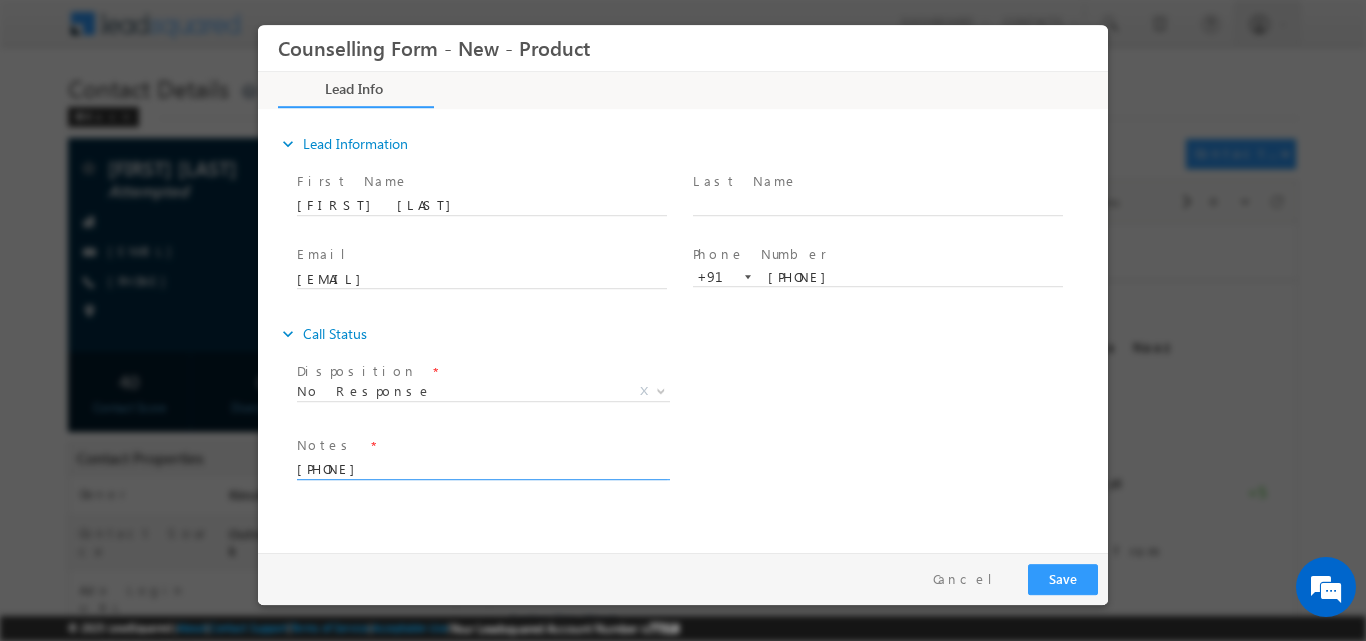 type on "9040925740" 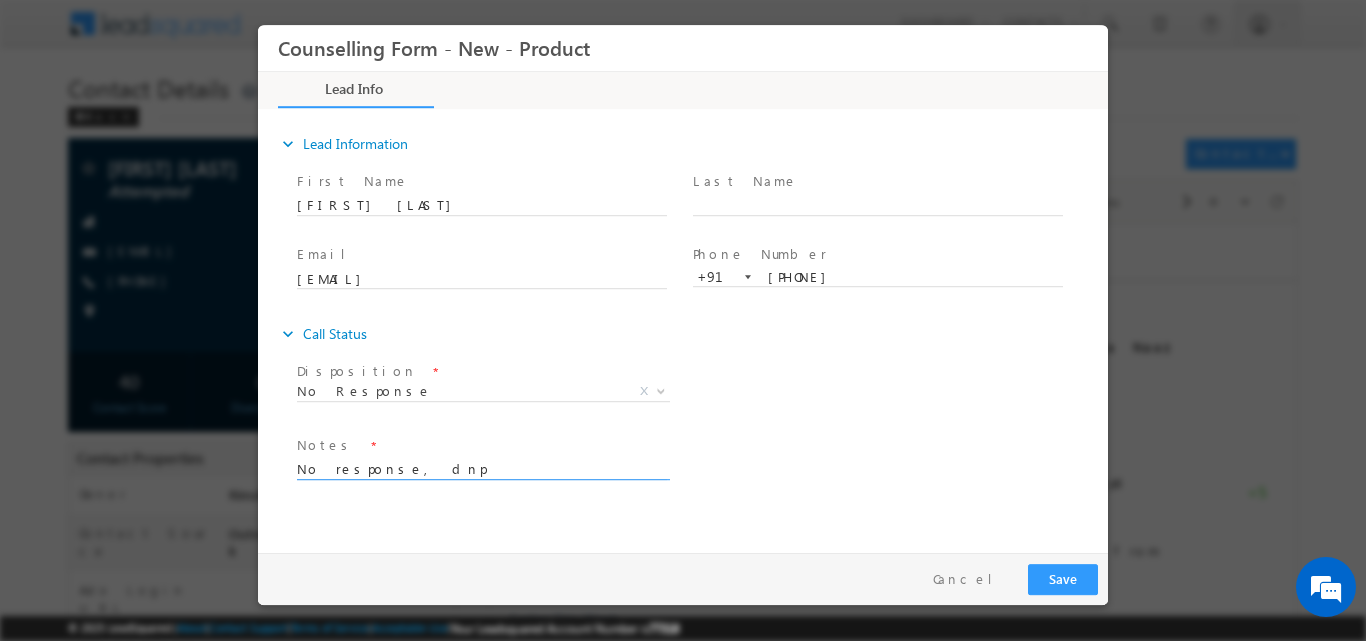 type on "No response, dnp" 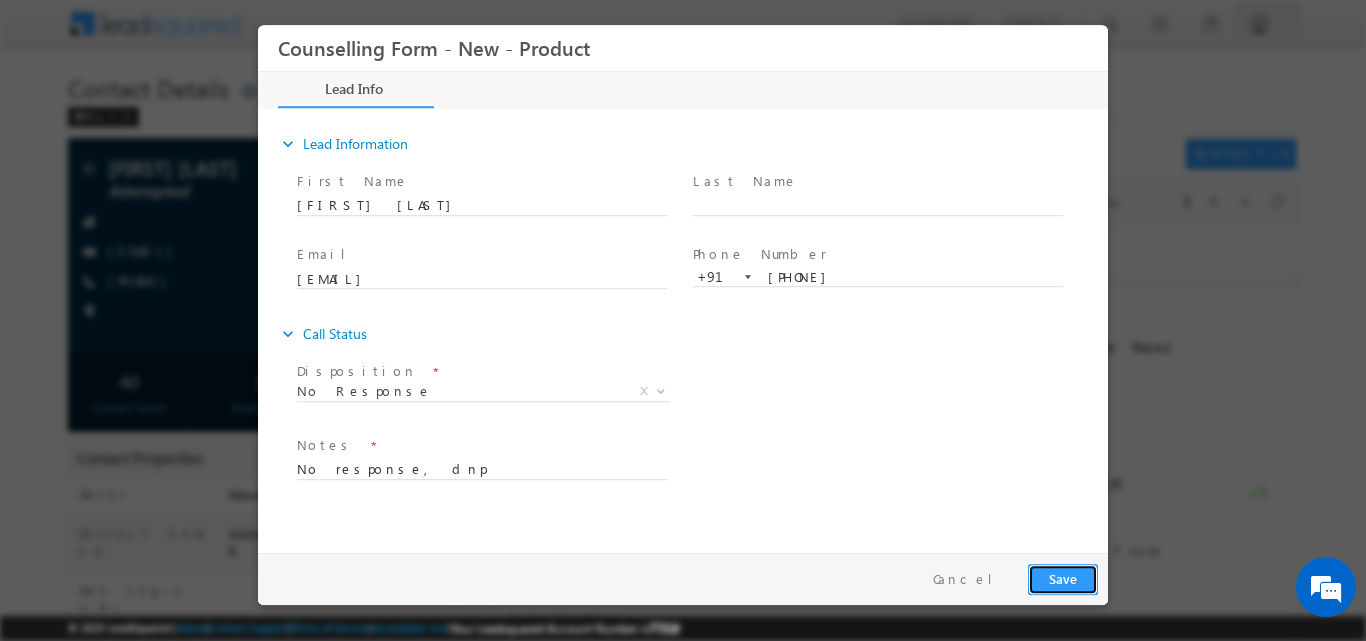 click on "Save" at bounding box center [1063, 578] 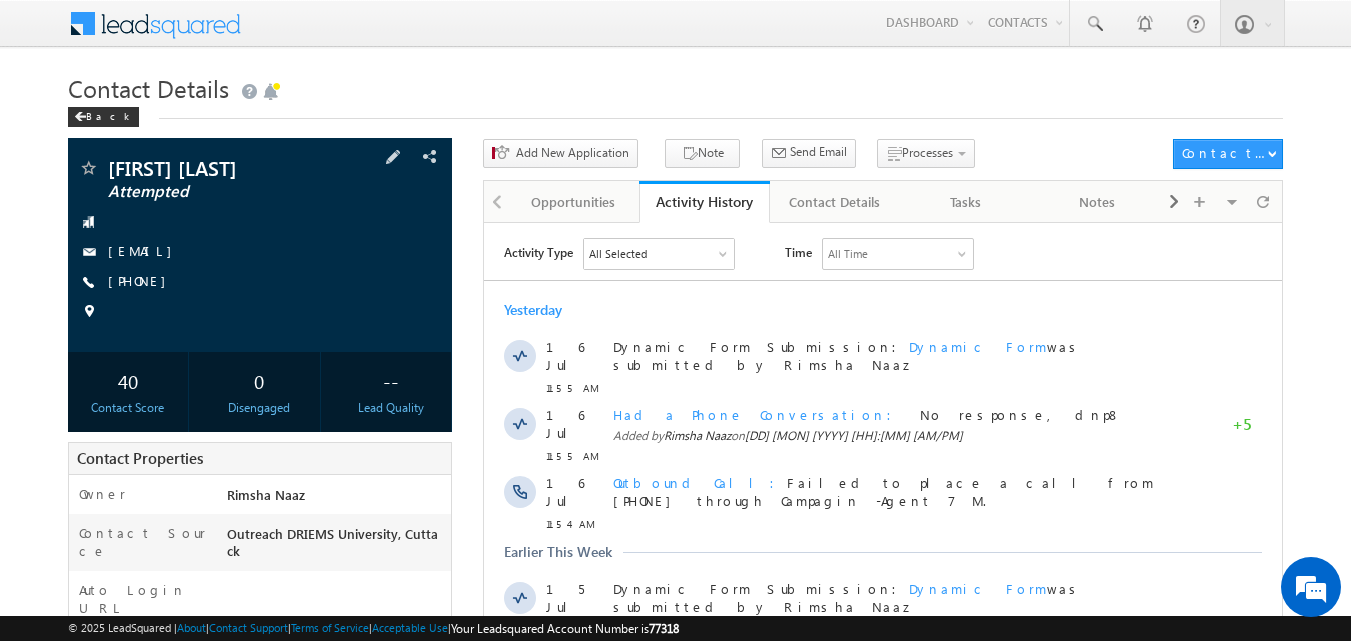 scroll, scrollTop: 0, scrollLeft: 0, axis: both 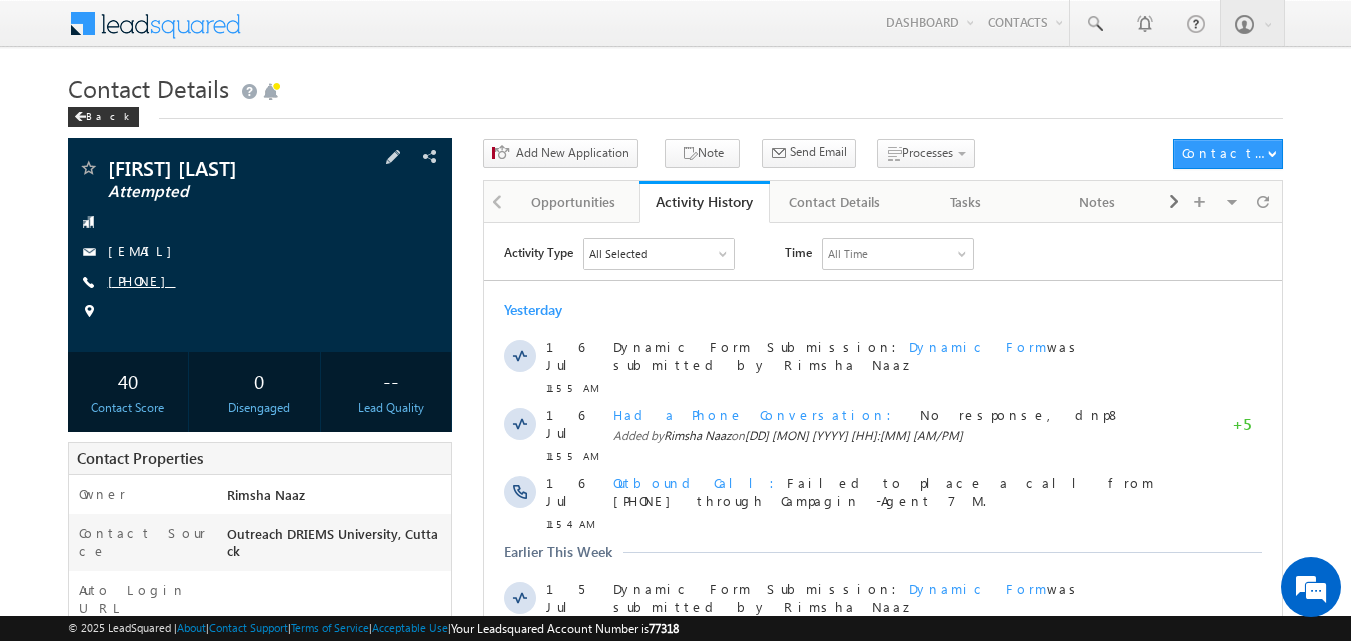copy on "9556206168" 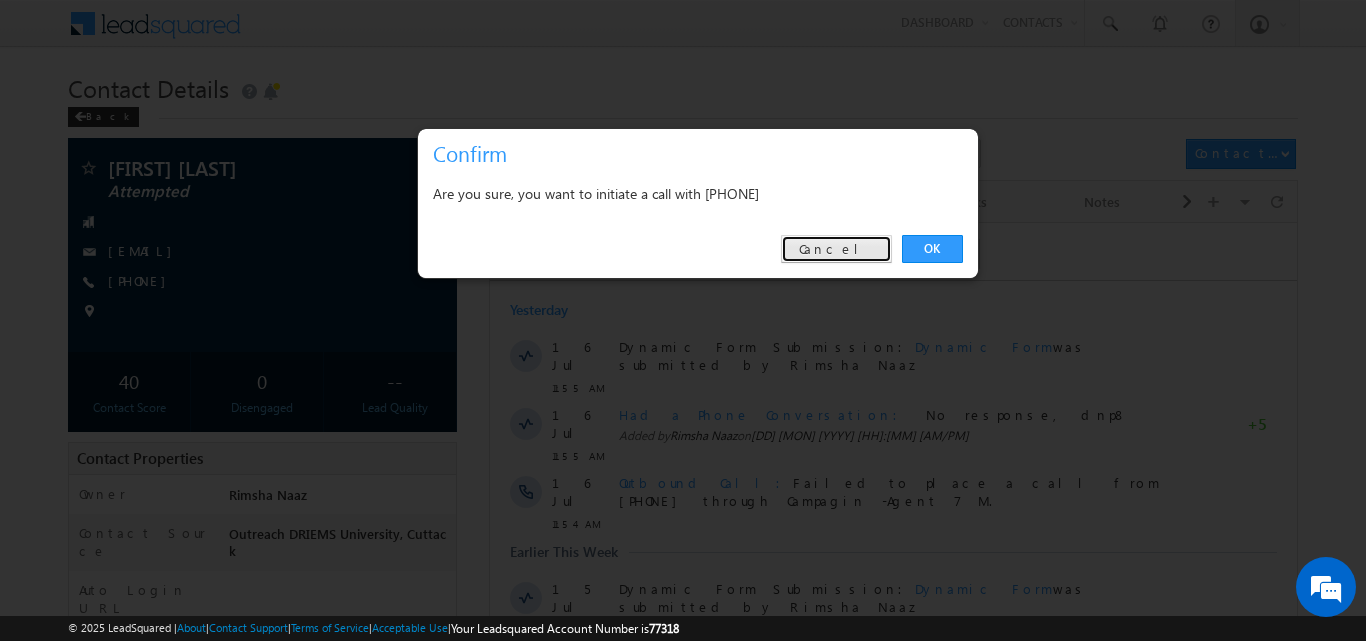 click on "Cancel" at bounding box center [836, 249] 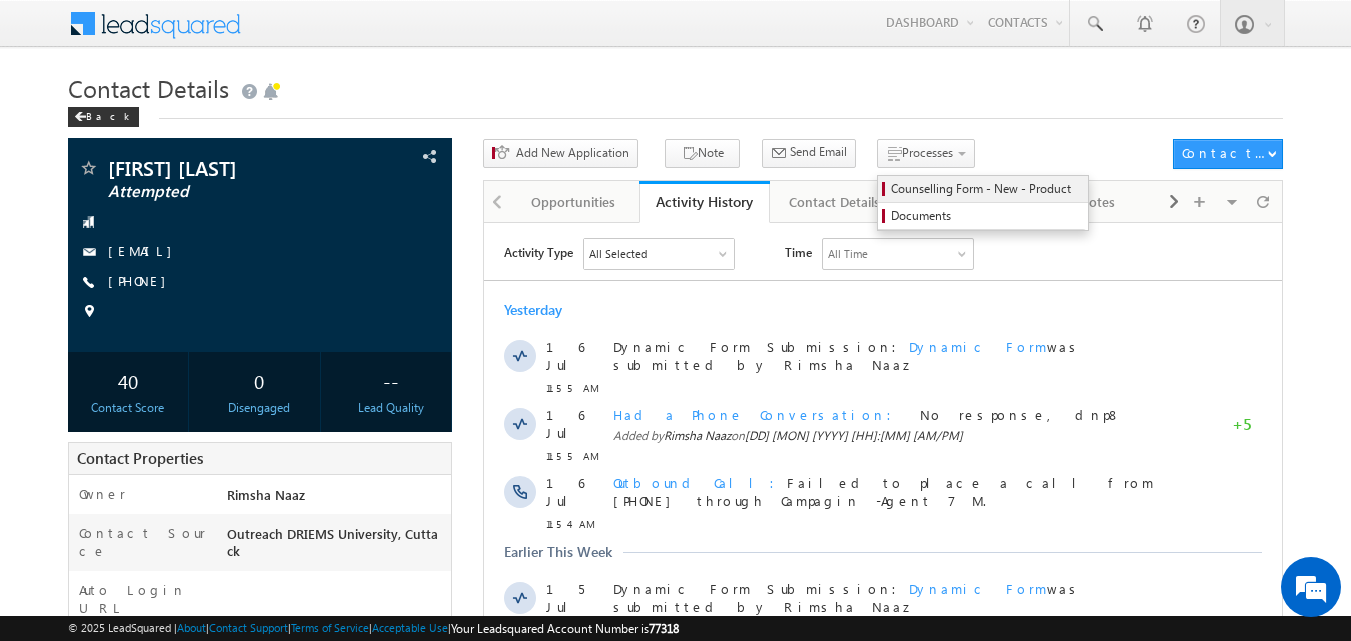click on "Counselling Form - New - Product" at bounding box center (986, 189) 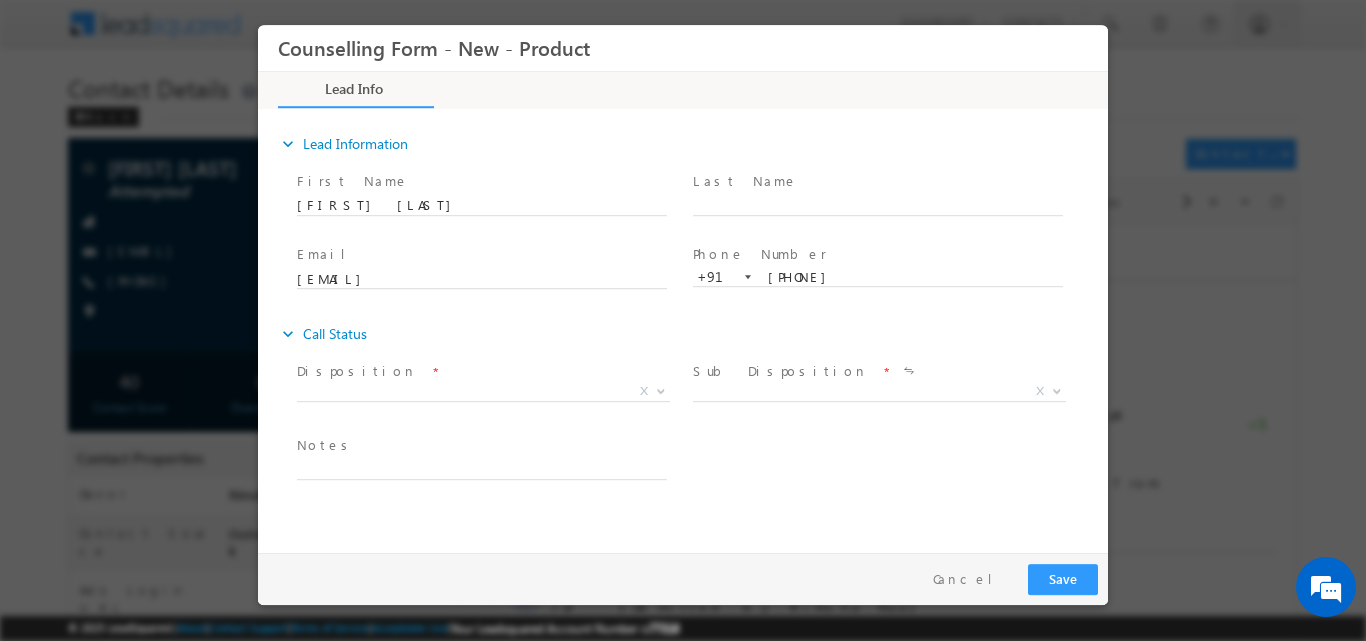 scroll, scrollTop: 0, scrollLeft: 0, axis: both 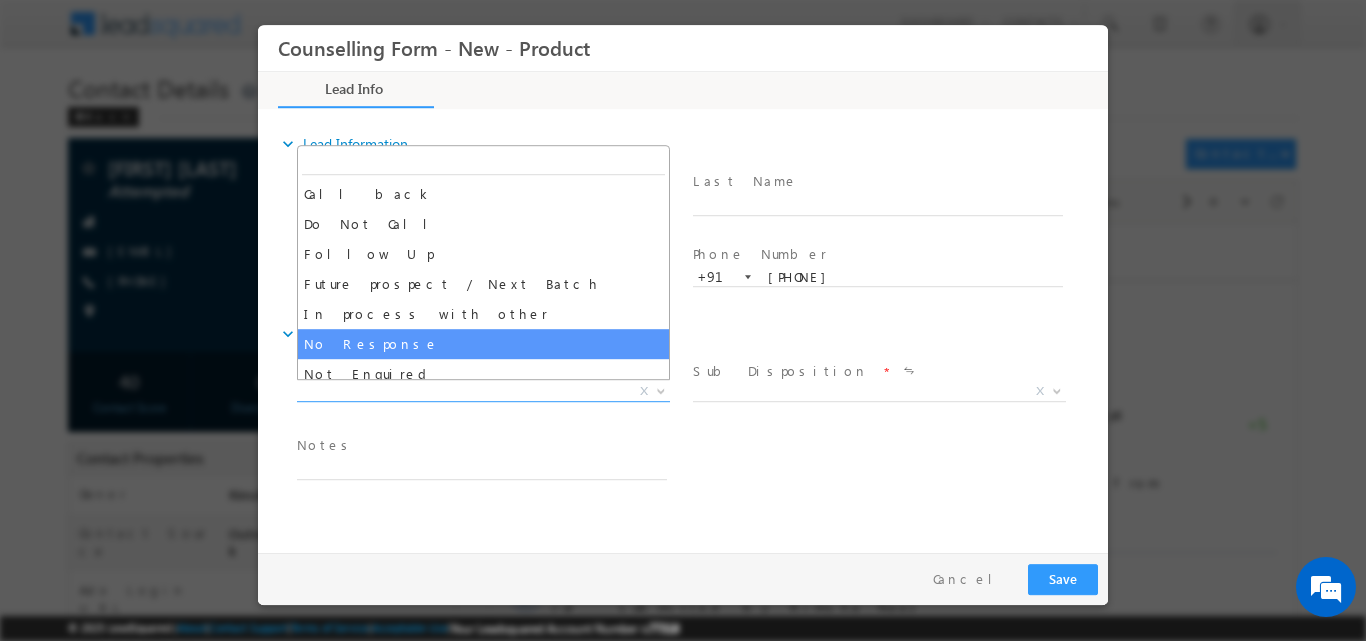 select on "No Response" 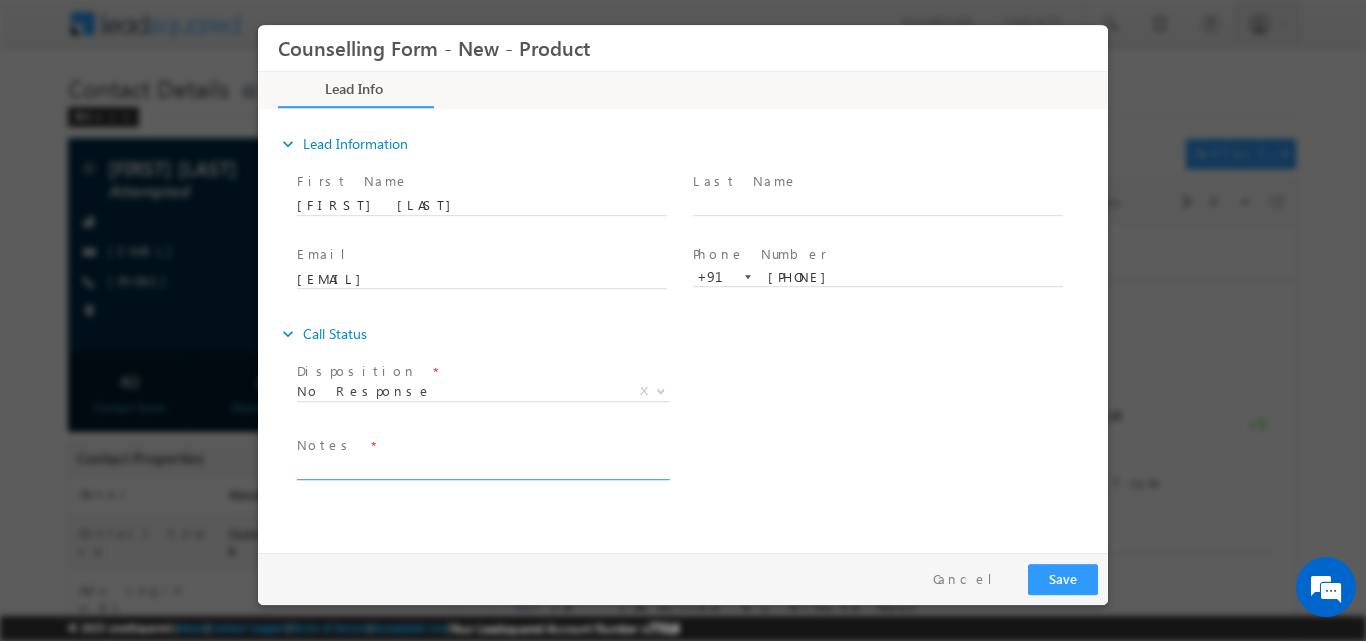 click at bounding box center [482, 467] 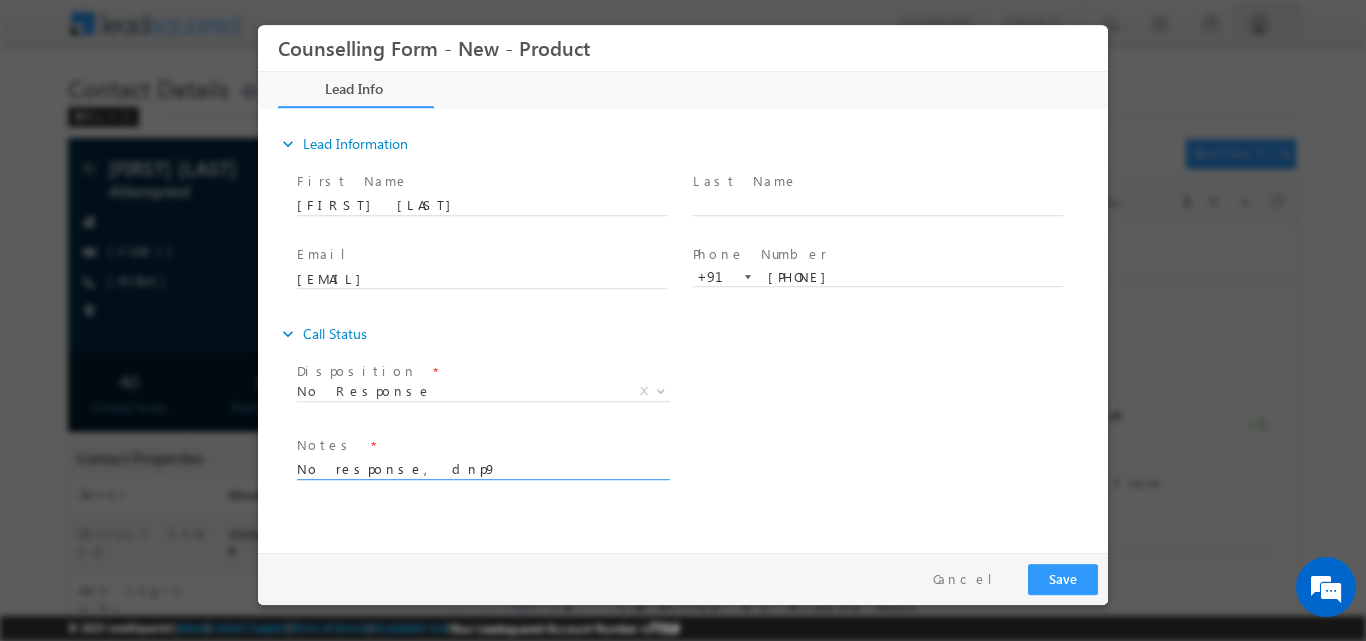 type on "No response, dnp9" 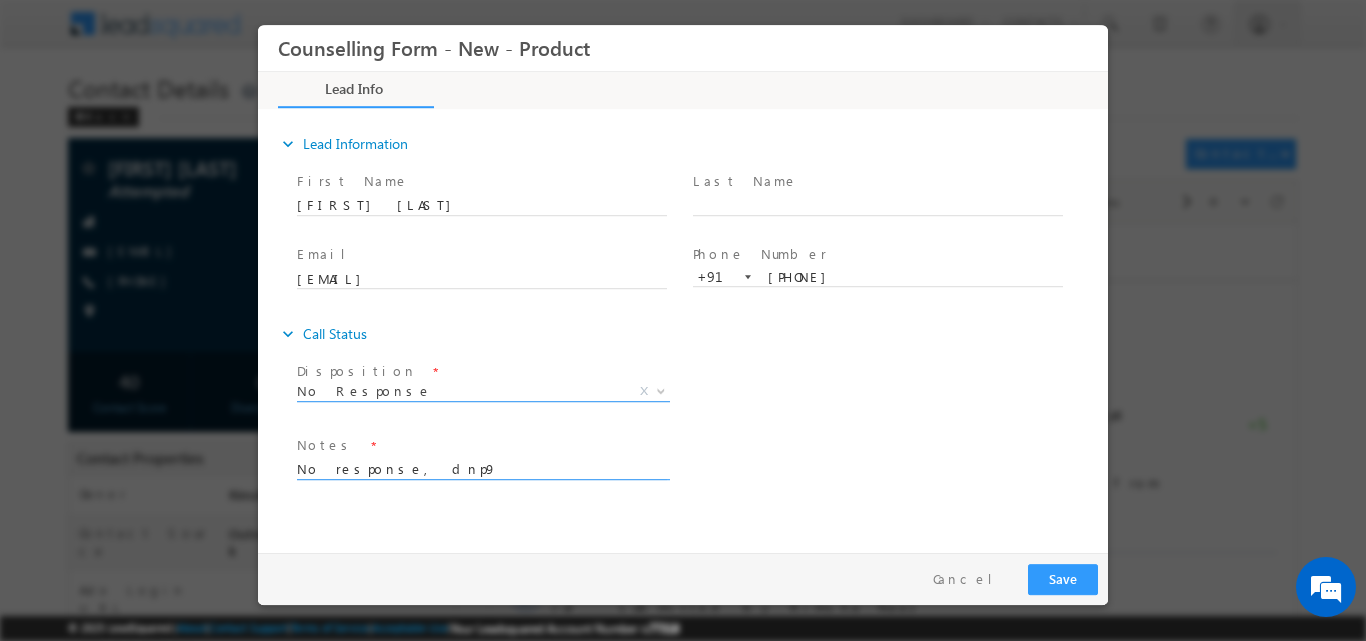 click at bounding box center (659, 390) 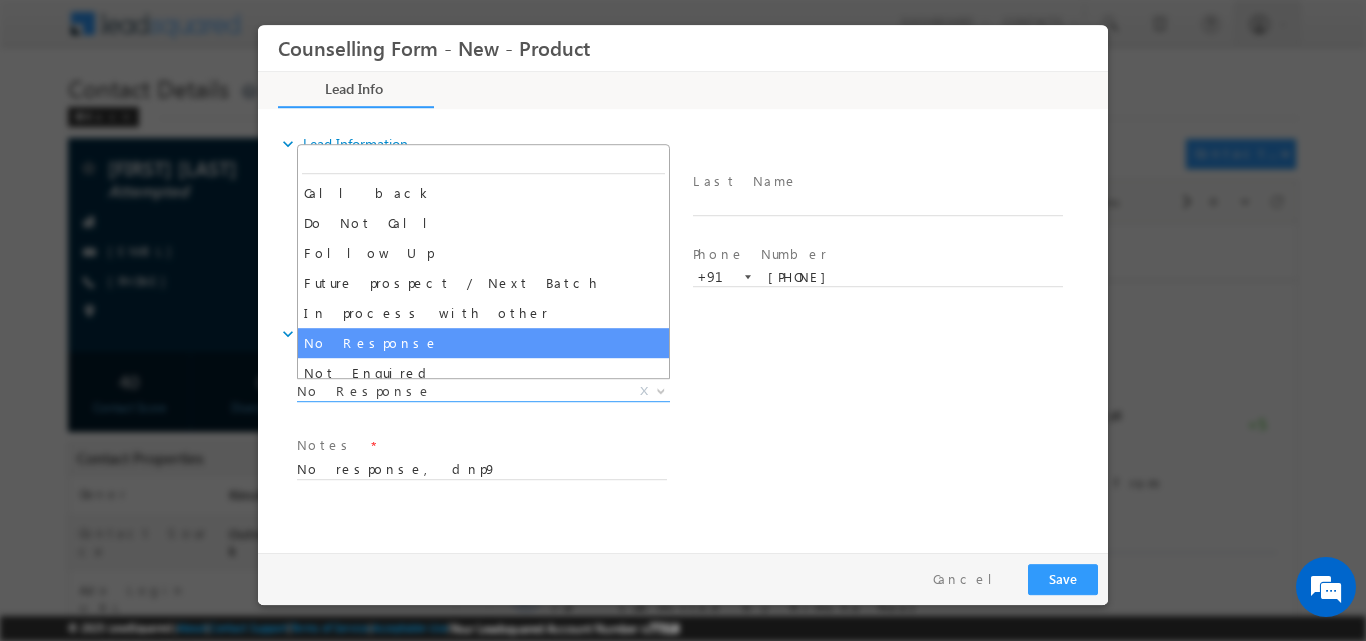 click on "Disposition
*
No Response No Response X
Sub Disposition
*
Attempts 1-9 X" at bounding box center [700, 393] 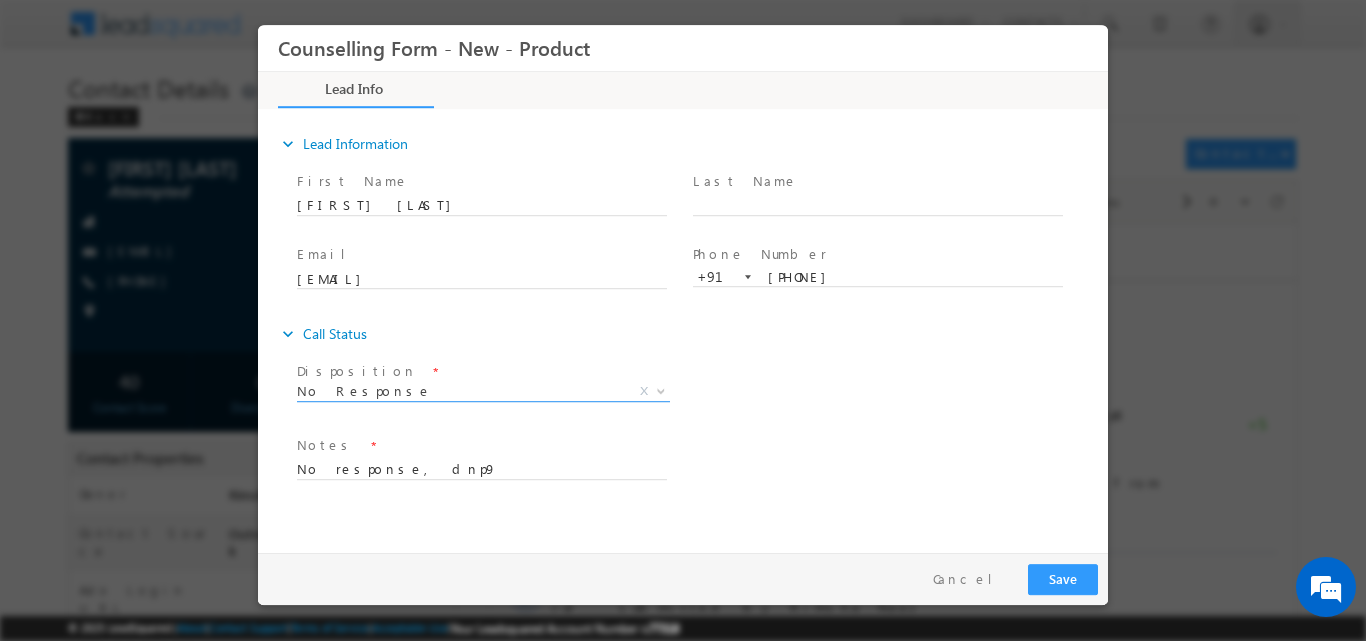 click at bounding box center [661, 389] 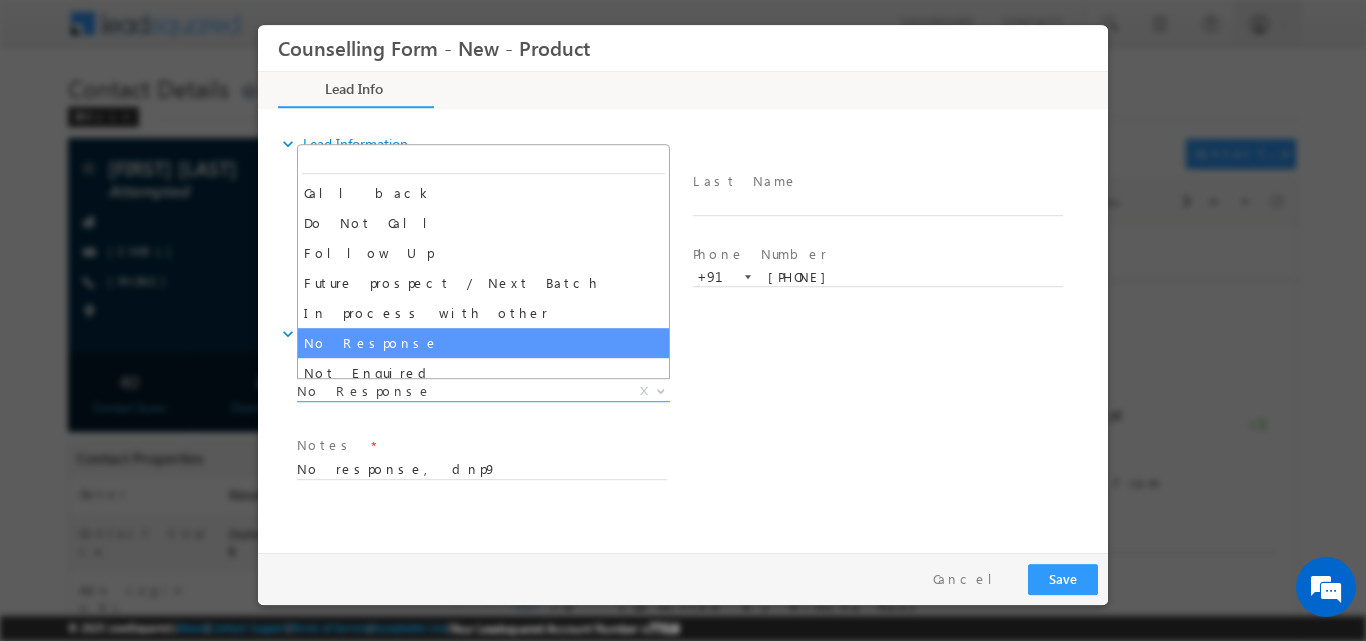 drag, startPoint x: 660, startPoint y: 285, endPoint x: 658, endPoint y: 331, distance: 46.043457 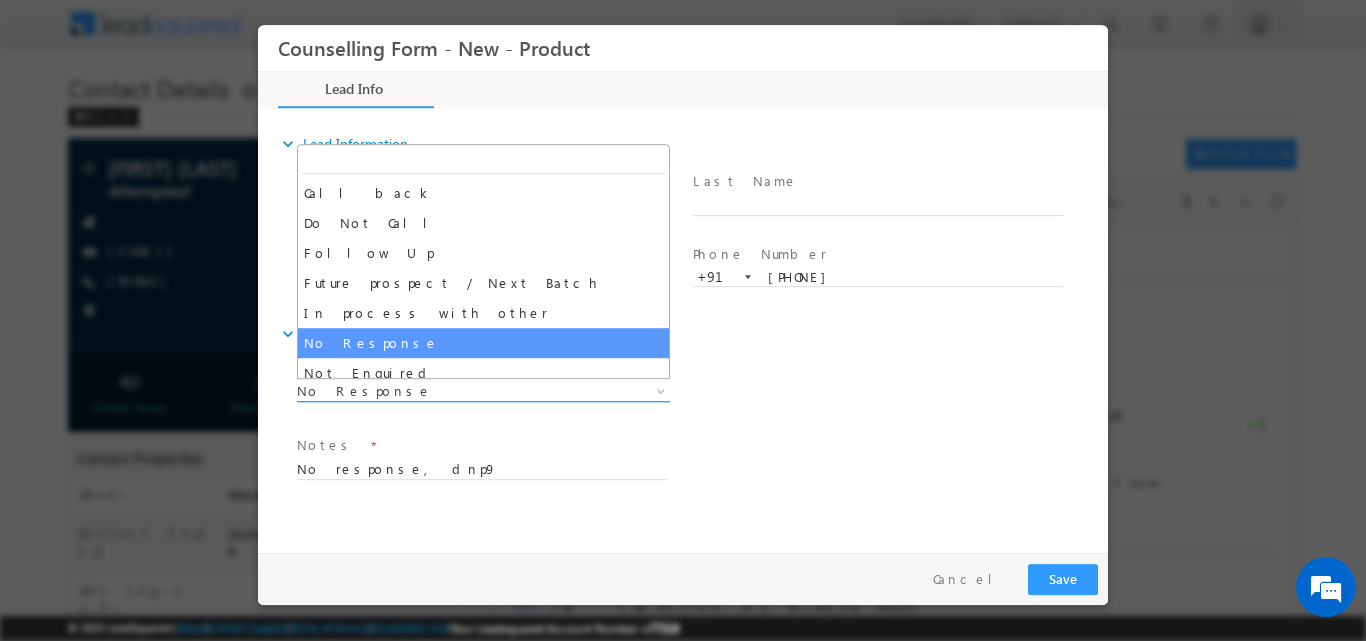 click at bounding box center [659, 390] 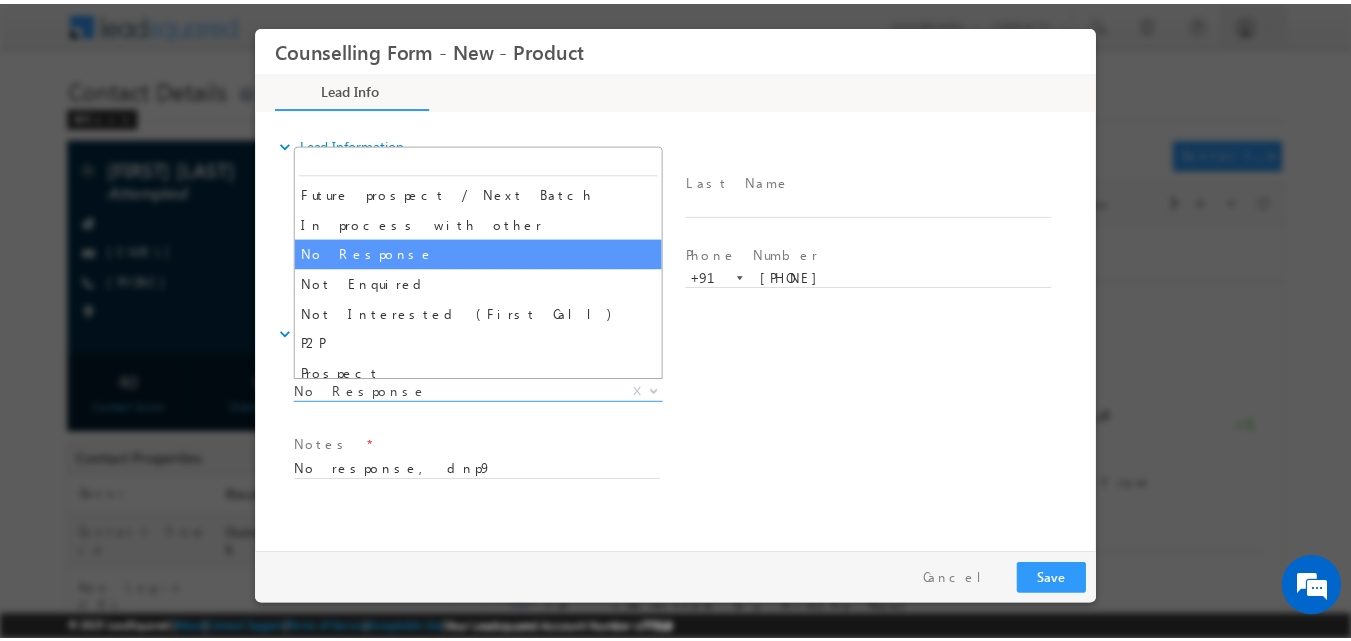 scroll, scrollTop: 113, scrollLeft: 0, axis: vertical 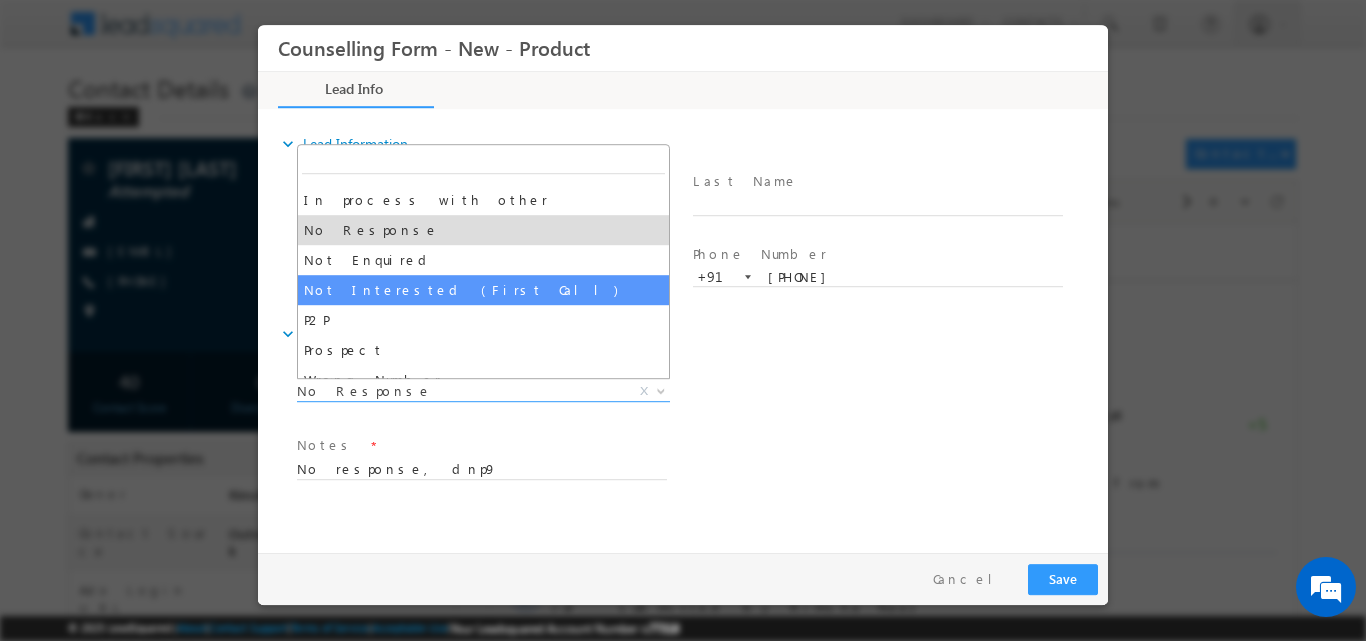 select on "Not Interested (First Call)" 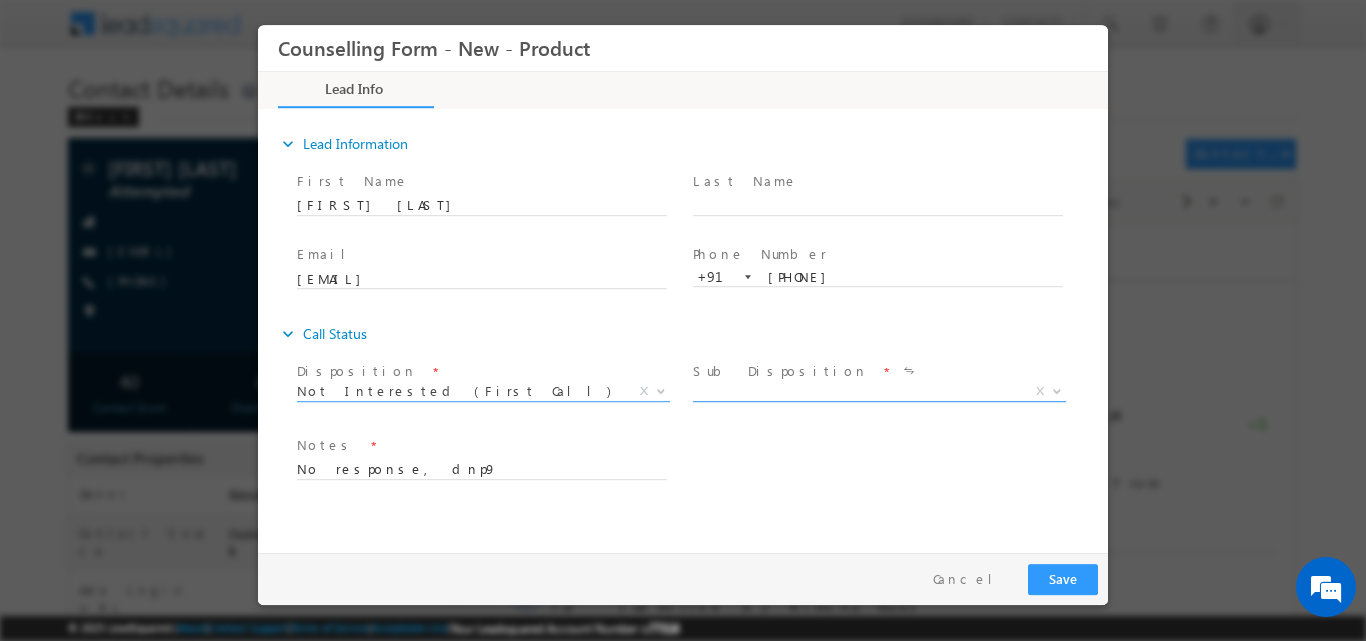 click at bounding box center [1055, 390] 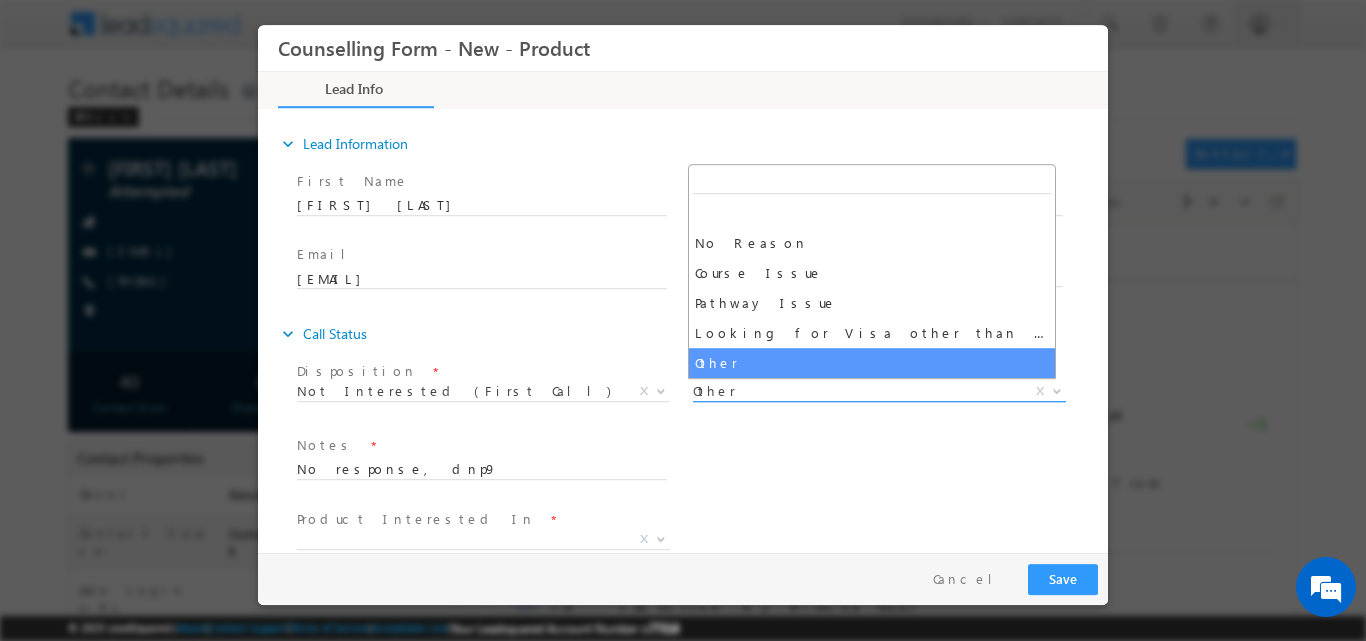 click at bounding box center [1055, 390] 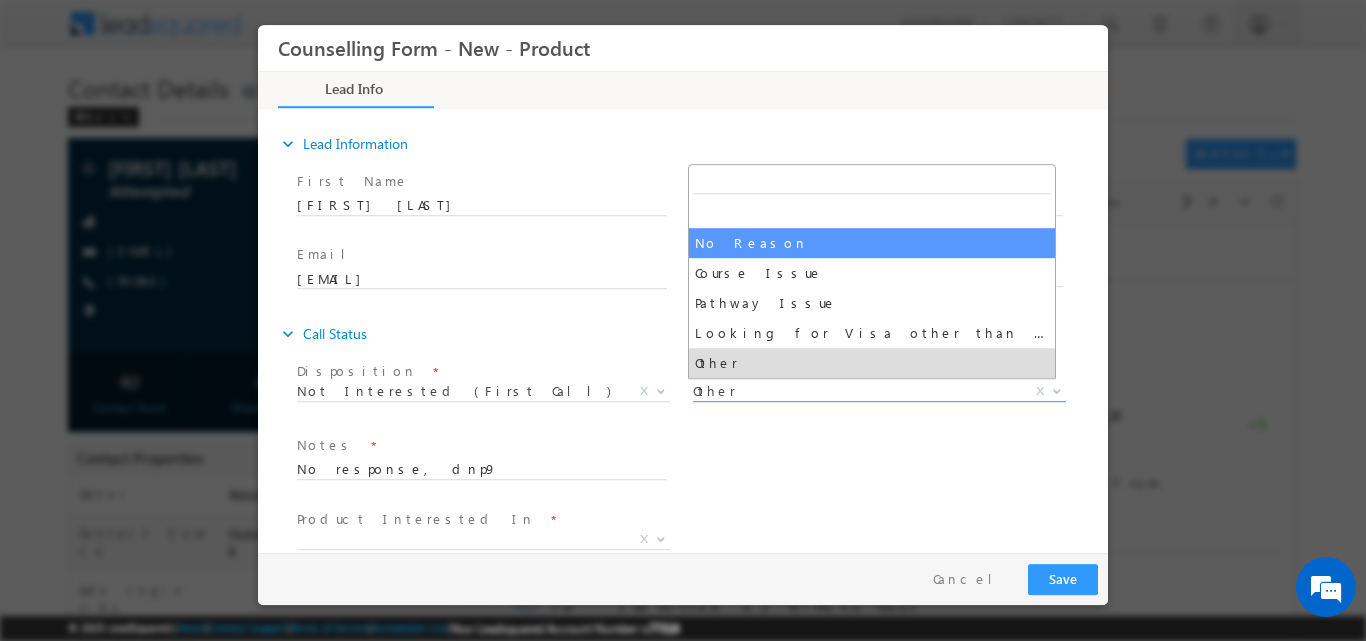 select on "No Reason" 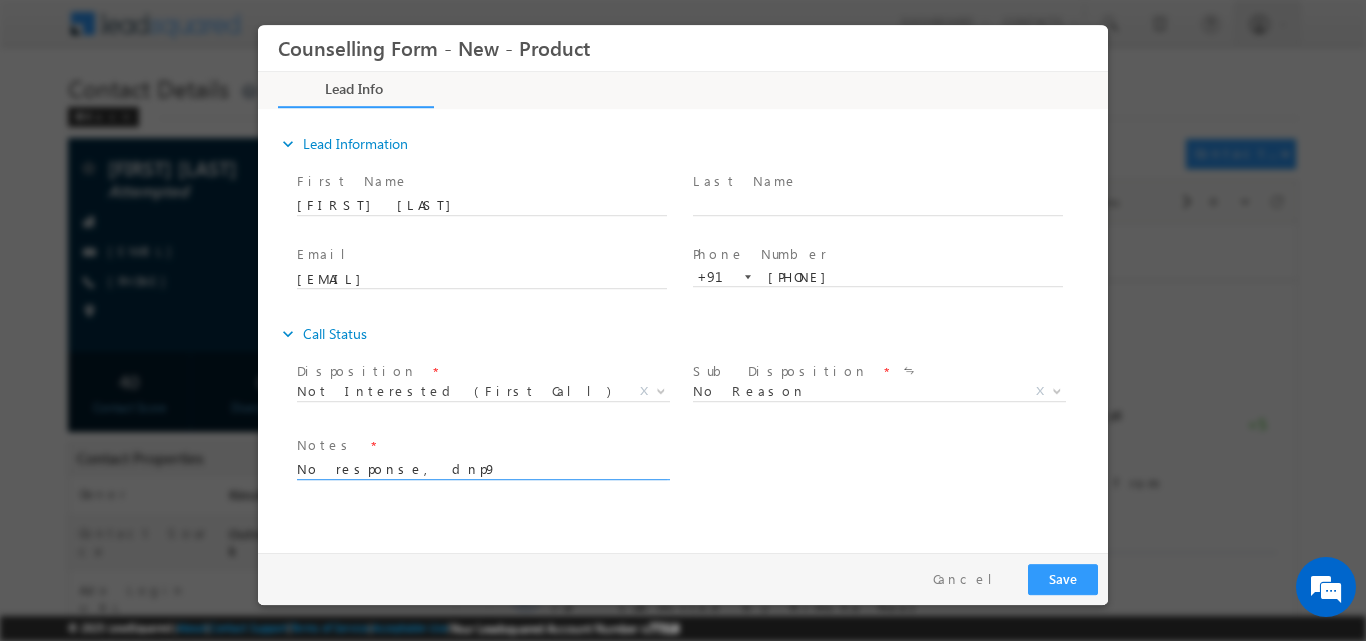 drag, startPoint x: 537, startPoint y: 456, endPoint x: 310, endPoint y: 495, distance: 230.32585 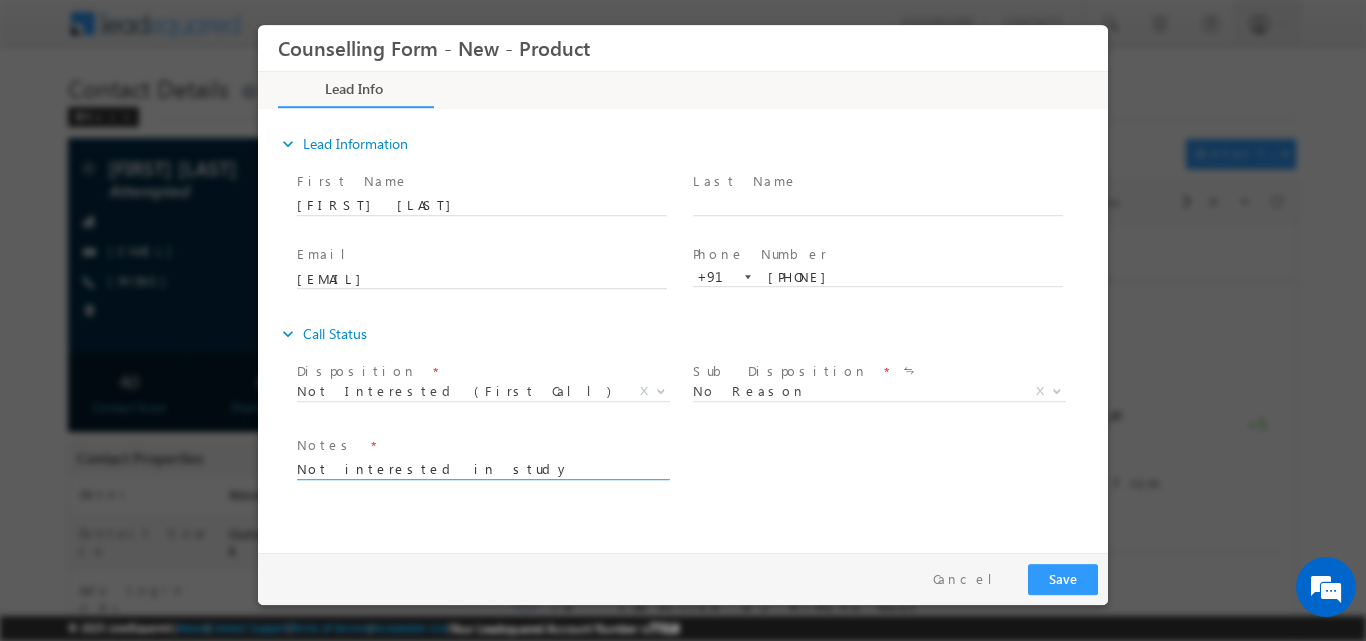 type on "Not interested in study abroad" 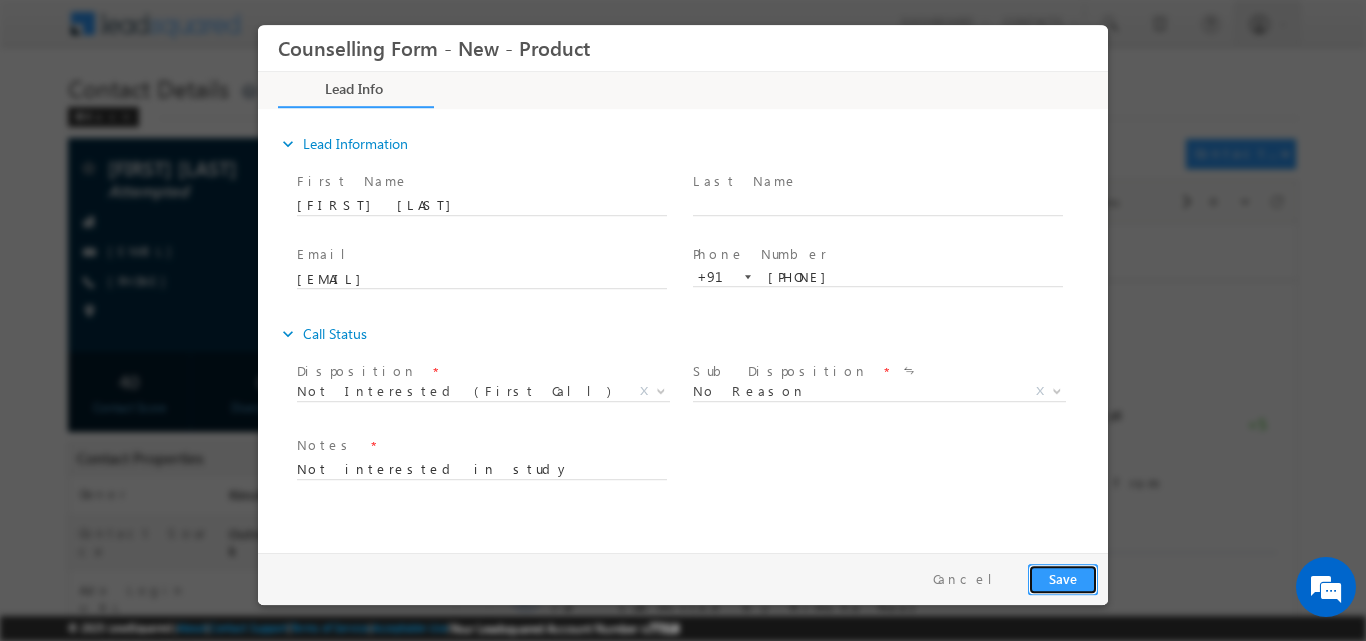 click on "Save" at bounding box center [1063, 578] 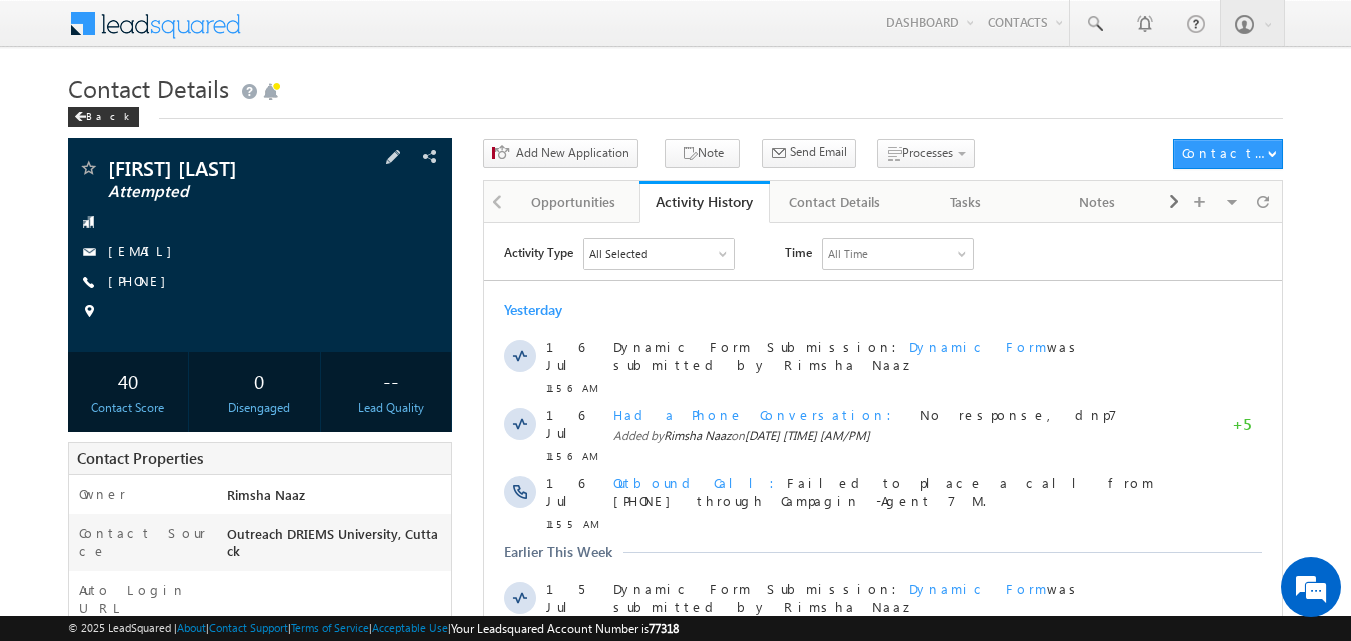 scroll, scrollTop: 0, scrollLeft: 0, axis: both 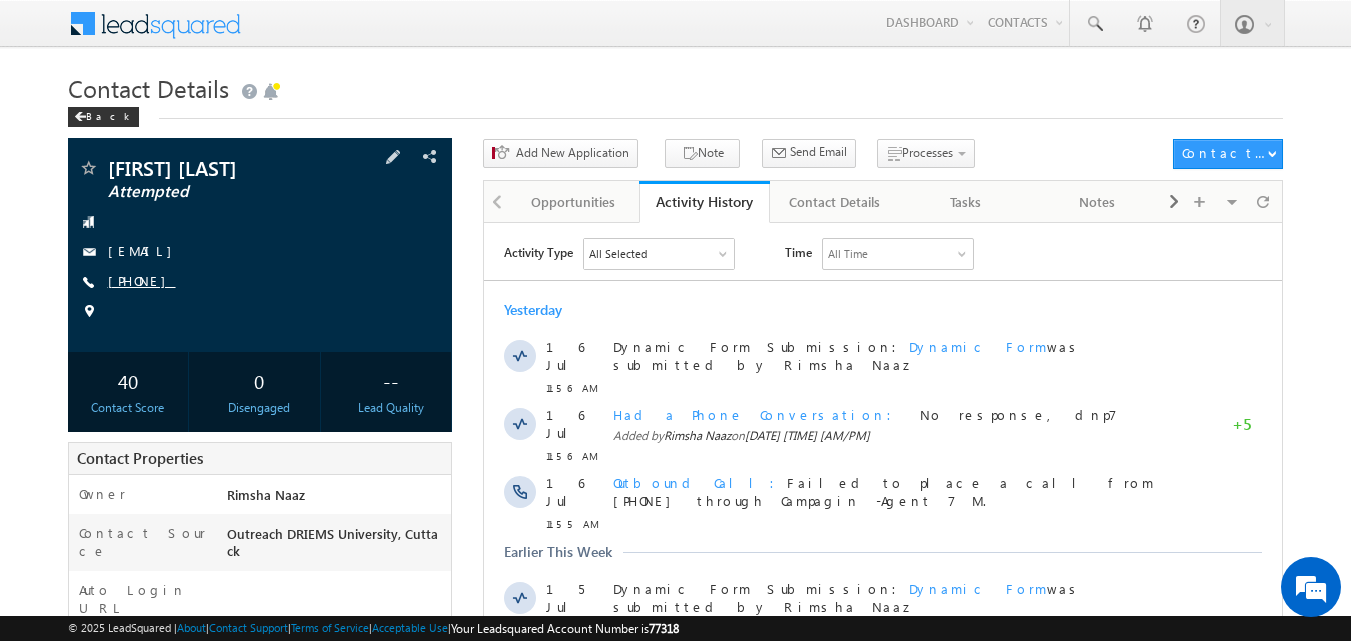 drag, startPoint x: 140, startPoint y: 276, endPoint x: 160, endPoint y: 275, distance: 20.024984 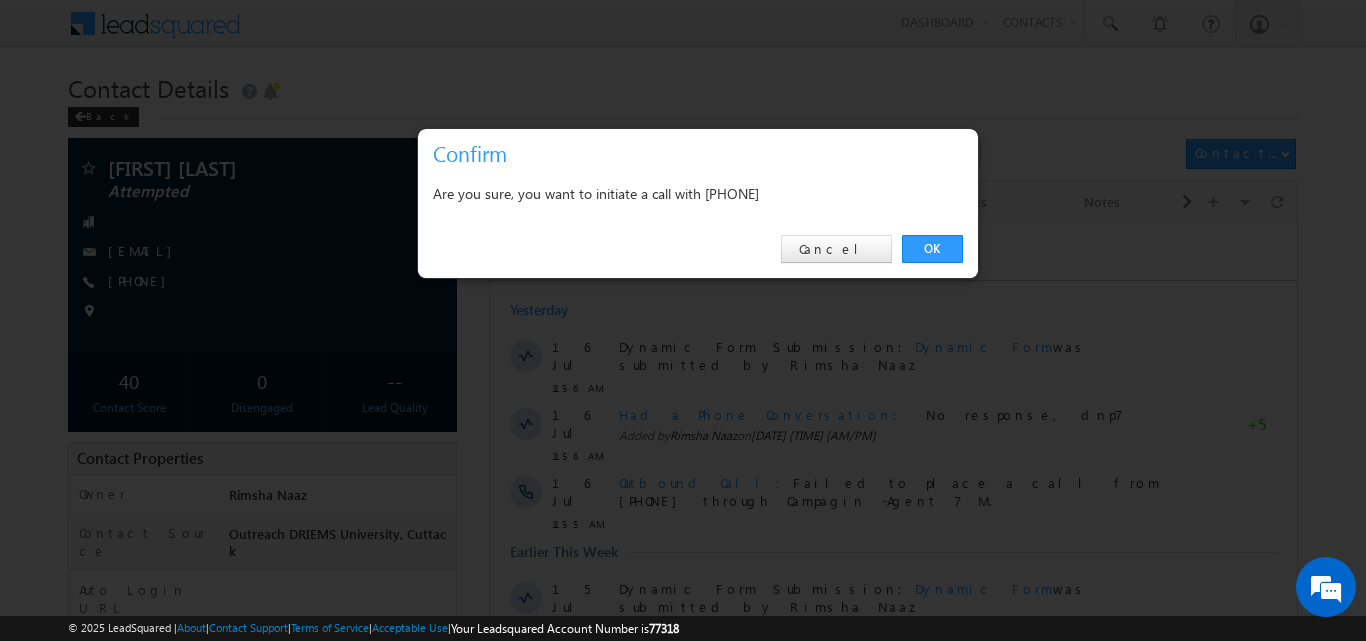 drag, startPoint x: 251, startPoint y: 337, endPoint x: 652, endPoint y: 283, distance: 404.61957 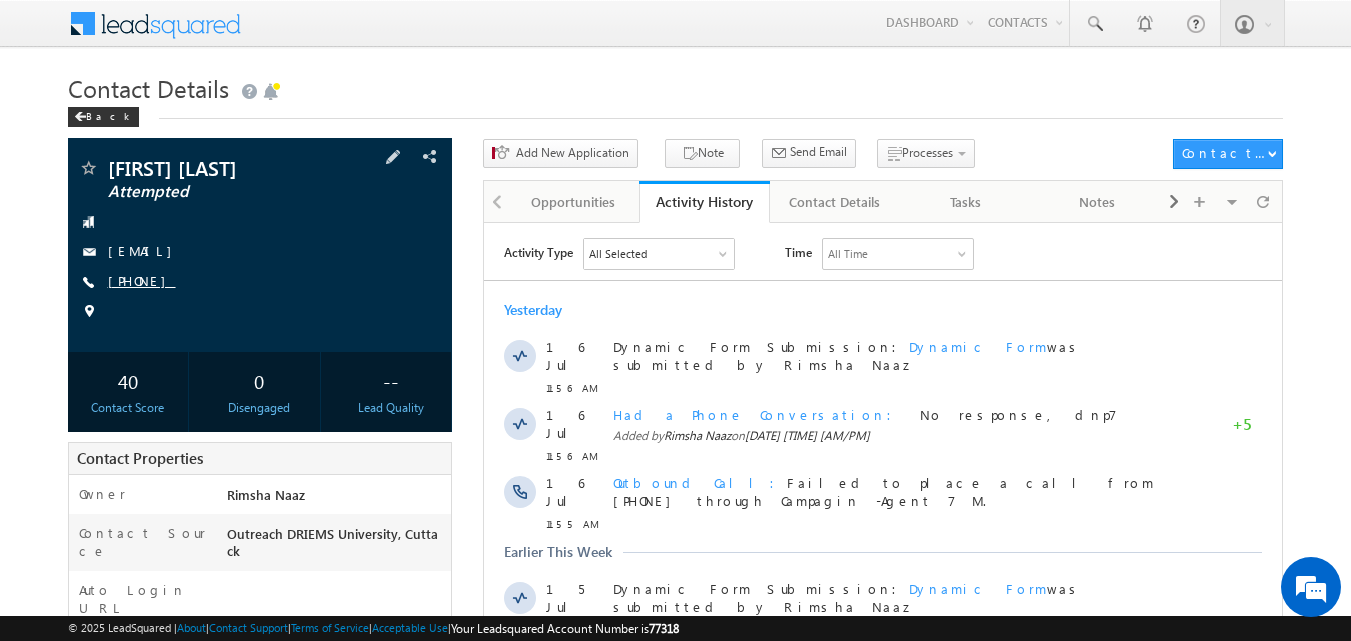 copy on "9692208412" 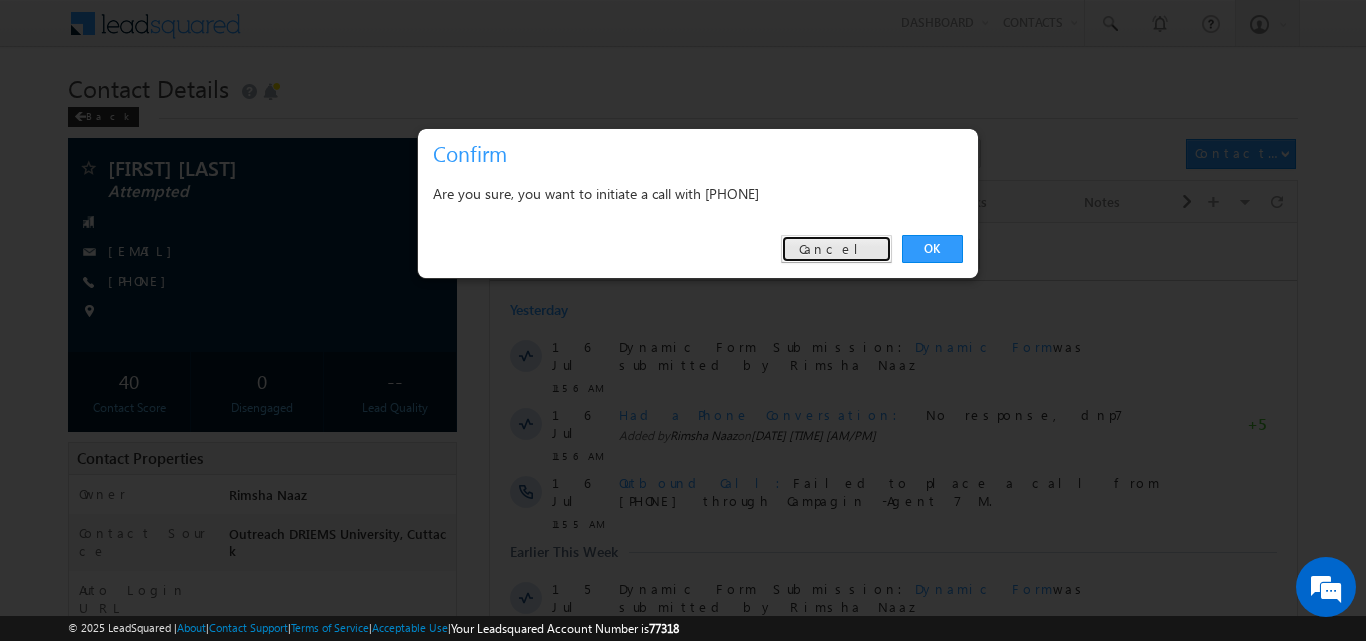 click on "Cancel" at bounding box center [836, 249] 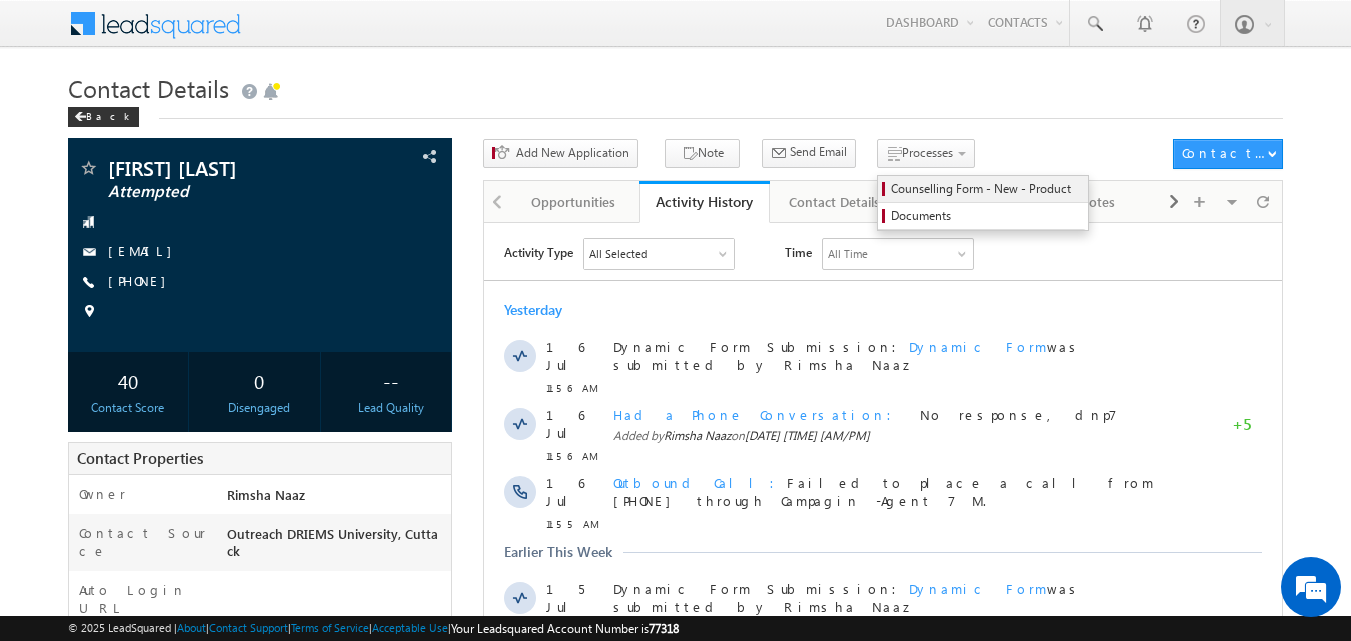 click on "Counselling Form - New - Product" at bounding box center (986, 189) 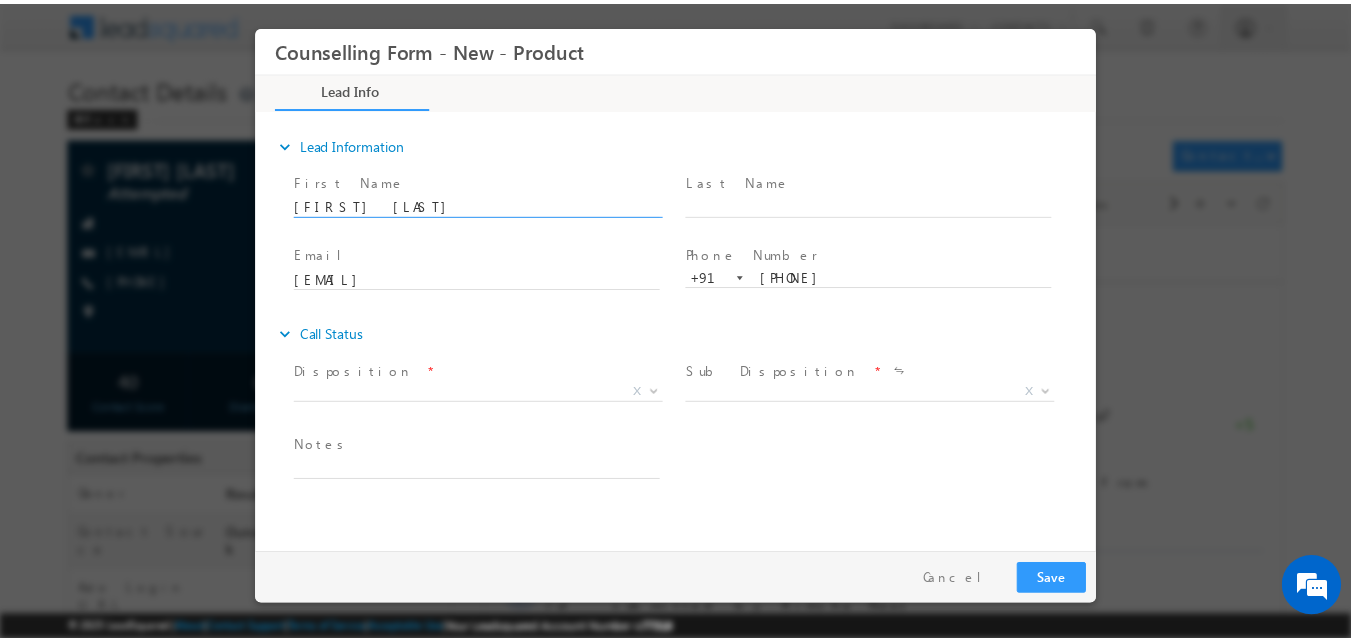 scroll, scrollTop: 0, scrollLeft: 0, axis: both 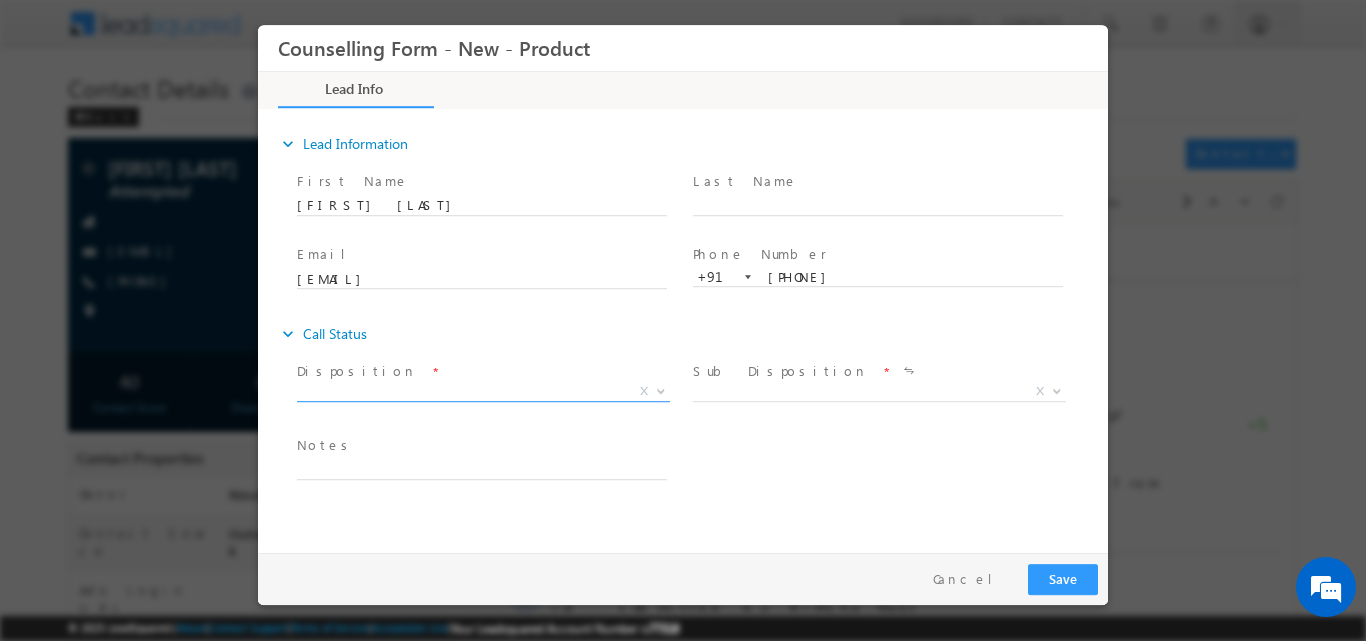 click at bounding box center [661, 389] 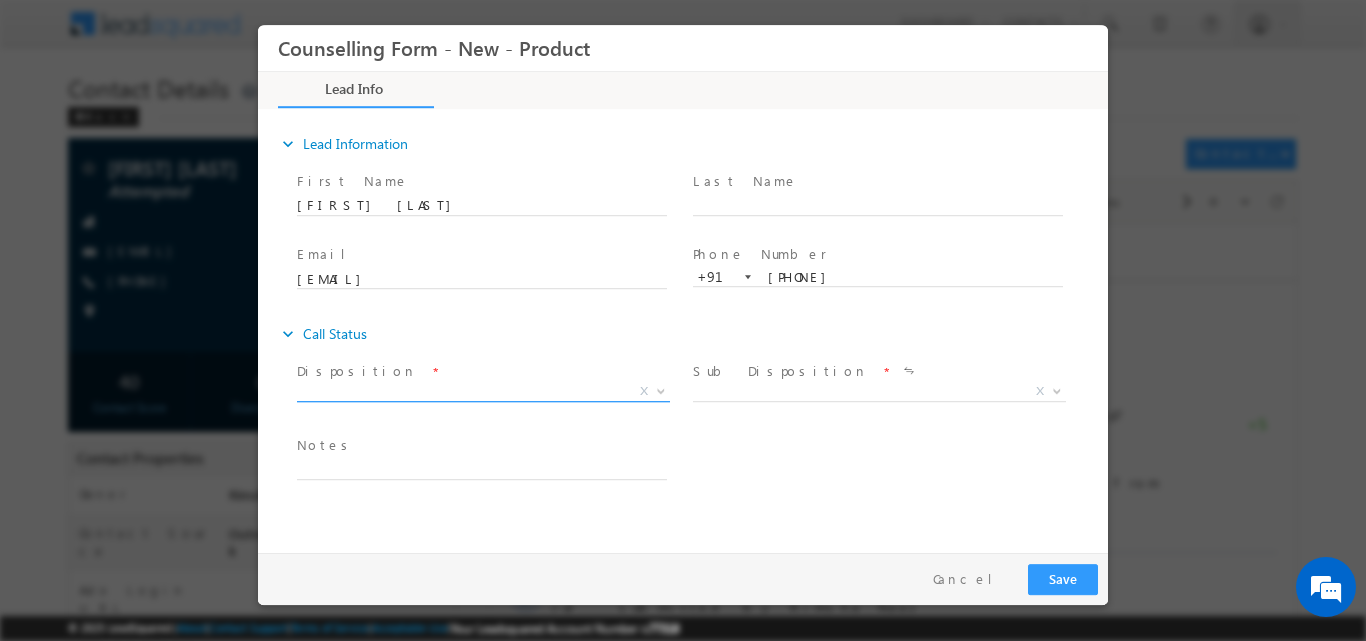 click at bounding box center (661, 389) 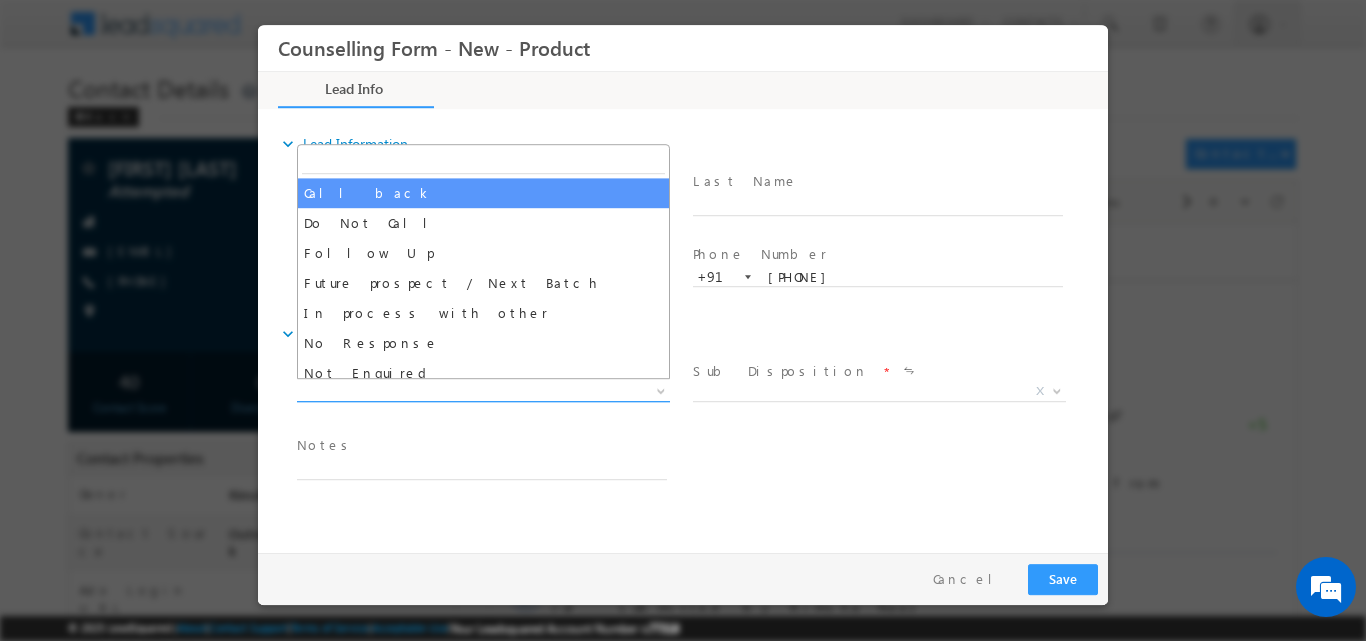 click at bounding box center [661, 389] 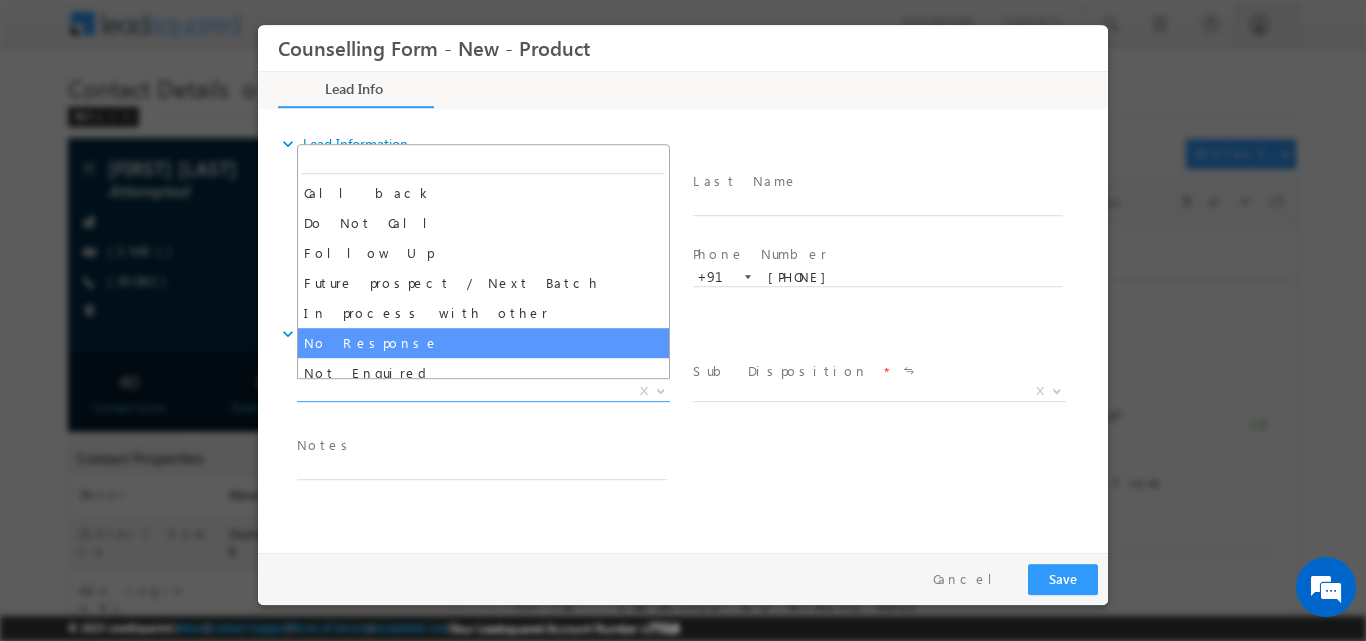 select on "No Response" 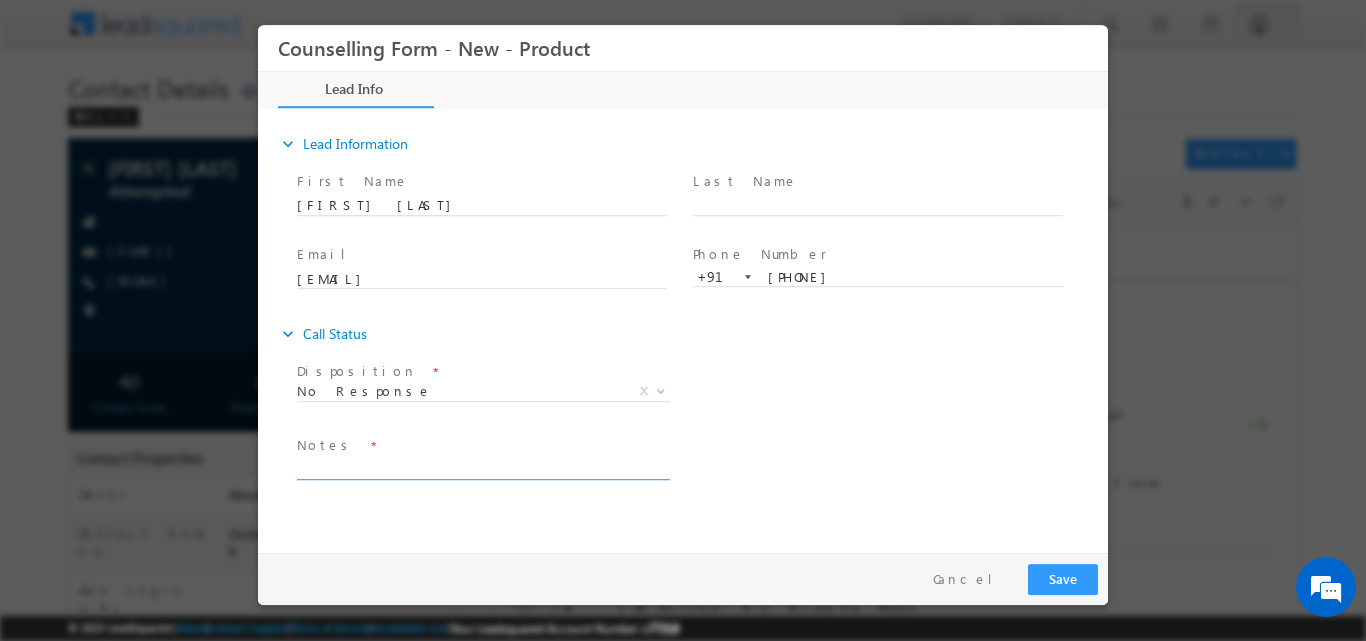click at bounding box center (482, 467) 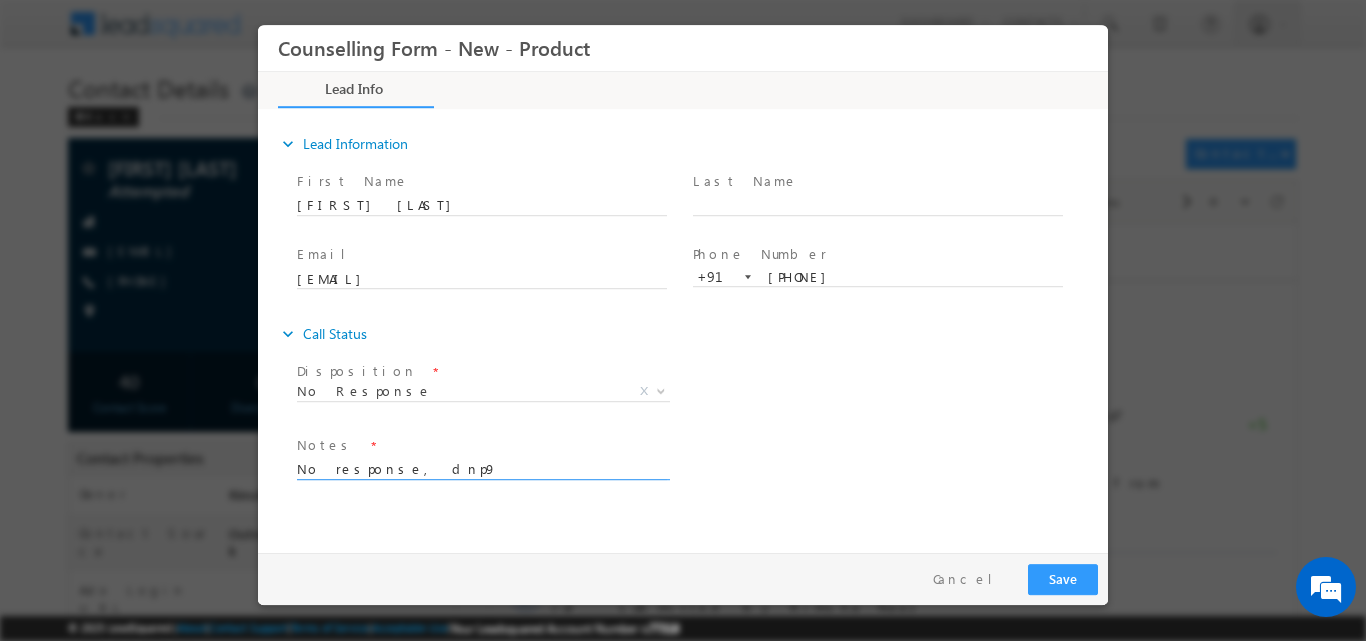 type on "No response, dnp9" 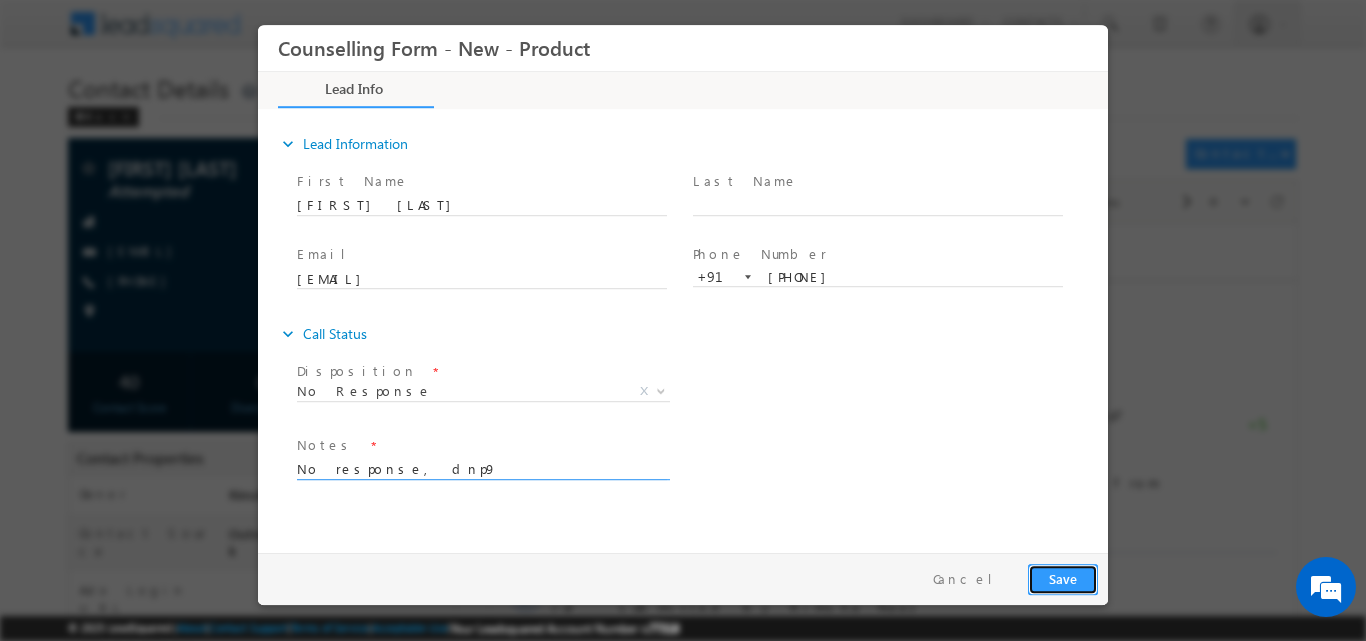 click on "Save" at bounding box center (1063, 578) 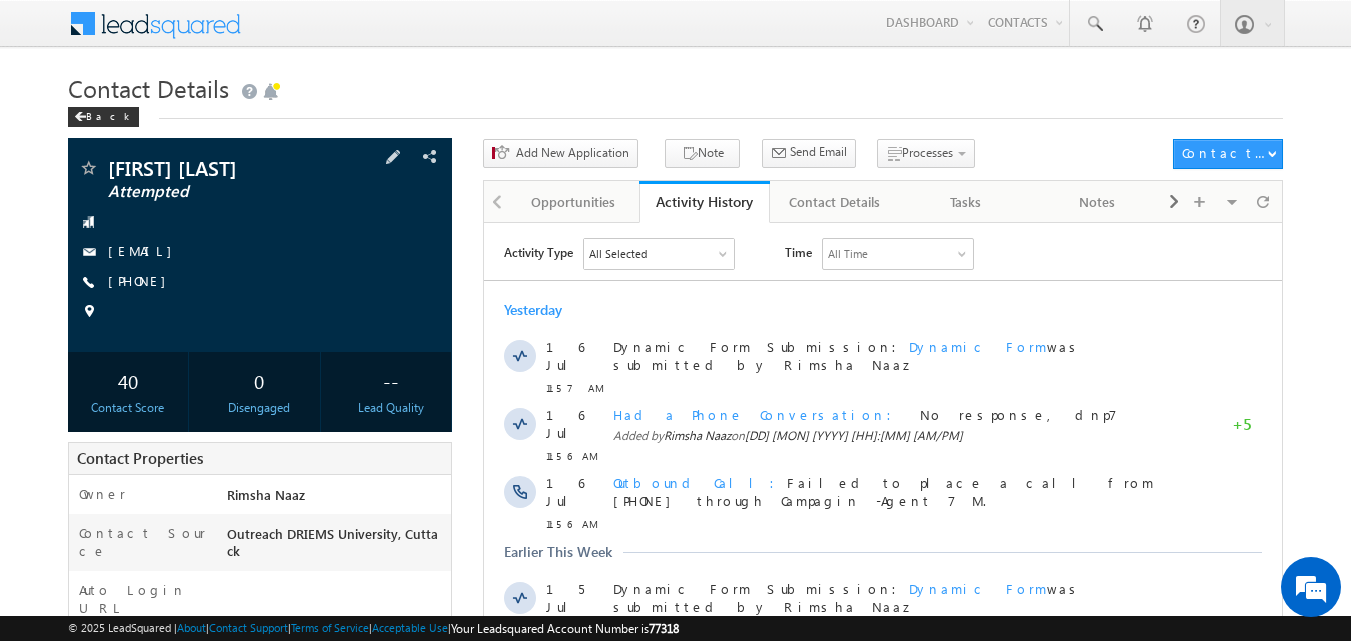scroll, scrollTop: 0, scrollLeft: 0, axis: both 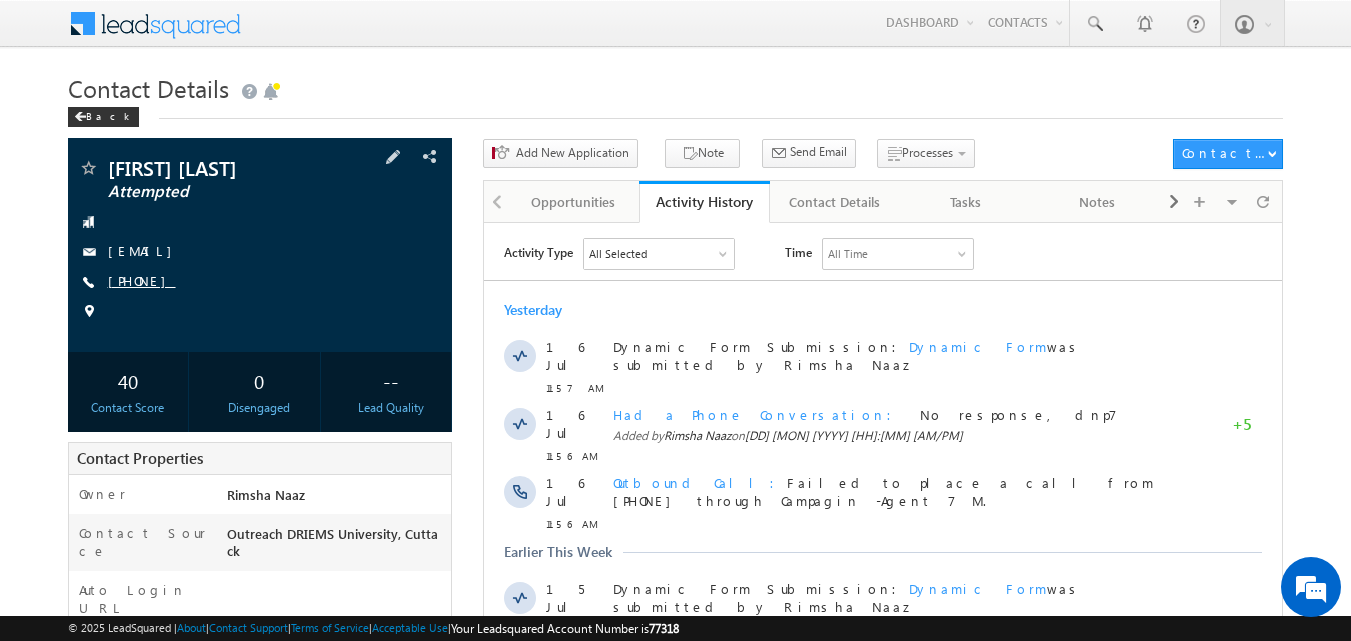 drag, startPoint x: 157, startPoint y: 279, endPoint x: 205, endPoint y: 280, distance: 48.010414 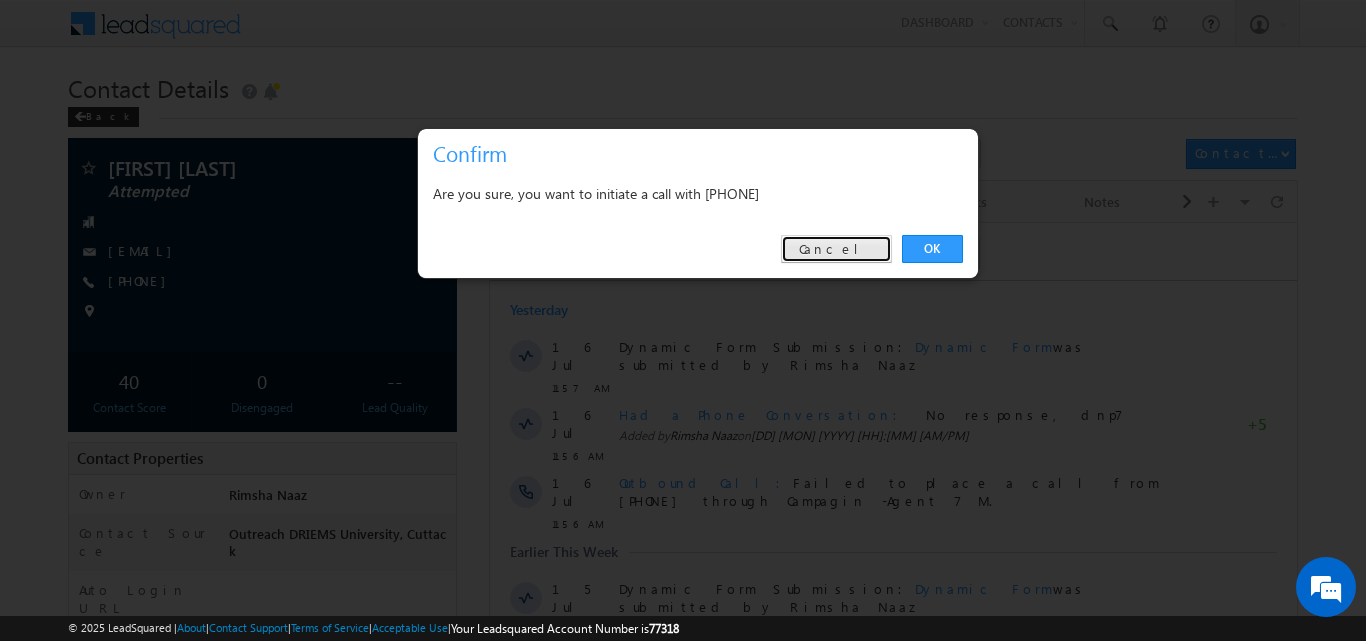 click on "Cancel" at bounding box center [836, 249] 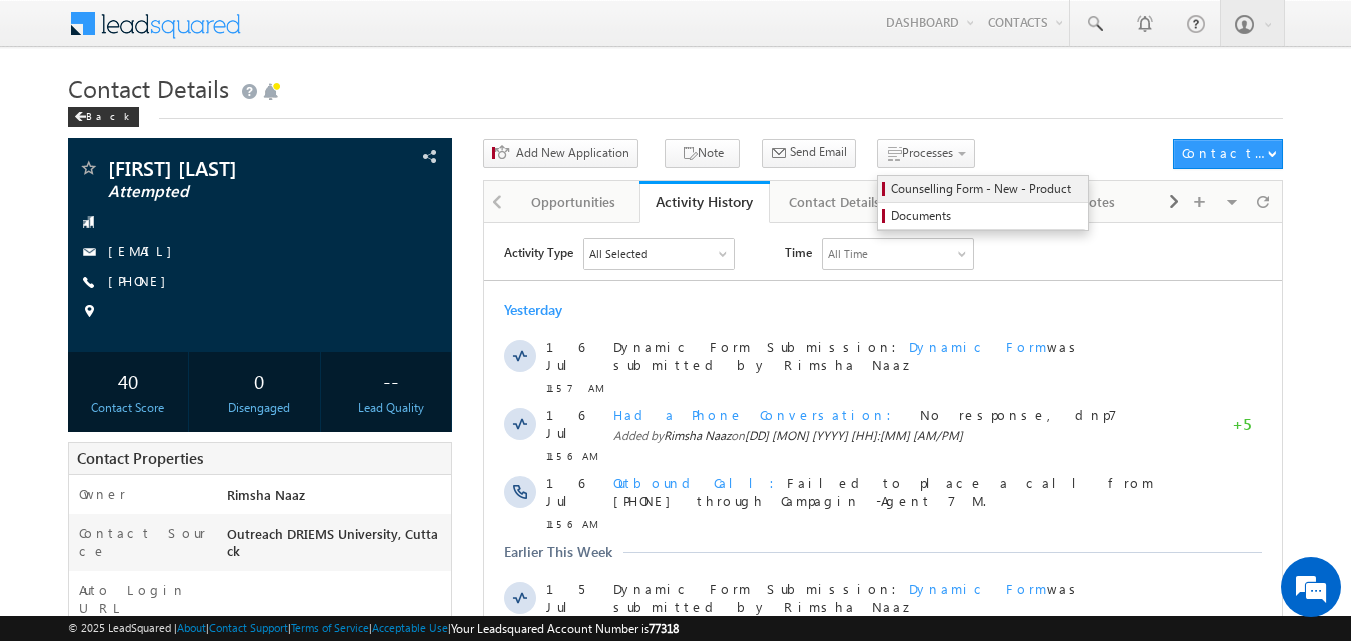 click on "Counselling Form - New - Product" at bounding box center (986, 189) 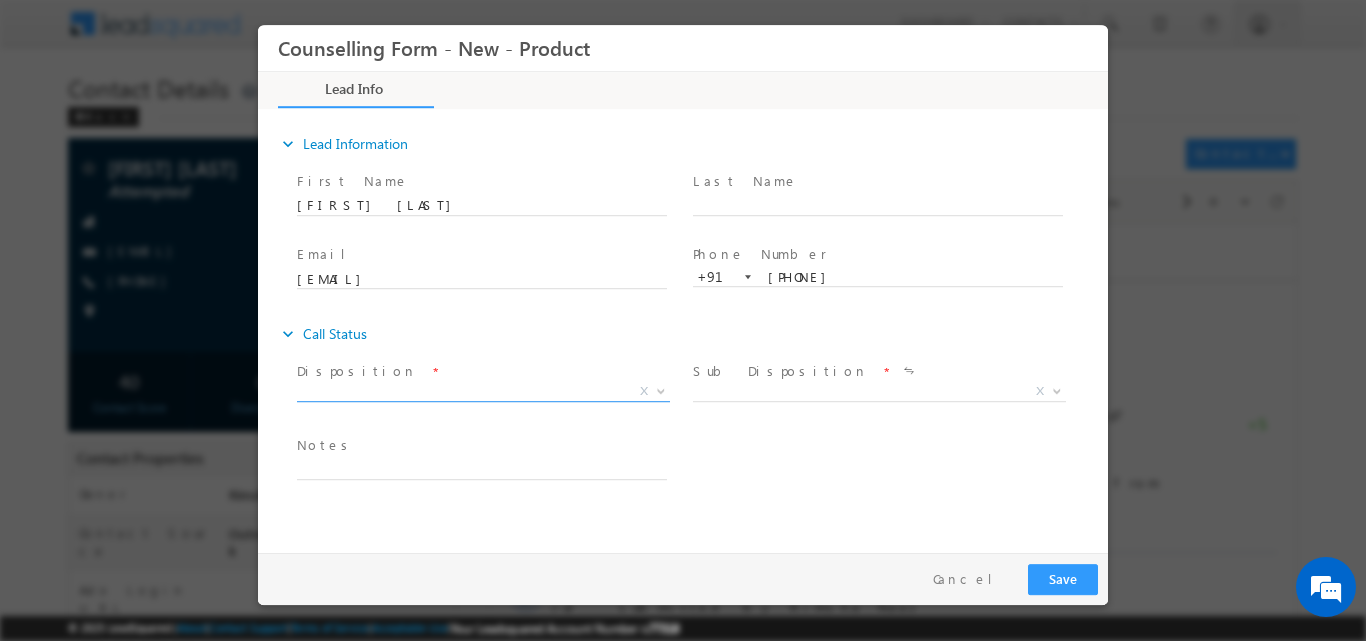 scroll, scrollTop: 0, scrollLeft: 0, axis: both 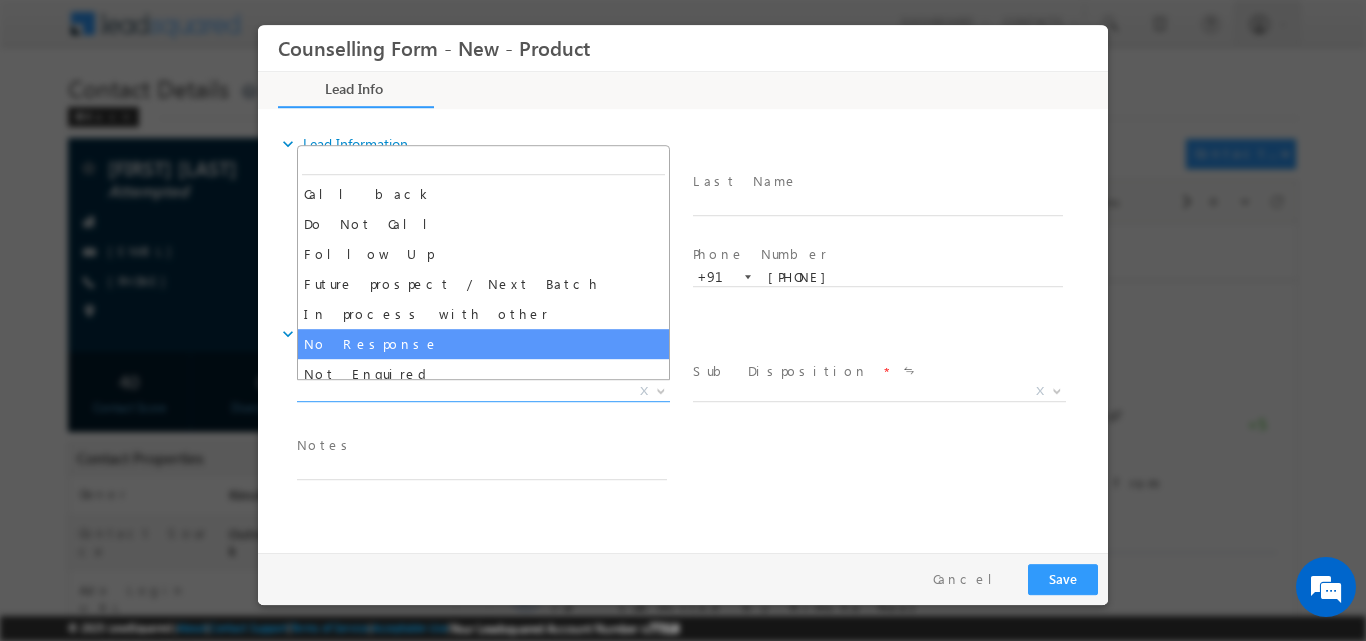 select on "No Response" 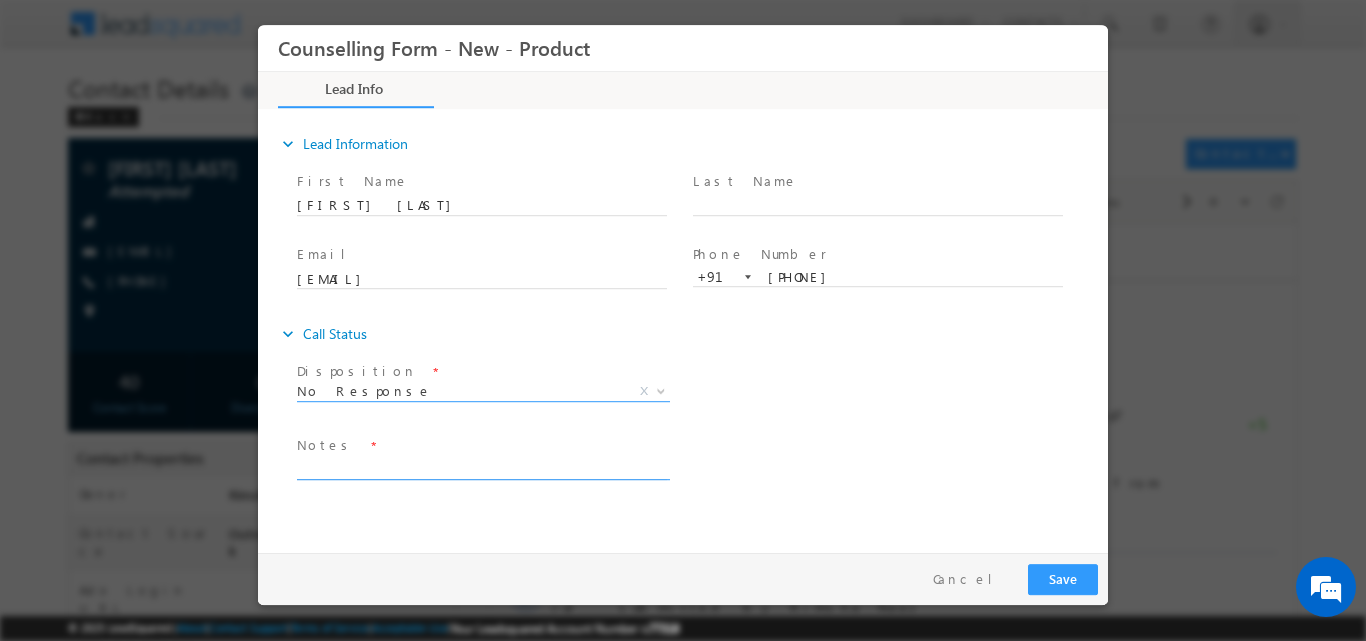 click at bounding box center (482, 467) 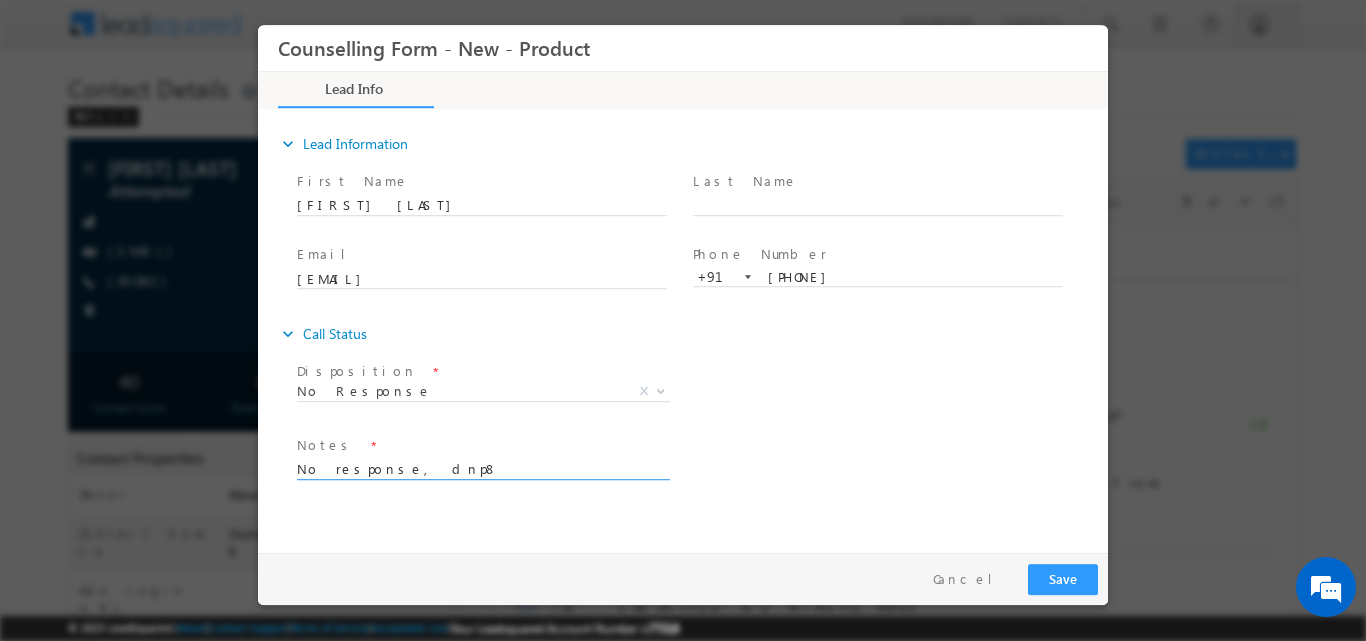 type on "No response, dnp8" 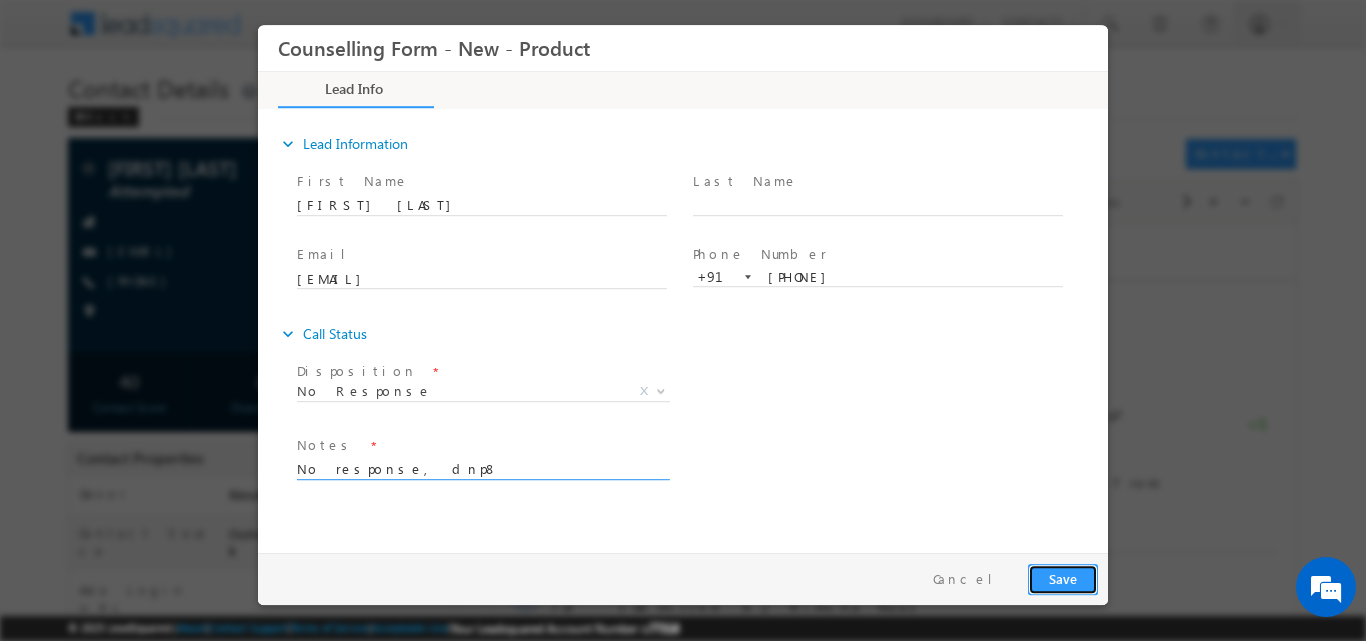 click on "Save" at bounding box center (1063, 578) 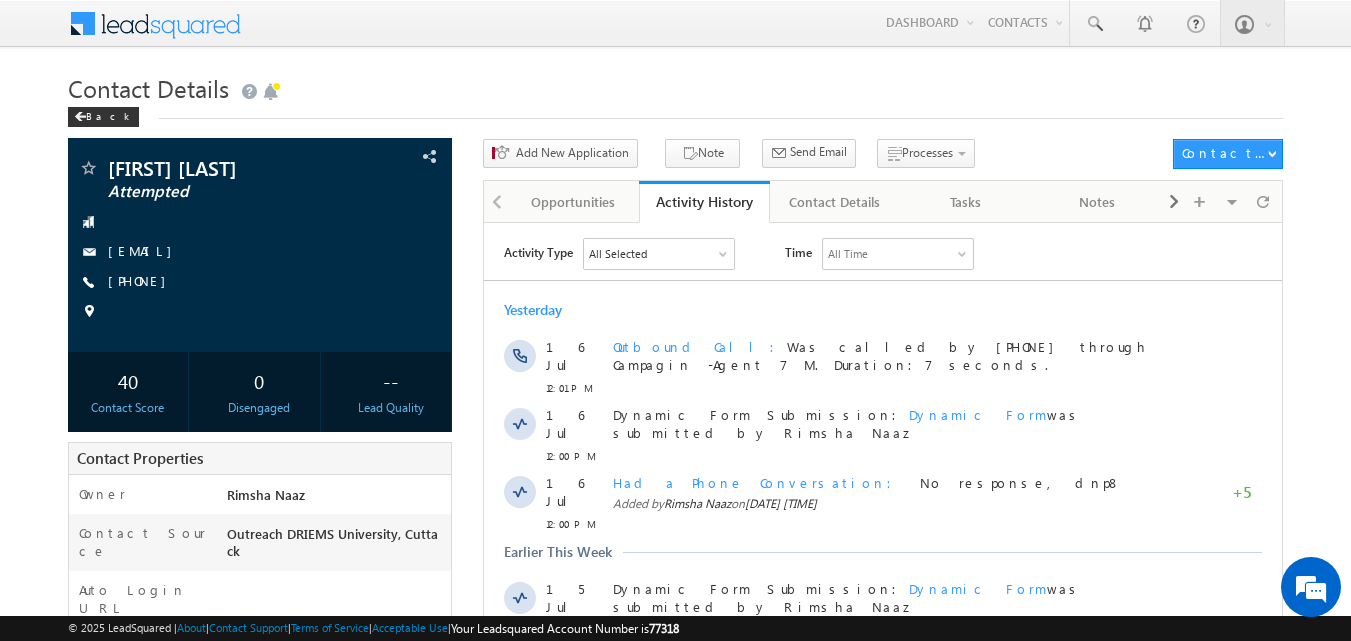 scroll, scrollTop: 0, scrollLeft: 0, axis: both 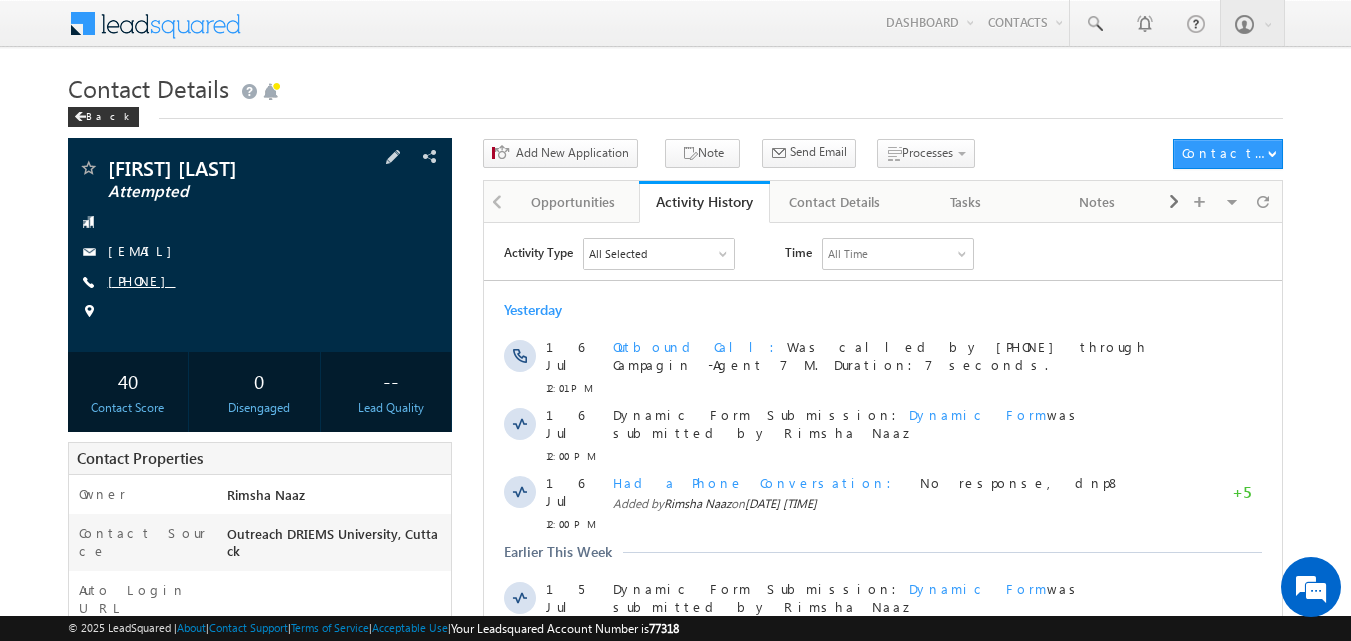 copy on "[PHONE]" 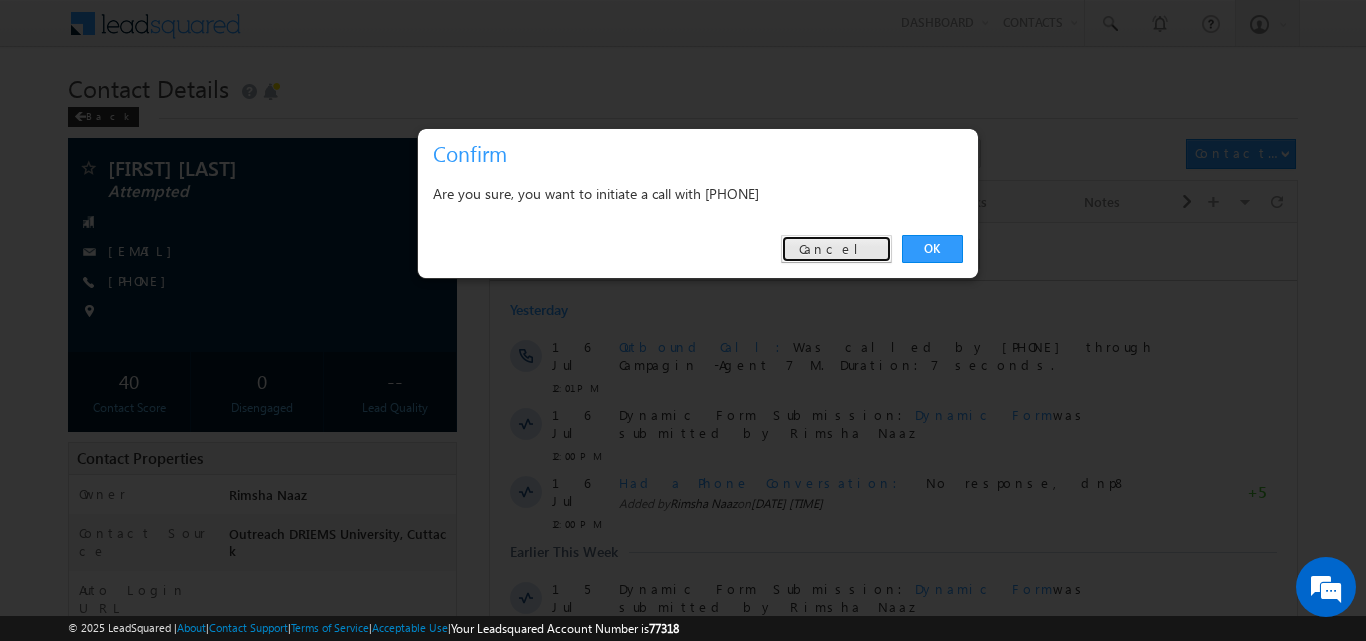 click on "Cancel" at bounding box center (836, 249) 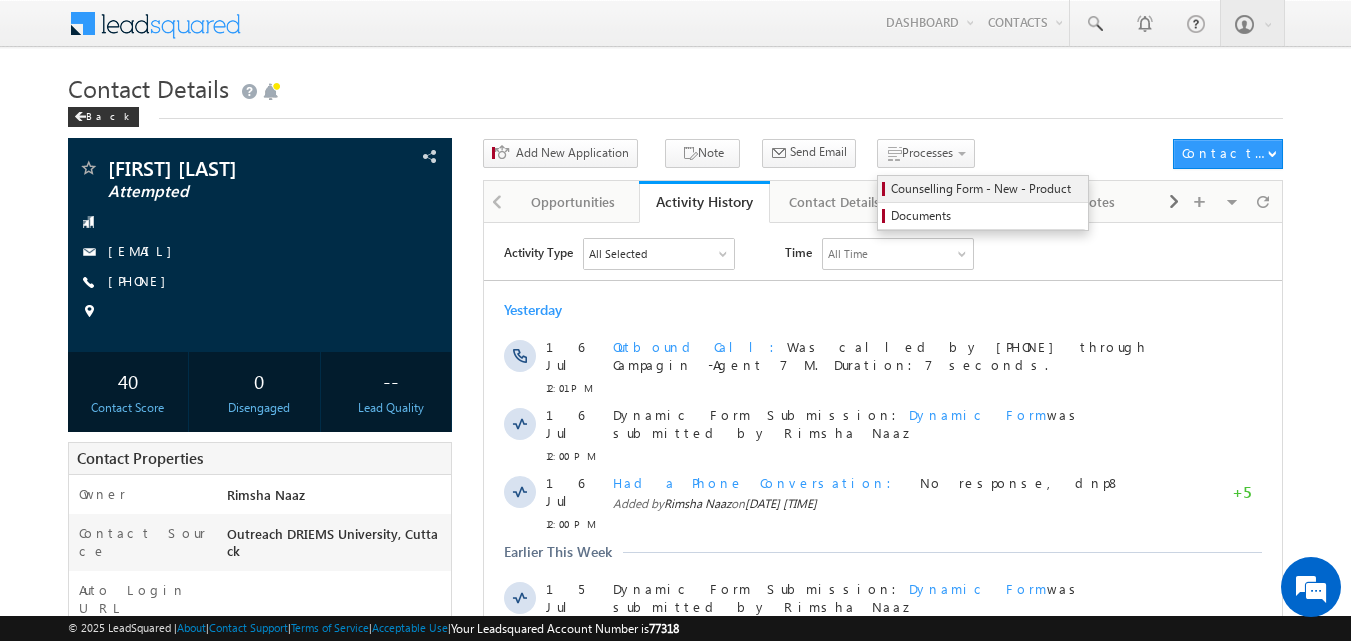 click on "Counselling Form - New - Product" at bounding box center (986, 189) 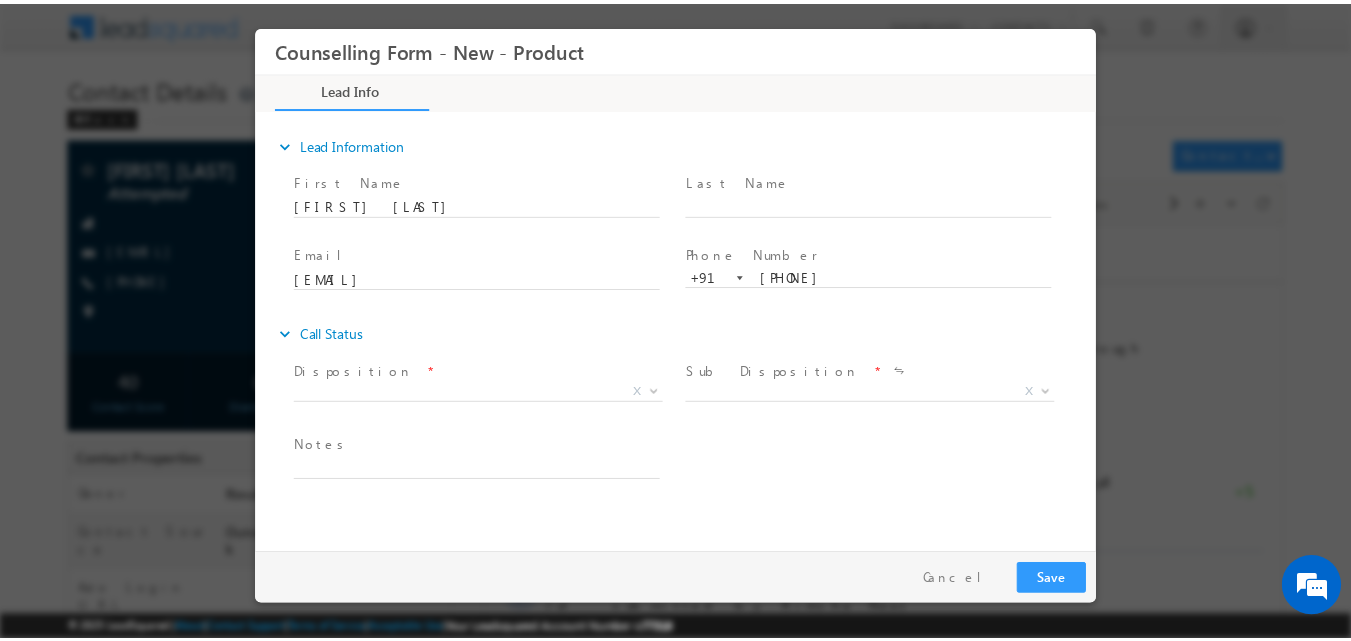 scroll, scrollTop: 0, scrollLeft: 0, axis: both 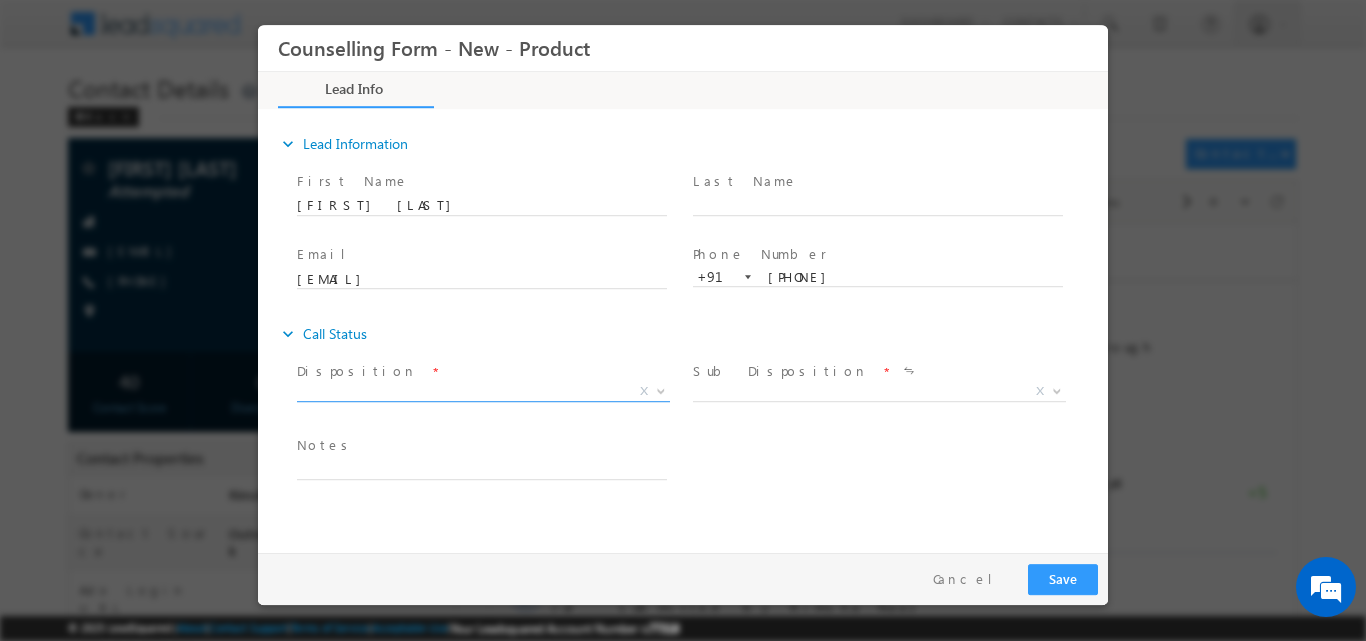 click at bounding box center (661, 389) 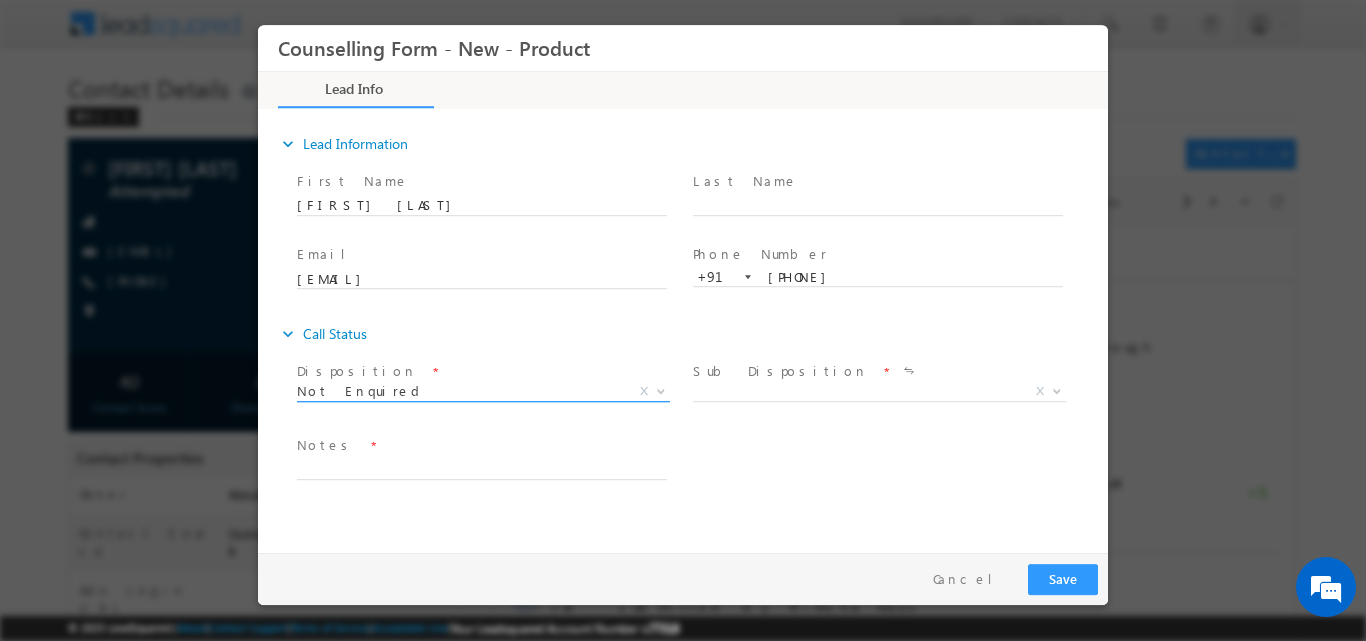 click at bounding box center (661, 389) 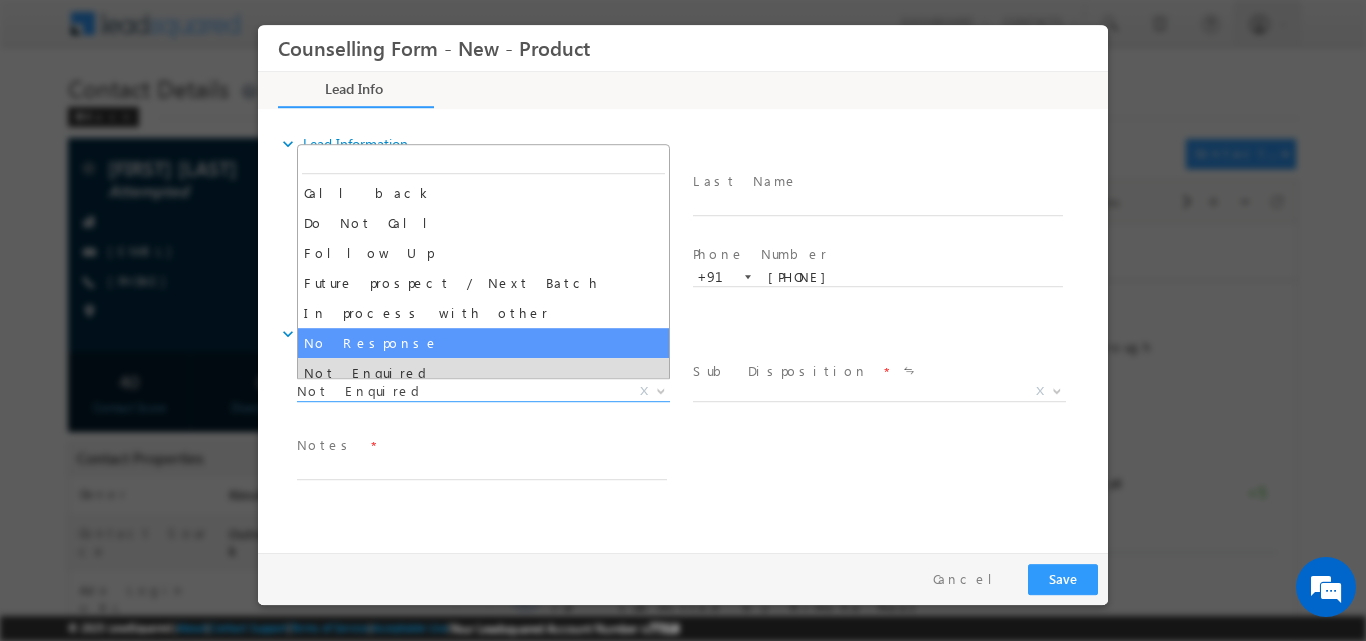select on "No Response" 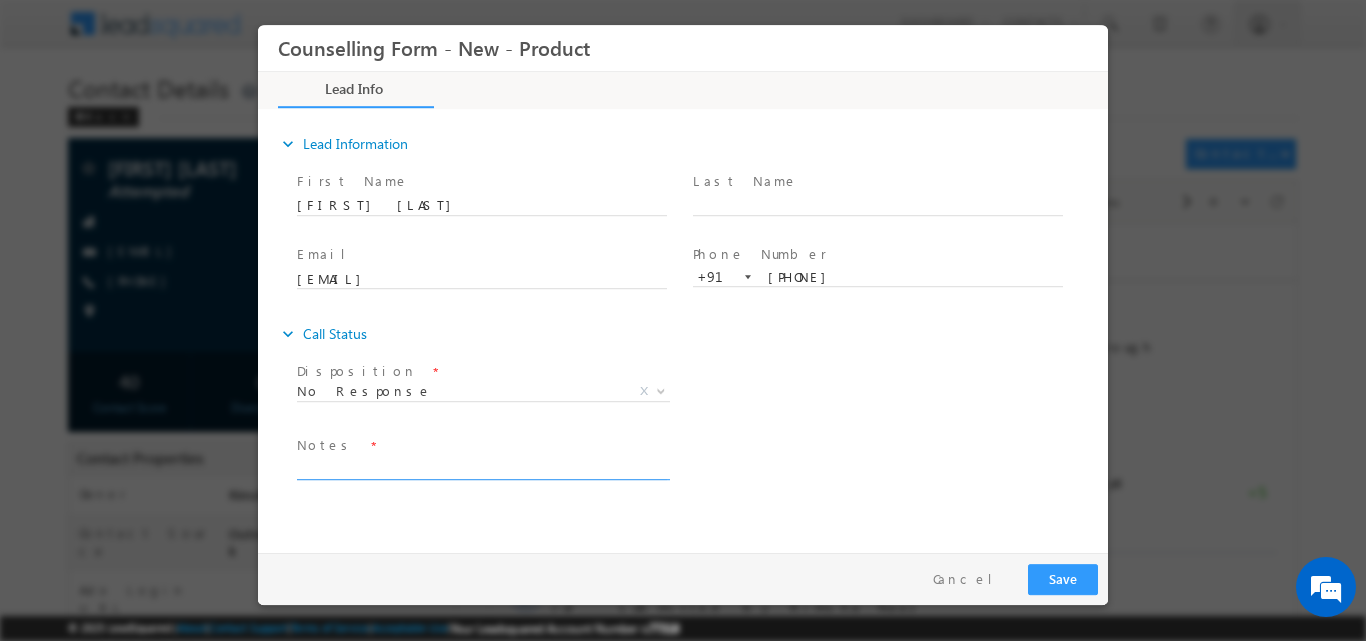 click at bounding box center (482, 467) 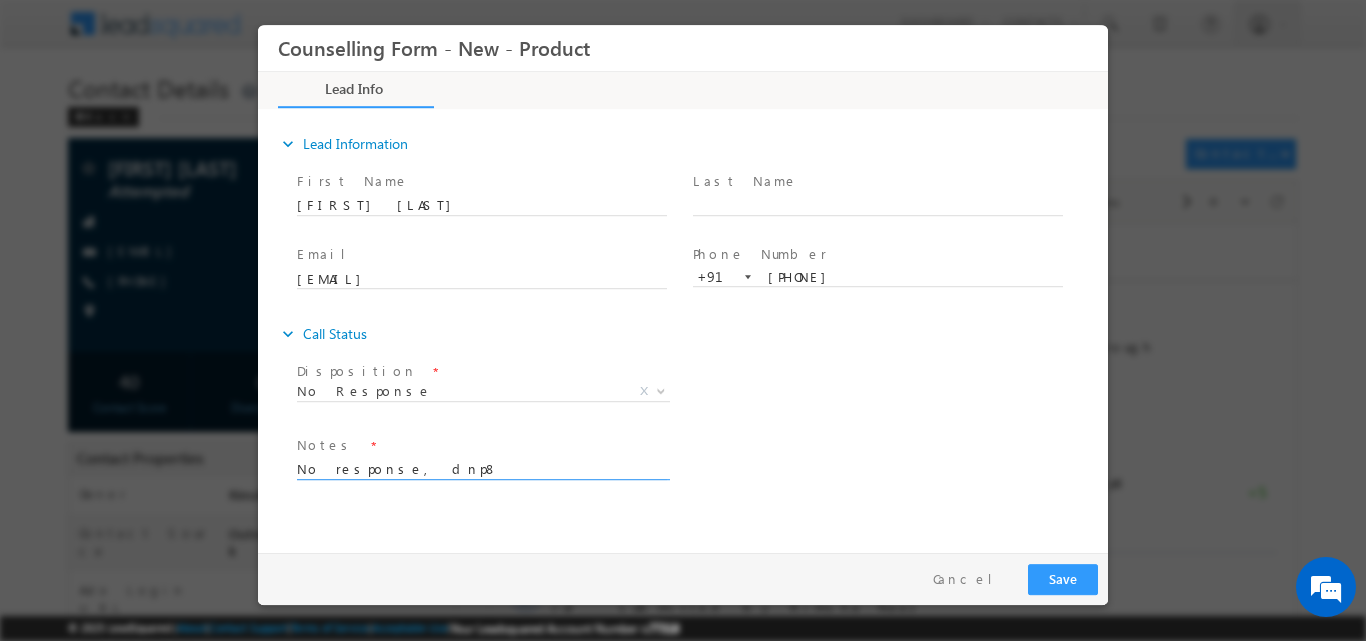 type on "No response, dnp8" 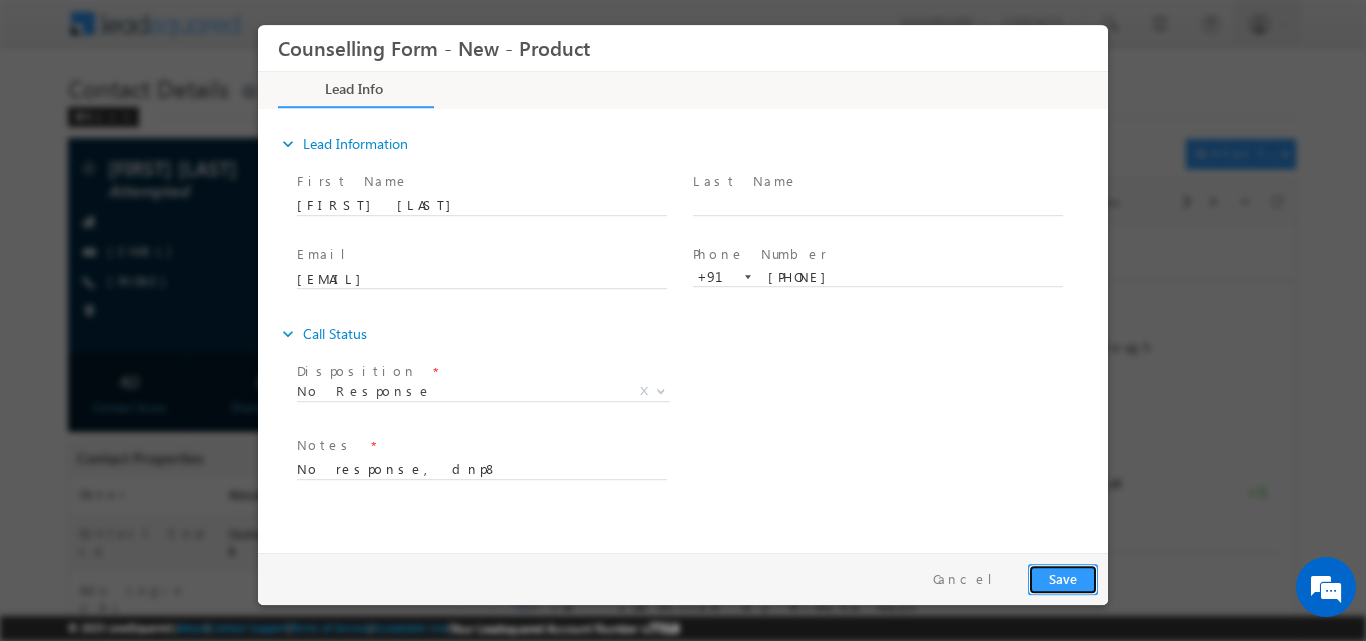 click on "Save" at bounding box center [1063, 578] 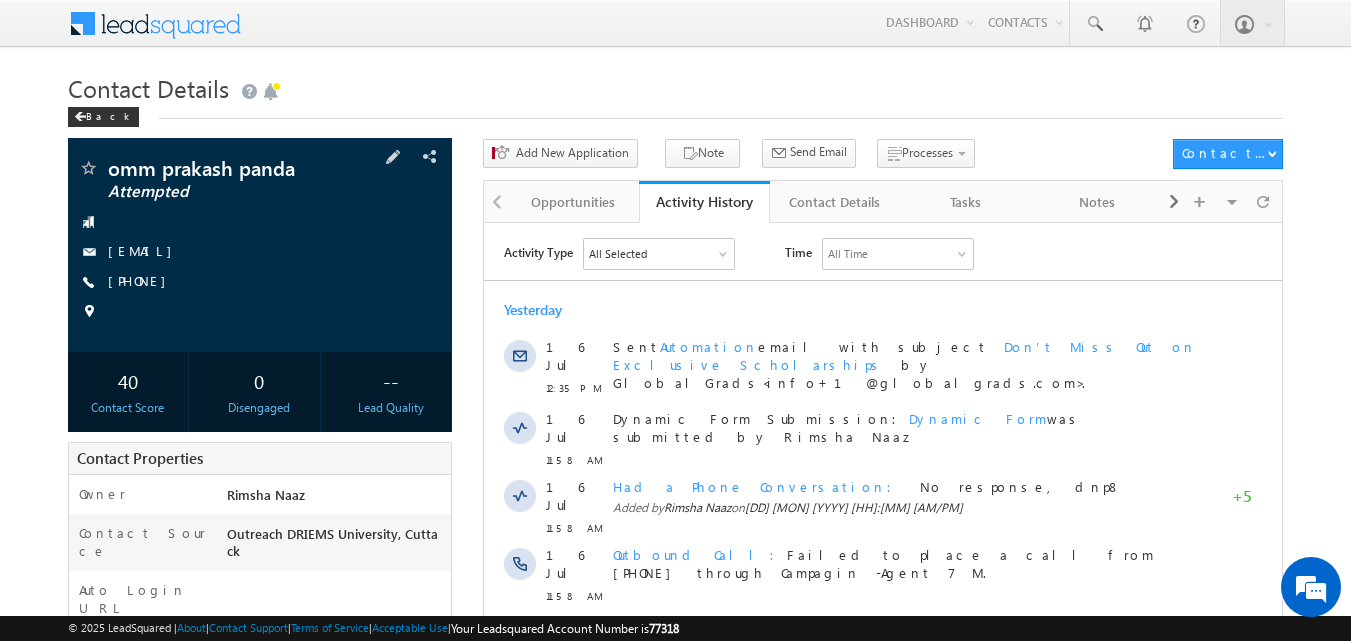 scroll, scrollTop: 0, scrollLeft: 0, axis: both 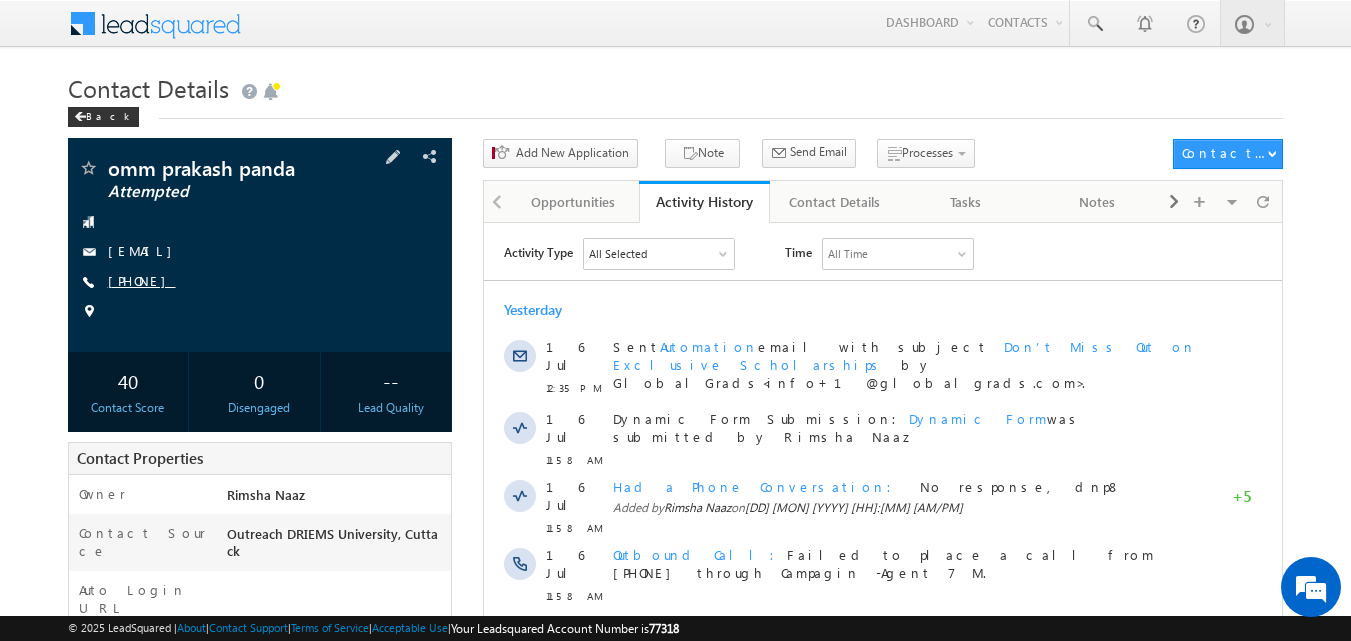 copy on "6370294070" 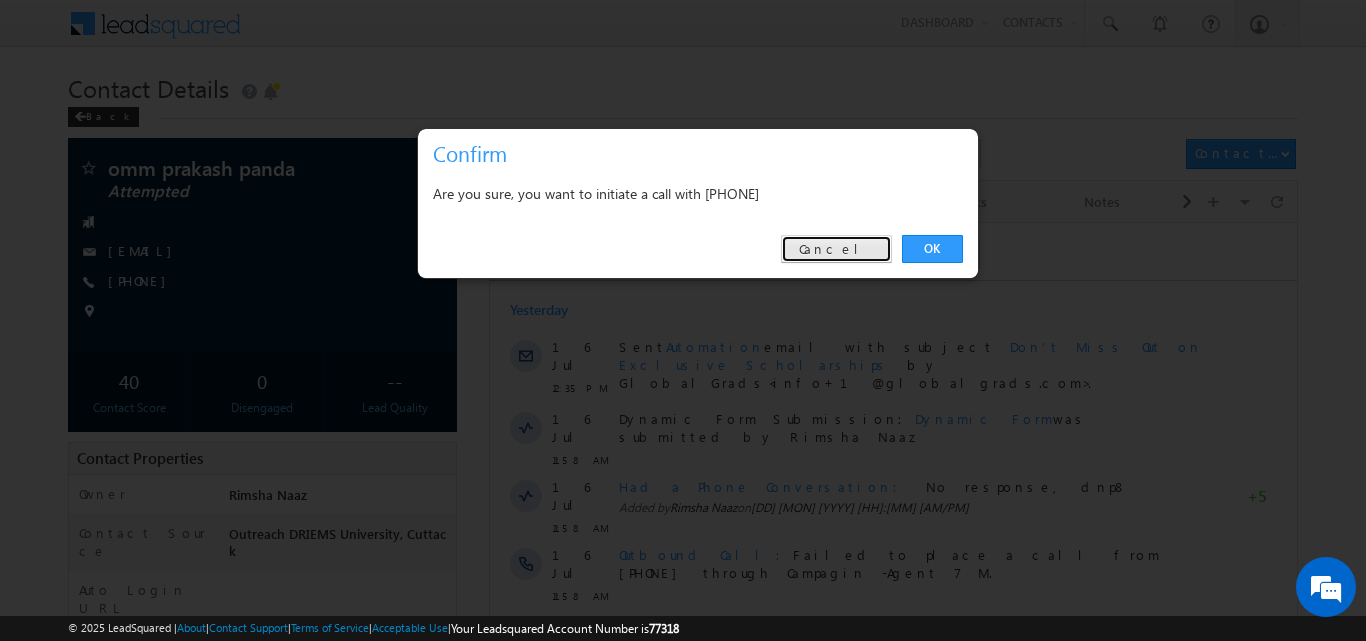 click on "Cancel" at bounding box center [836, 249] 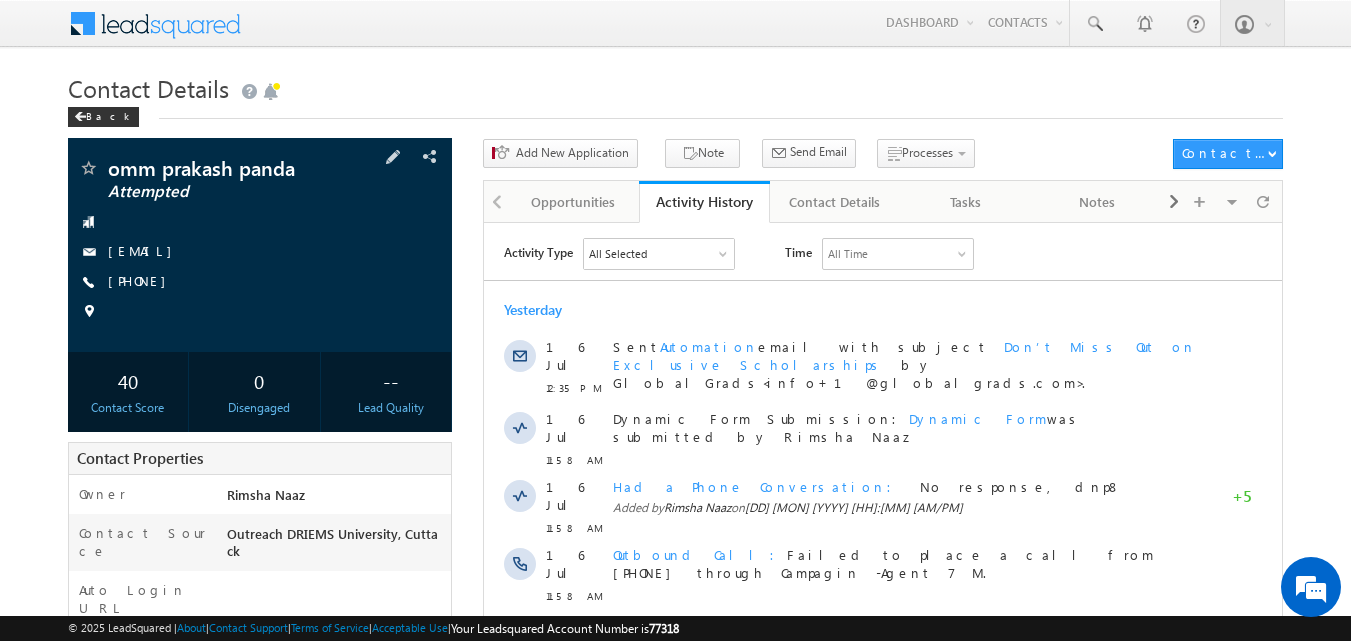 copy on "6370294070" 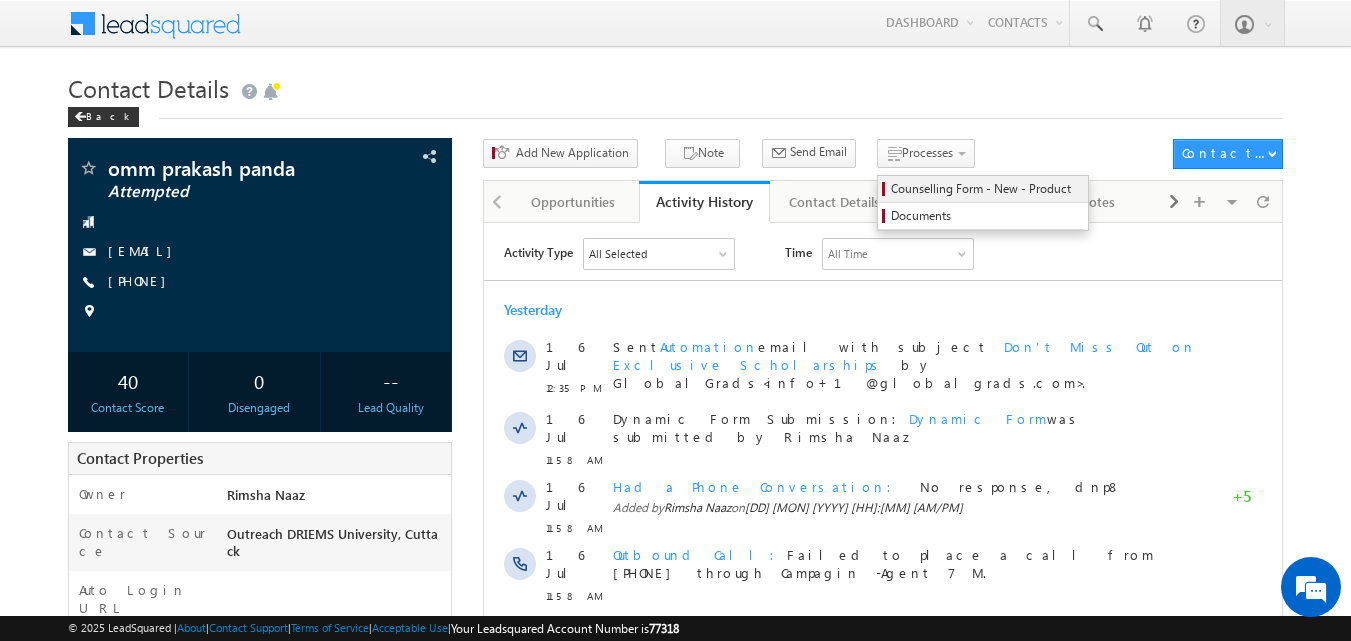 click on "Counselling Form - New - Product" at bounding box center [986, 189] 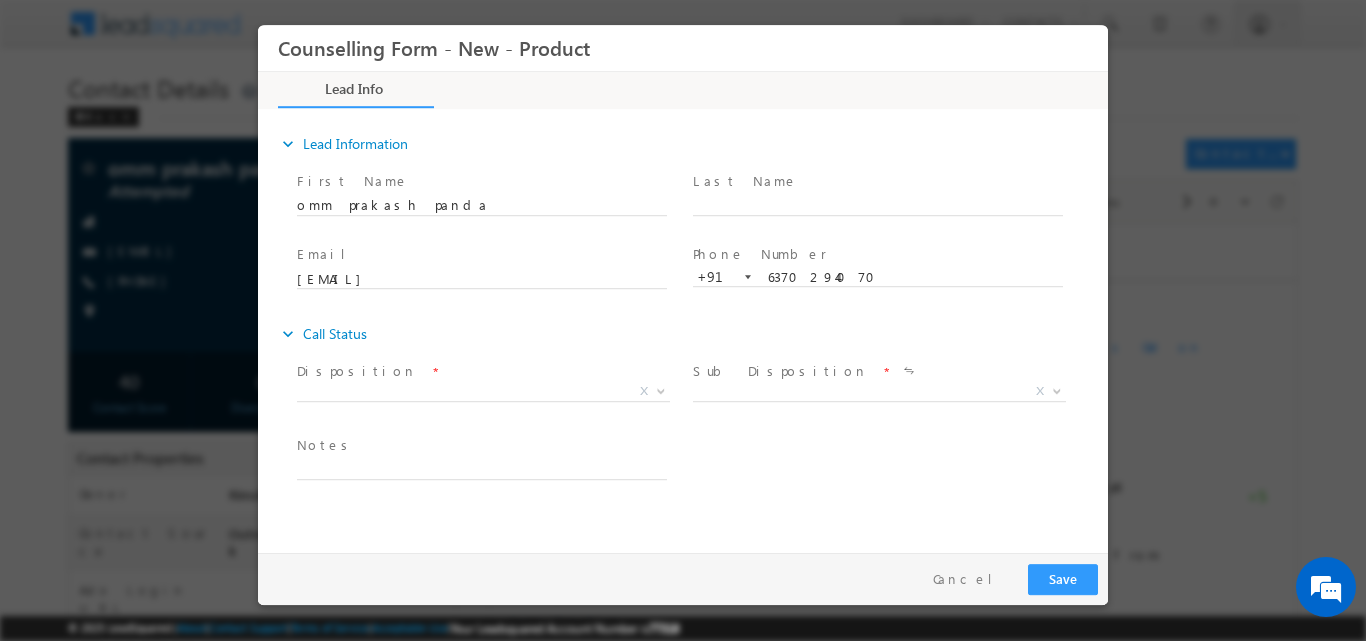 scroll, scrollTop: 0, scrollLeft: 0, axis: both 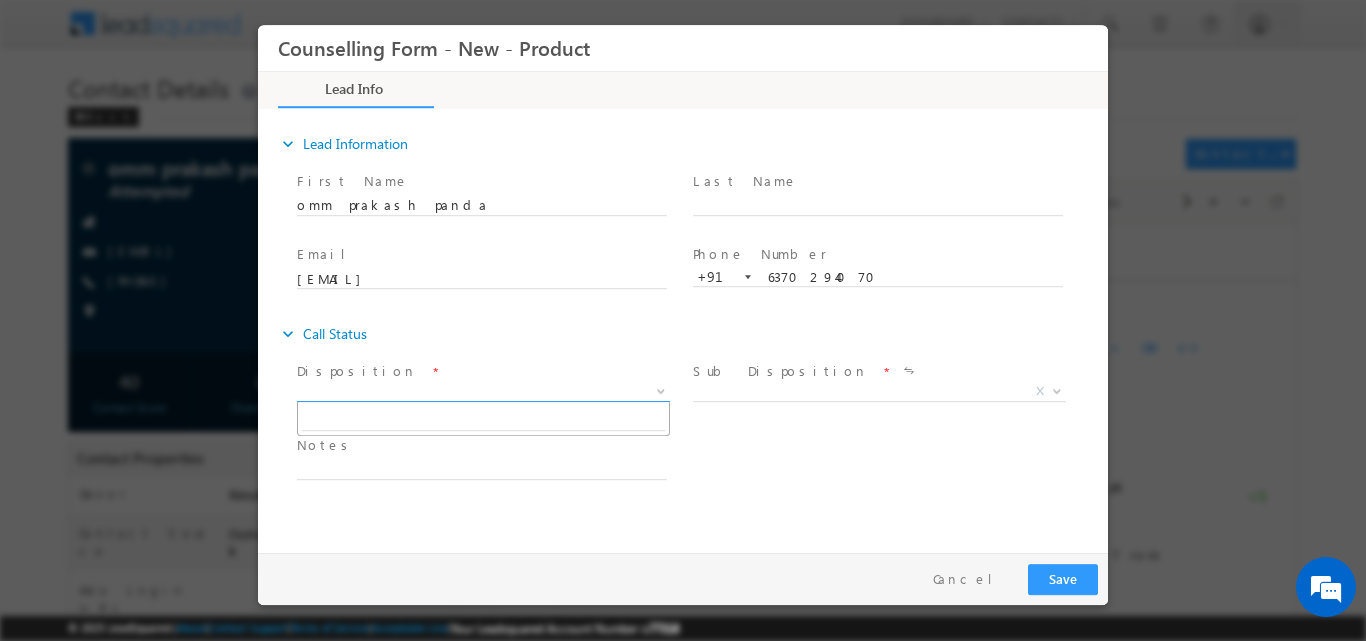 click at bounding box center (661, 389) 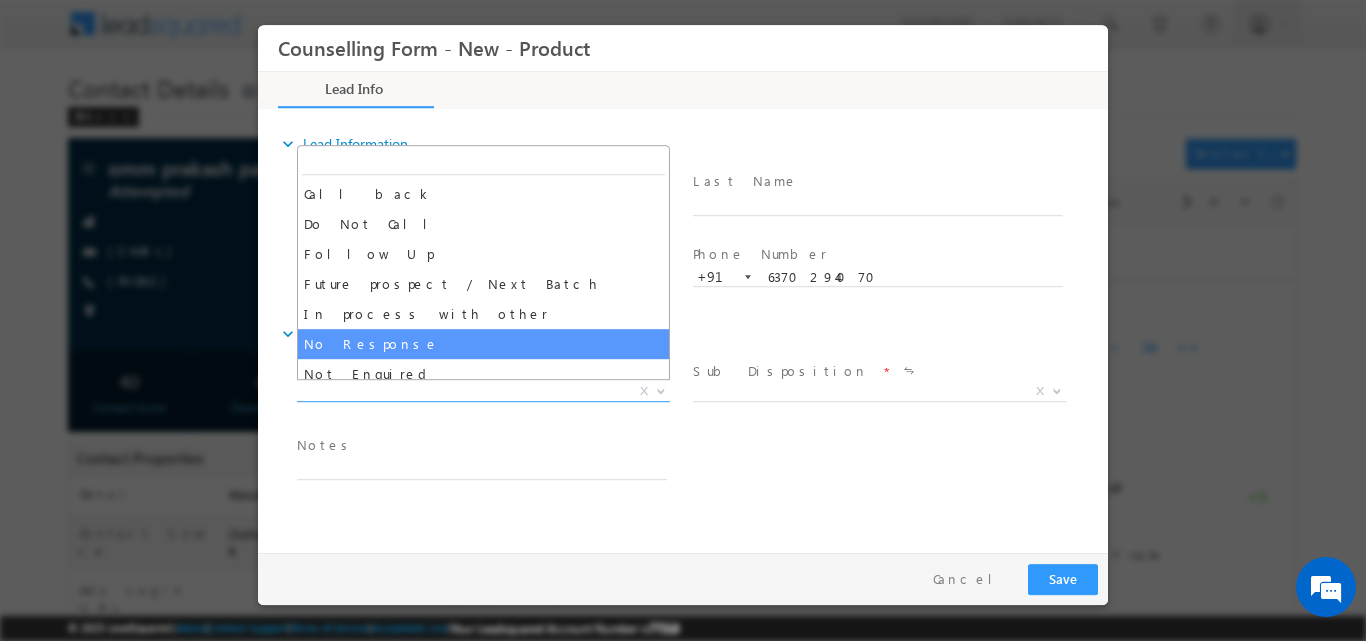 select on "No Response" 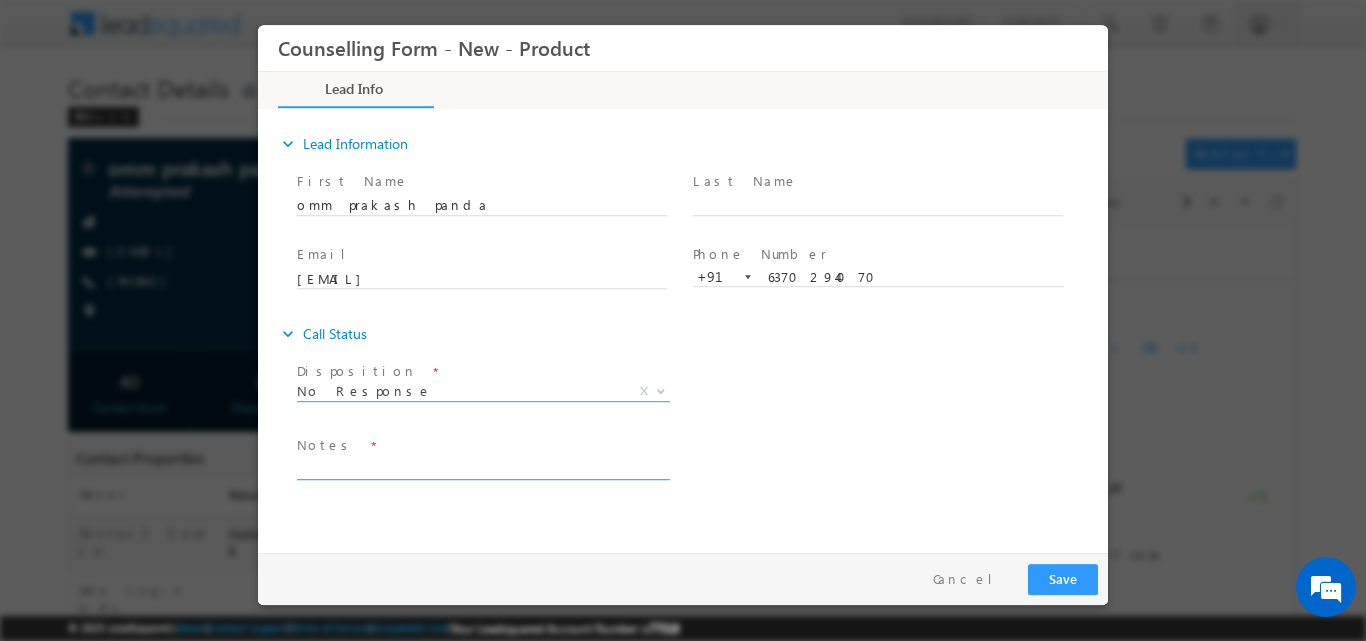 click at bounding box center (482, 467) 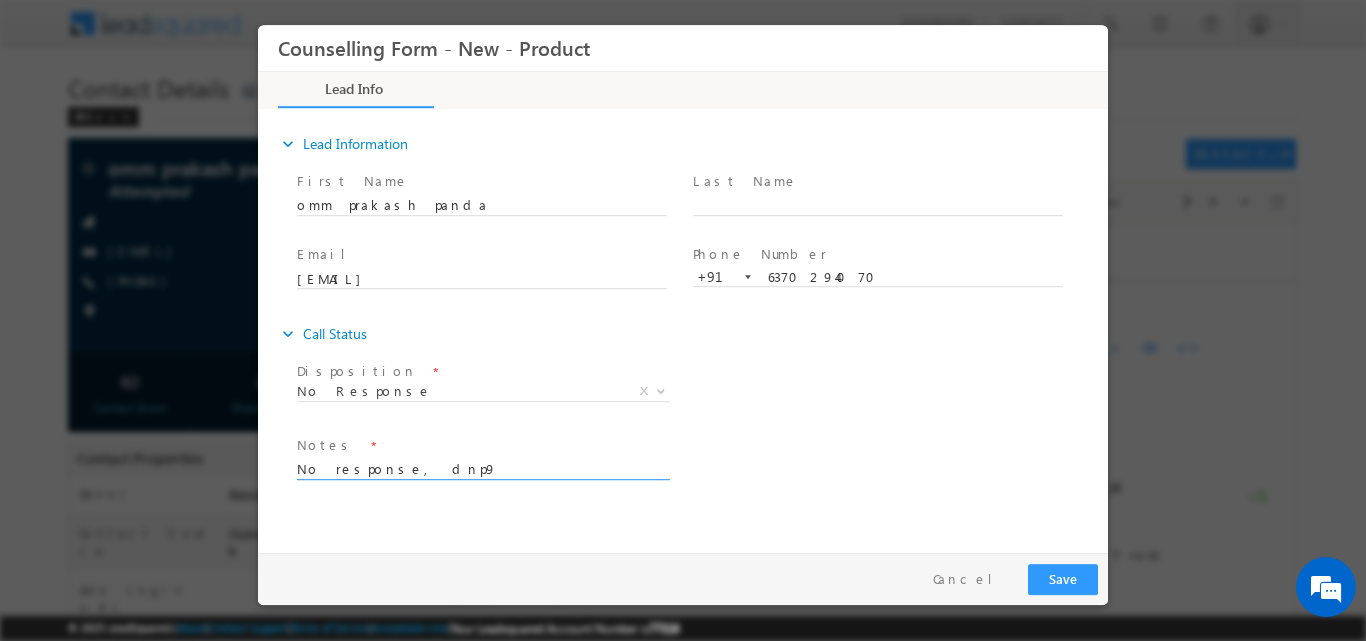type on "No response, dnp9" 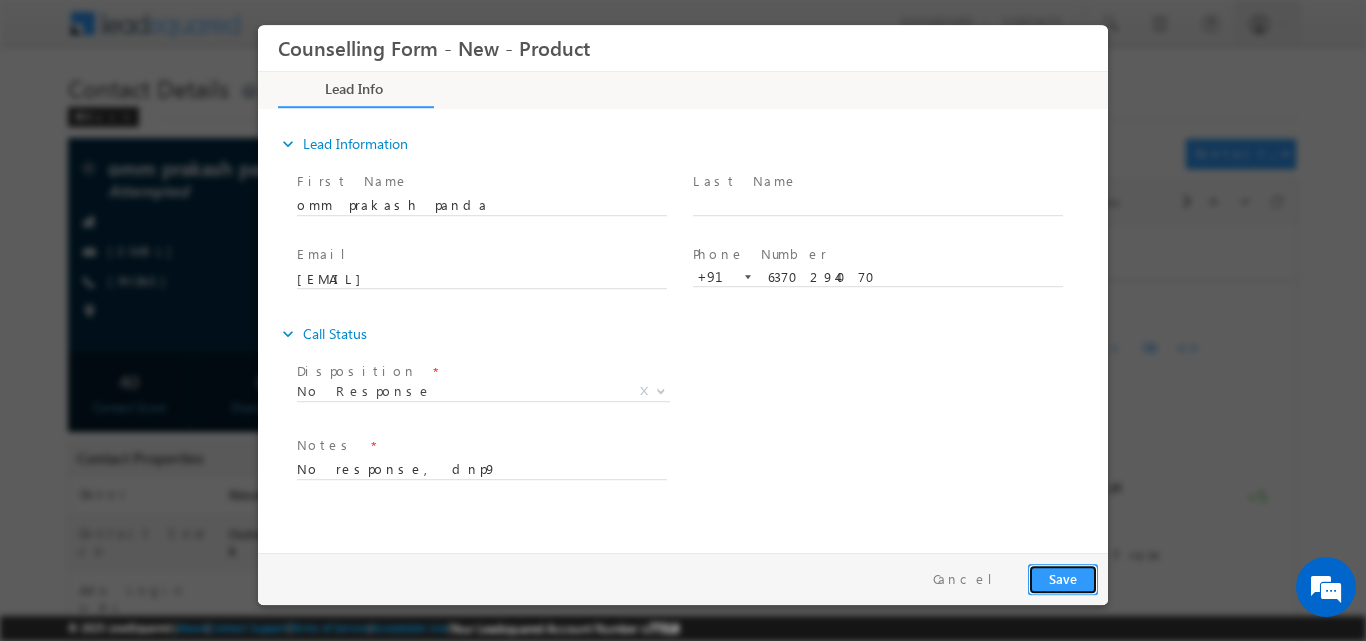 click on "Save" at bounding box center [1063, 578] 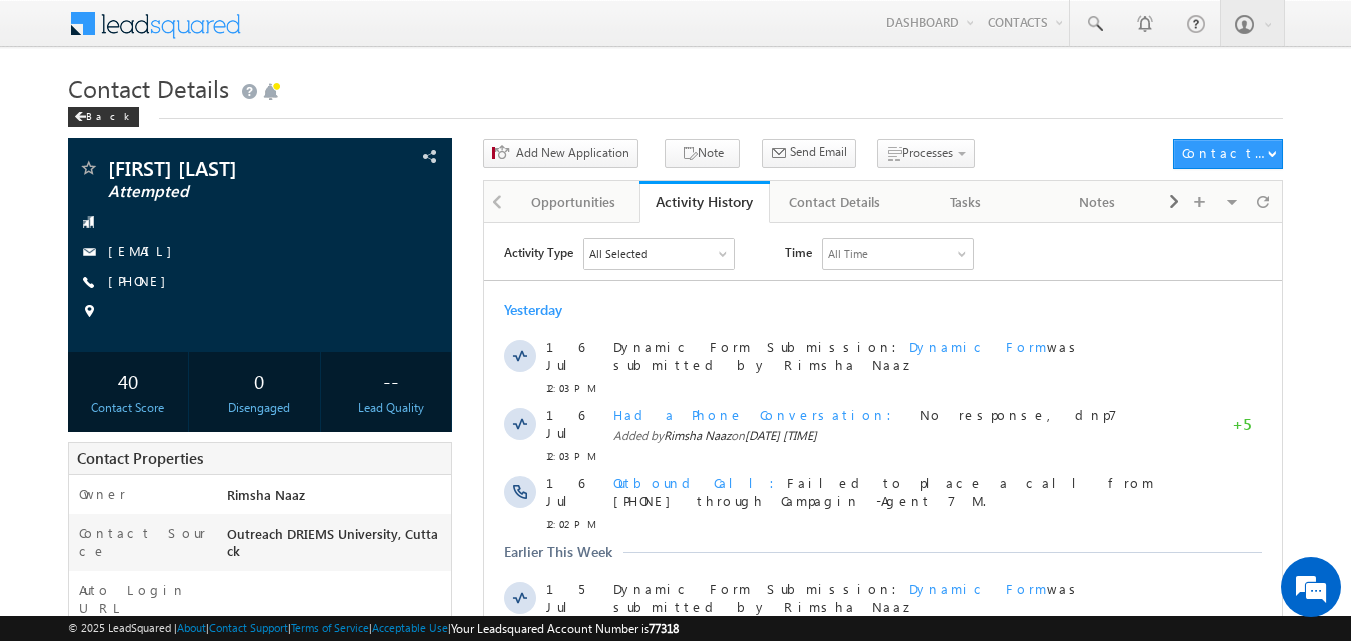 scroll, scrollTop: 0, scrollLeft: 0, axis: both 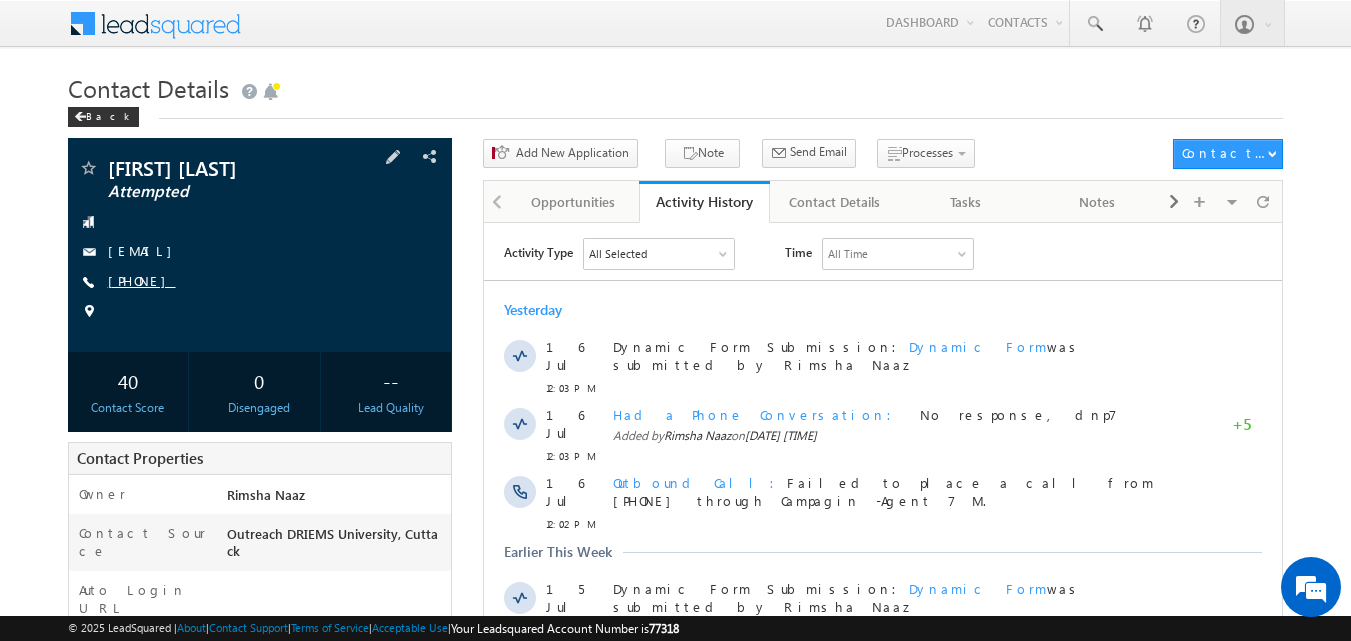 drag, startPoint x: 137, startPoint y: 277, endPoint x: 203, endPoint y: 284, distance: 66.37017 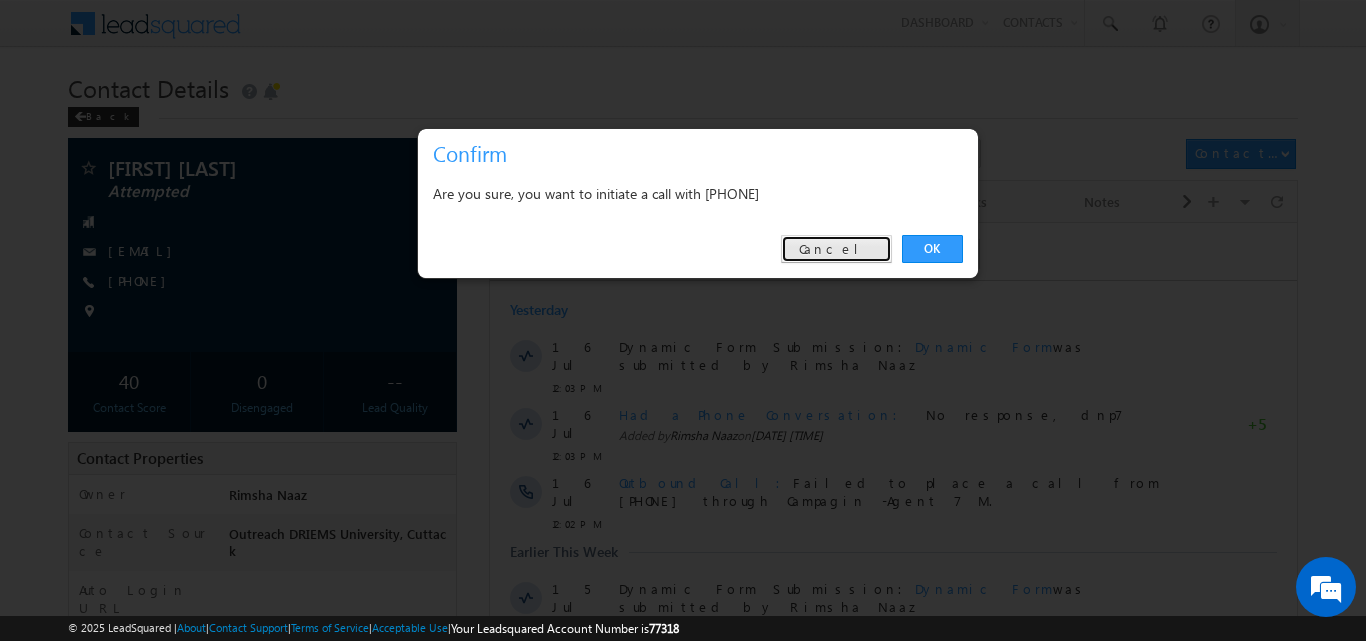 click on "Cancel" at bounding box center [836, 249] 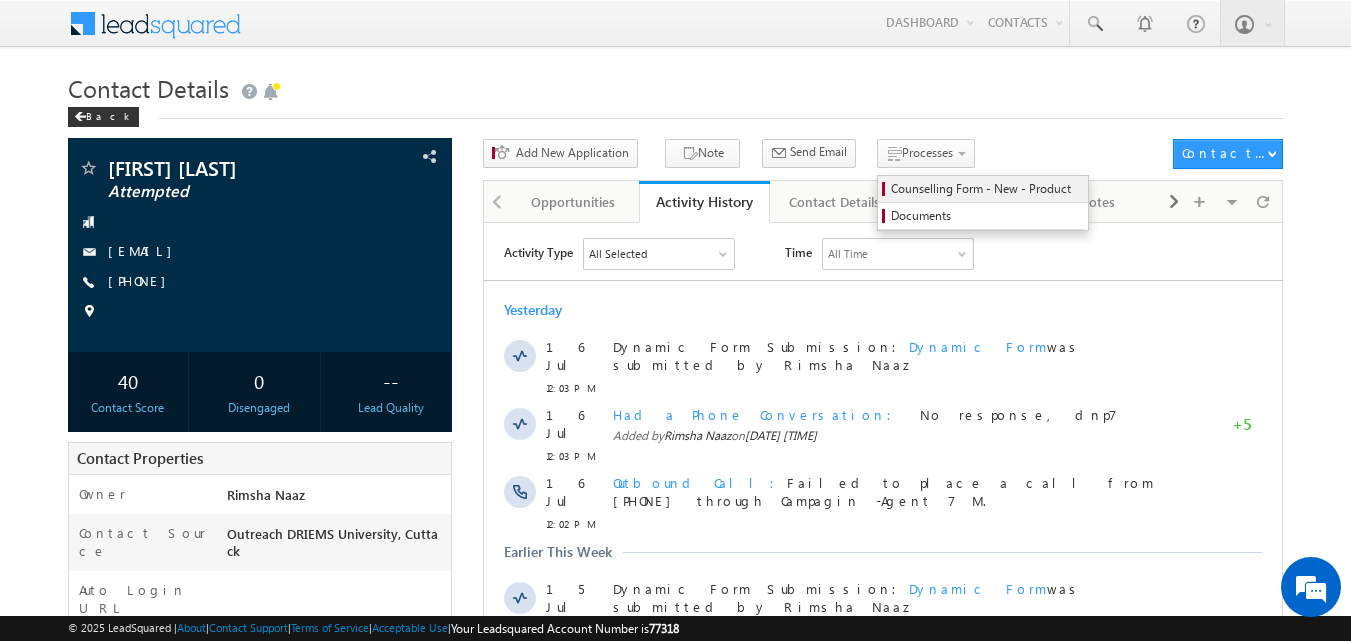 click on "Counselling Form - New - Product" at bounding box center [986, 189] 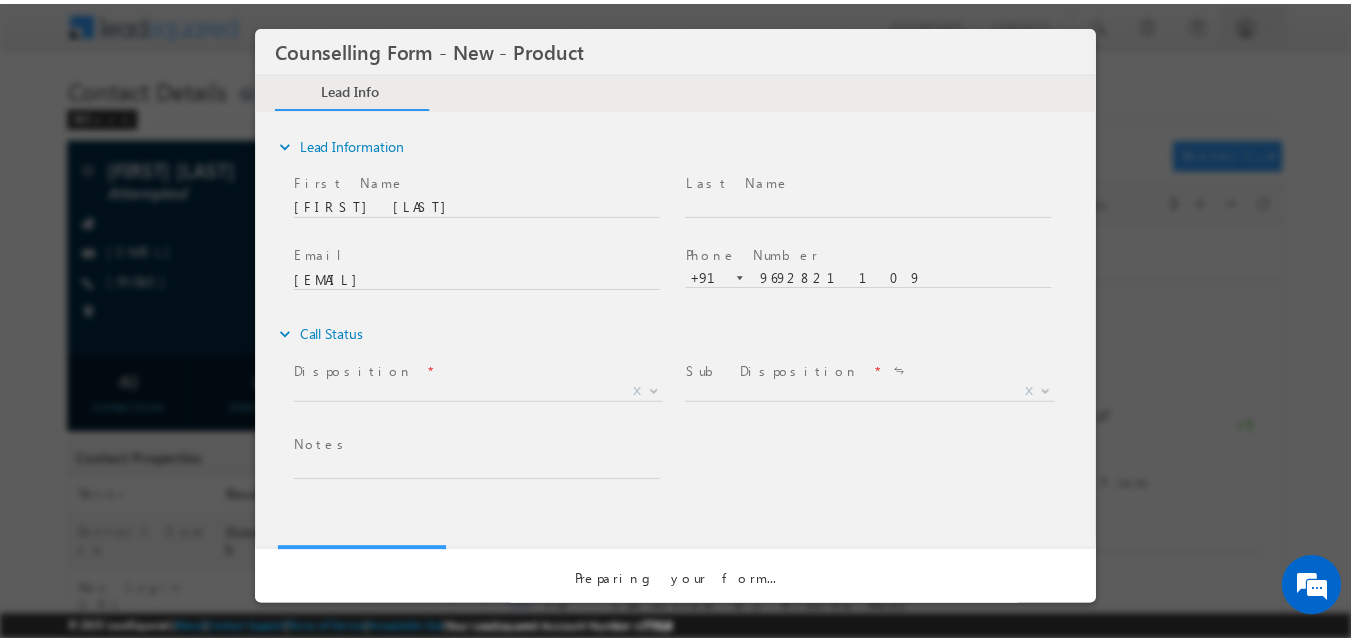 scroll, scrollTop: 0, scrollLeft: 0, axis: both 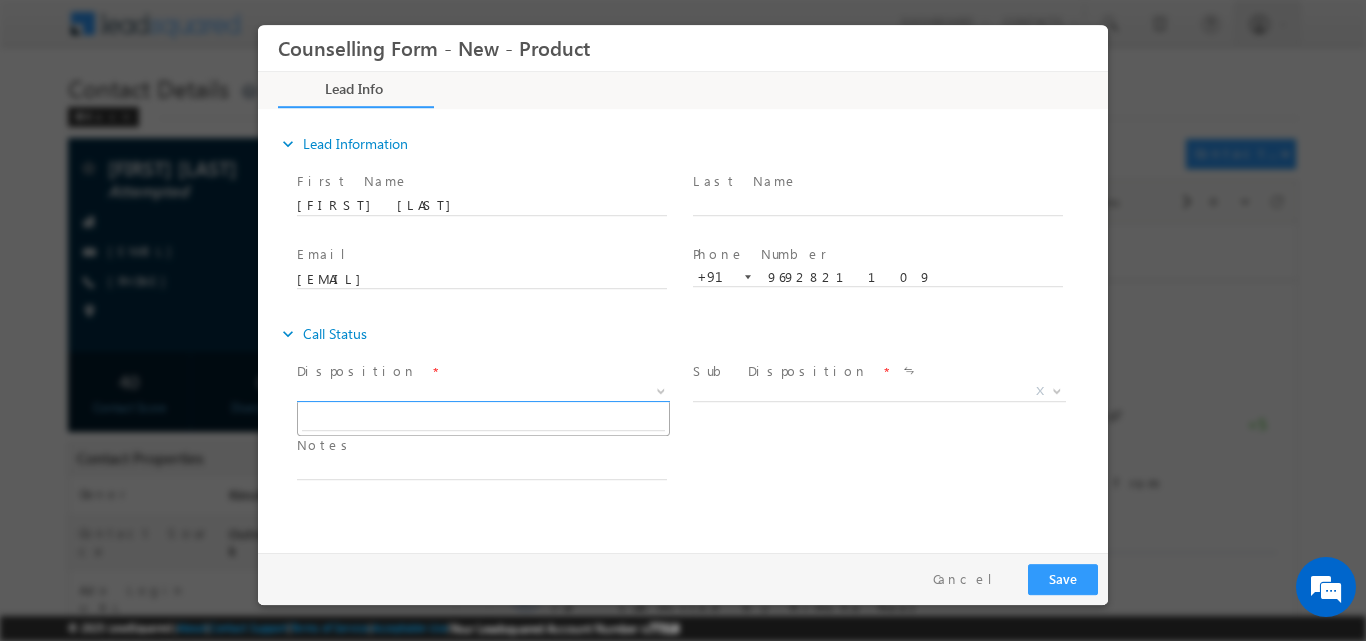 click at bounding box center [659, 390] 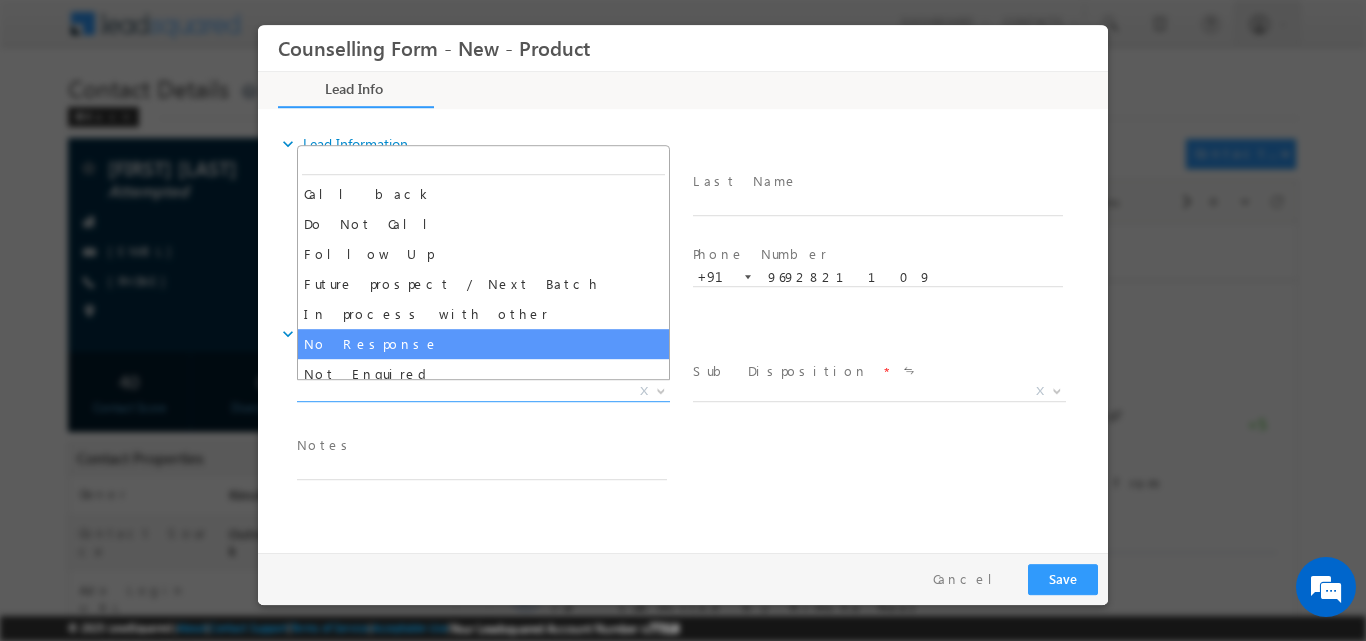 select on "No Response" 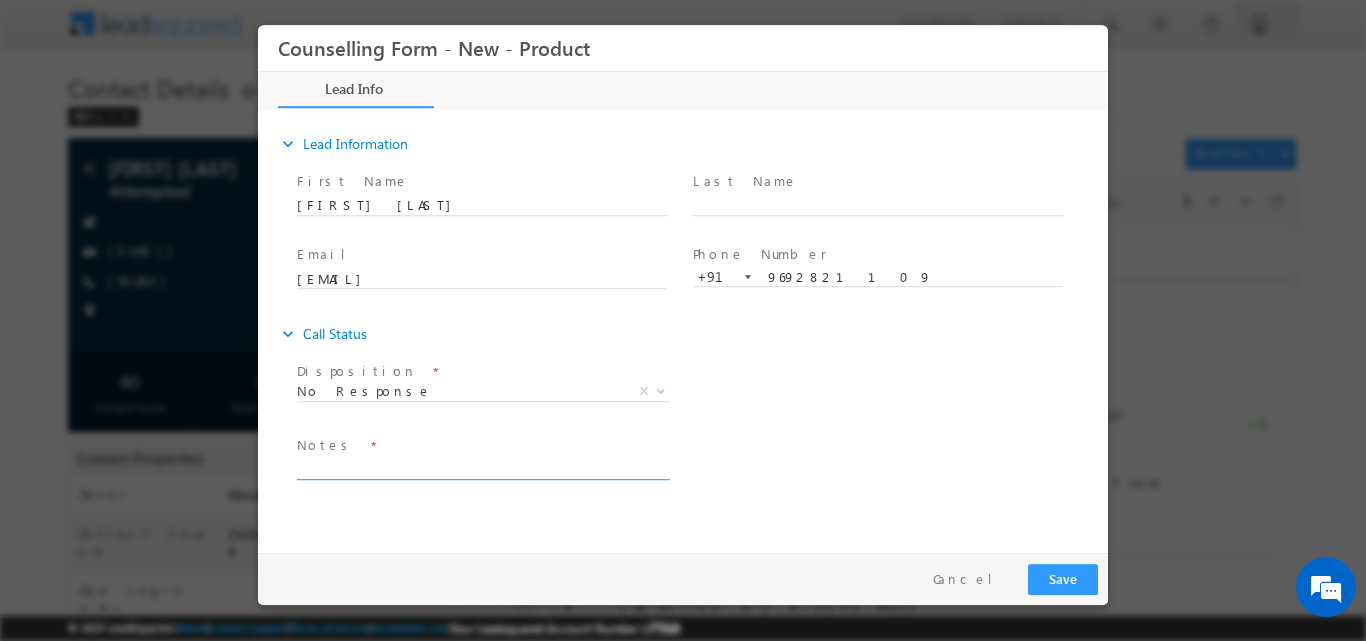 click at bounding box center [482, 467] 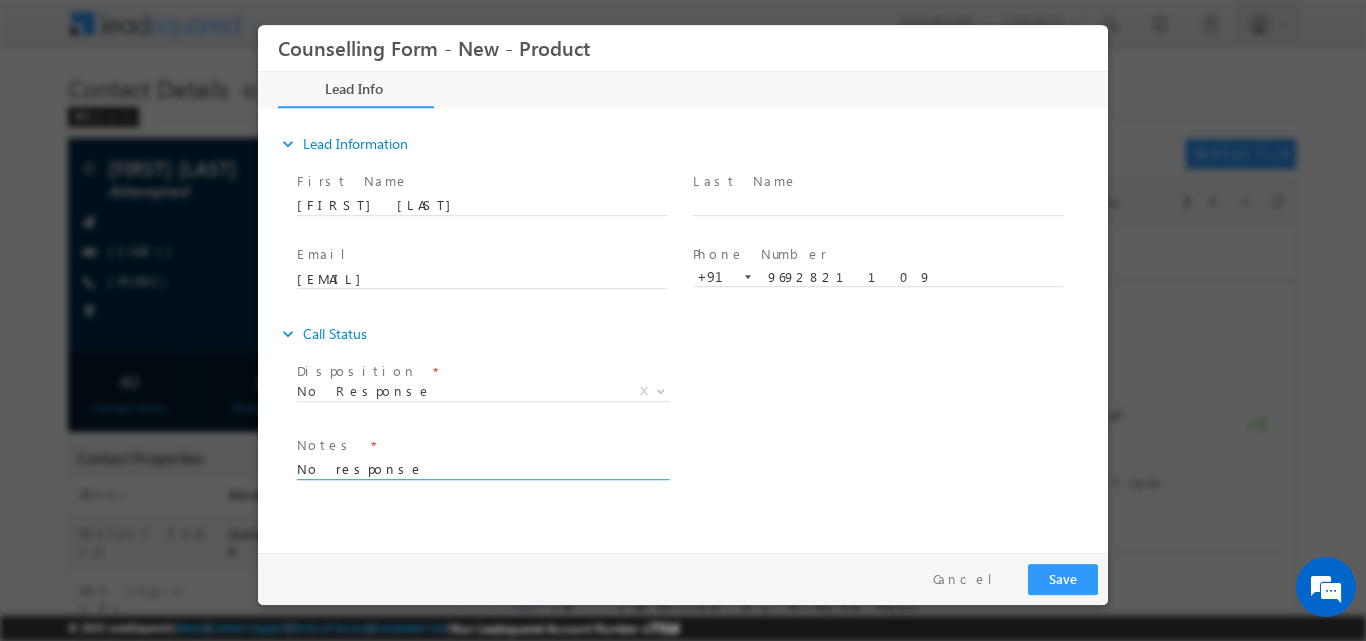type on "No response" 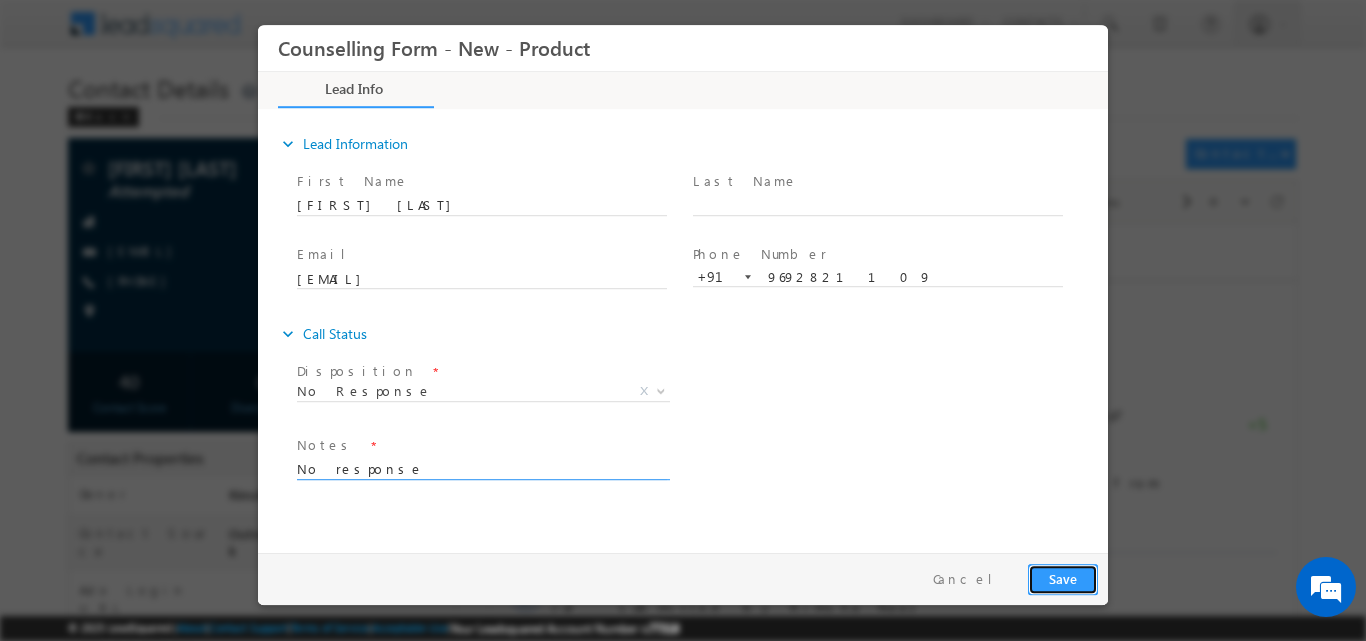 click on "Save" at bounding box center [1063, 578] 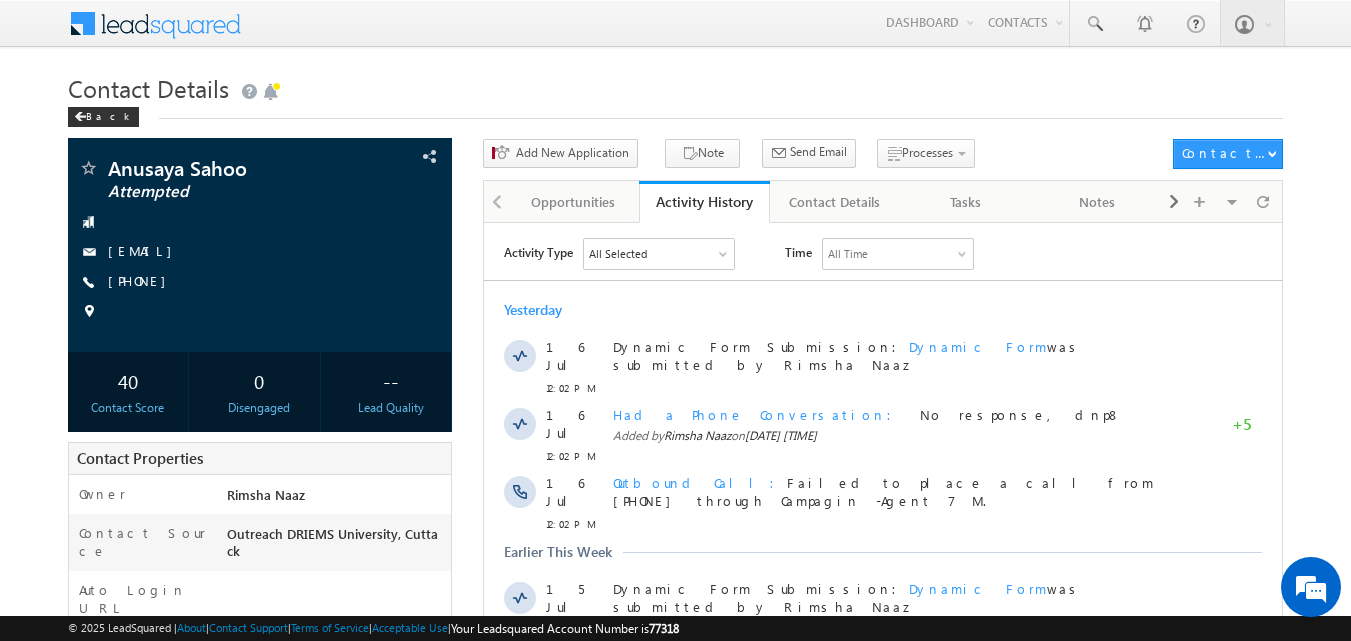 scroll, scrollTop: 0, scrollLeft: 0, axis: both 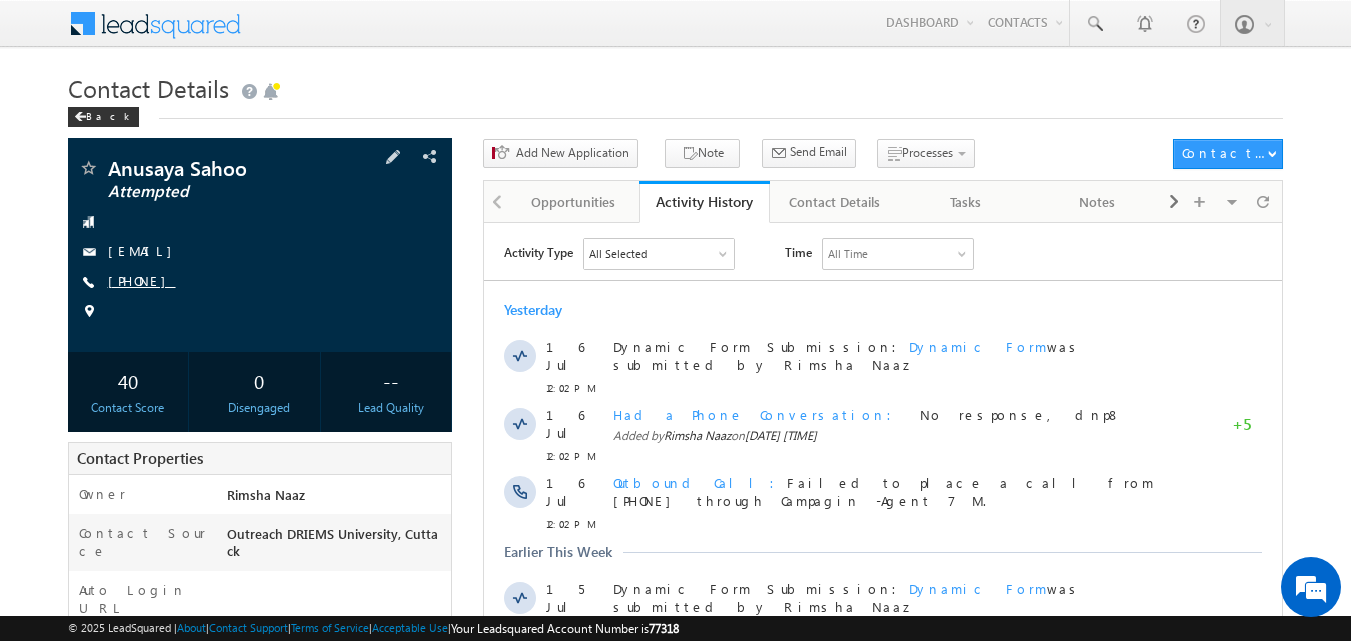 copy on "[PHONE]" 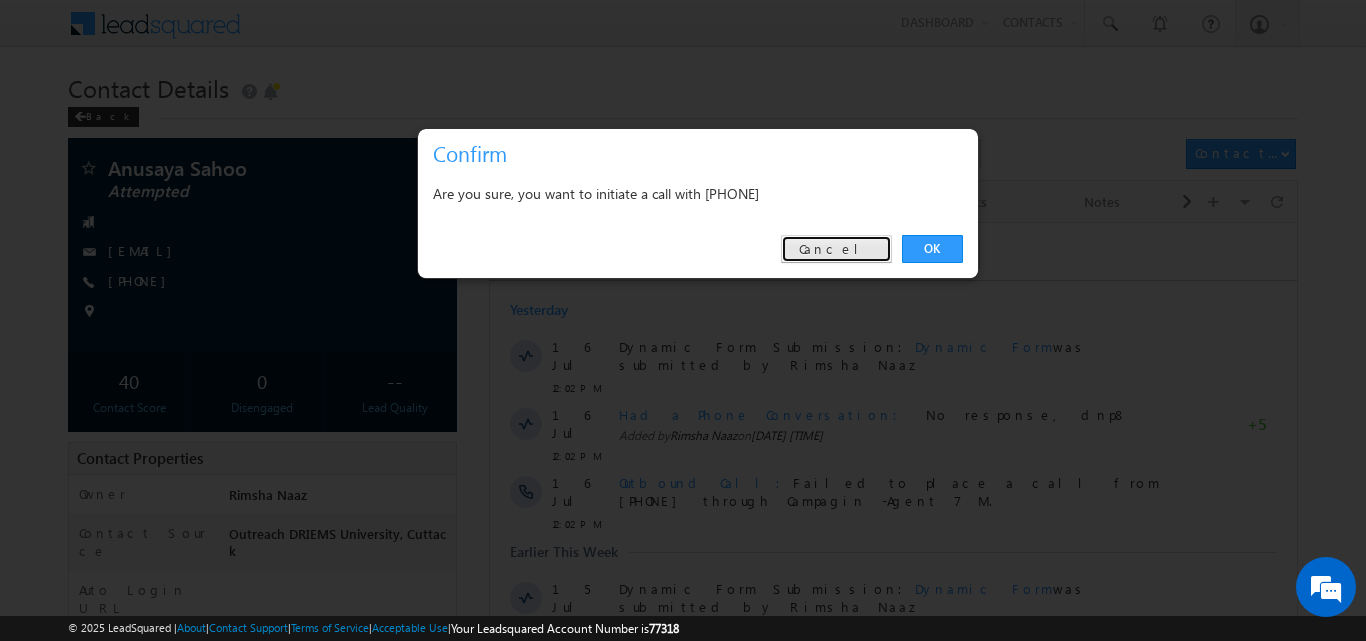 click on "Cancel" at bounding box center (836, 249) 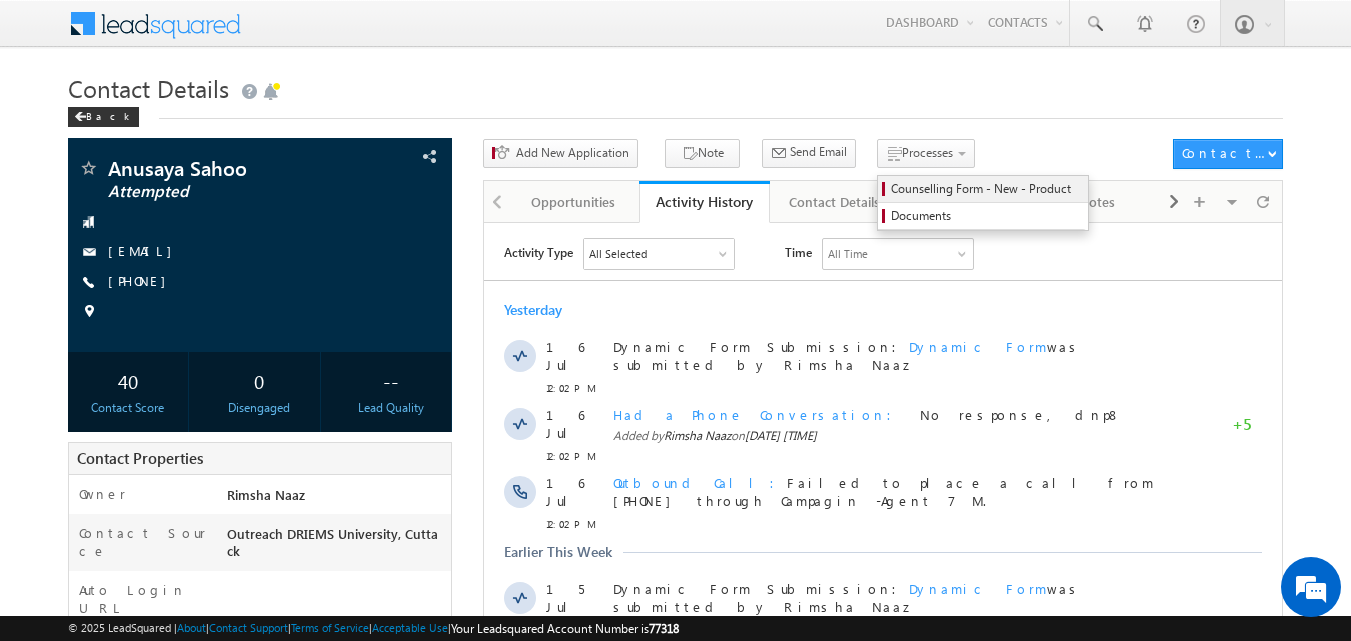 click on "Counselling Form - New - Product" at bounding box center [986, 189] 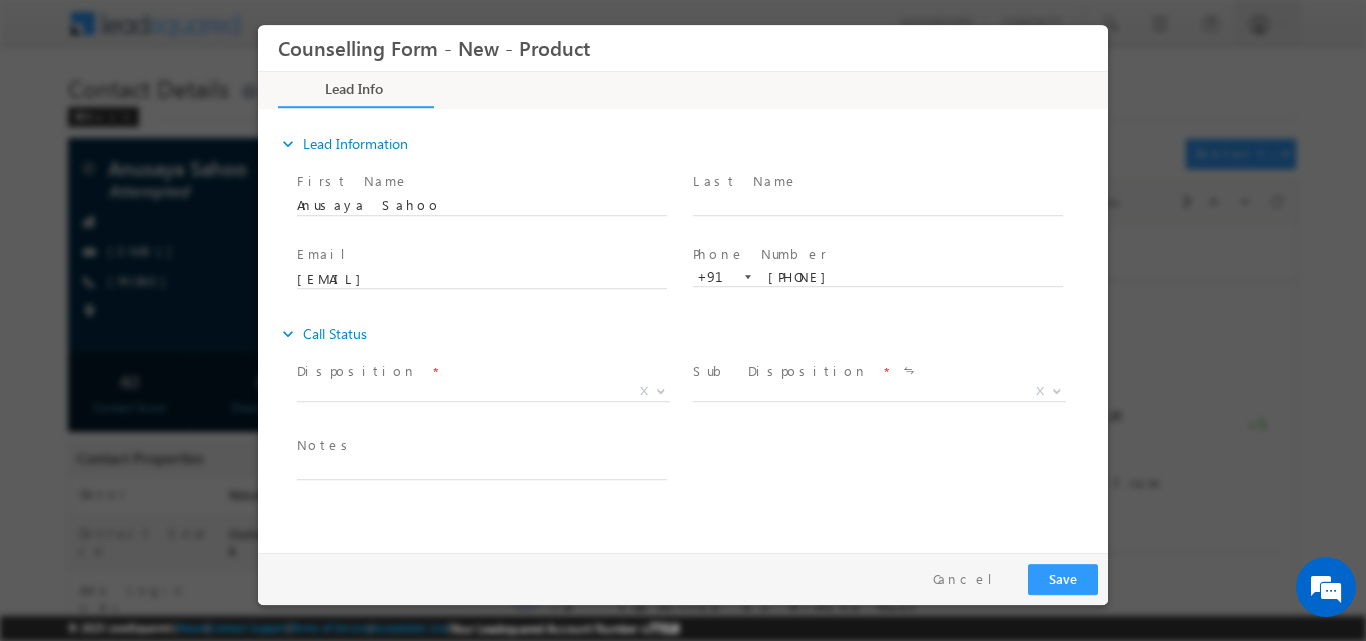 scroll, scrollTop: 0, scrollLeft: 0, axis: both 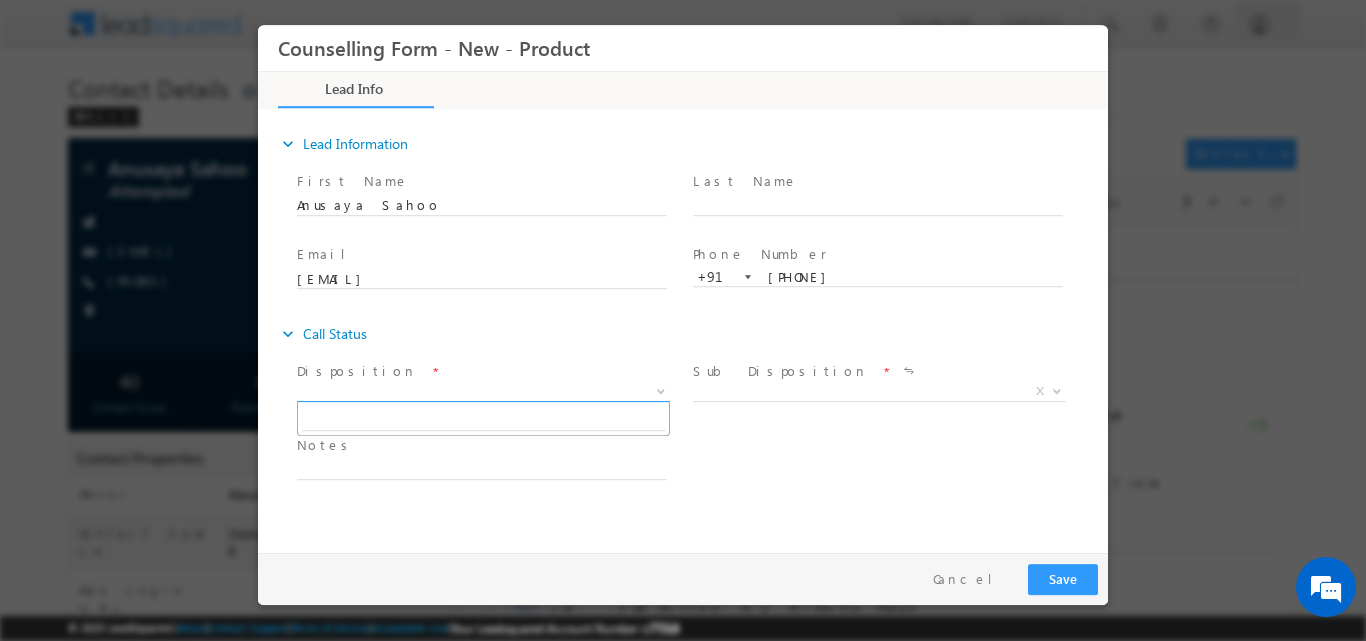 click at bounding box center (659, 390) 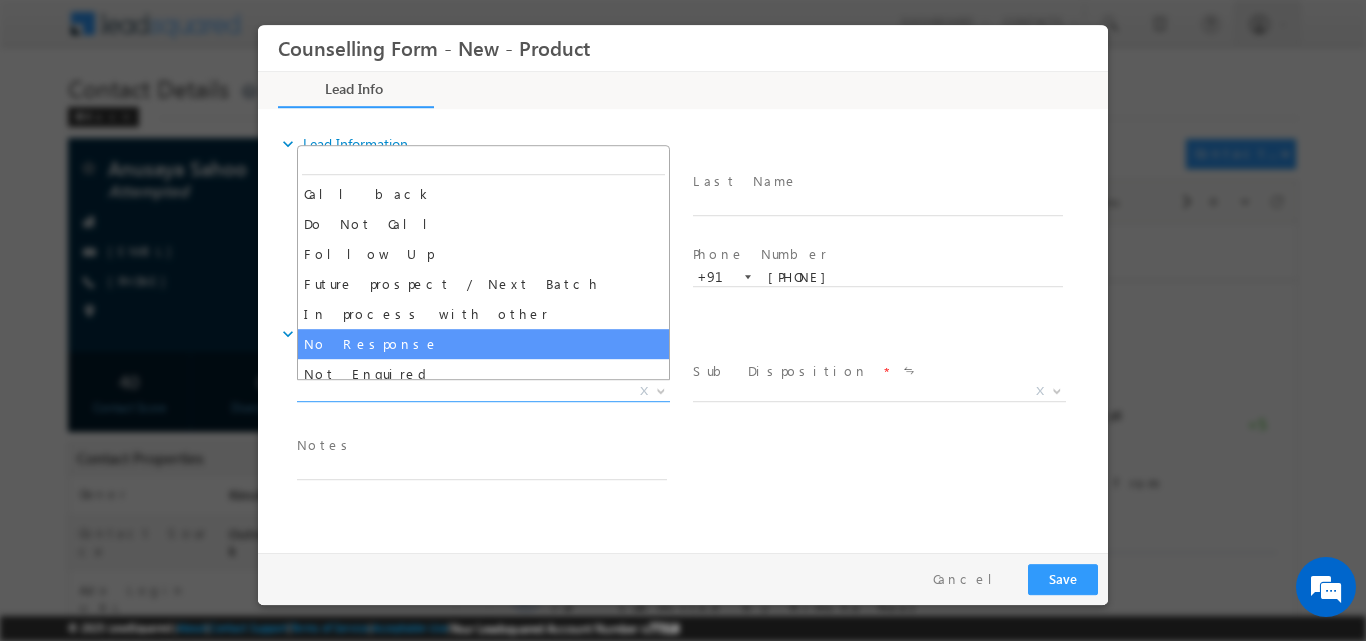 select on "No Response" 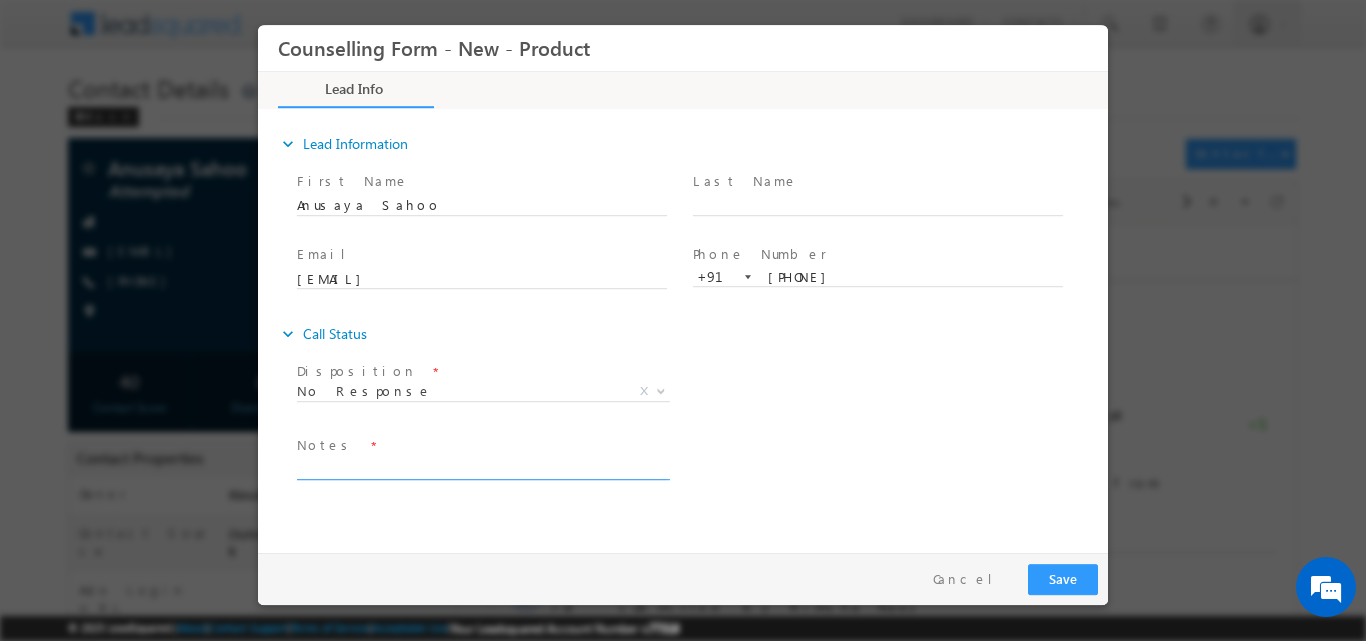 click at bounding box center (482, 467) 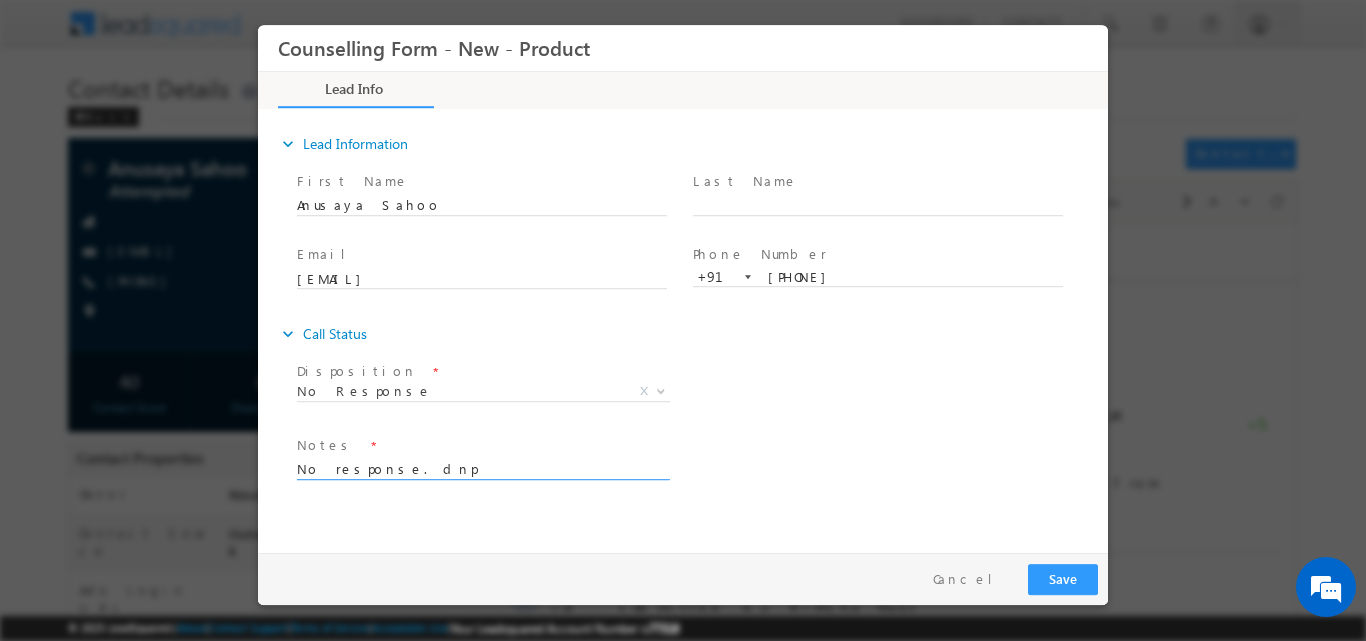 type on "No response. dnp" 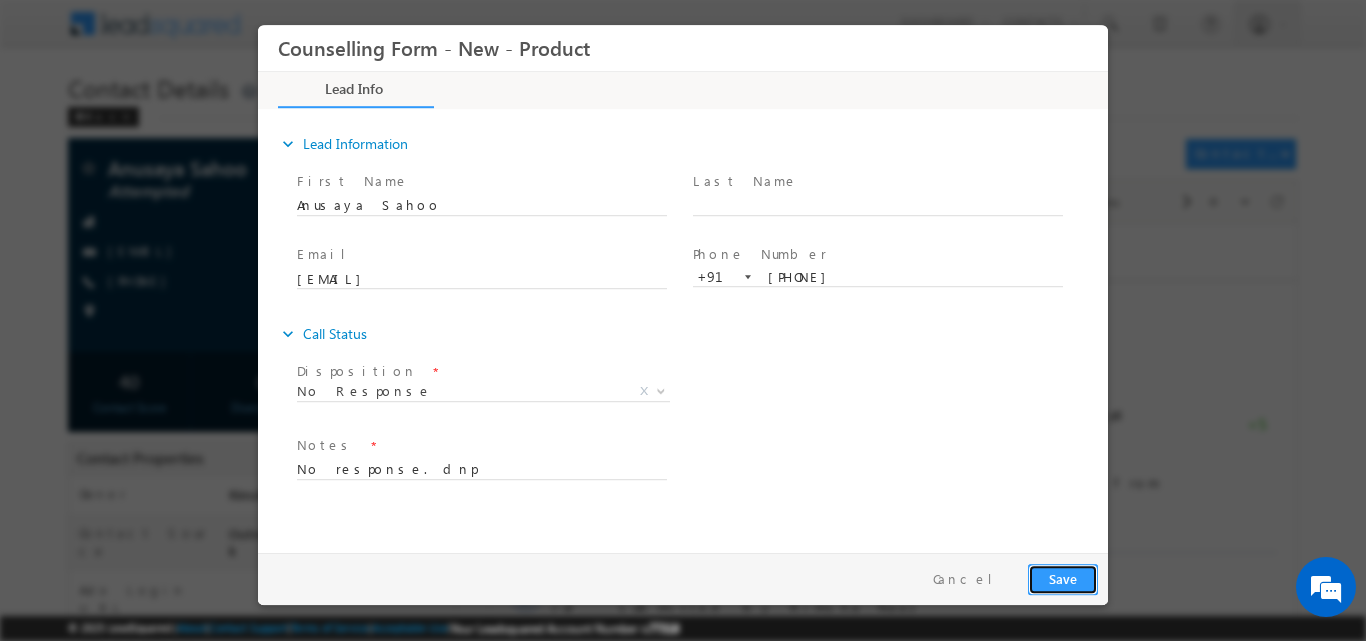 click on "Save" at bounding box center [1063, 578] 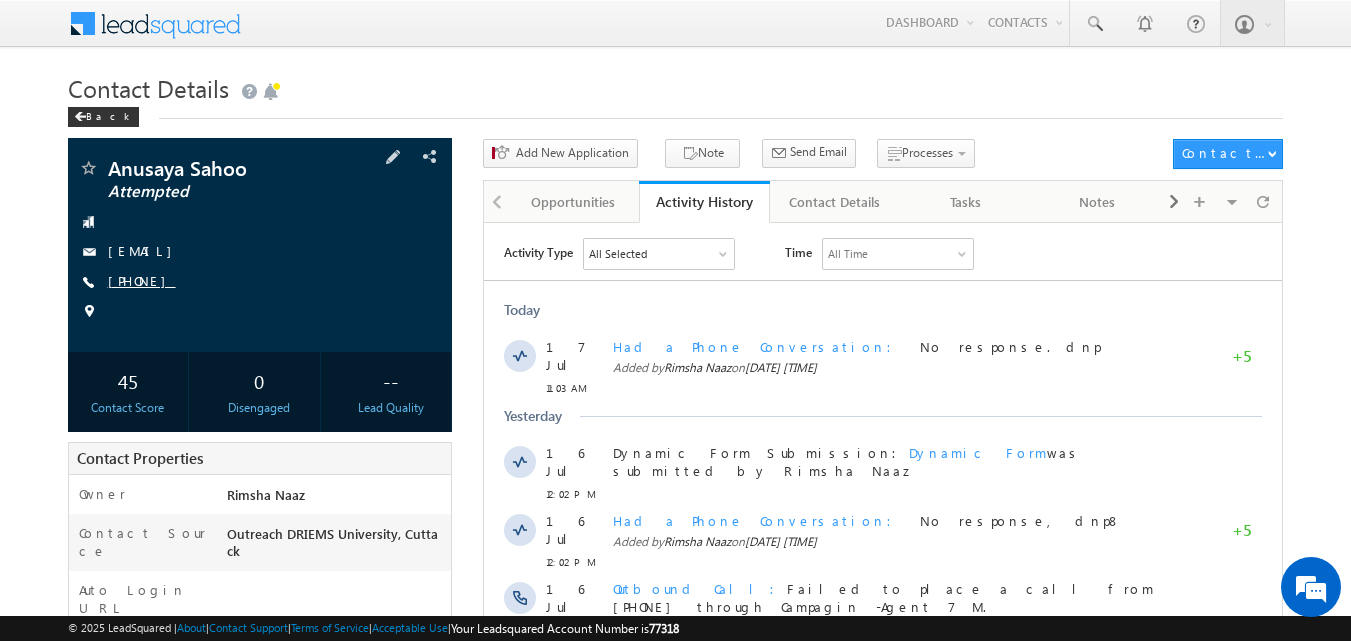 drag, startPoint x: 138, startPoint y: 274, endPoint x: 204, endPoint y: 284, distance: 66.75328 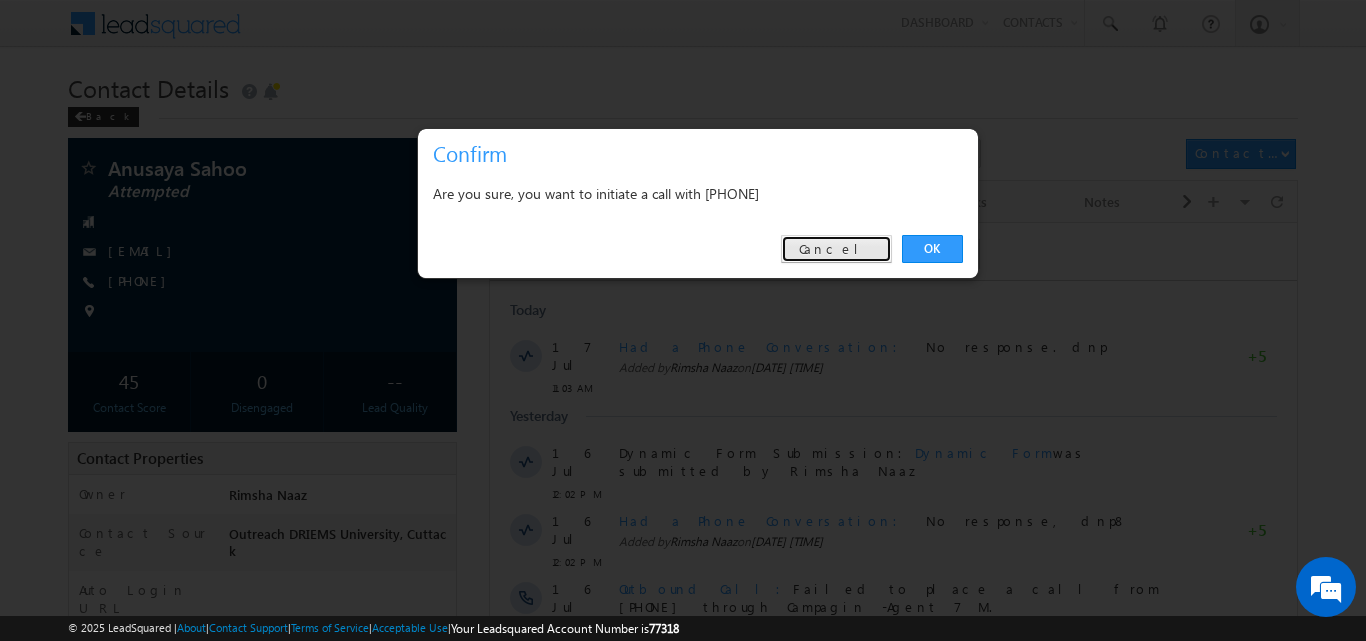 click on "Cancel" at bounding box center [836, 249] 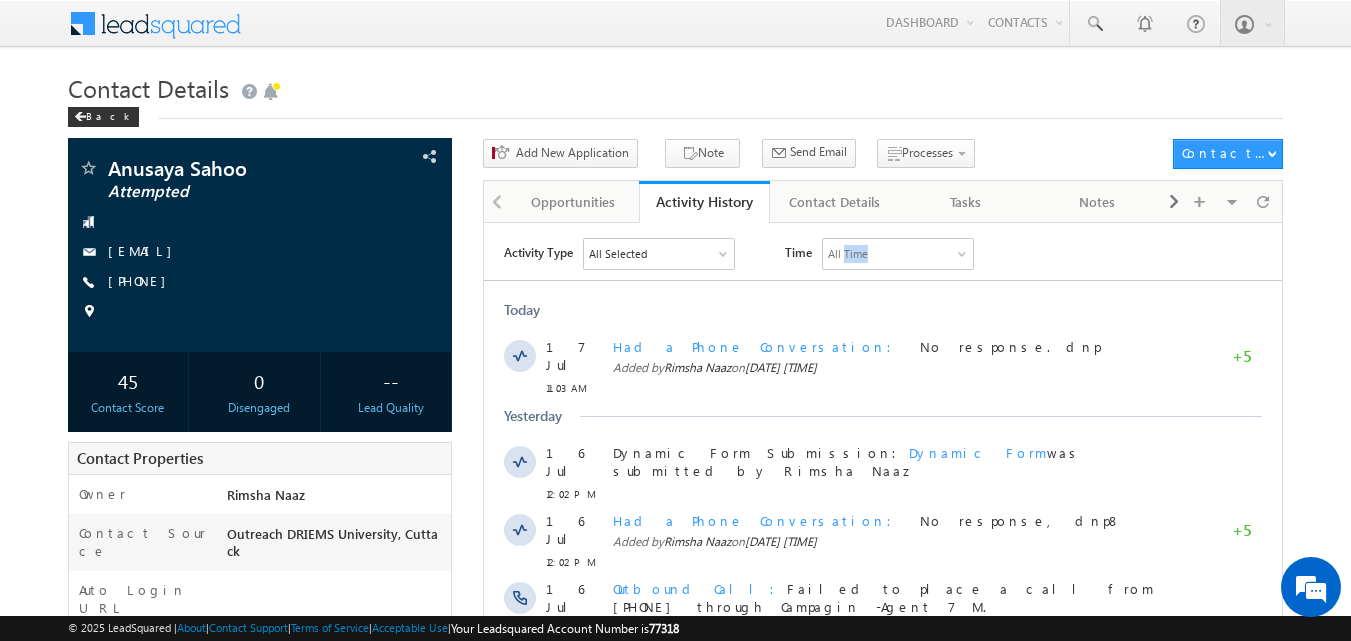 click on "All Time" at bounding box center [848, 253] 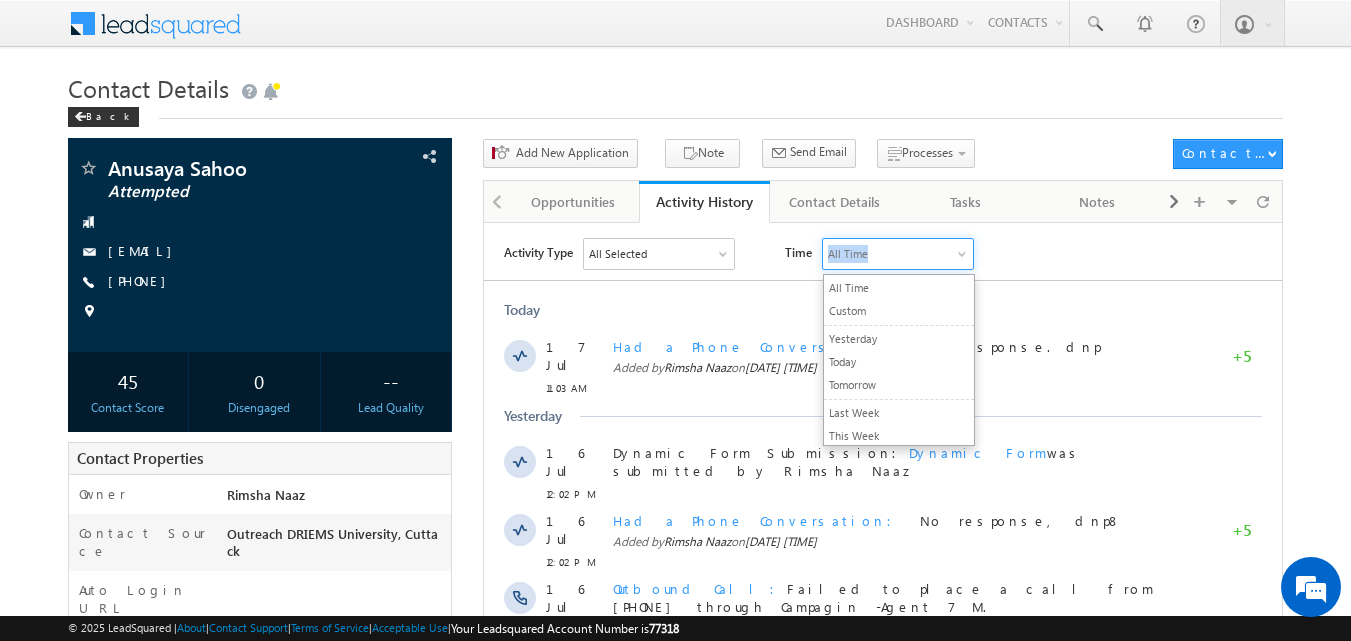 drag, startPoint x: 1331, startPoint y: 473, endPoint x: 882, endPoint y: 203, distance: 523.9284 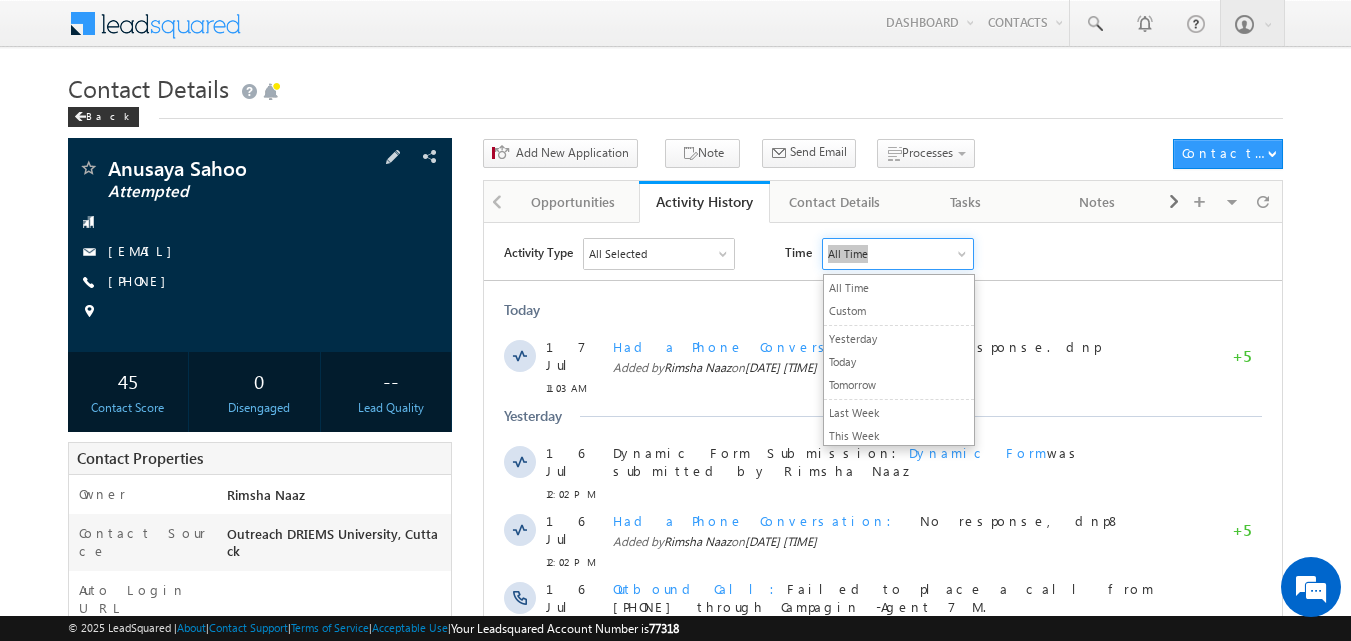 click on "Anusaya Sahoo
Attempted
anusayasahoo931@gmail.com
+91-7849080139" at bounding box center (260, 245) 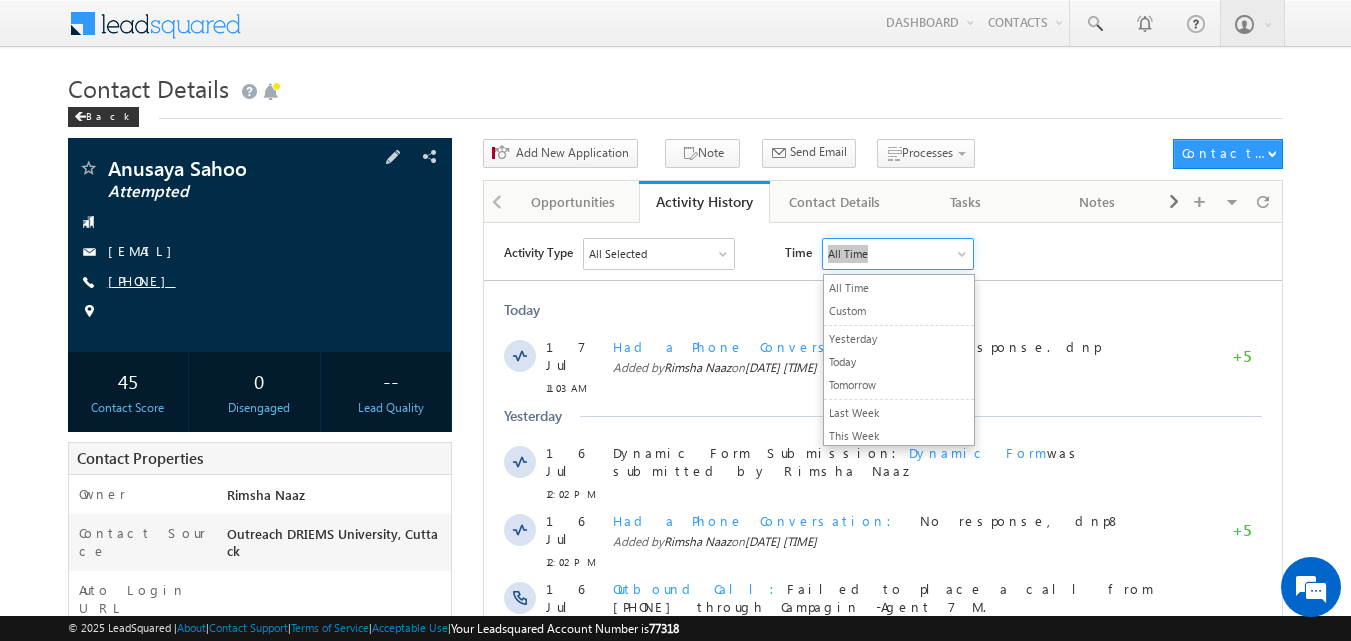 click on "+91-7849080139" at bounding box center [142, 280] 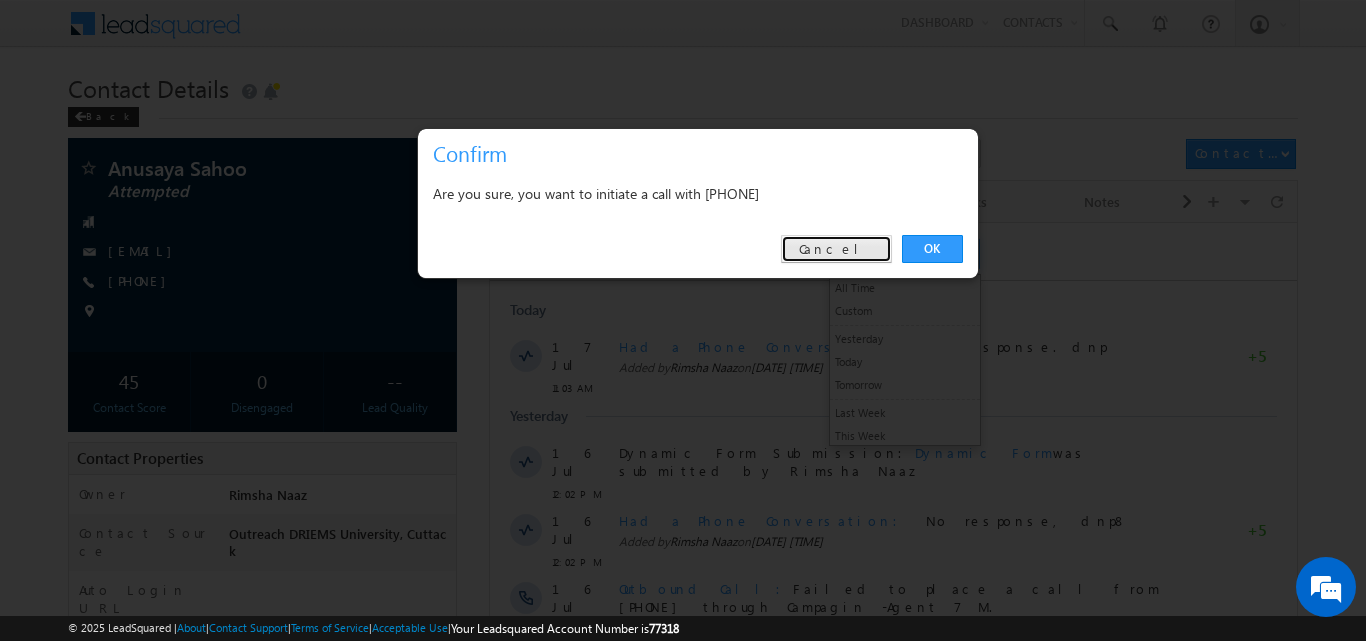 click on "Cancel" at bounding box center (836, 249) 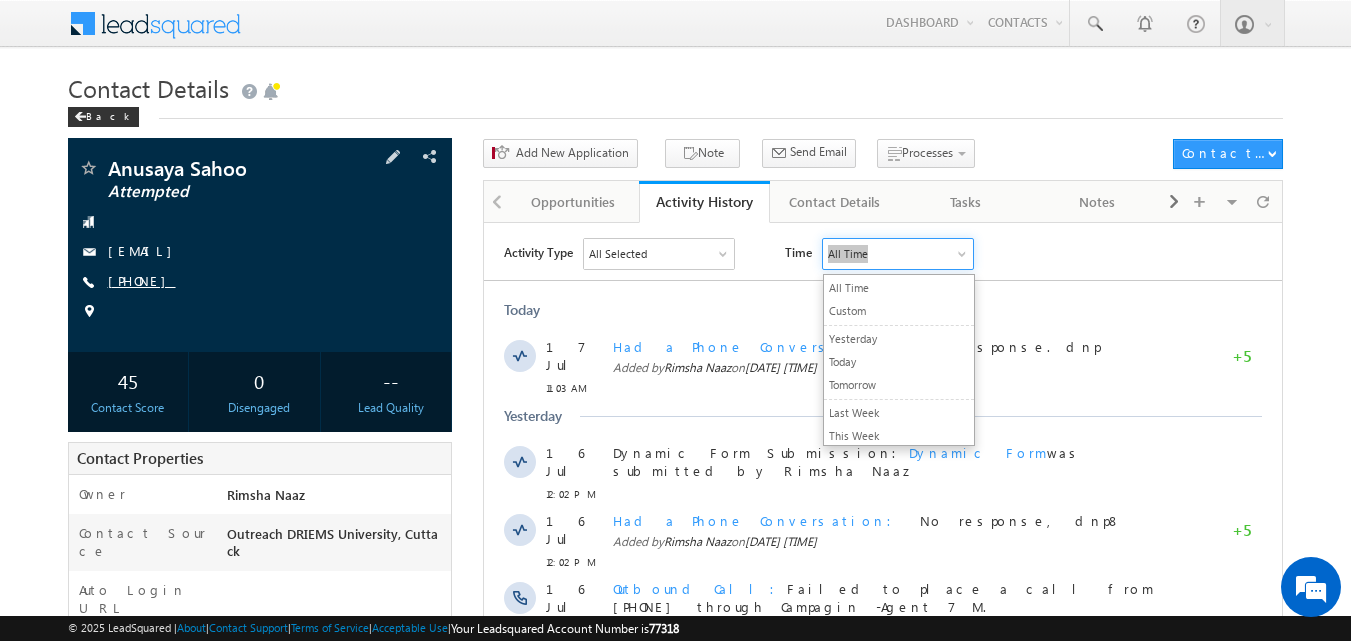 copy on "7849080139" 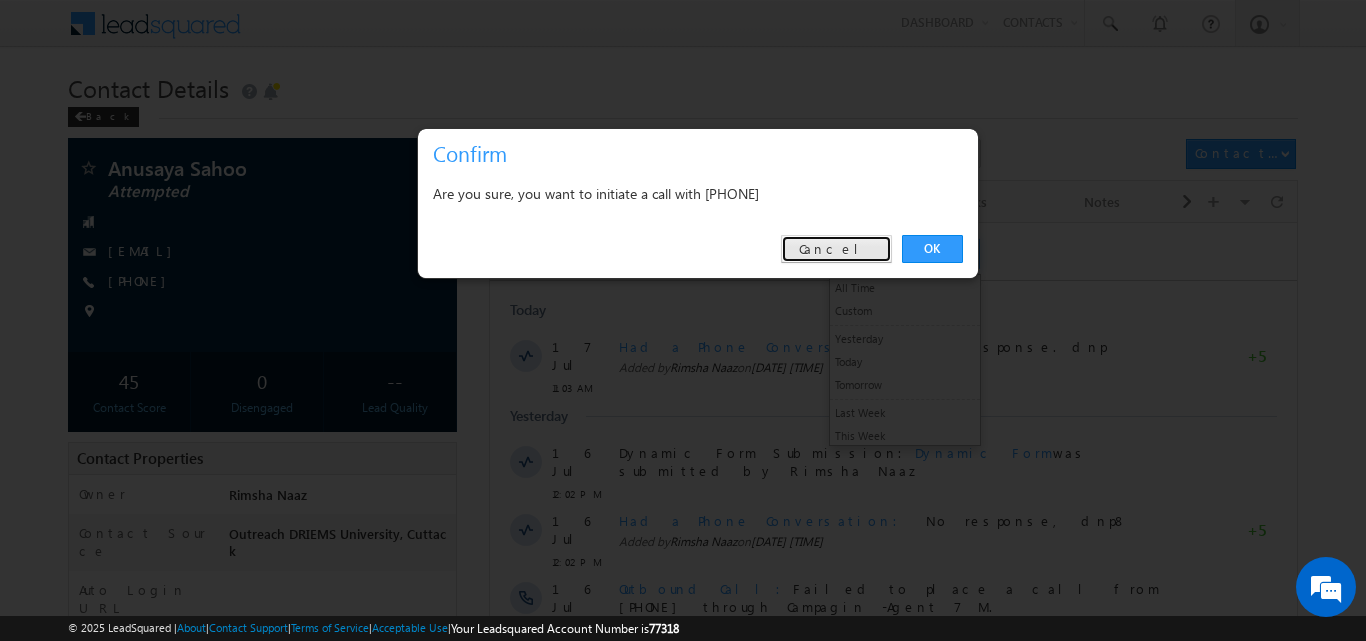 click on "Cancel" at bounding box center (836, 249) 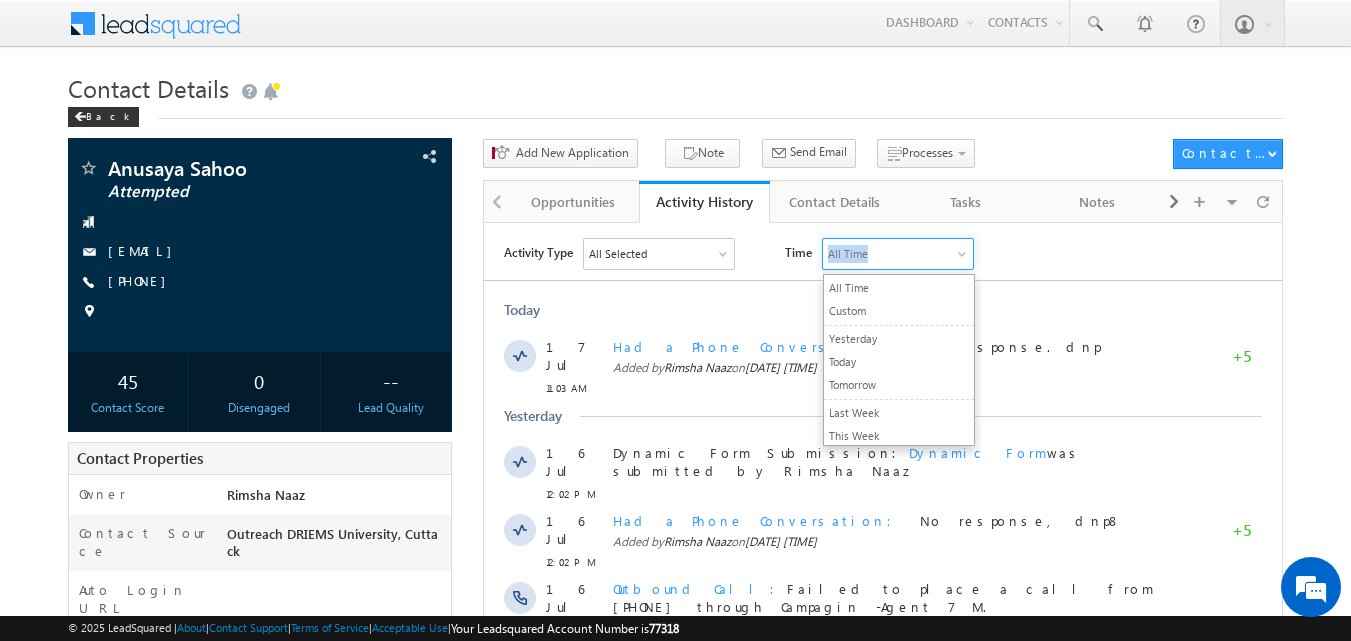 click on "Activity Type
All Selected
Select All Sales Activities 1 Sales Activity Opportunities 1 University Application Email Activities 18 Email Bounced Email Link Clicked Email Marked Spam Email Opened Inbound Contact through Email Mailing preference link clicked Negative Response to Email Neutral Response to Email Positive Response to Email Resubscribed Subscribed To Newsletter Subscribed To Promotional Emails Unsubscribe Link Clicked Unsubscribed Unsubscribed From Newsletter Unsubscribed From Promotional Emails View in browser link Clicked Email Sent Web Activities 5 Conversion Button Clicked Converted to Contact Form Submitted on Website Page Visited on Website Tracking URL Clicked Contact Capture Activities 1 Contact Capture Phone Call Activities 2 Inbound Phone Call Activity Outbound Phone Call Activity Other Activities 19 Application Form Document Generation Had a Phone Conversation Meeting Notes 5" at bounding box center [893, 253] 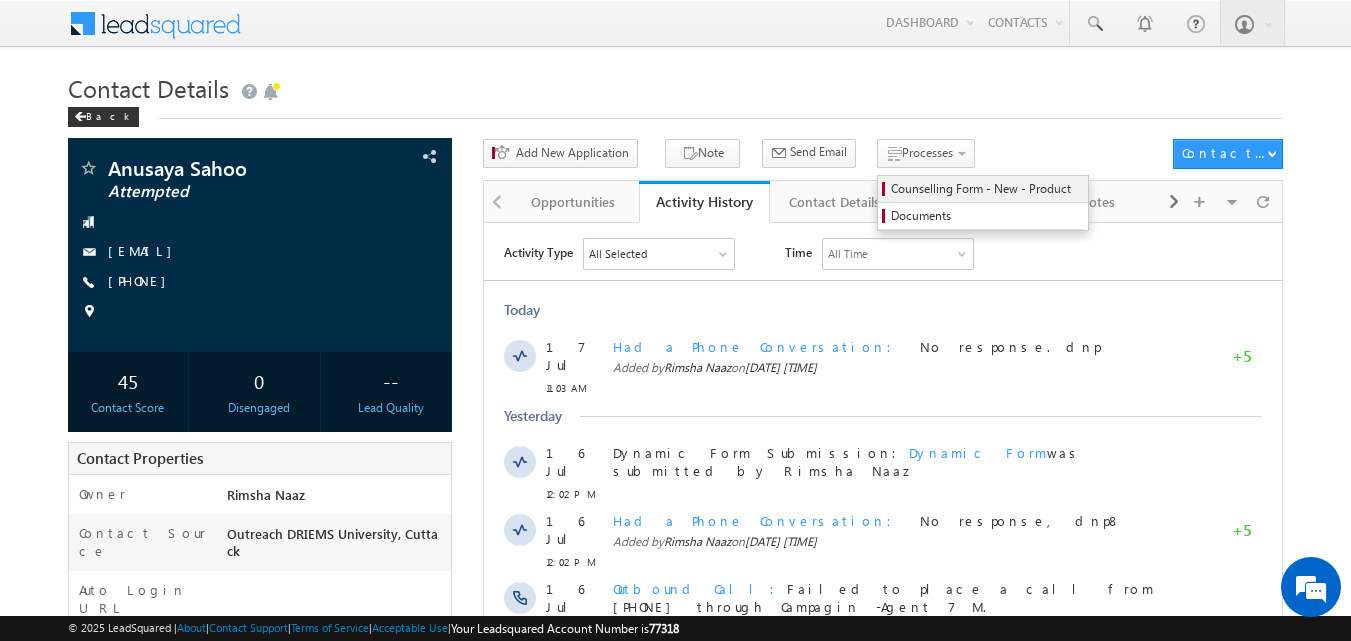 click on "Counselling Form - New - Product" at bounding box center (986, 189) 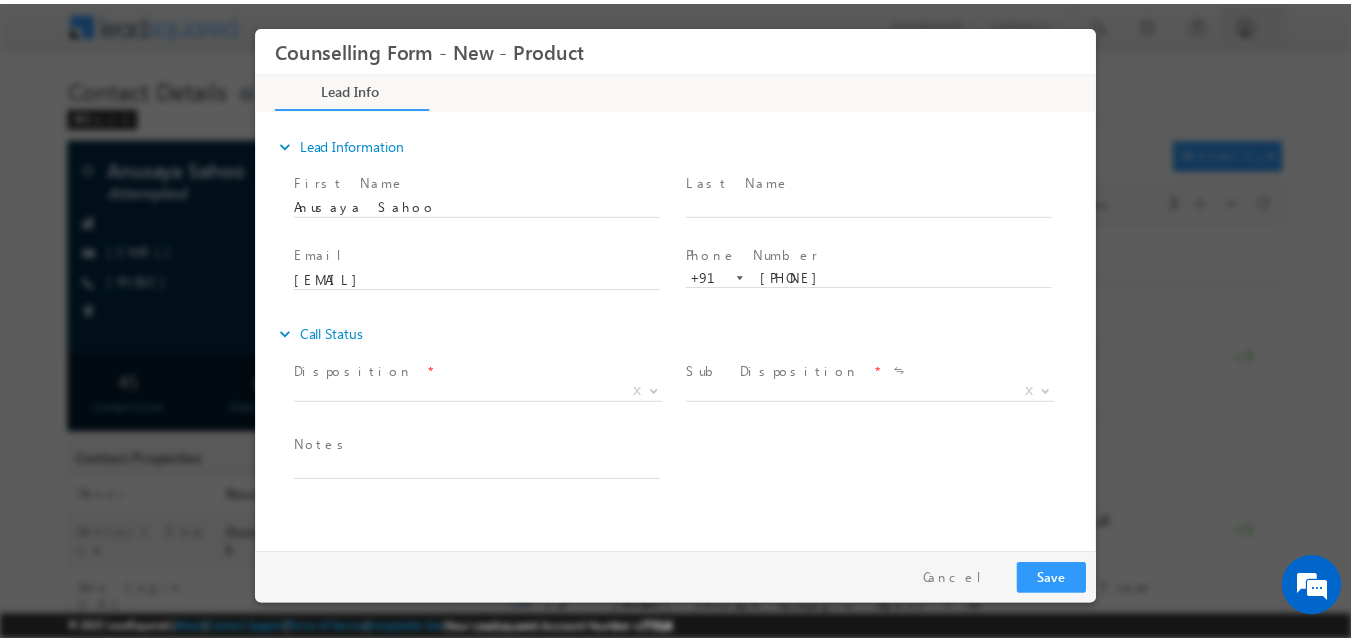 scroll, scrollTop: 0, scrollLeft: 0, axis: both 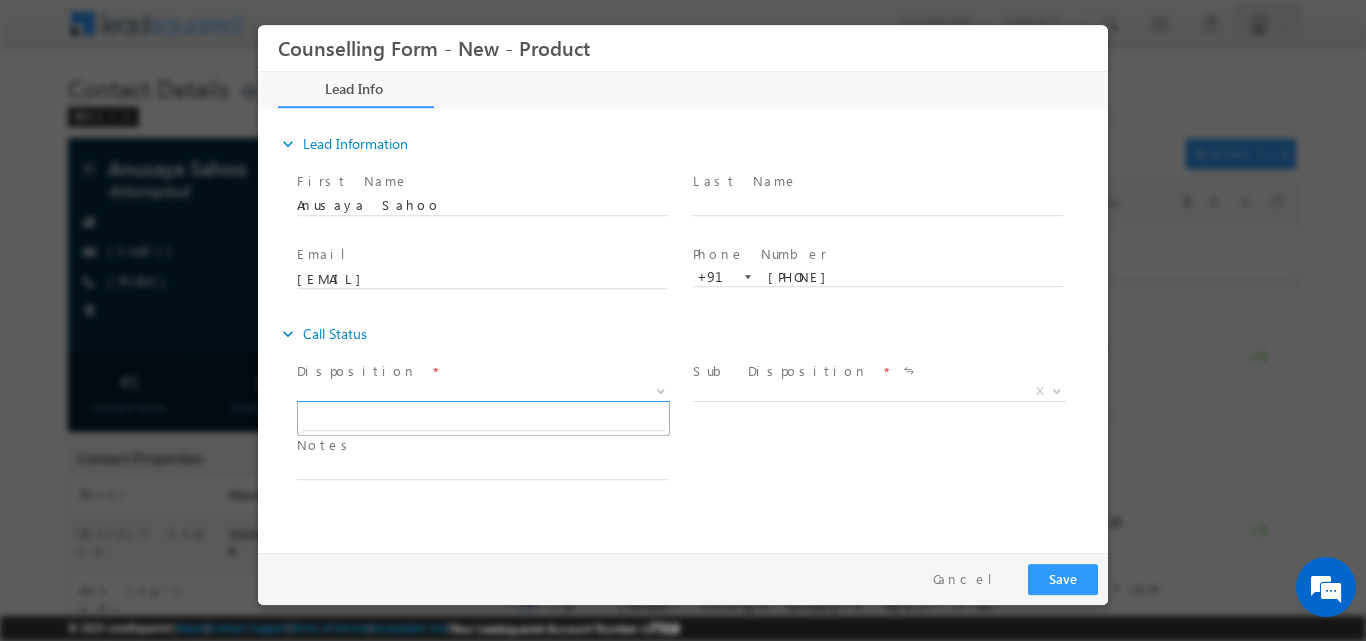 click at bounding box center (659, 390) 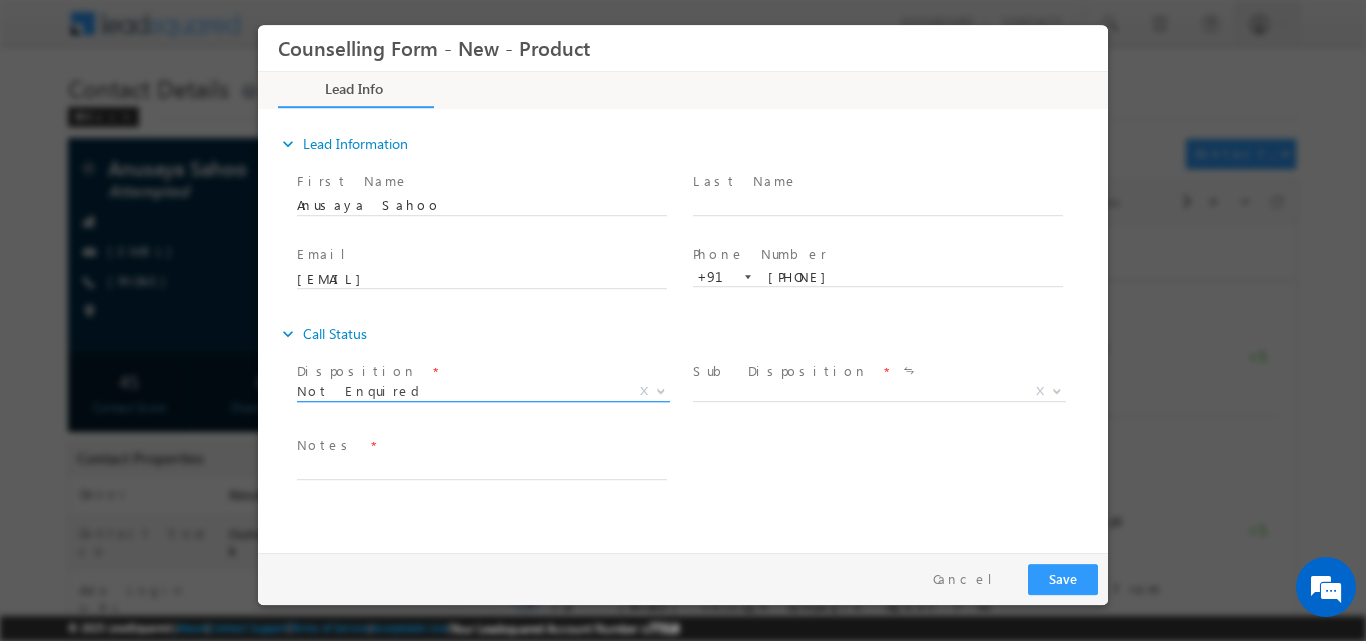 click at bounding box center (659, 390) 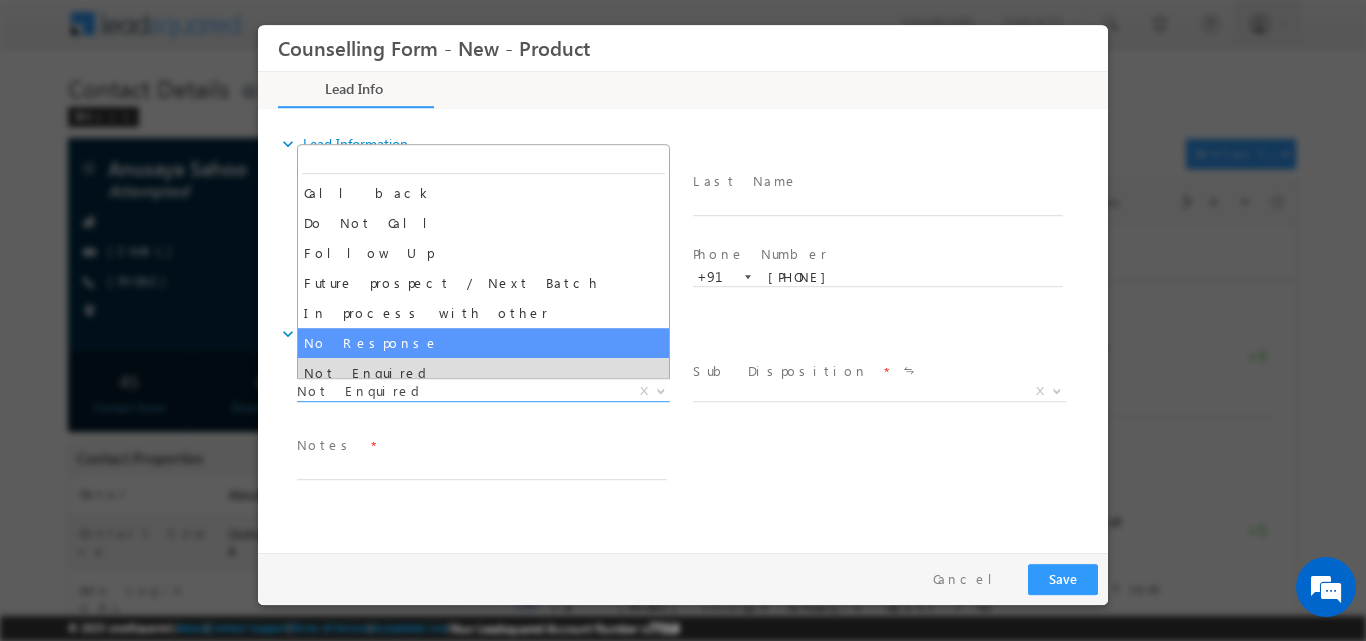 select on "No Response" 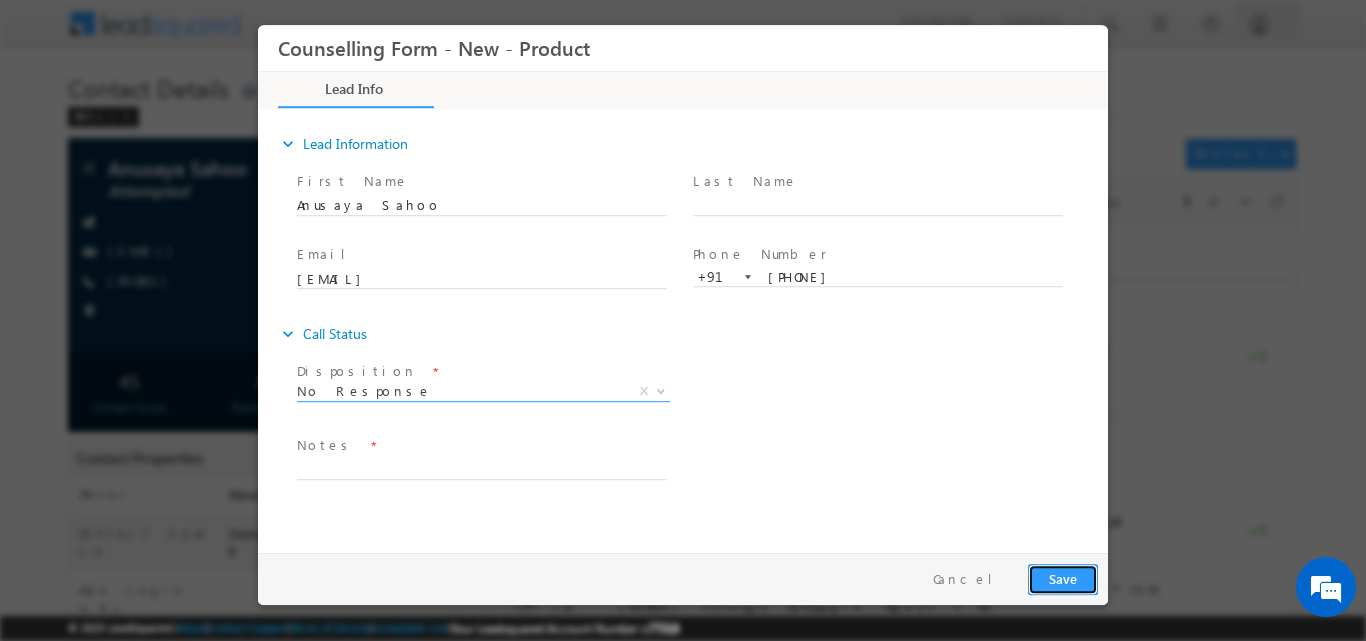 click on "Save" at bounding box center (1063, 578) 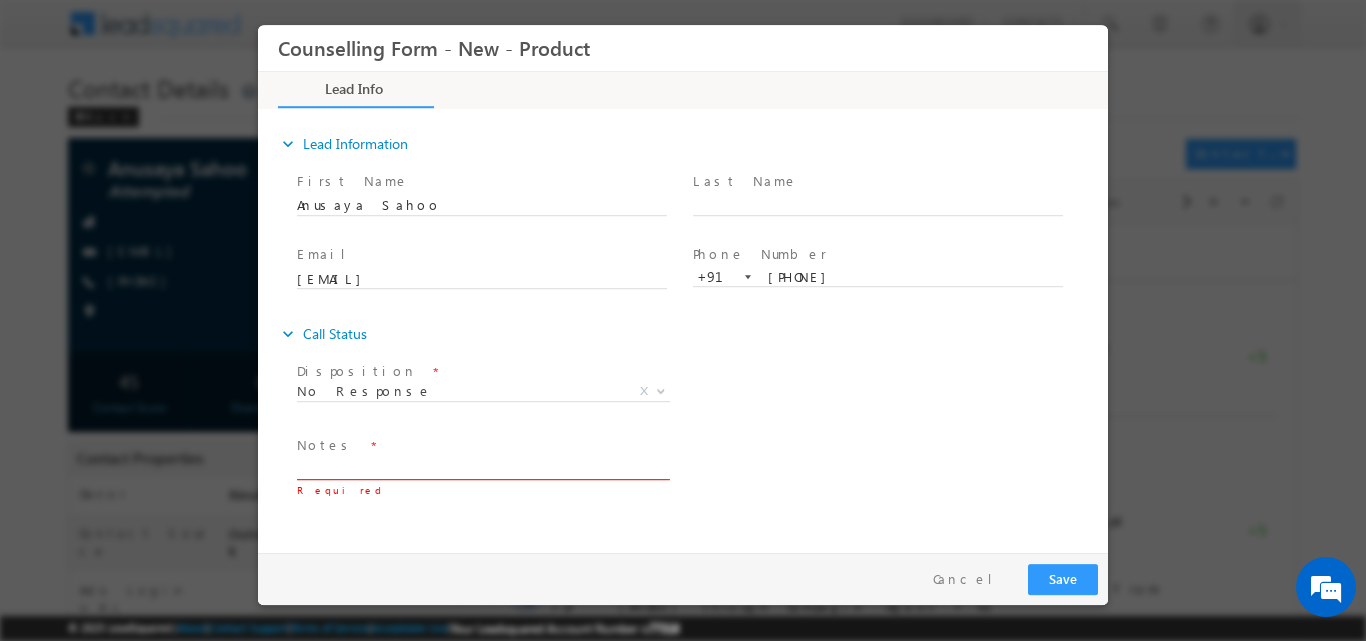 click at bounding box center (482, 467) 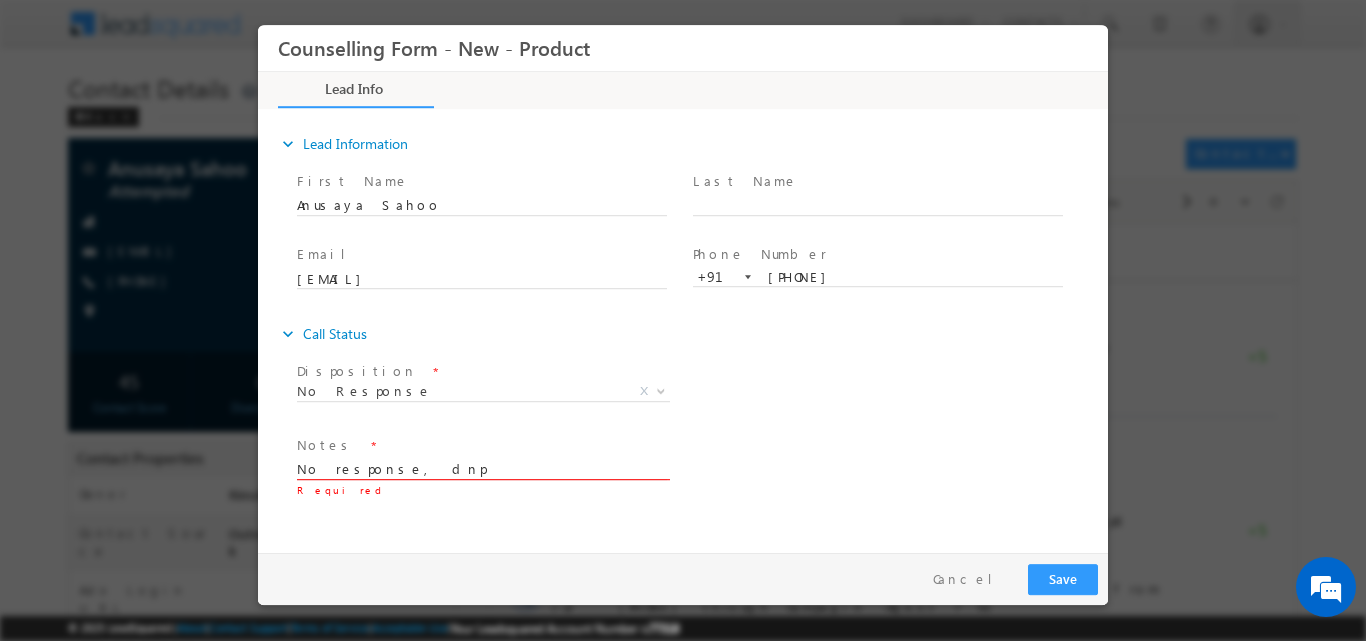 type on "No response, dnp" 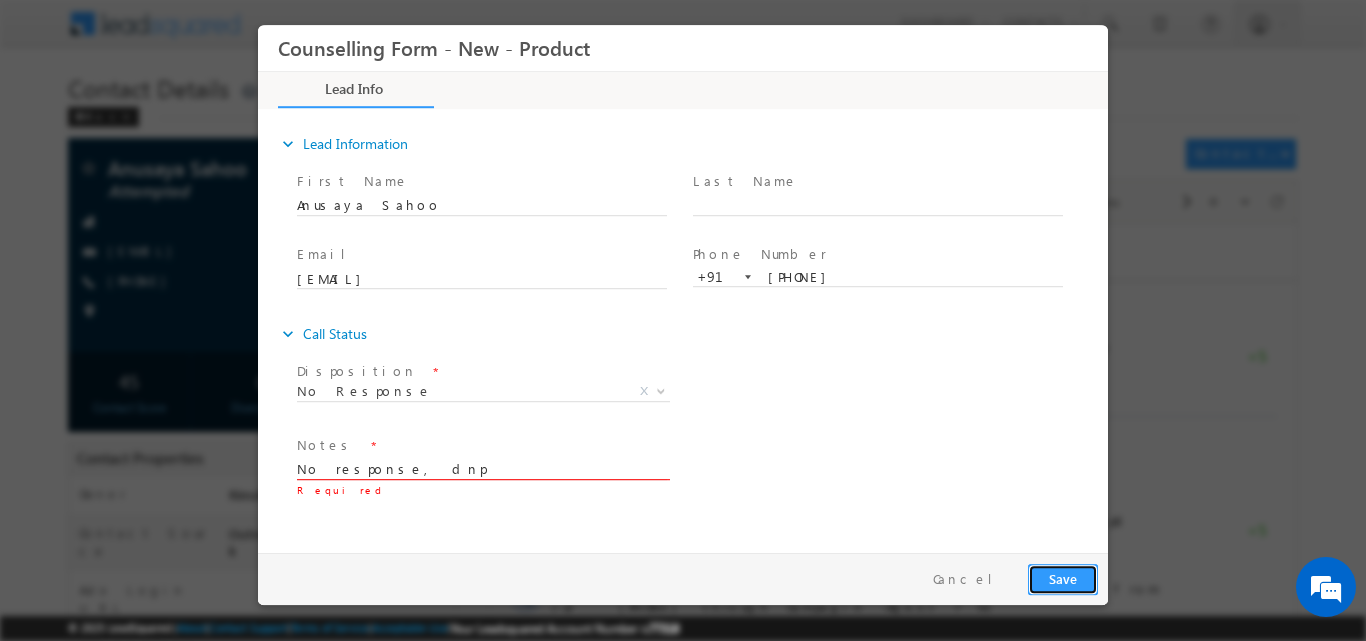 click on "Save" at bounding box center [1063, 578] 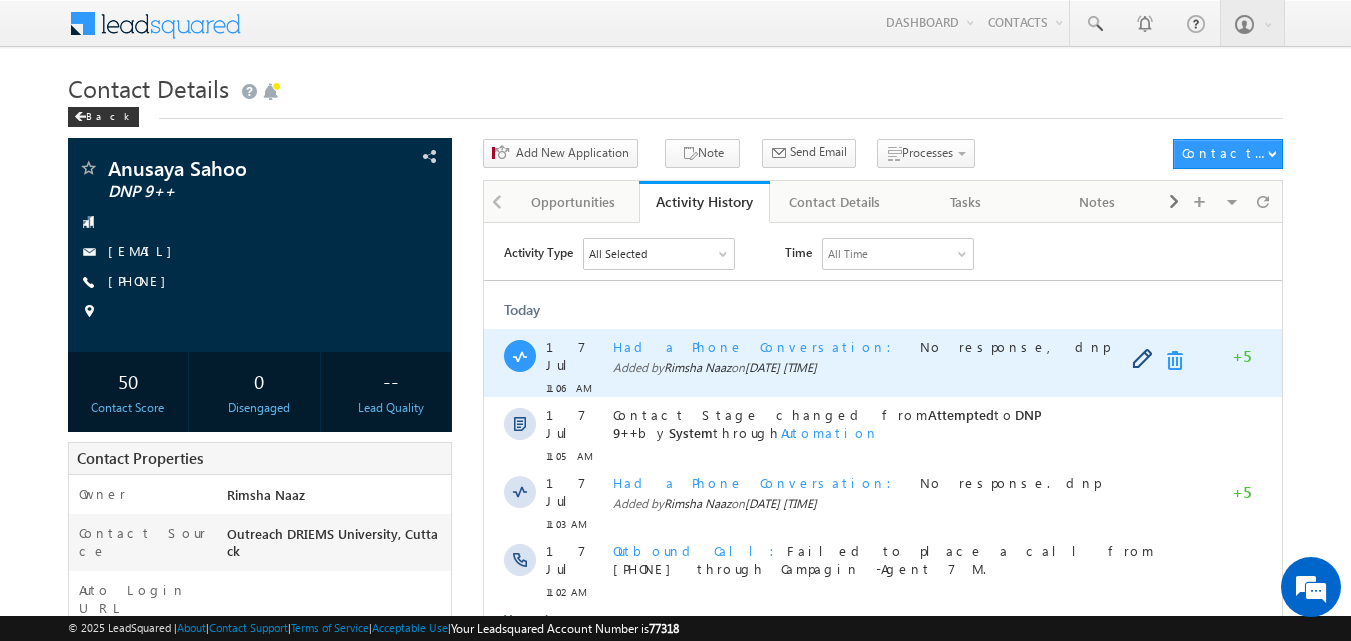 click at bounding box center [1179, 360] 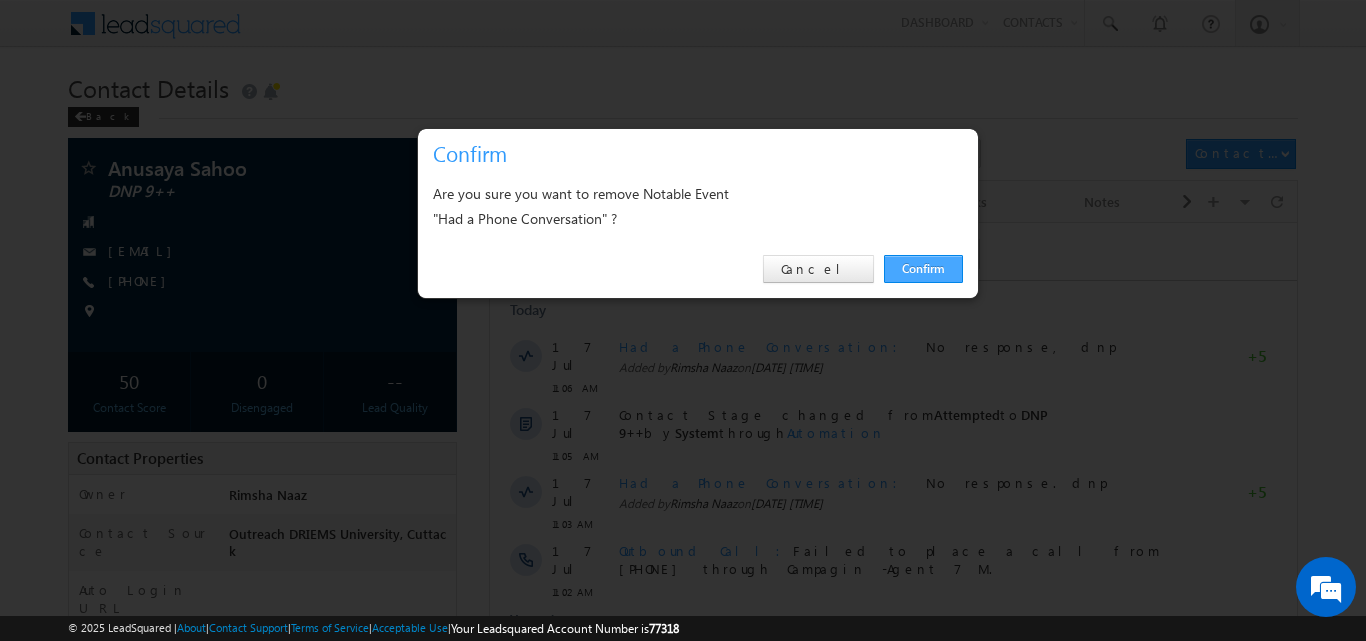 click on "Confirm" at bounding box center (923, 269) 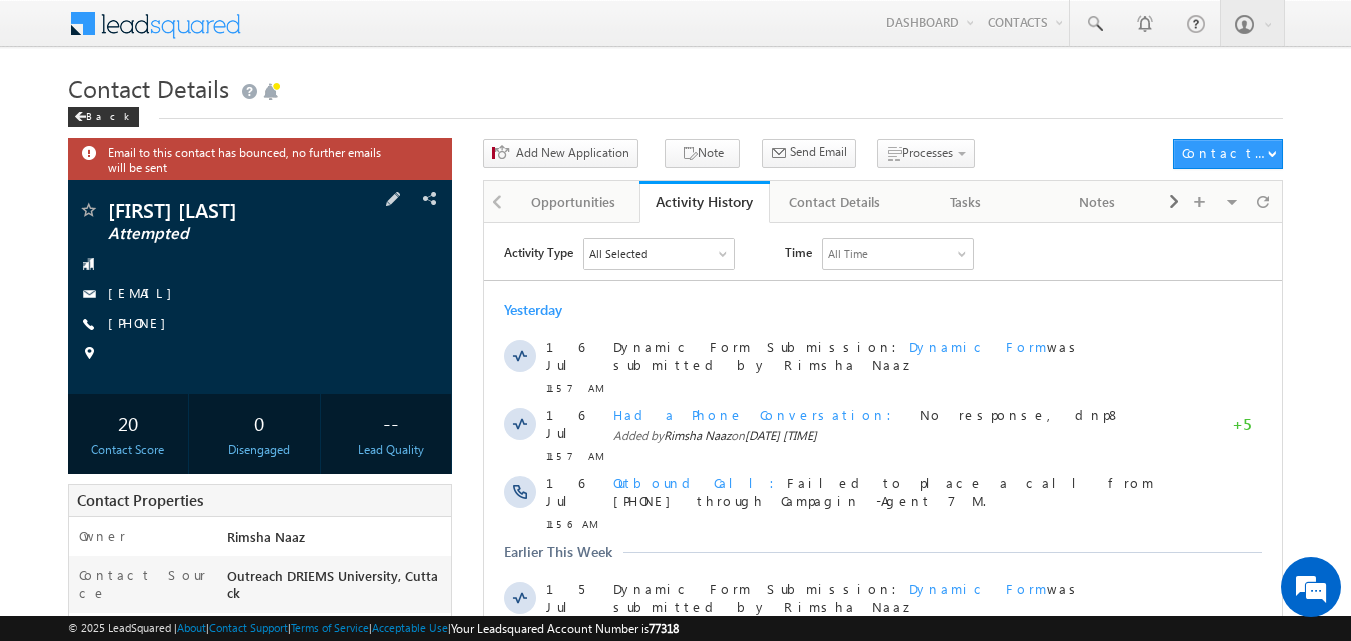scroll, scrollTop: 0, scrollLeft: 0, axis: both 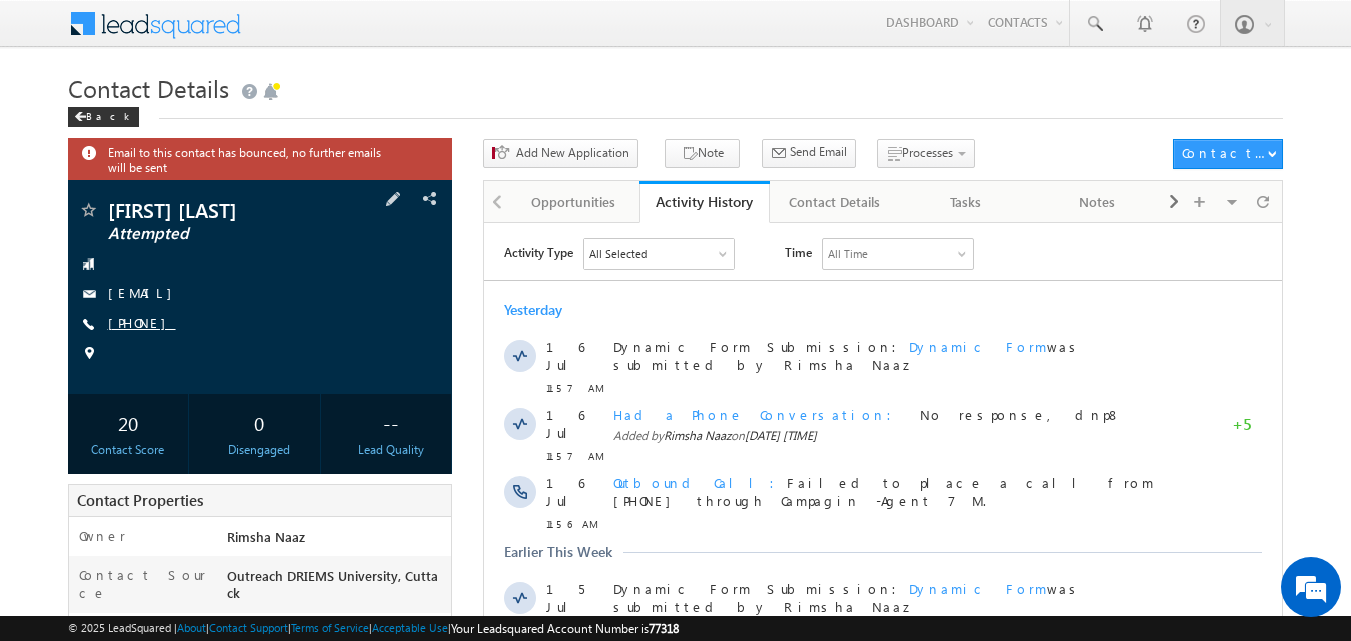 drag, startPoint x: 138, startPoint y: 322, endPoint x: 204, endPoint y: 325, distance: 66.068146 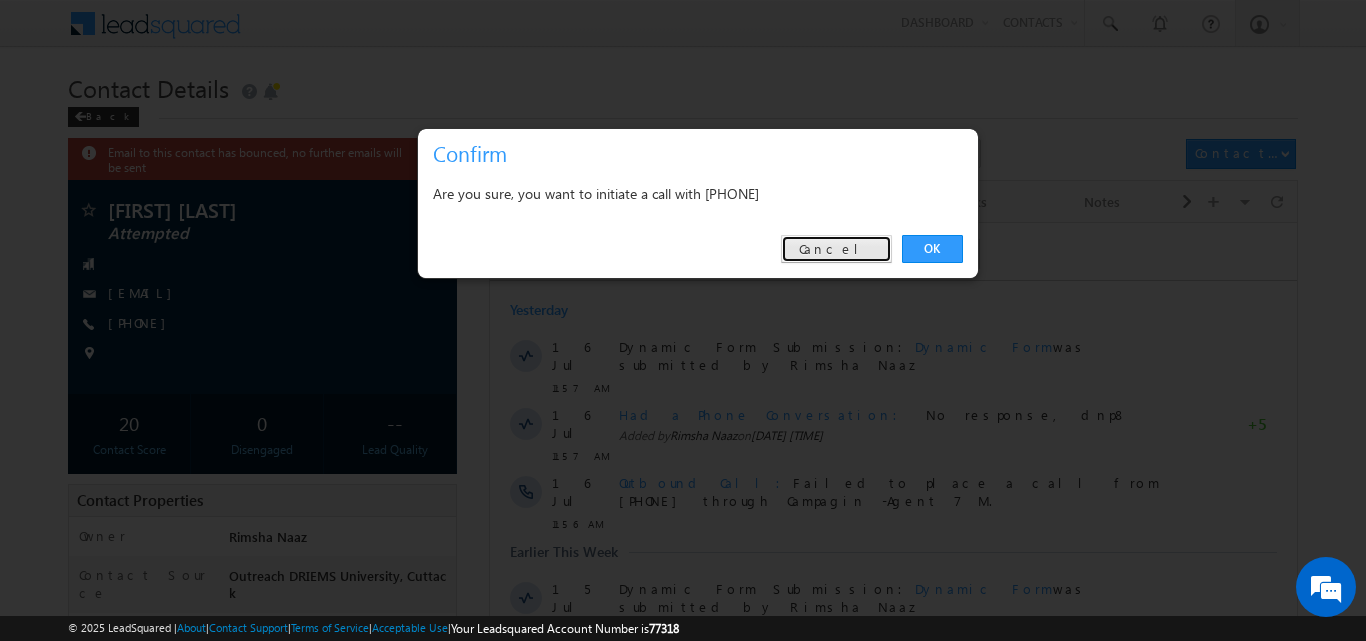 click on "Cancel" at bounding box center (836, 249) 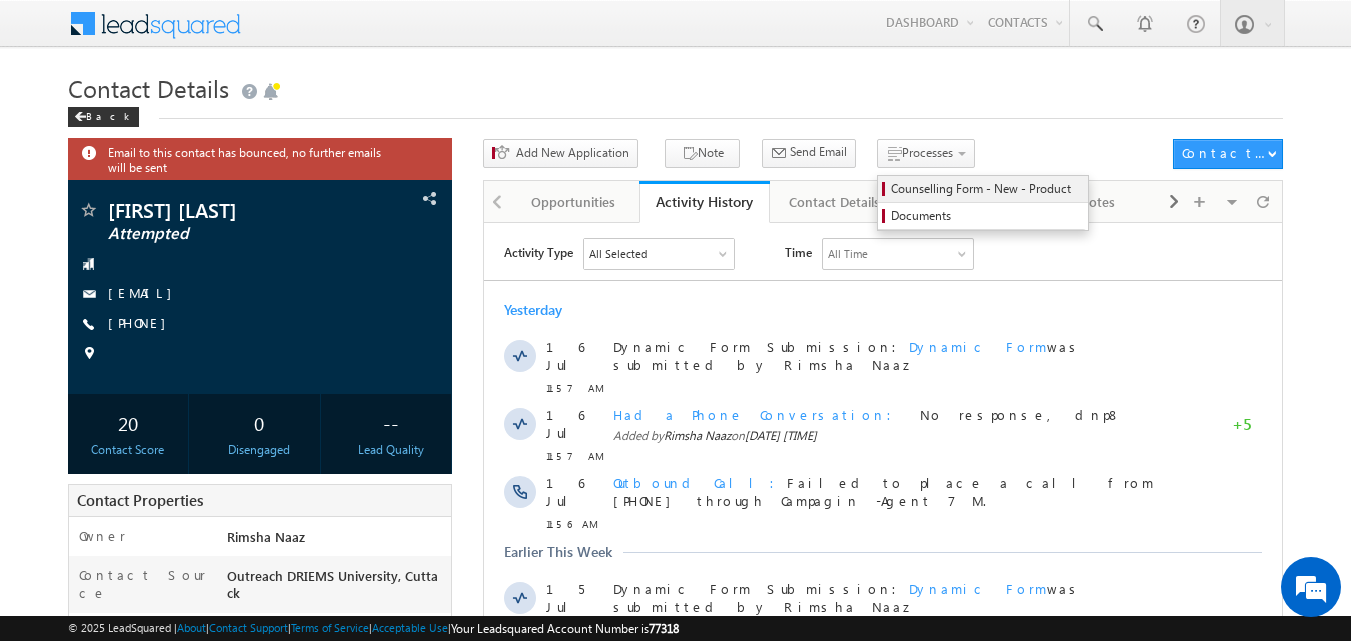 click on "Counselling Form - New - Product" at bounding box center (986, 189) 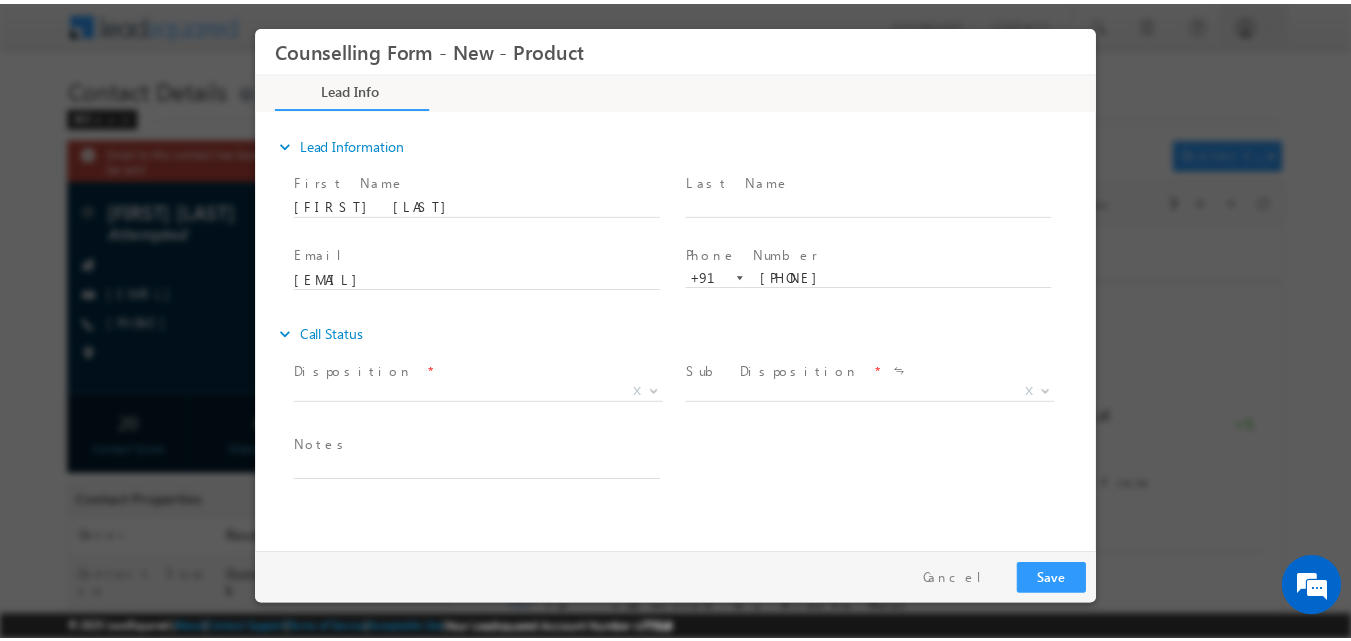 scroll, scrollTop: 0, scrollLeft: 0, axis: both 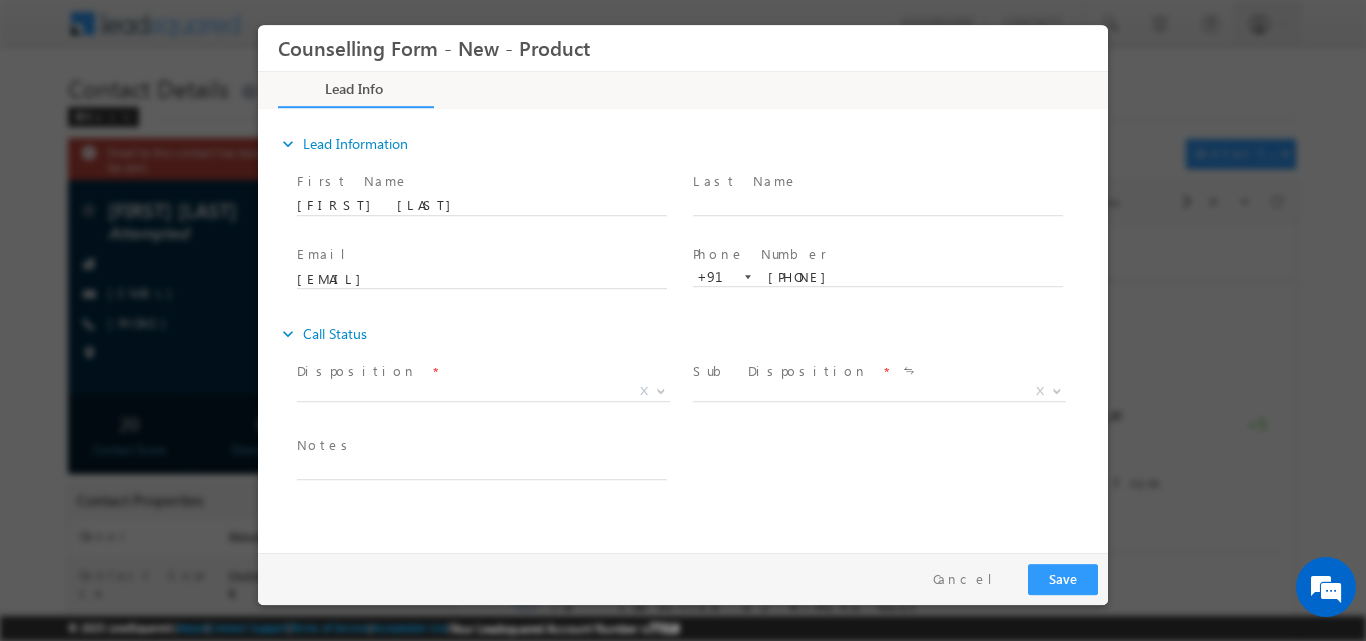click on "Sub Disposition
*
X" at bounding box center [887, 393] 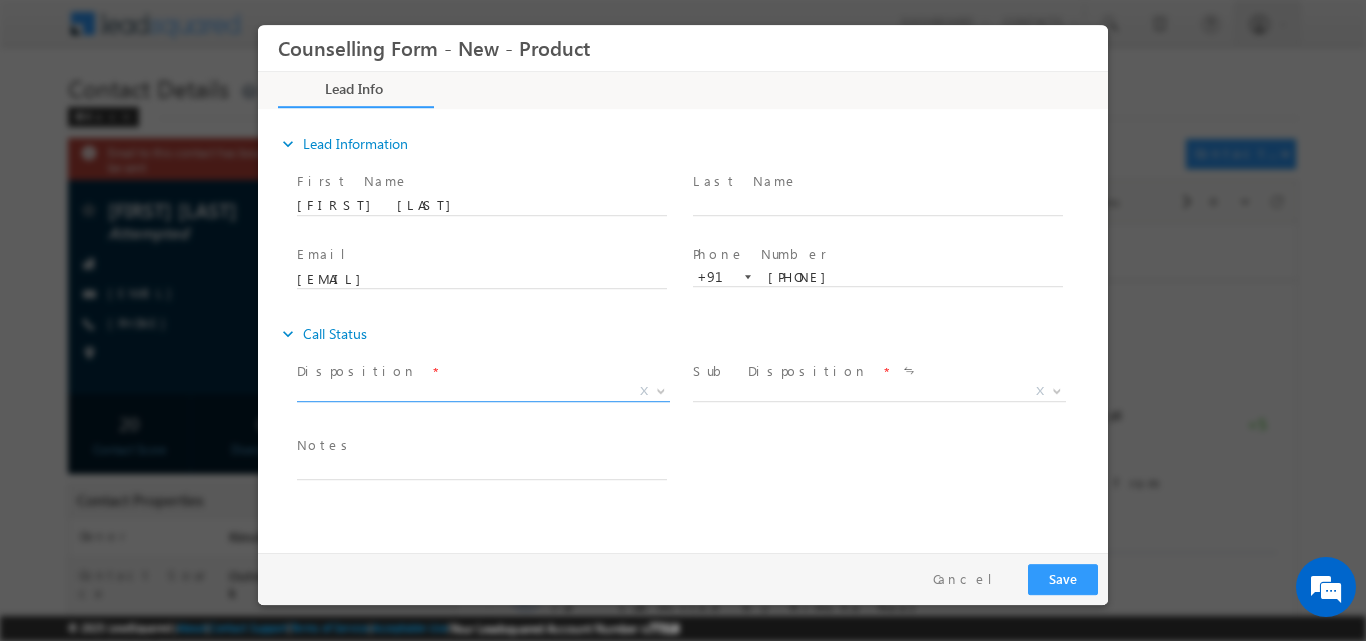 click at bounding box center (661, 389) 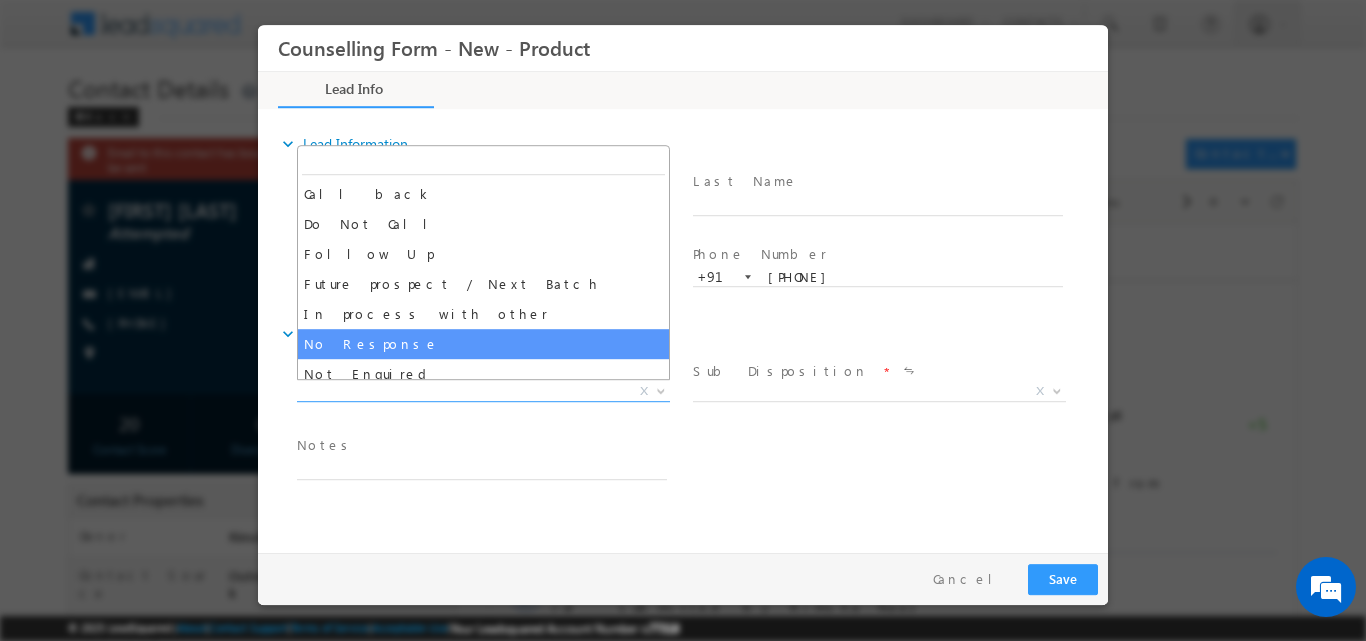 select on "No Response" 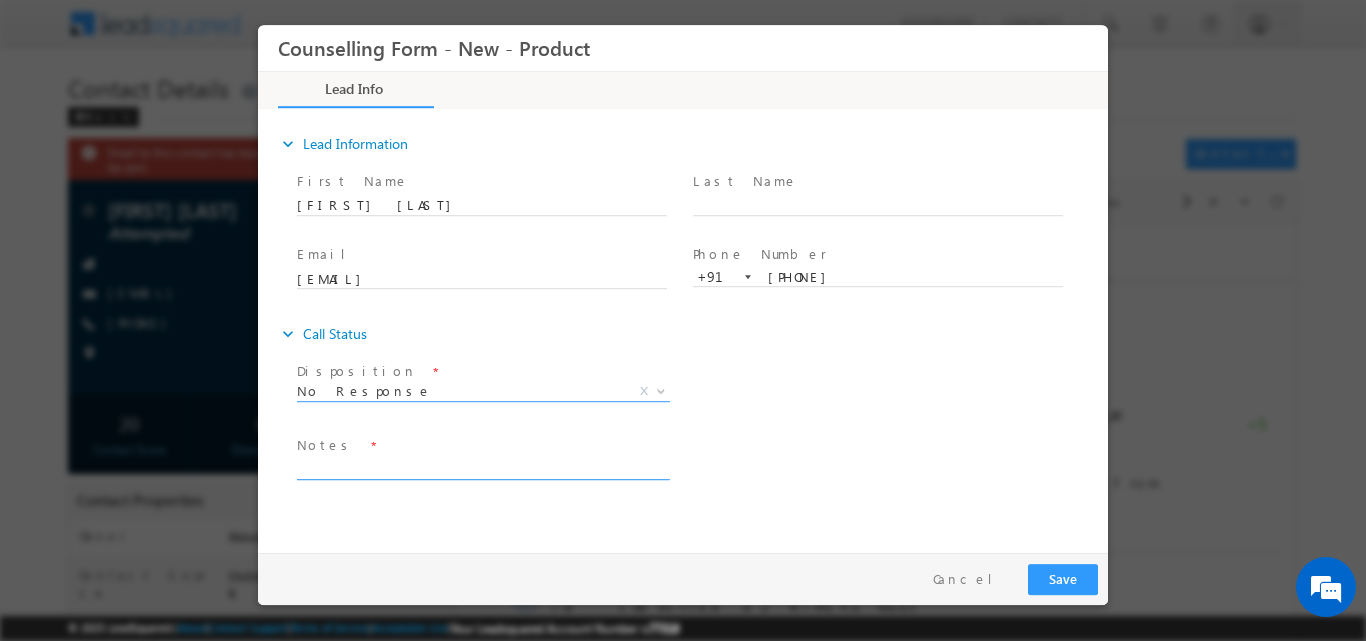 click at bounding box center [482, 467] 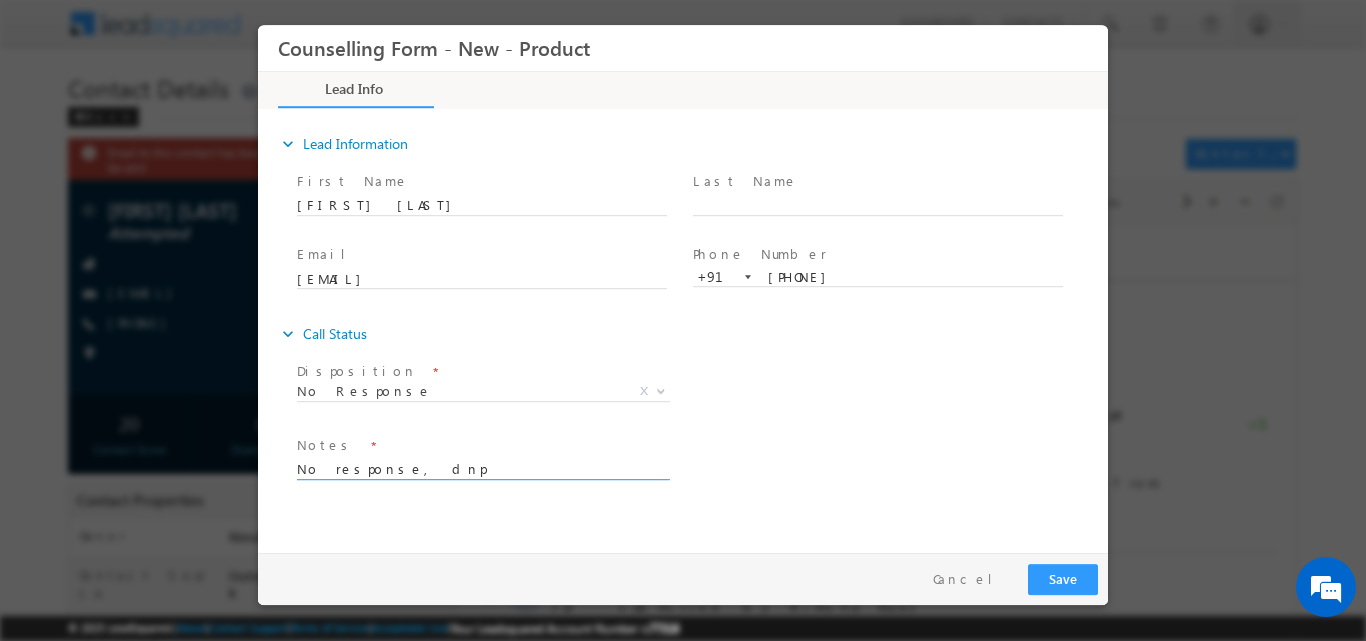 type on "No response, dnp" 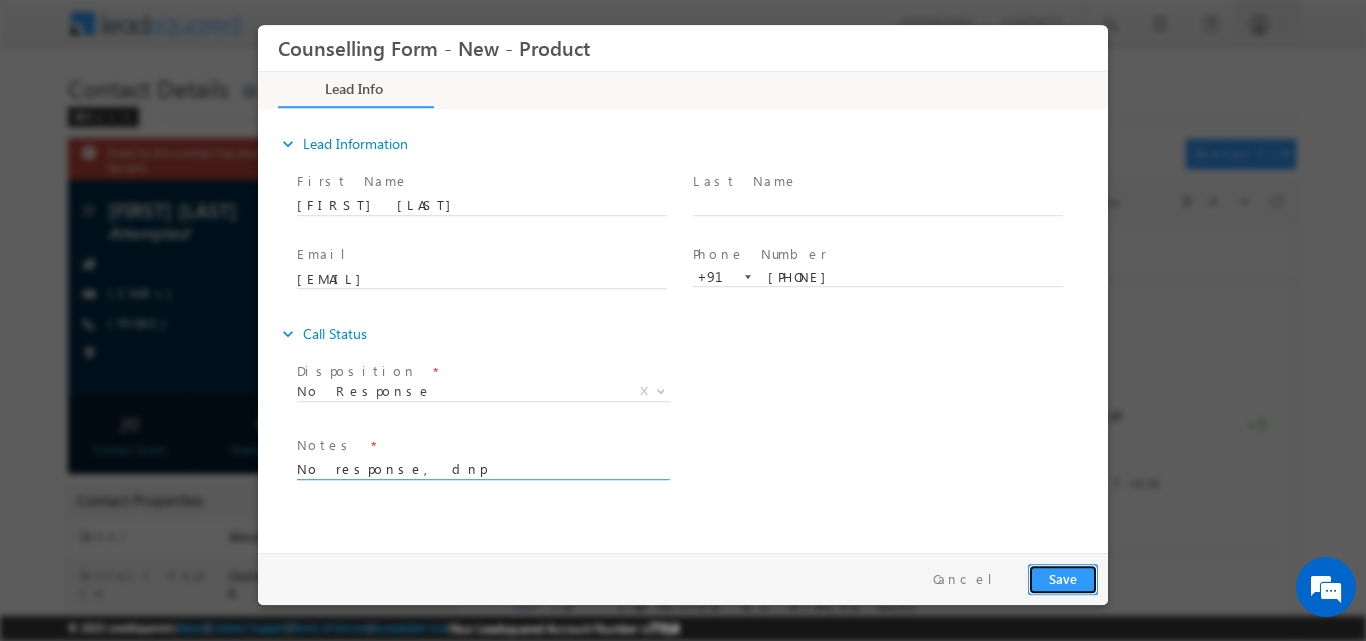 click on "Save" at bounding box center (1063, 578) 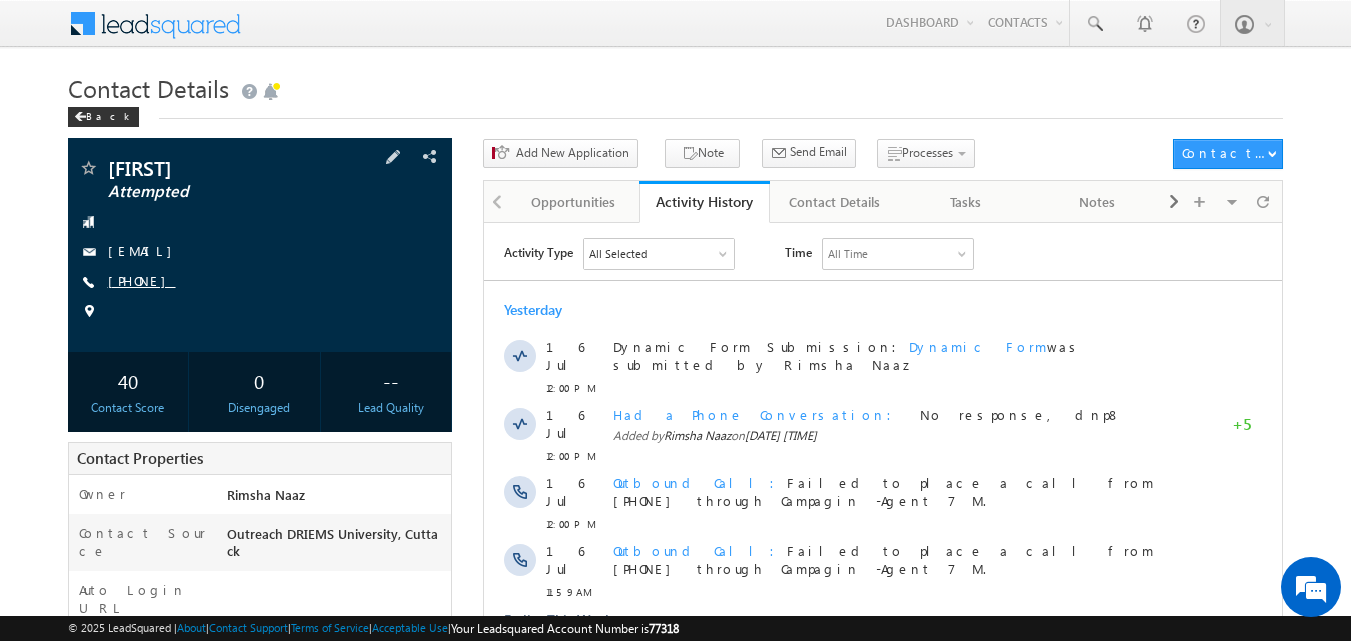 scroll, scrollTop: 0, scrollLeft: 0, axis: both 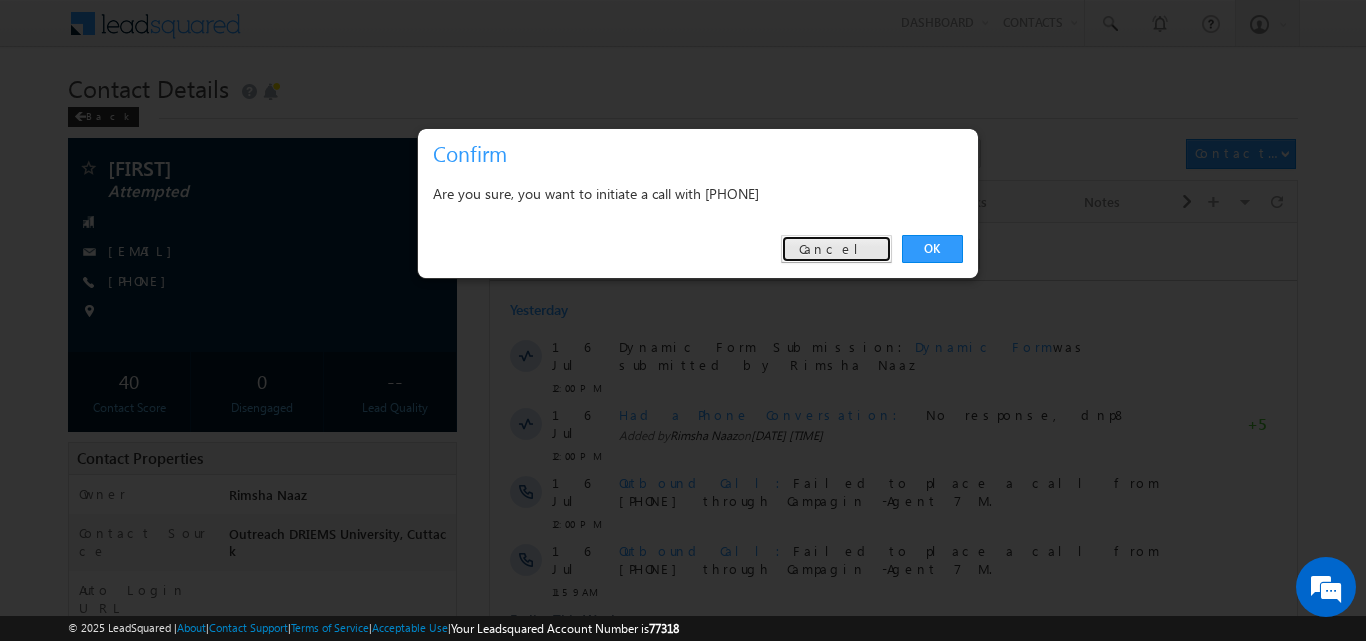 click on "Cancel" at bounding box center (836, 249) 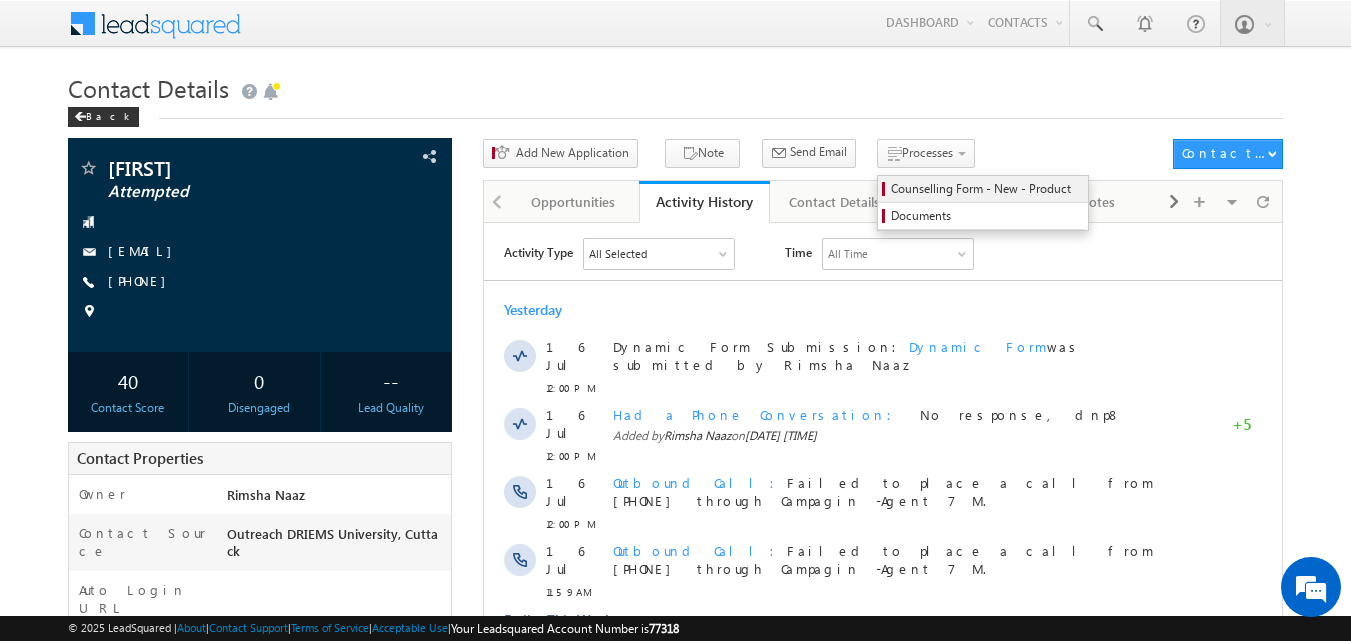 click on "Counselling Form - New - Product" at bounding box center [986, 189] 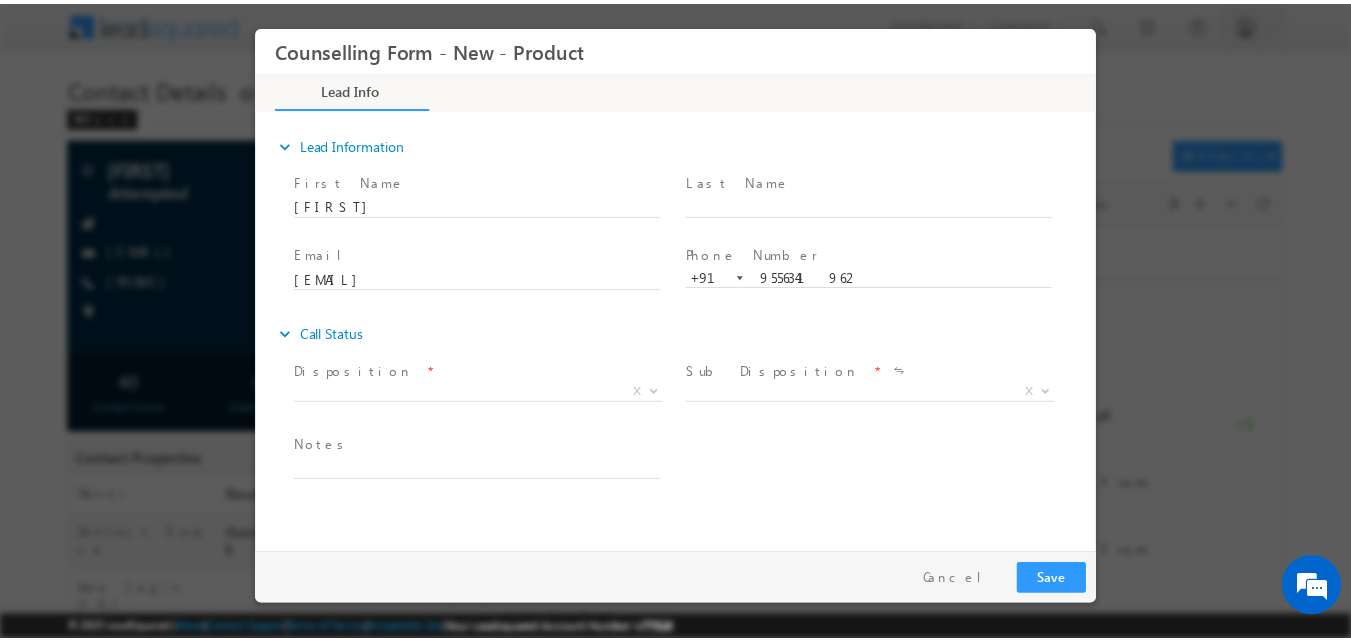 scroll, scrollTop: 0, scrollLeft: 0, axis: both 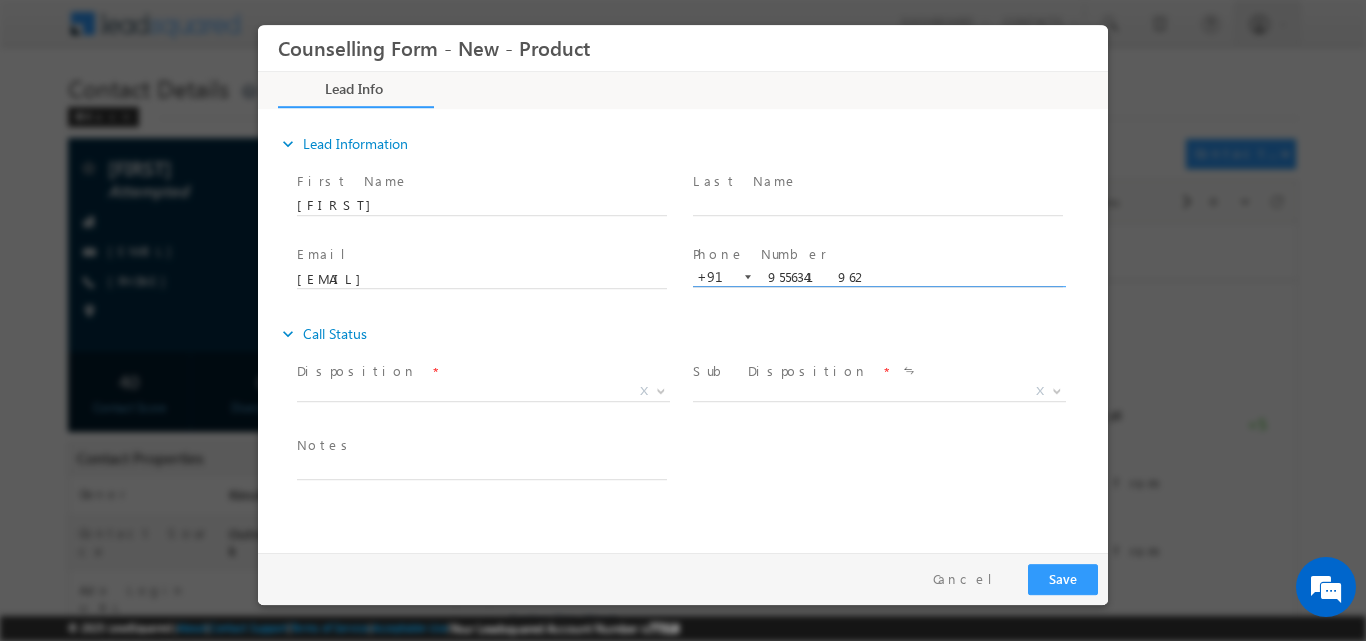 copy on "[PHONE]" 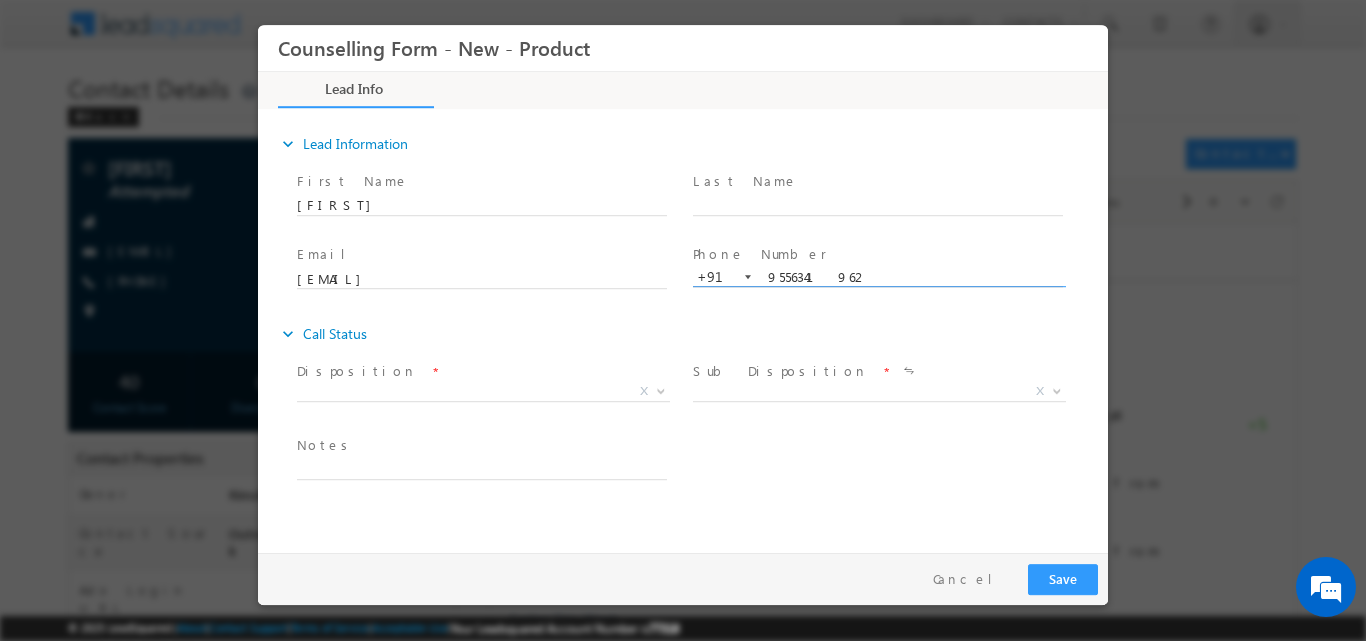 drag, startPoint x: 768, startPoint y: 275, endPoint x: 849, endPoint y: 272, distance: 81.055534 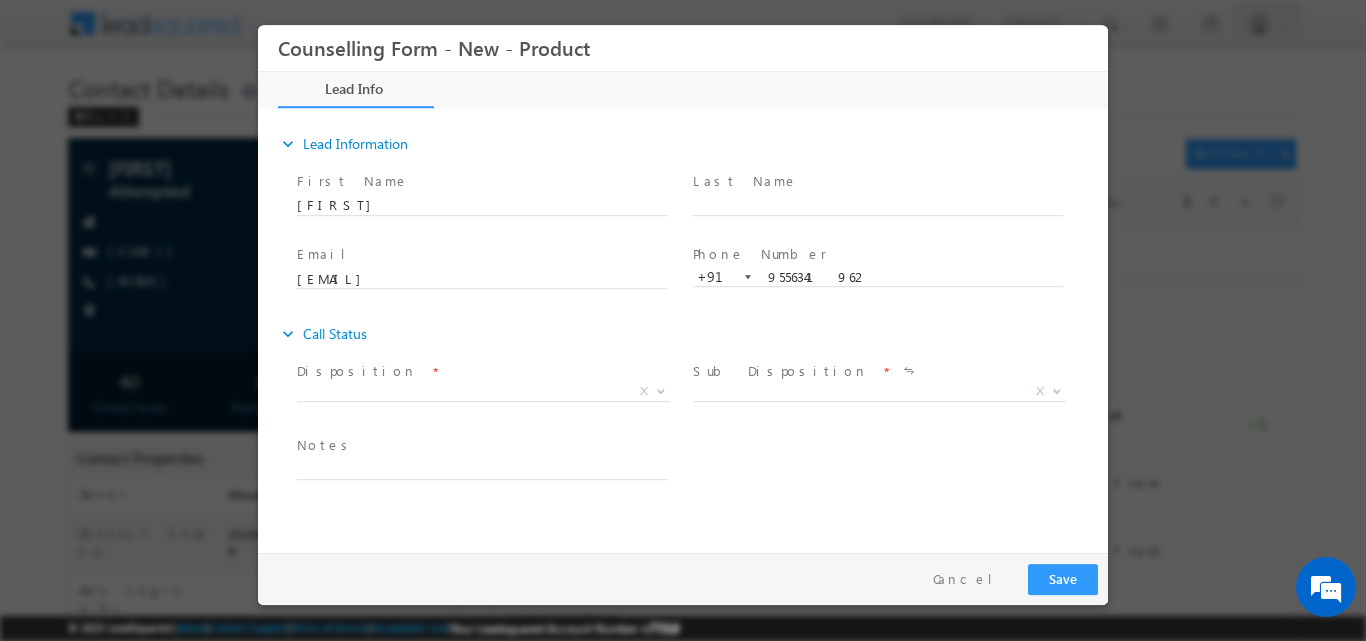 click on "X" at bounding box center [491, 394] 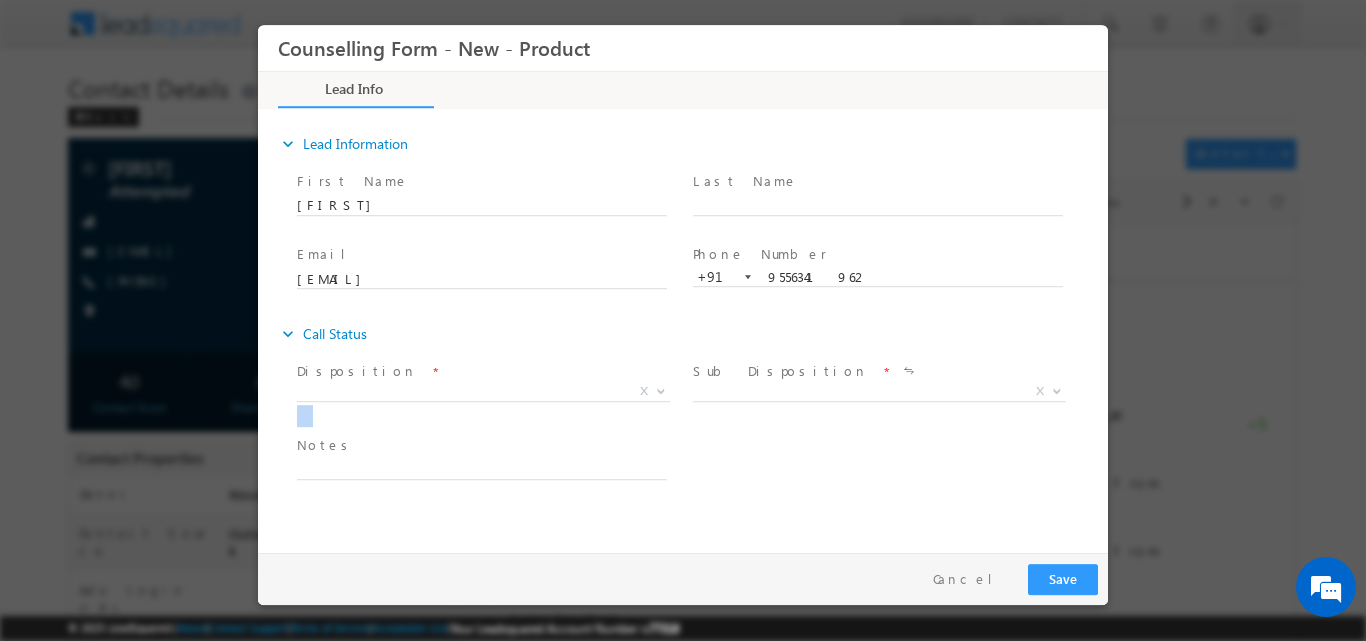 click on "X" at bounding box center [491, 394] 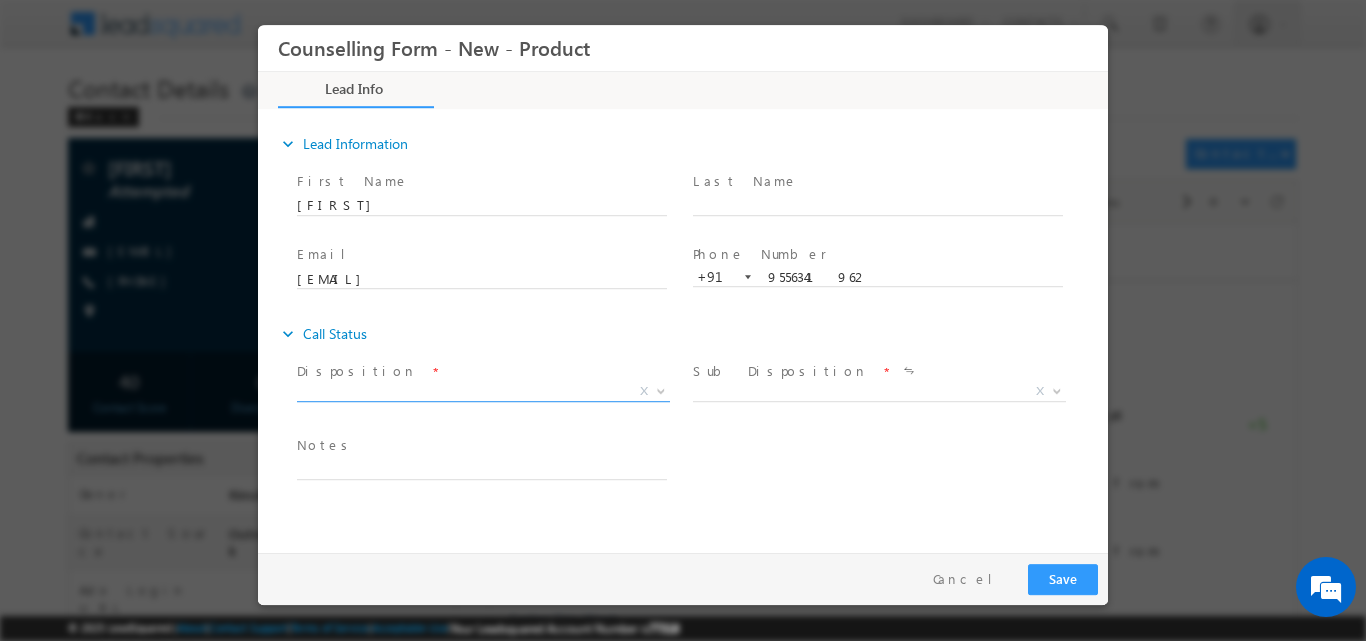 click on "X" at bounding box center [483, 391] 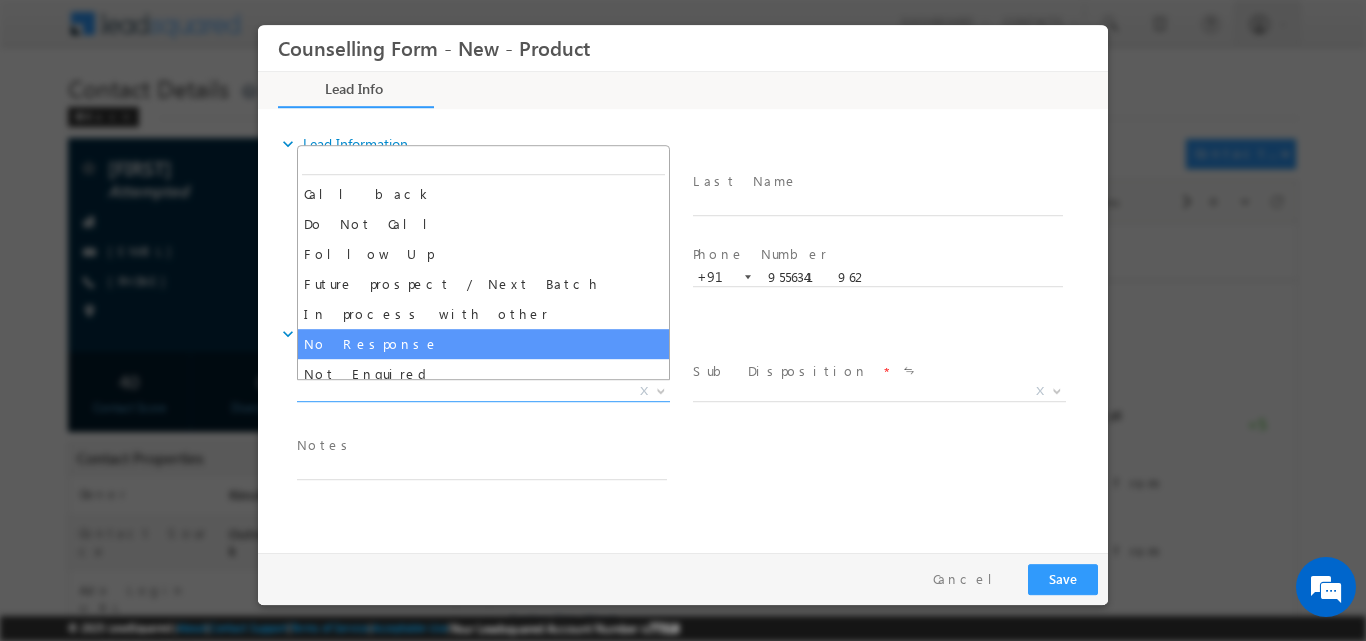 select on "No Response" 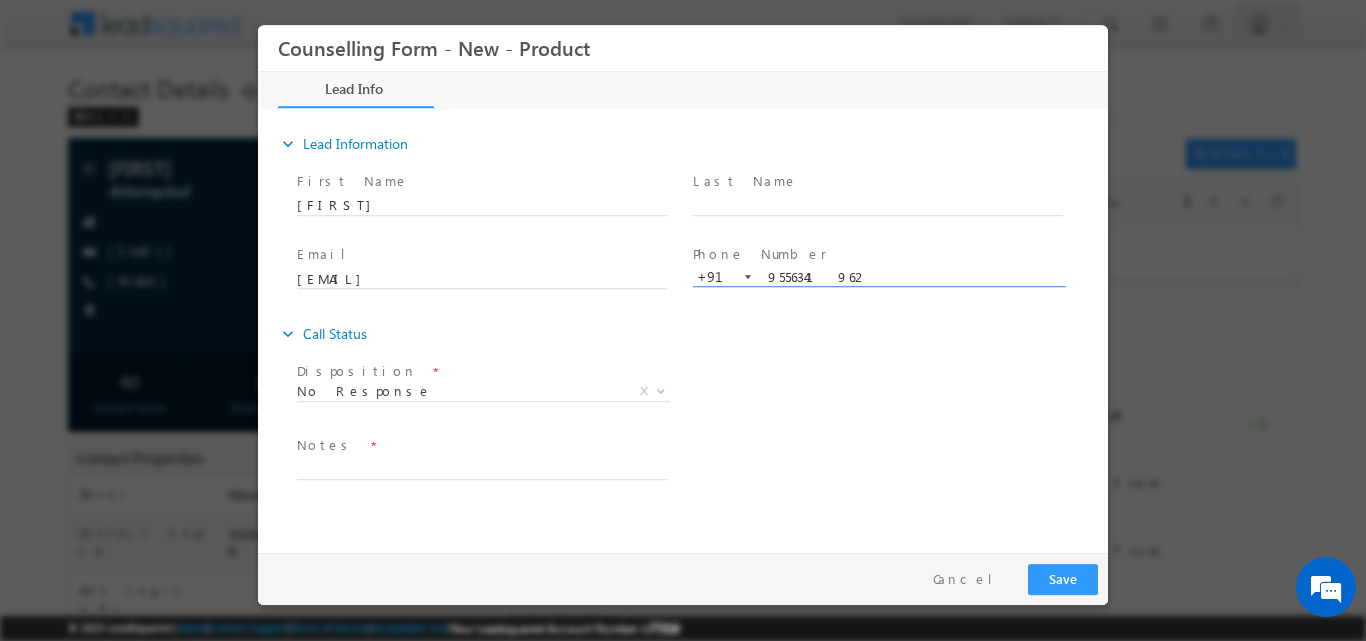 drag, startPoint x: 768, startPoint y: 278, endPoint x: 838, endPoint y: 275, distance: 70.064255 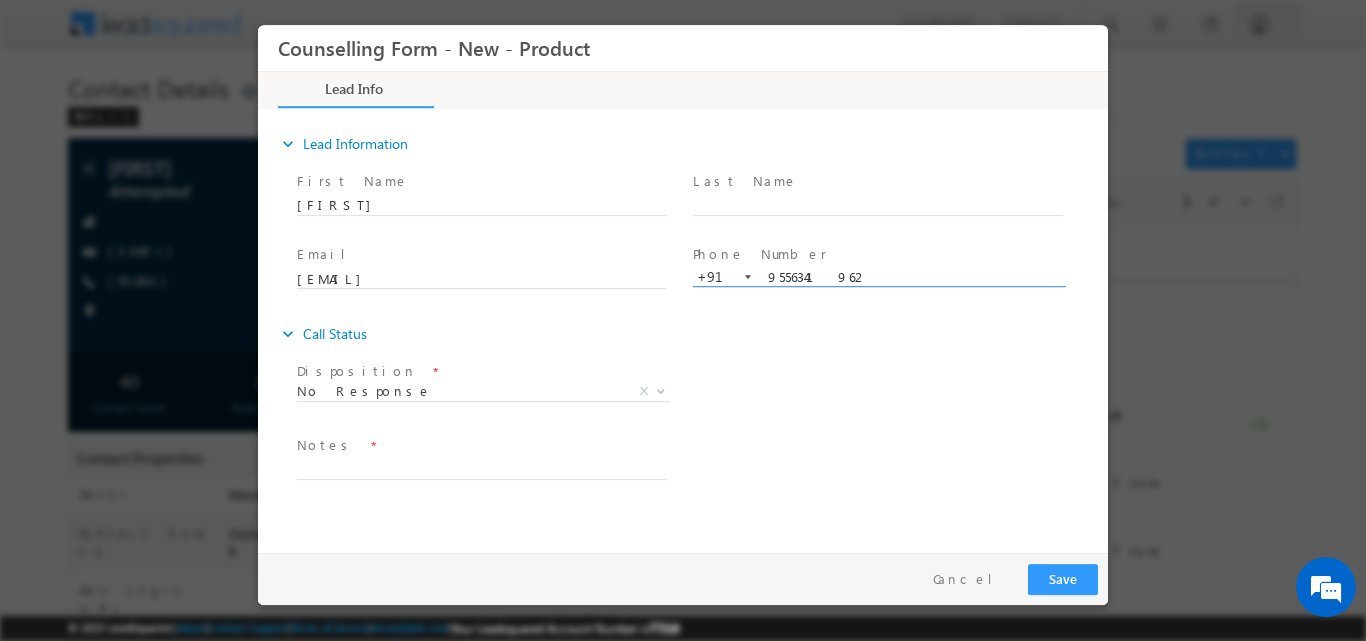 click on "9556341962" at bounding box center [878, 277] 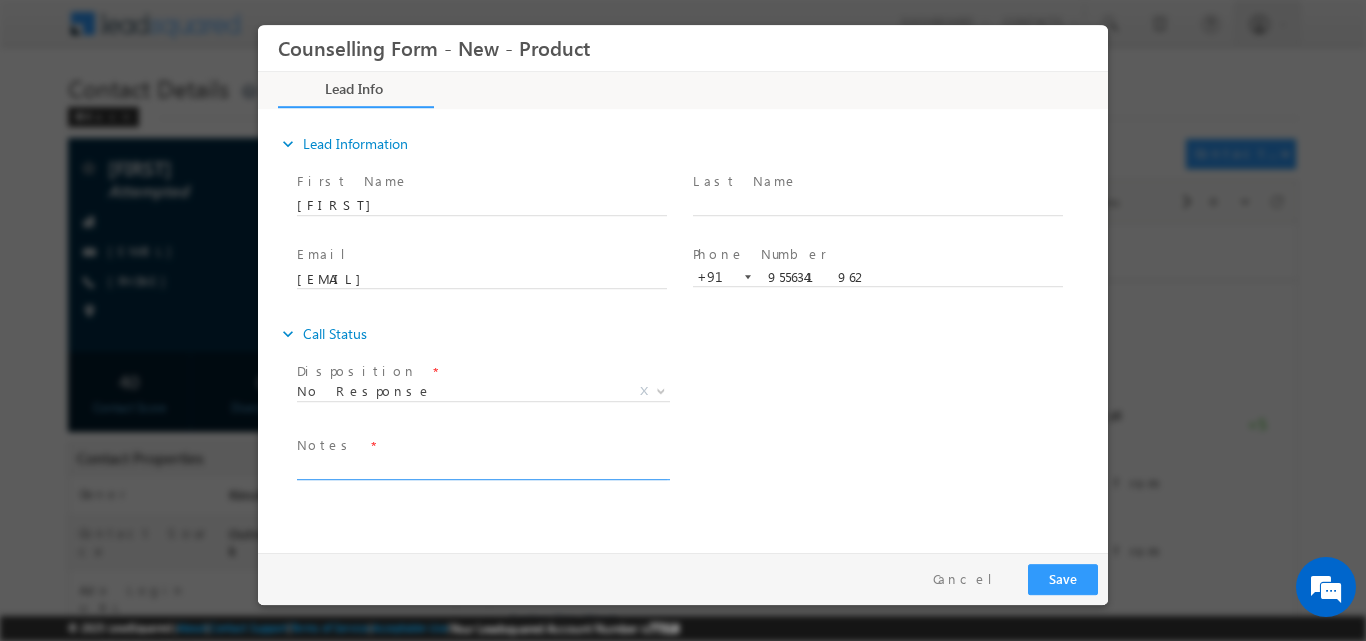 click at bounding box center [482, 467] 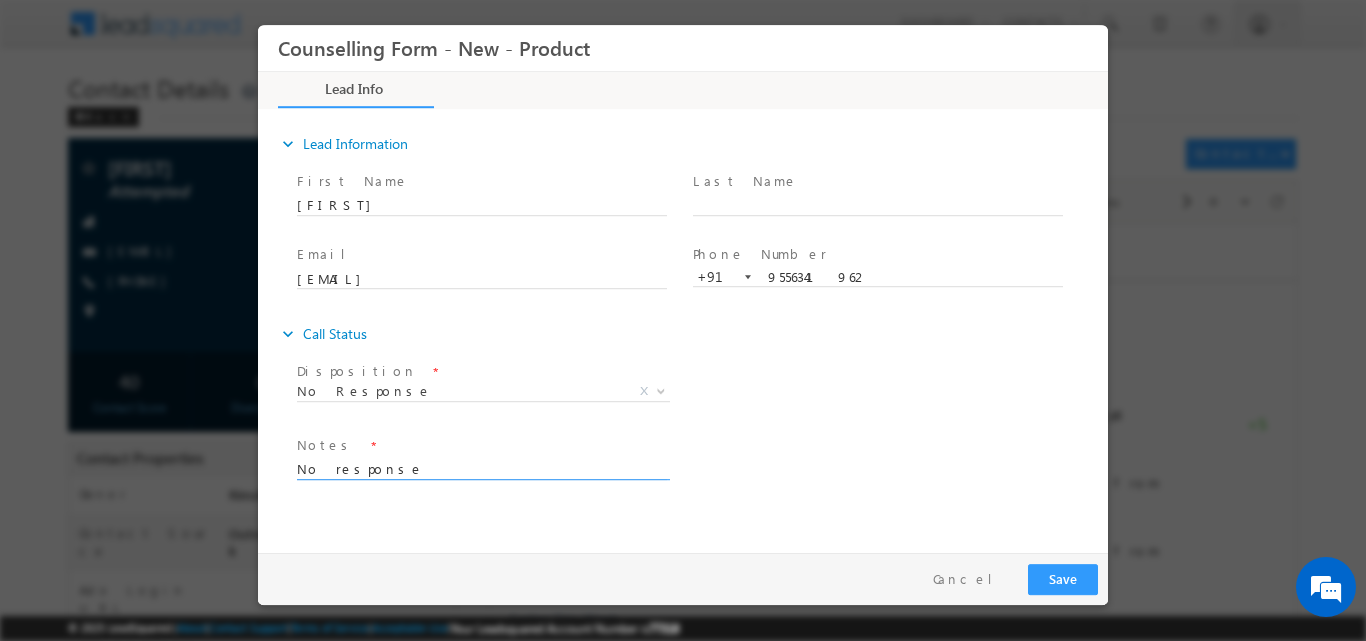type on "No response" 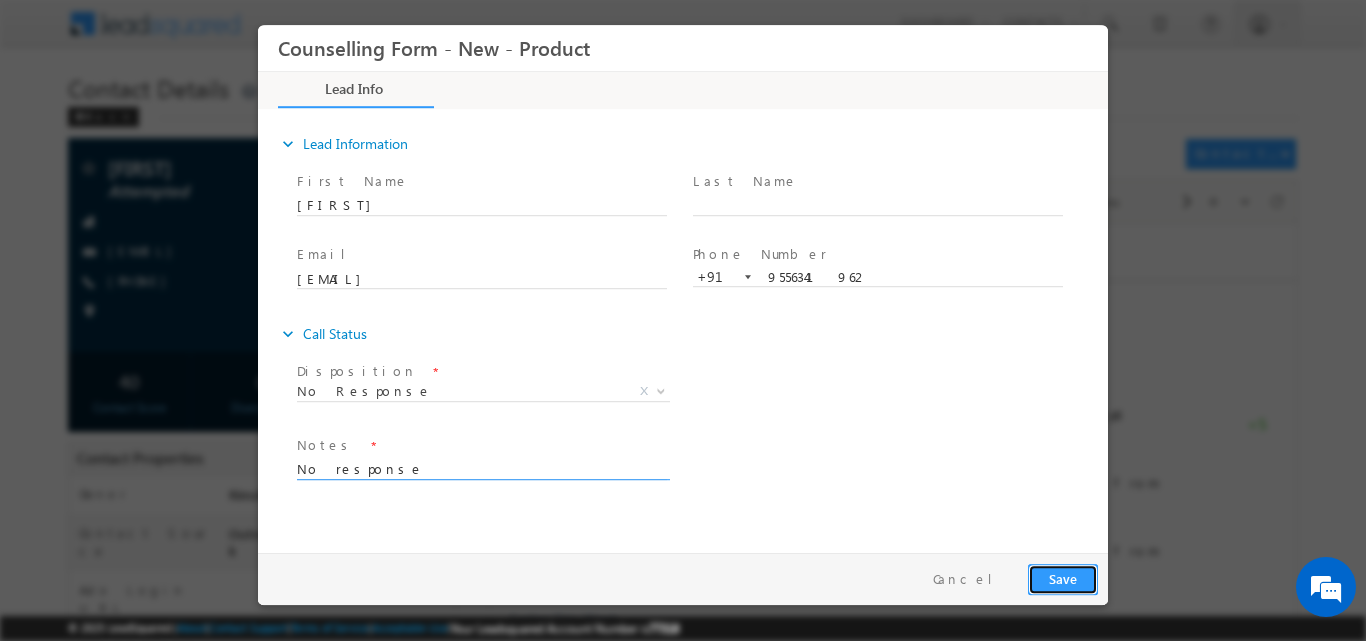 click on "Save" at bounding box center (1063, 578) 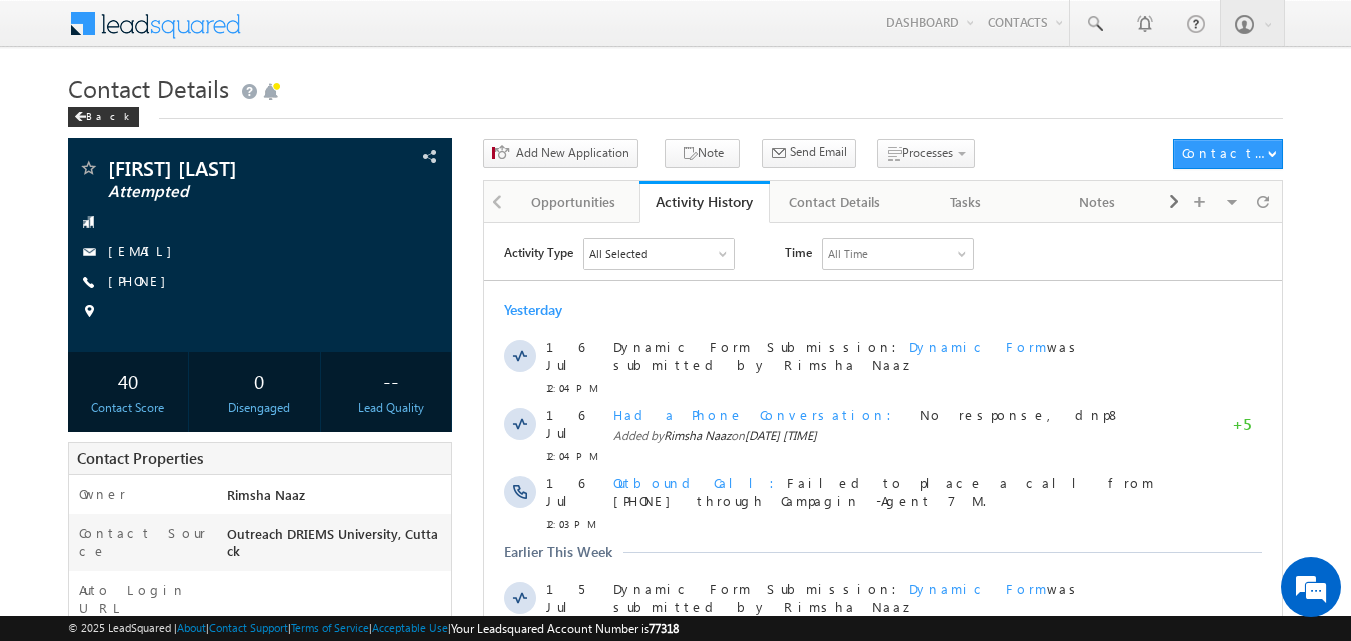 scroll, scrollTop: 0, scrollLeft: 0, axis: both 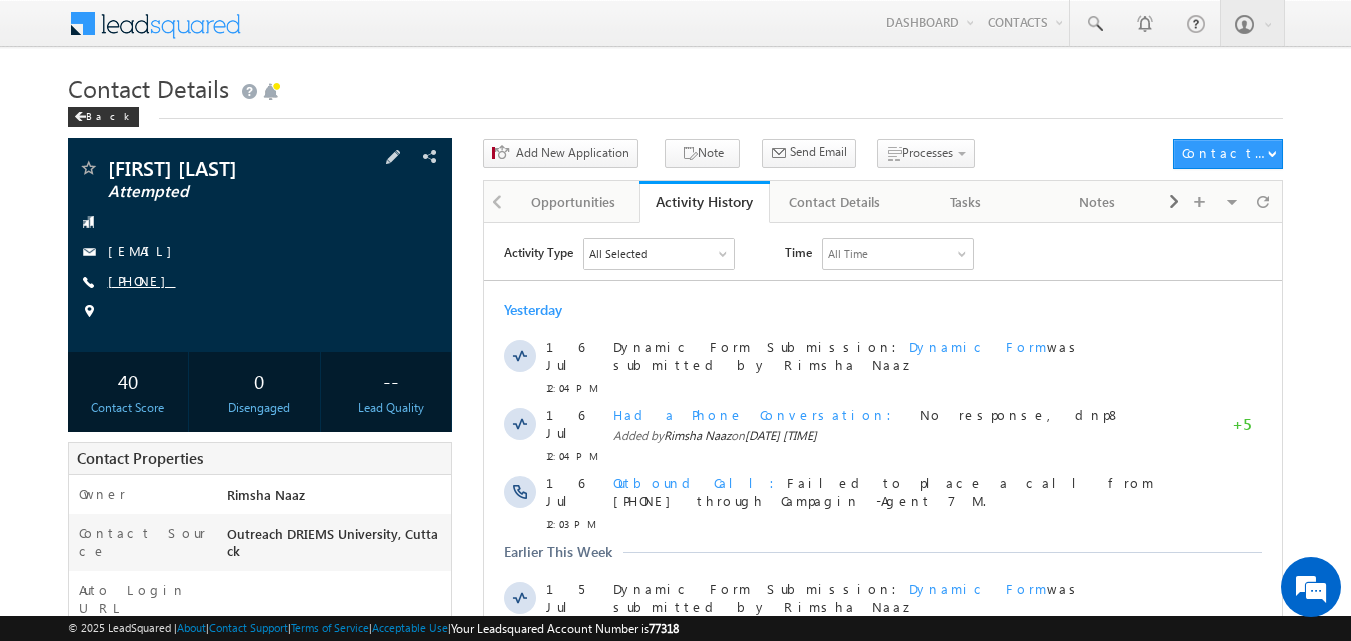 copy on "9692701914" 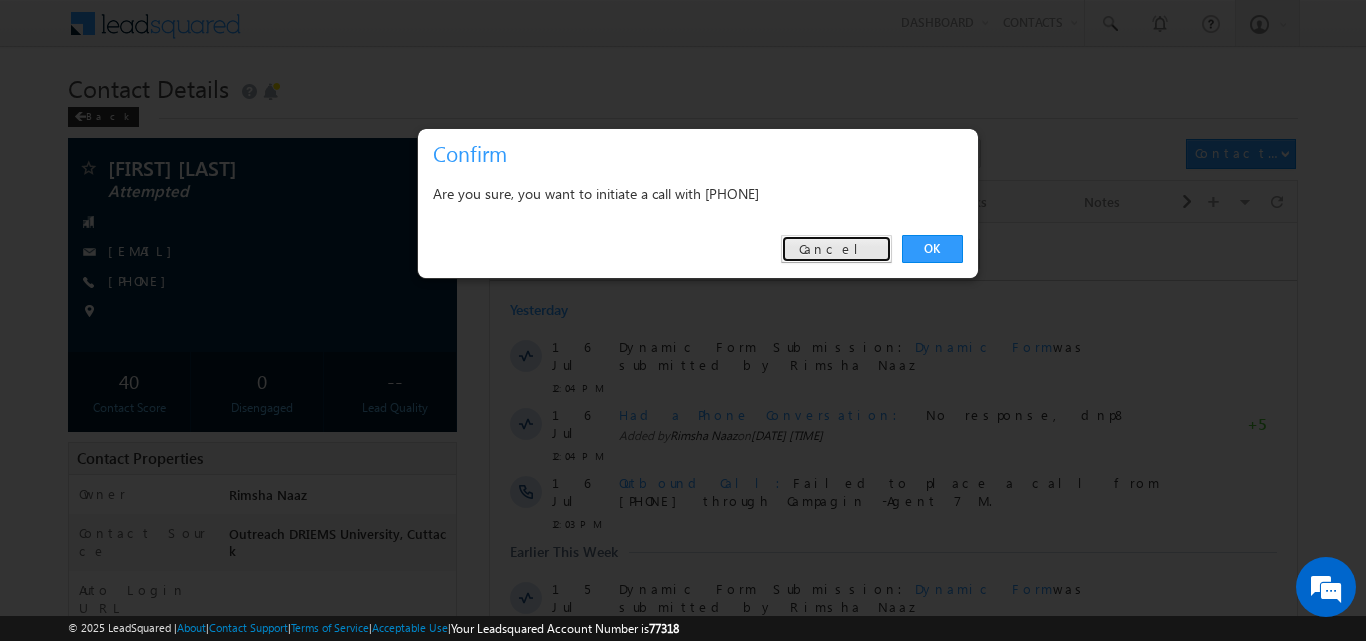 click on "Cancel" at bounding box center (836, 249) 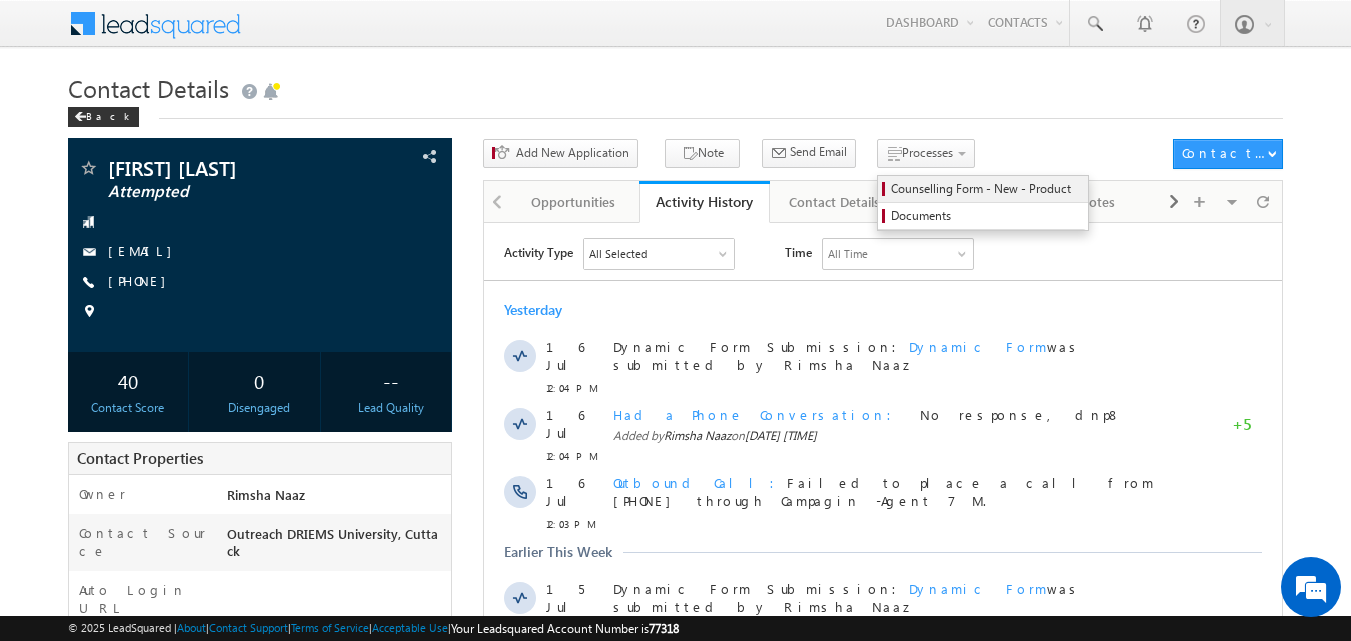 click on "Counselling Form - New - Product" at bounding box center [986, 189] 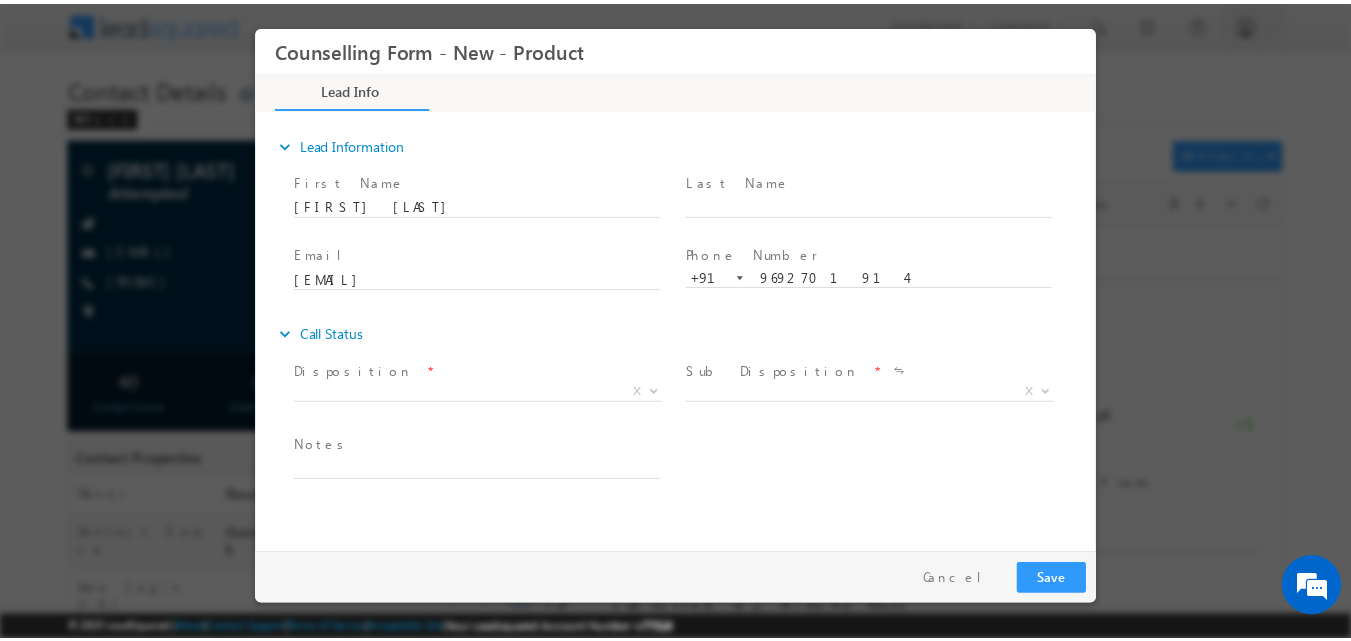 scroll, scrollTop: 0, scrollLeft: 0, axis: both 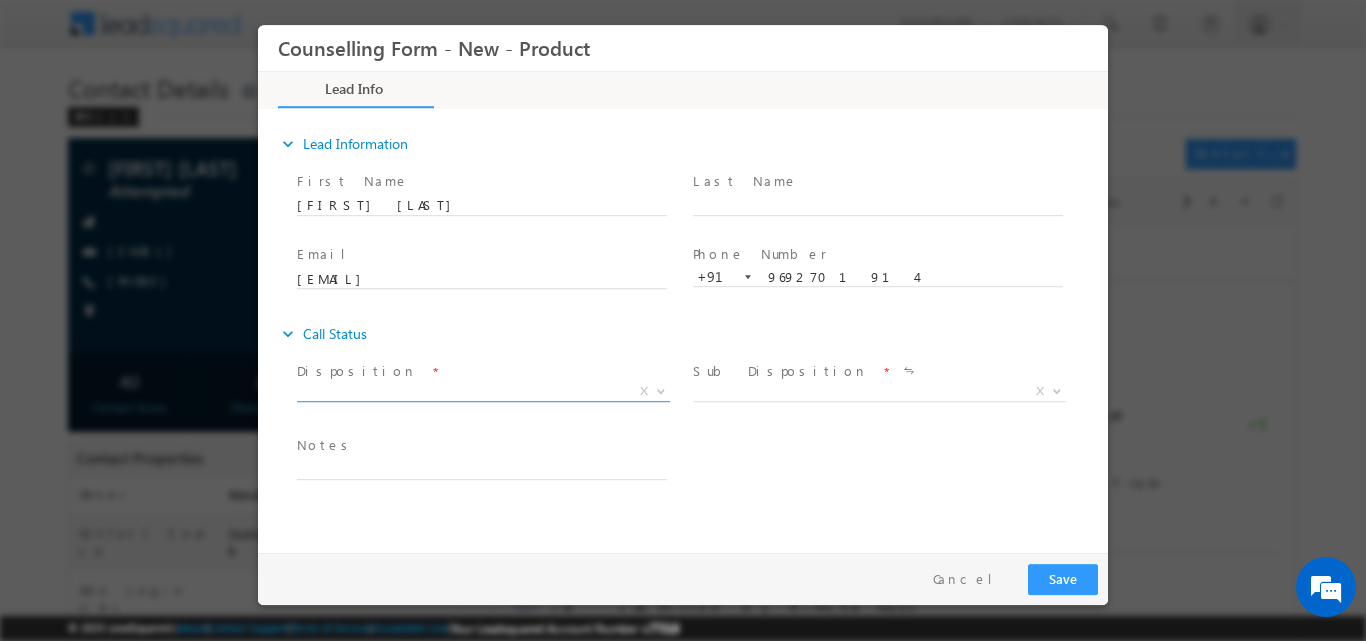 click at bounding box center (661, 389) 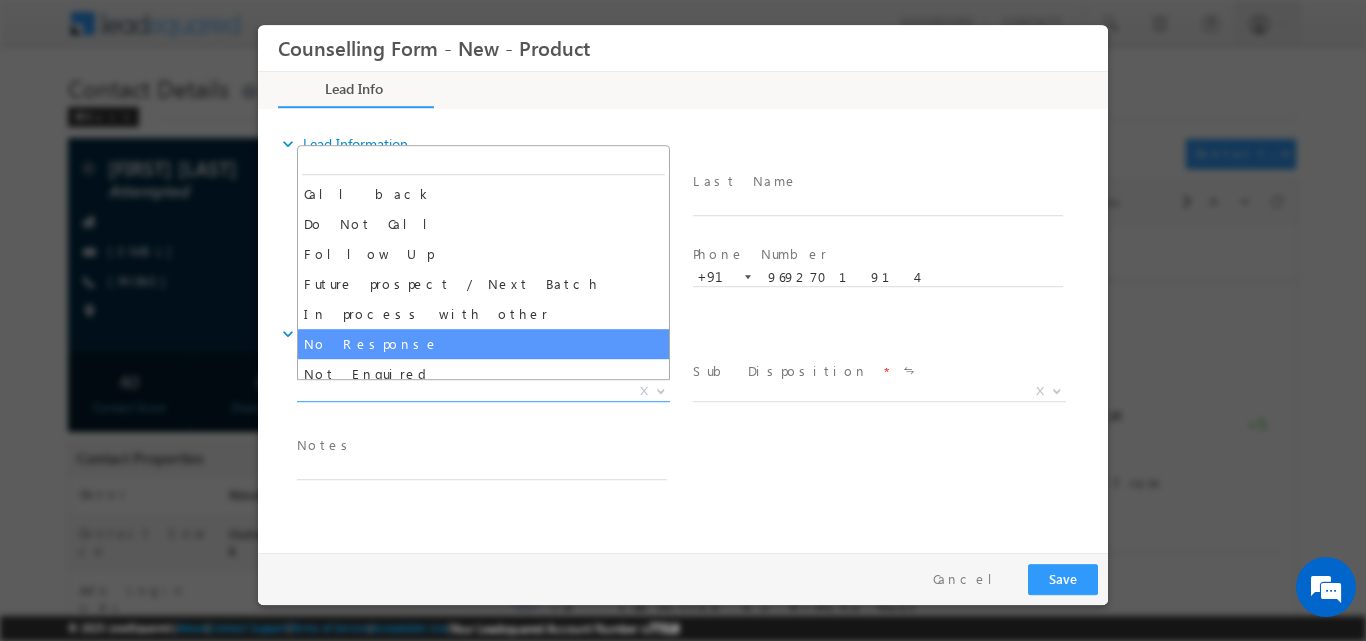 select on "No Response" 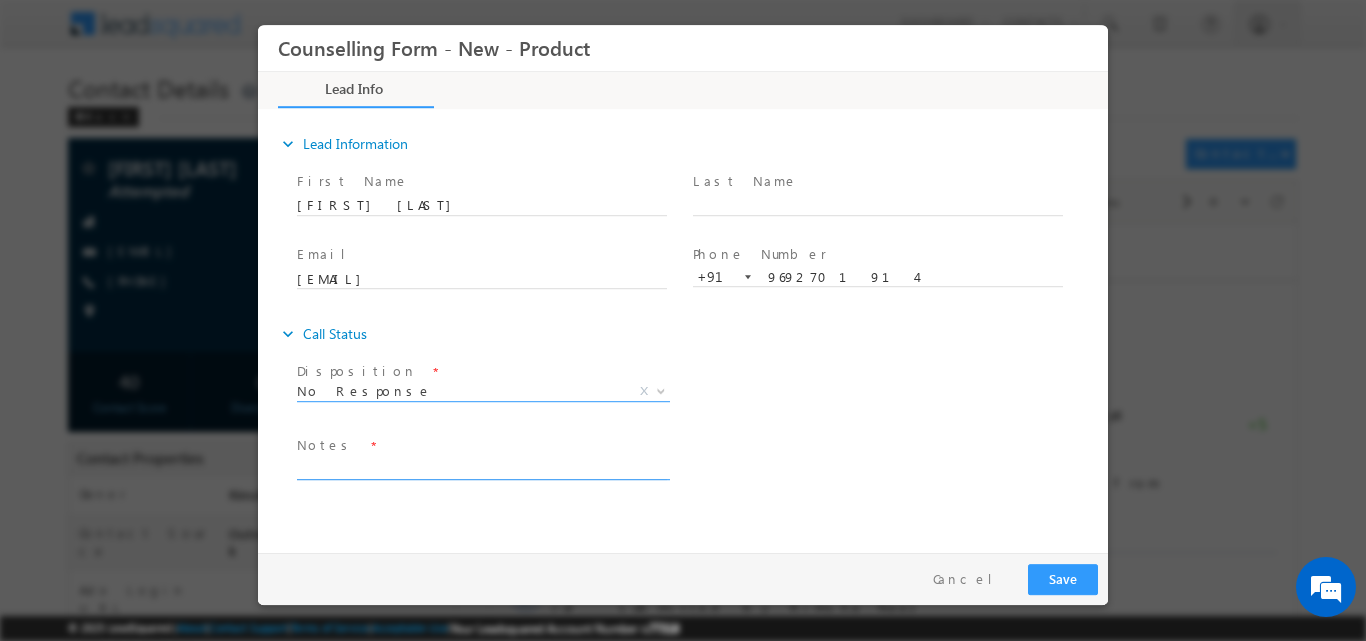 click at bounding box center (482, 467) 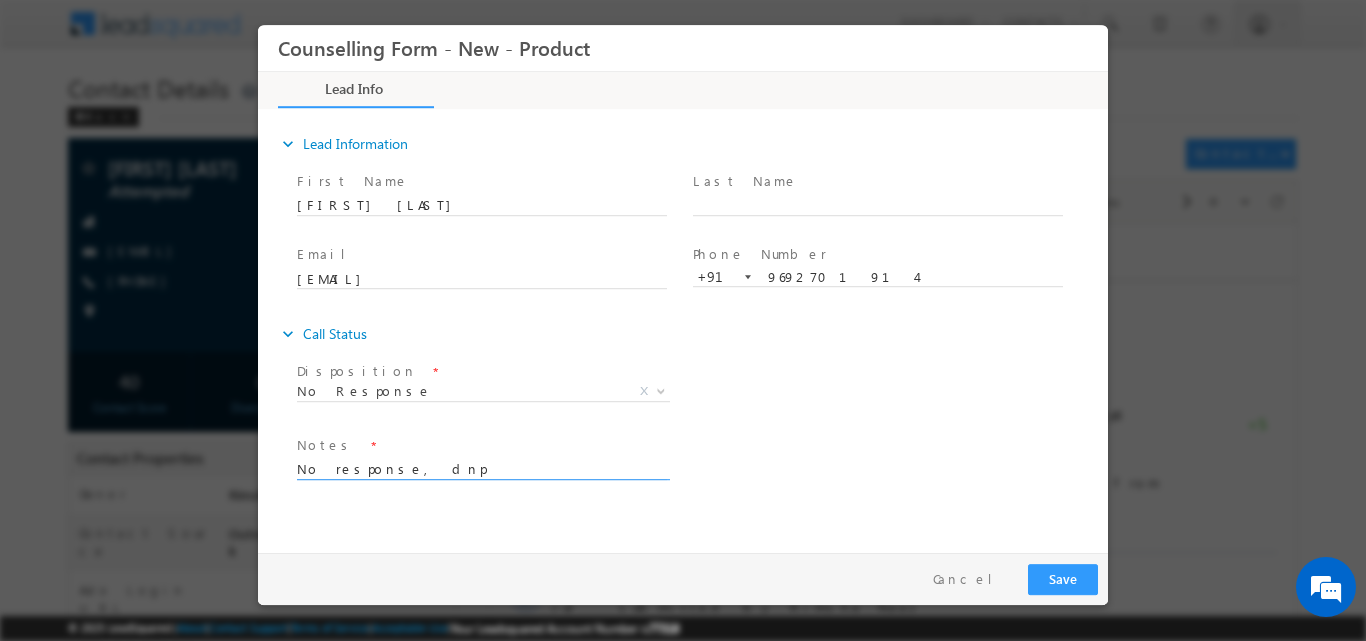 type on "No response, dnp" 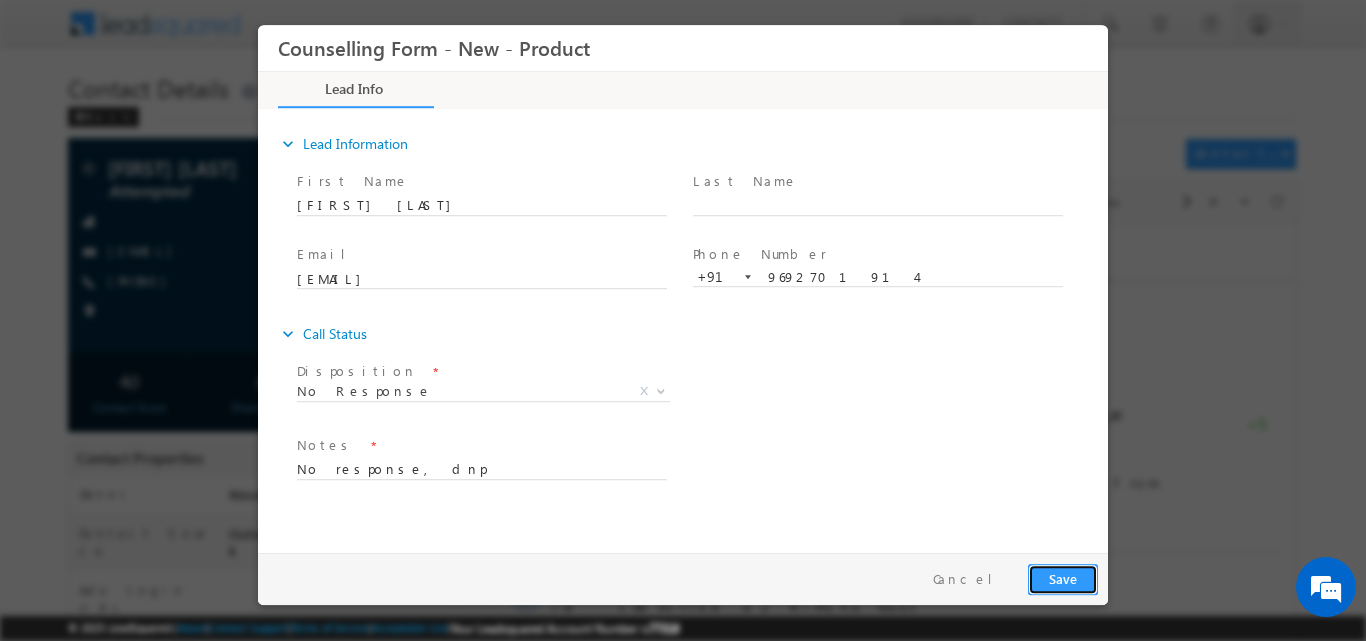 click on "Save" at bounding box center (1063, 578) 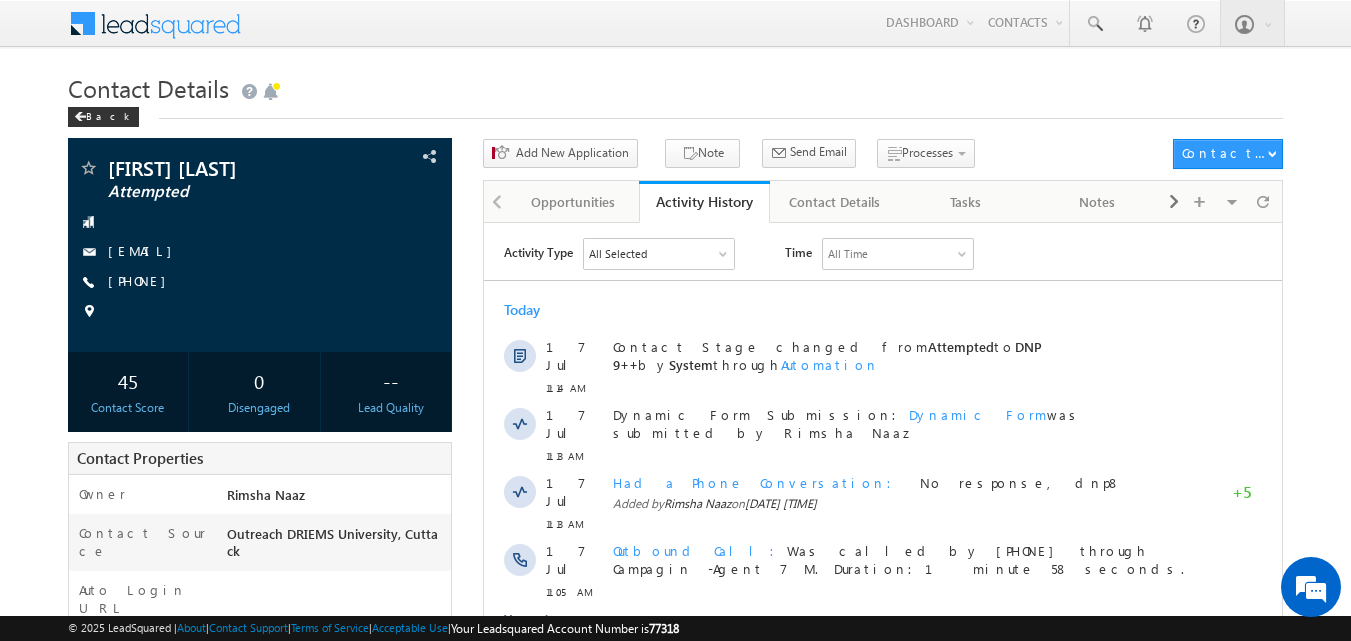scroll, scrollTop: 0, scrollLeft: 0, axis: both 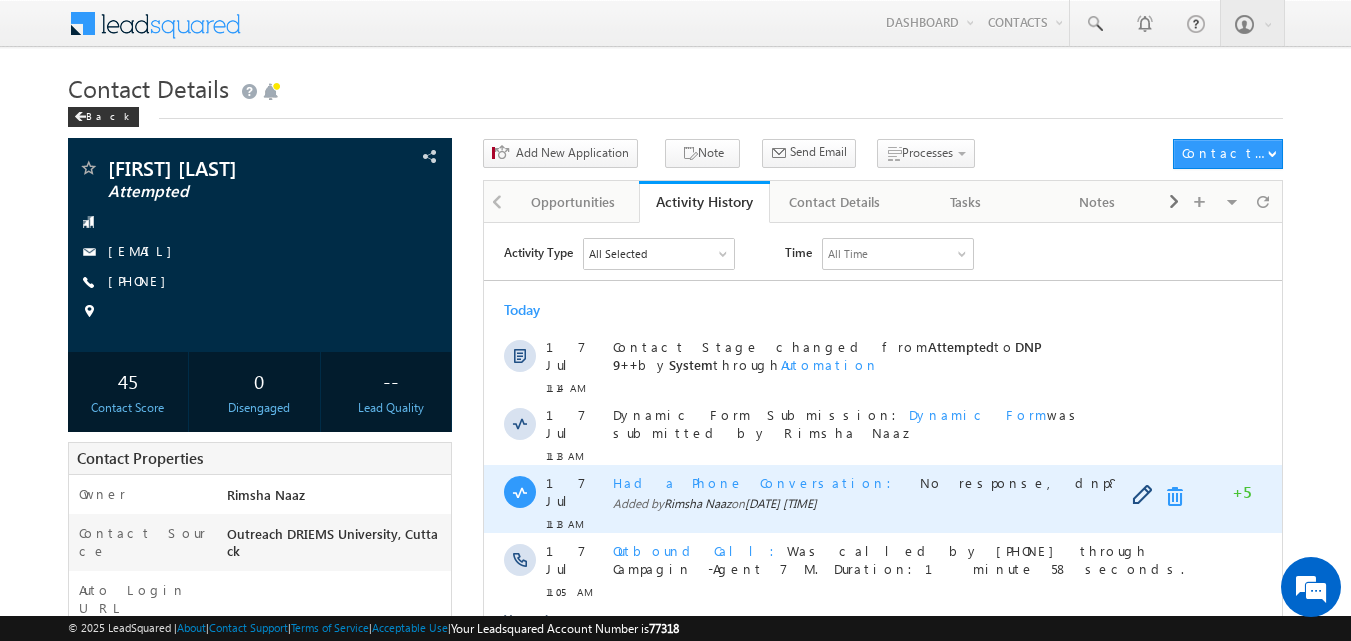 click at bounding box center (1179, 496) 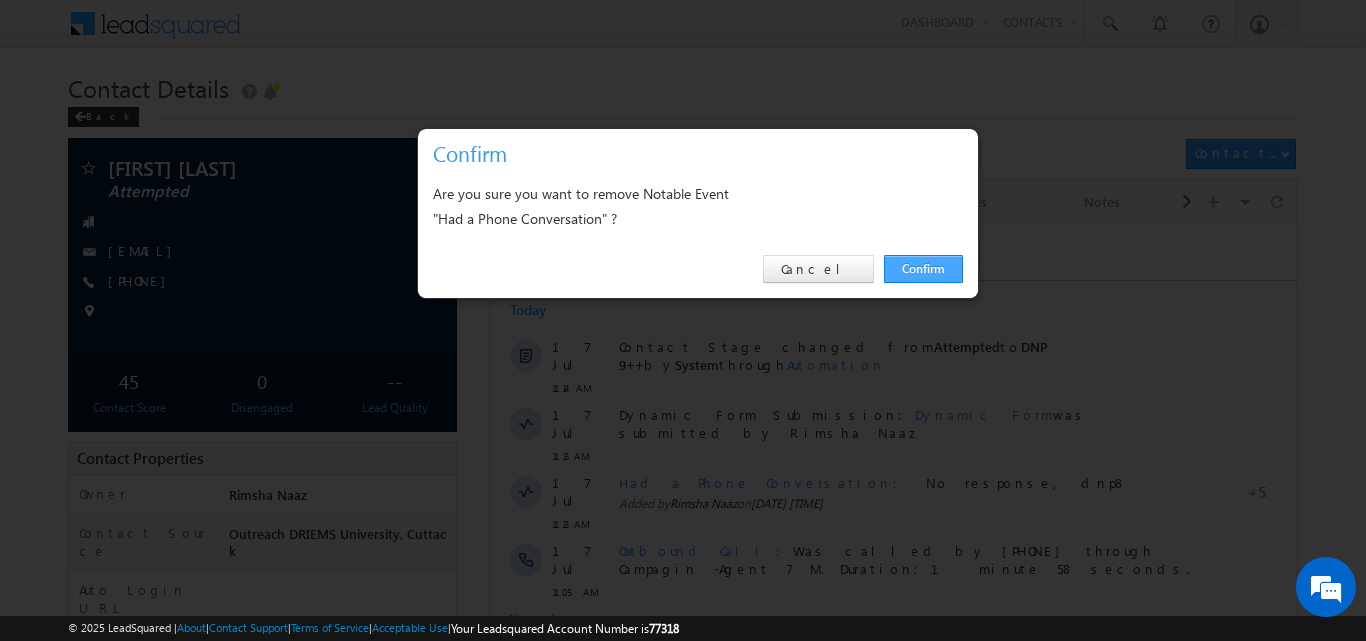 click on "Confirm" at bounding box center [923, 269] 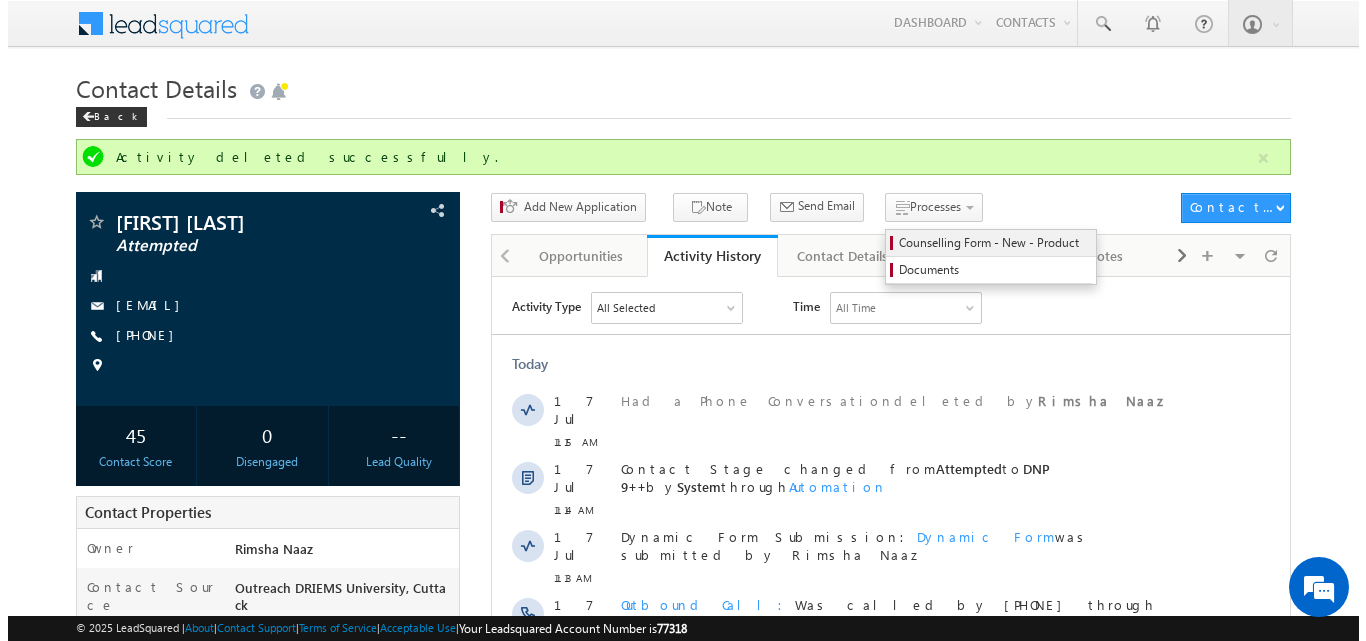 scroll, scrollTop: 0, scrollLeft: 0, axis: both 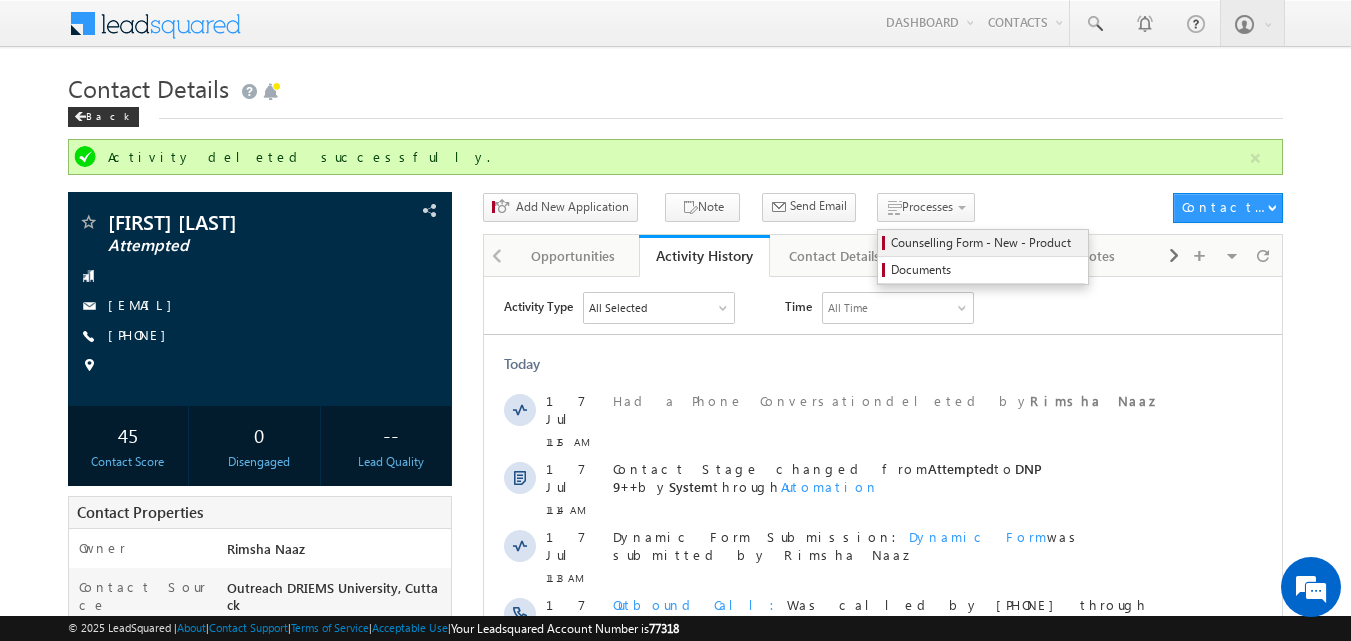 click on "Counselling Form - New - Product" at bounding box center [986, 243] 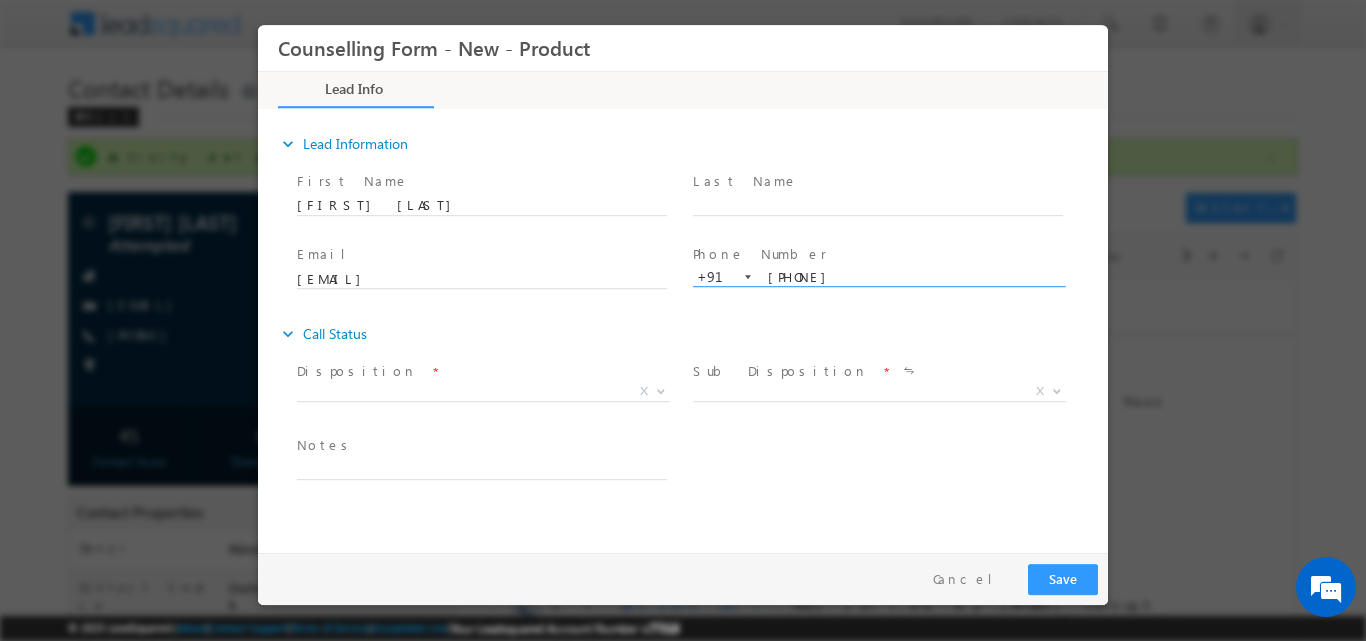 scroll, scrollTop: 0, scrollLeft: 0, axis: both 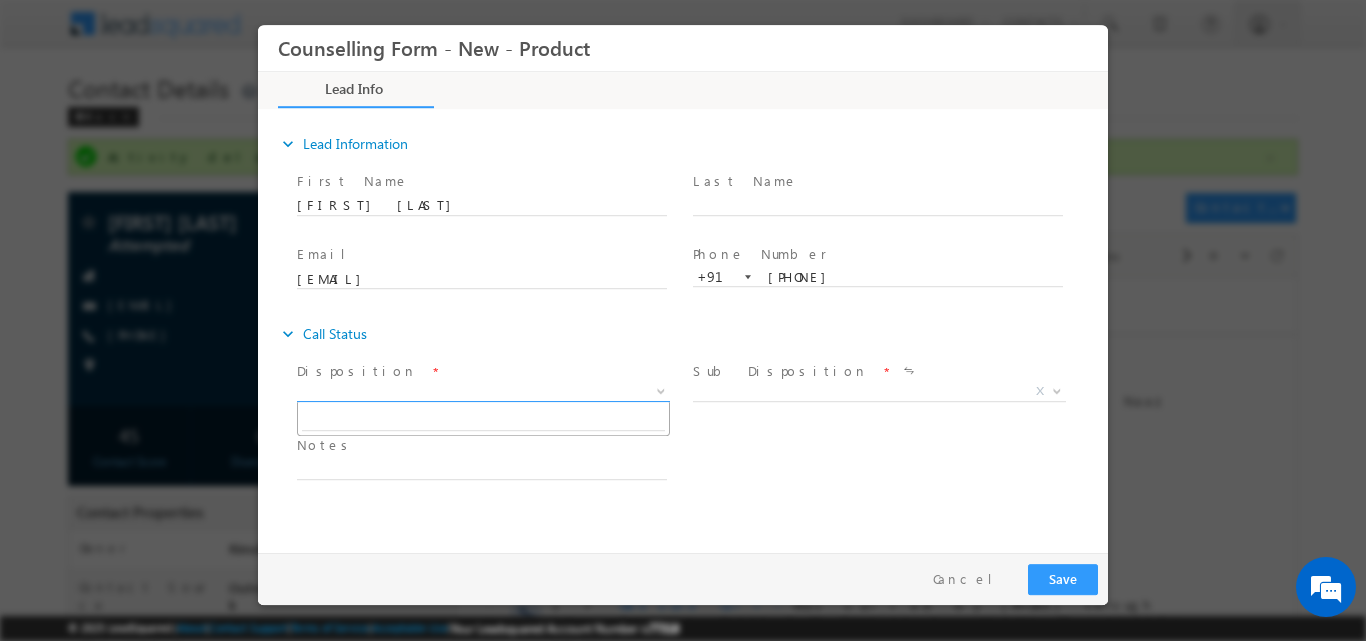 click at bounding box center (661, 389) 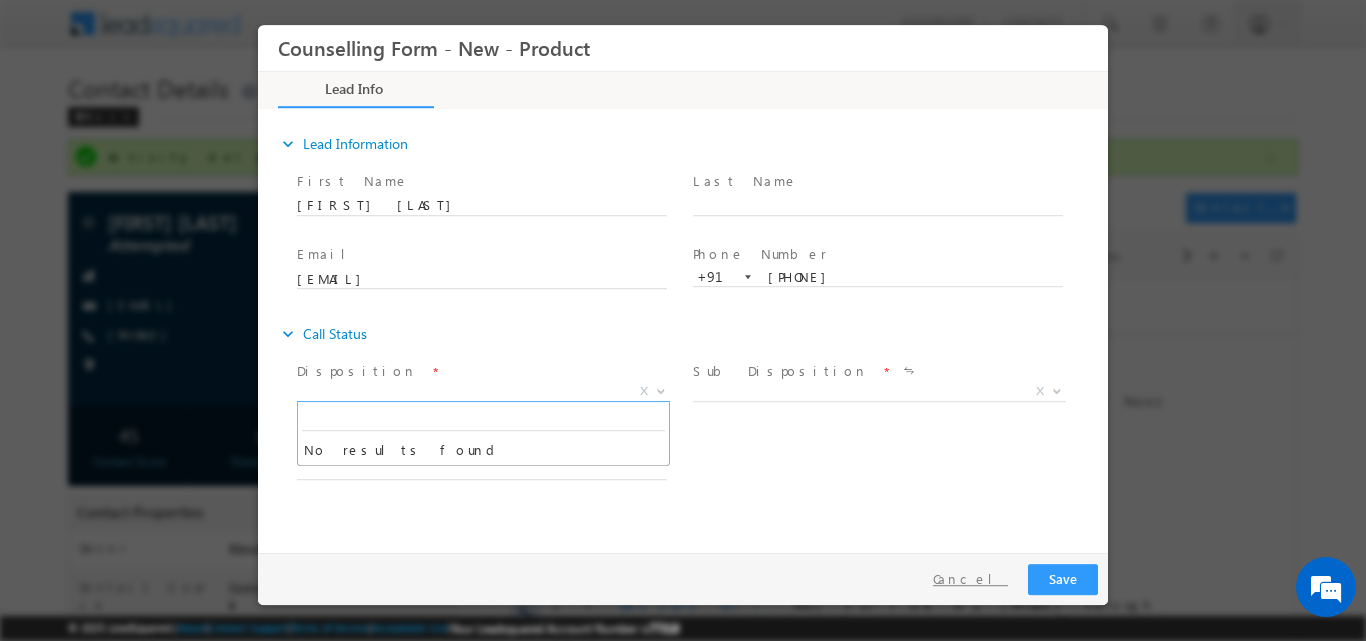 click on "Cancel" at bounding box center (970, 578) 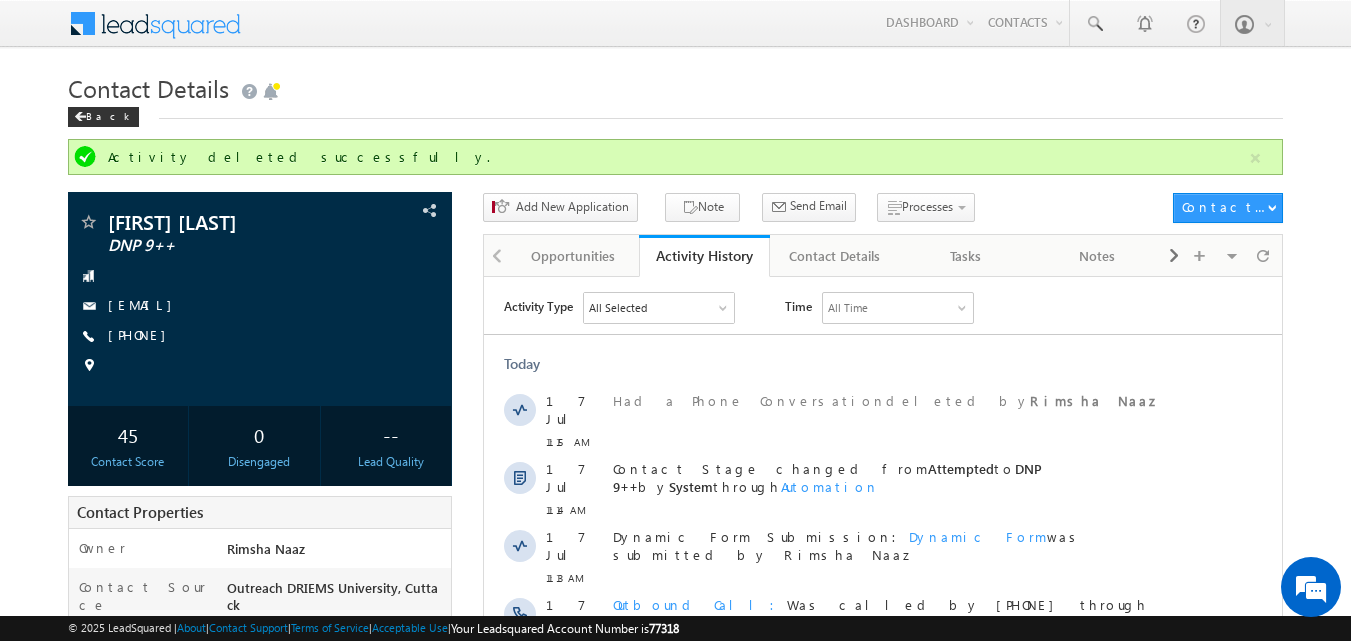 click on "Activity deleted successfully.
Sibasundar Barik
DNP 9++" at bounding box center (676, 660) 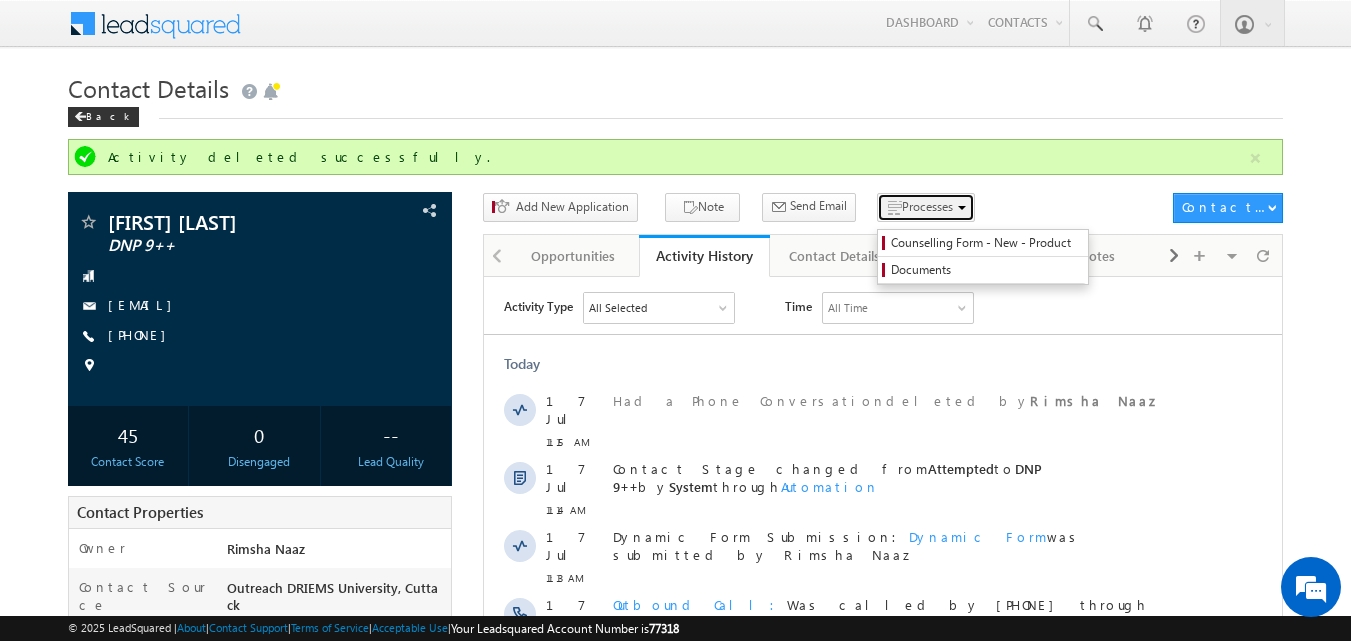 click on "Processes" at bounding box center (926, 207) 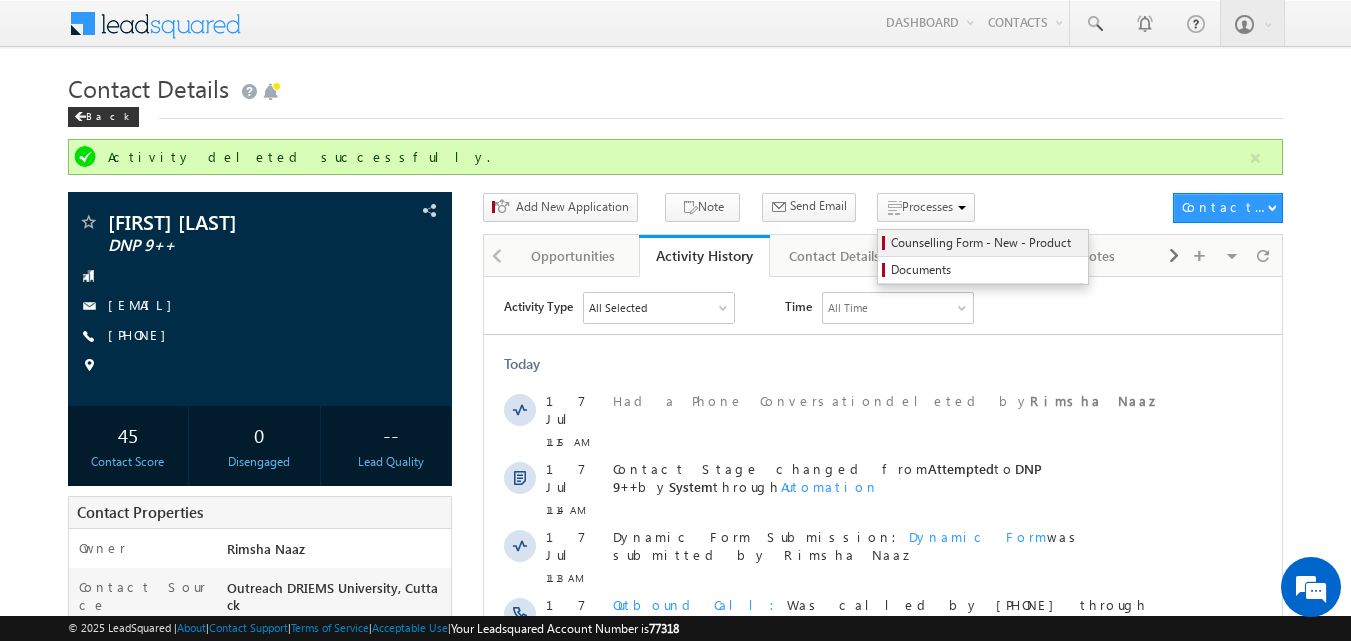click on "Counselling Form - New - Product" at bounding box center [986, 243] 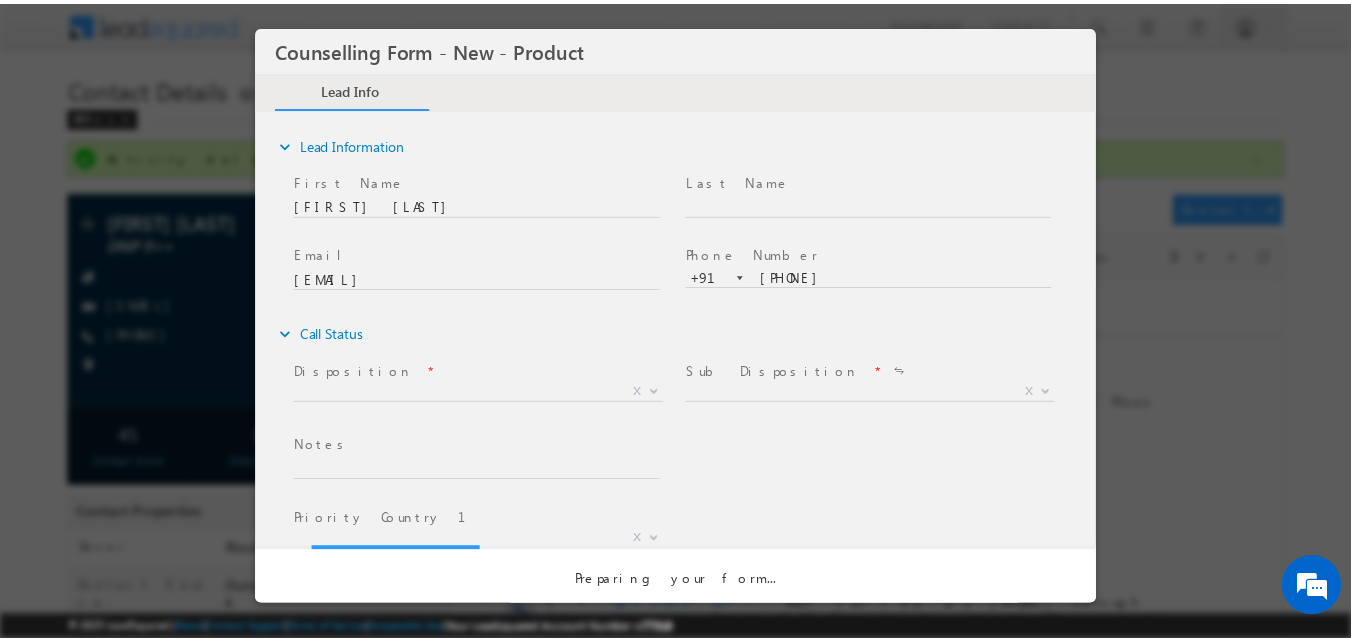 scroll, scrollTop: 0, scrollLeft: 0, axis: both 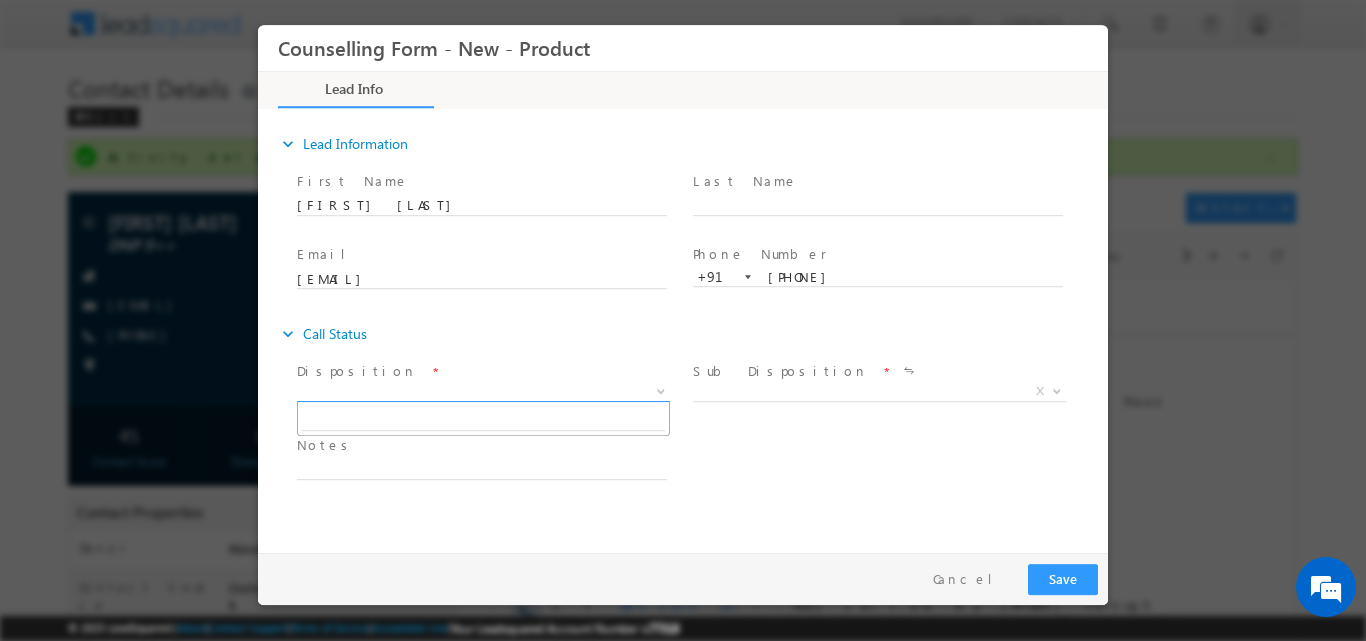 click at bounding box center (659, 390) 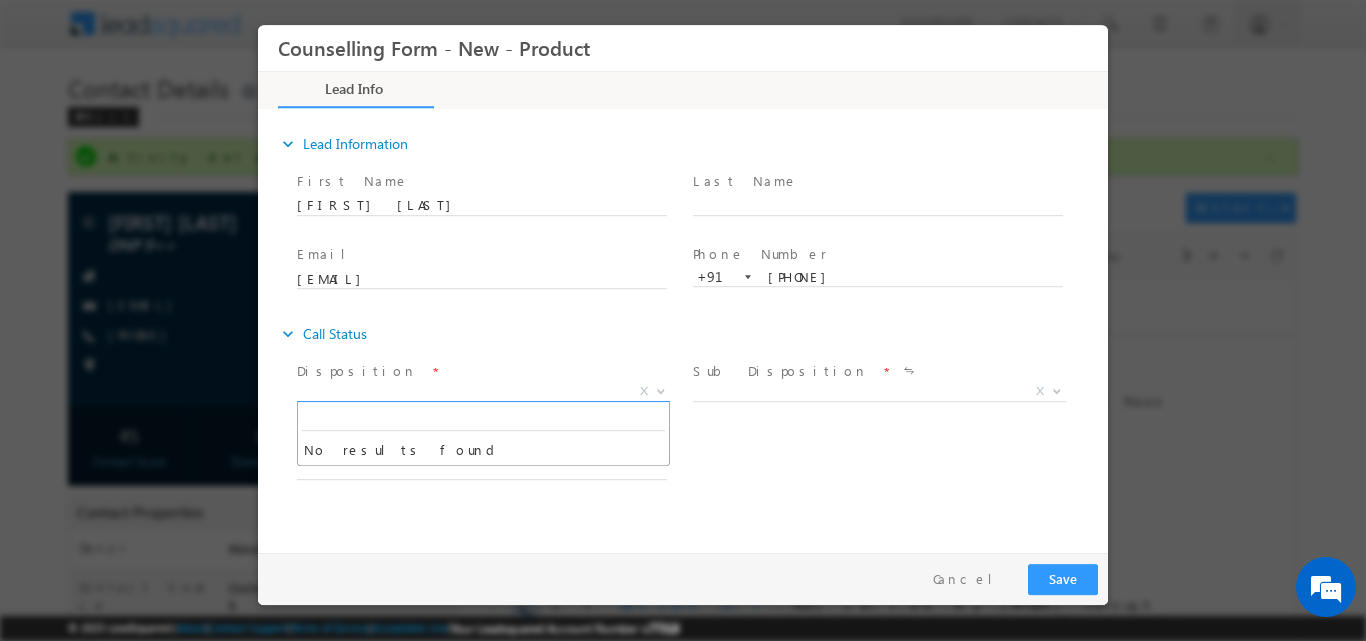 click at bounding box center [659, 390] 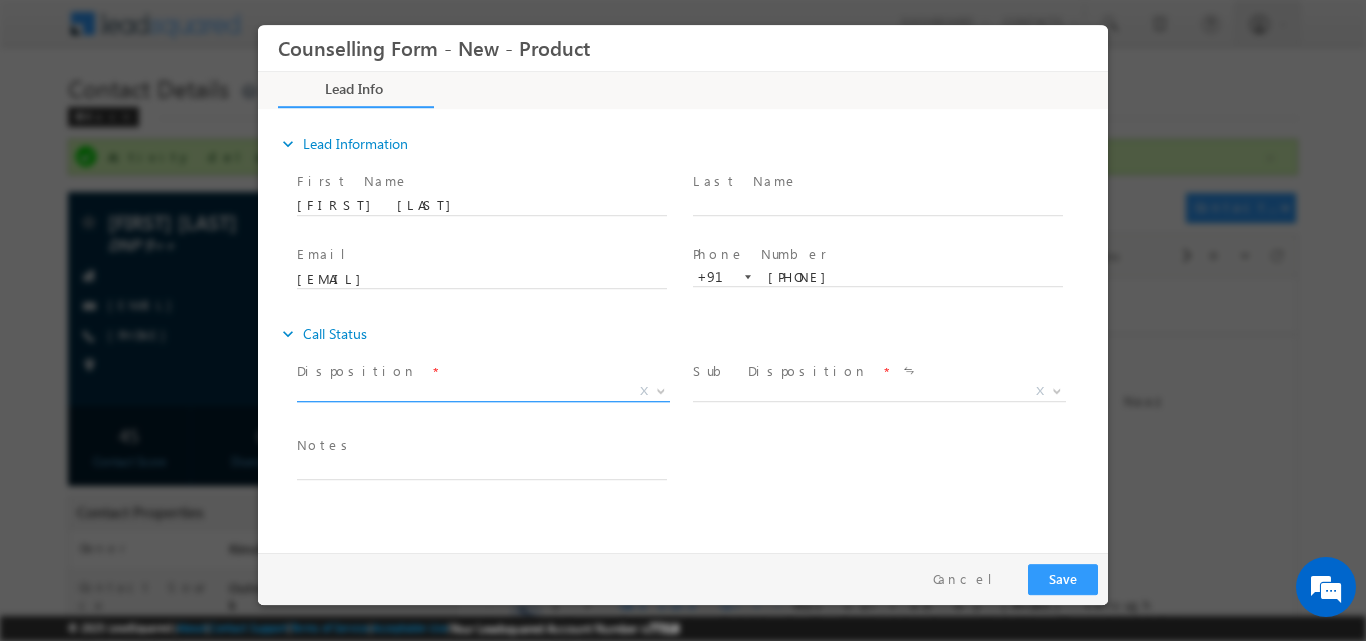 click at bounding box center (659, 390) 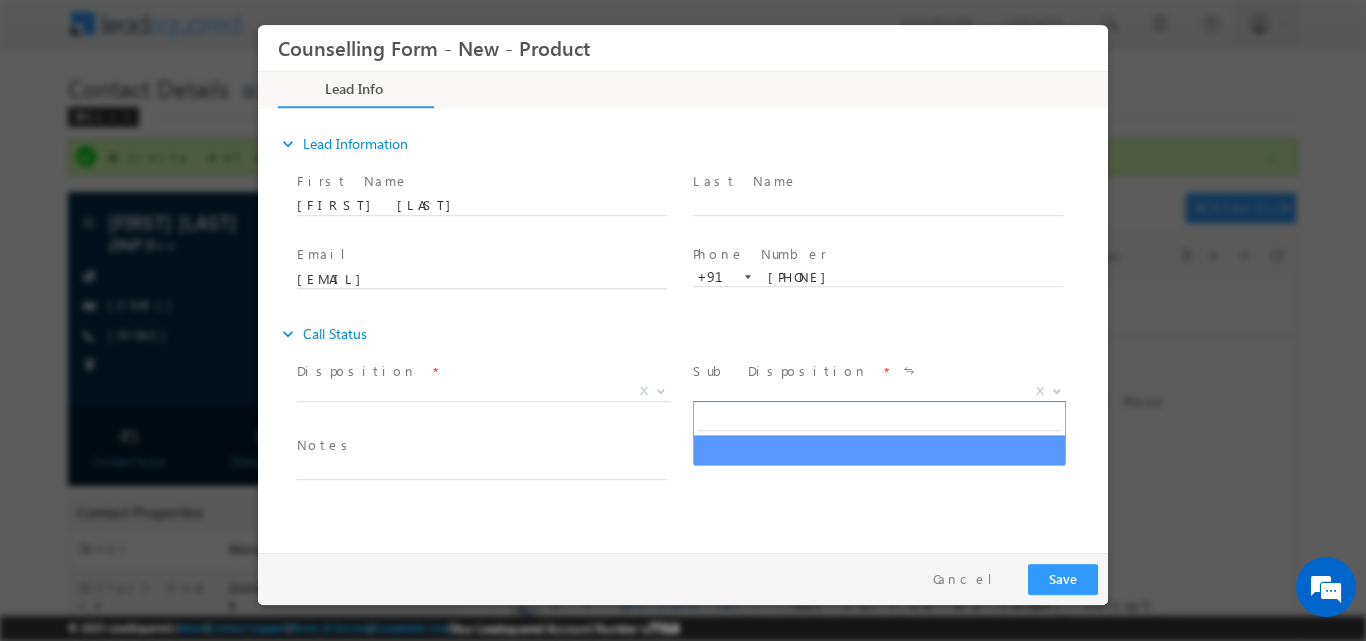 click at bounding box center [1055, 390] 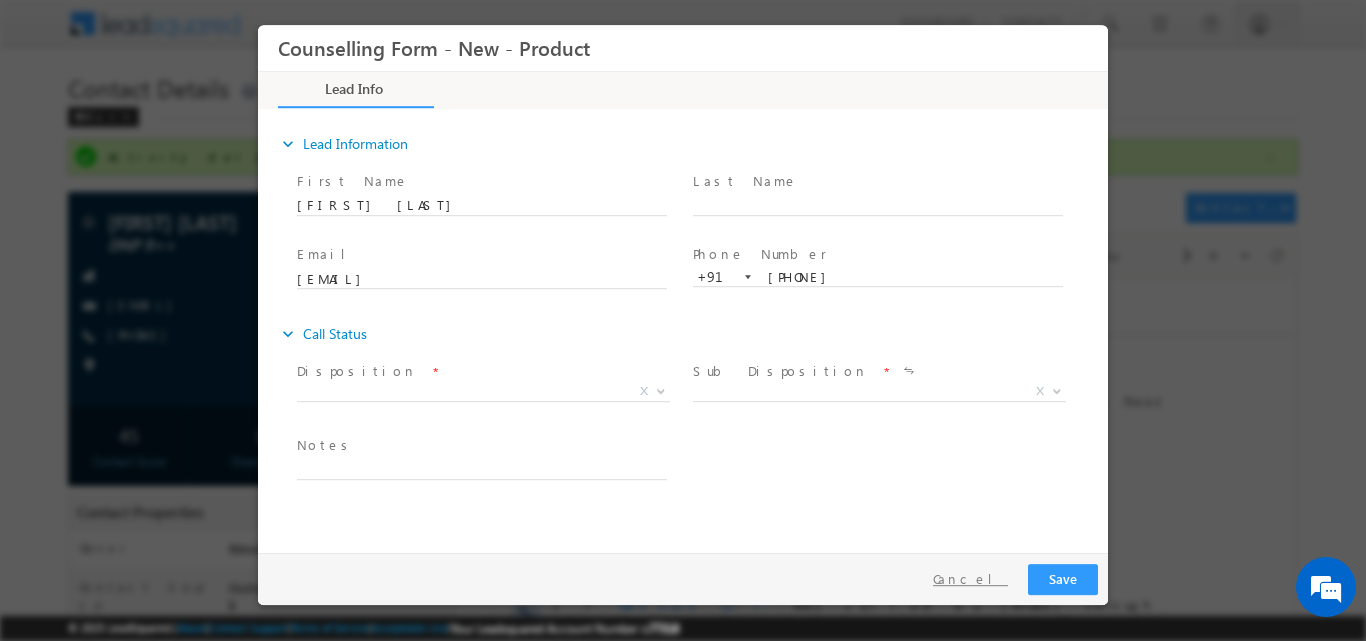 click on "Cancel" at bounding box center [970, 578] 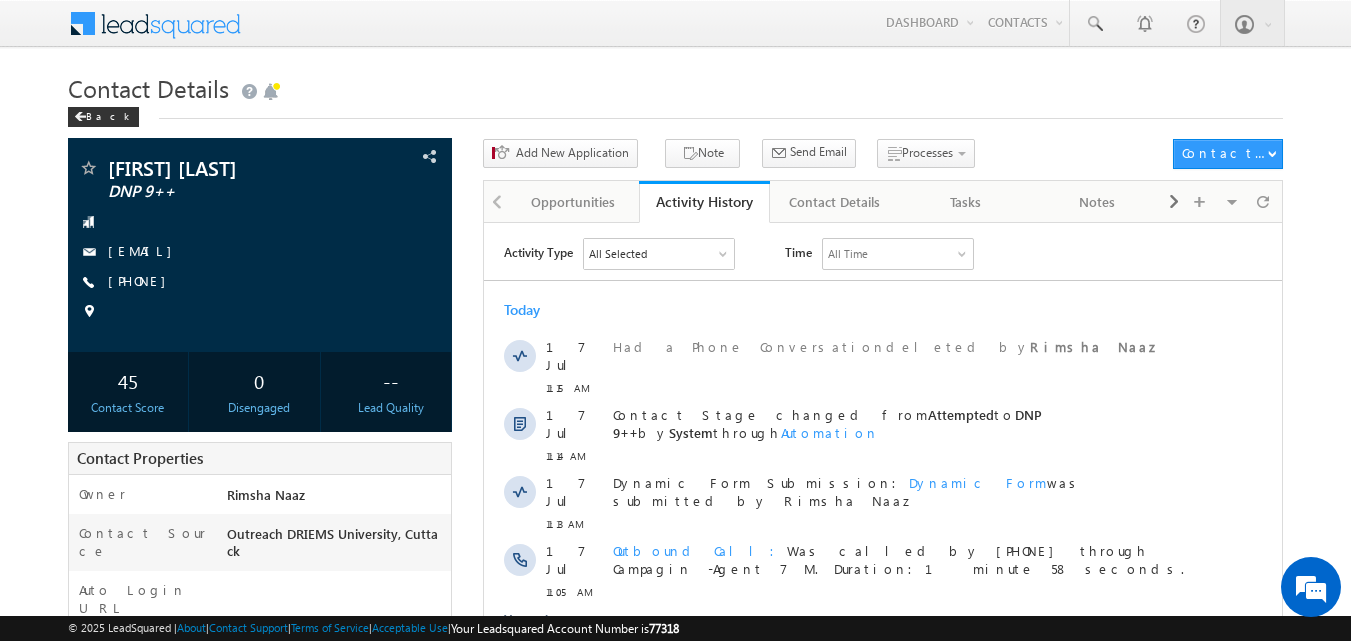 scroll, scrollTop: 0, scrollLeft: 0, axis: both 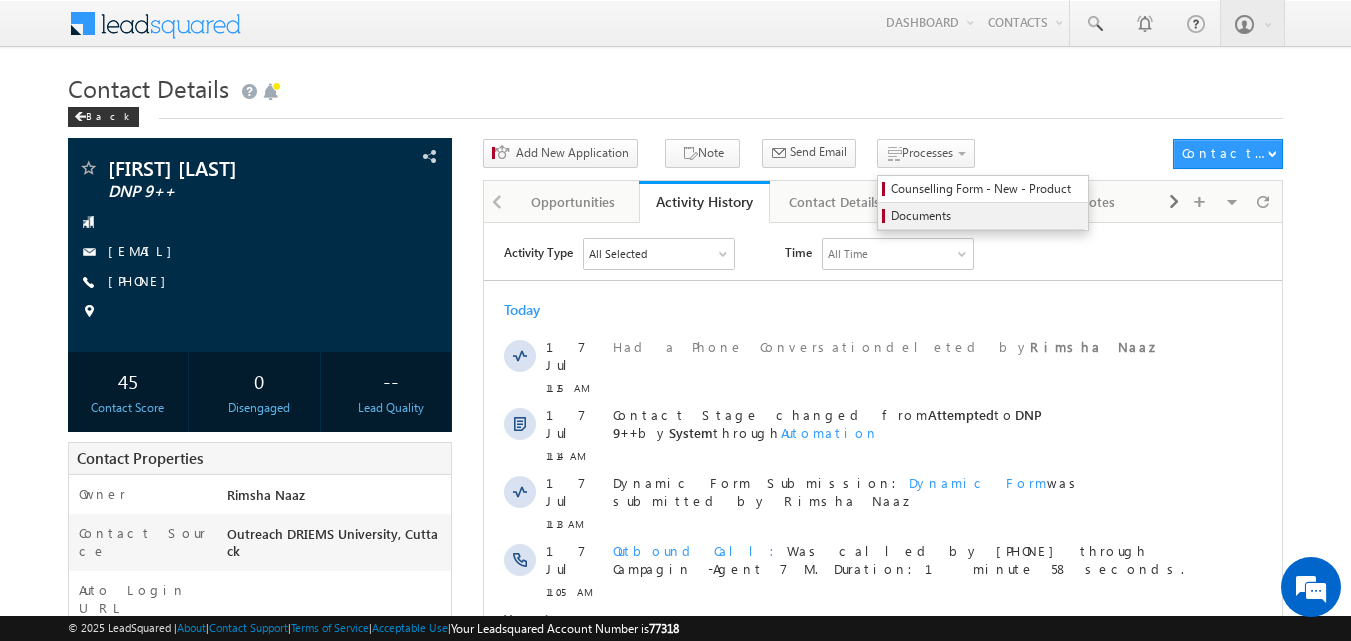 click on "Documents" at bounding box center (983, 216) 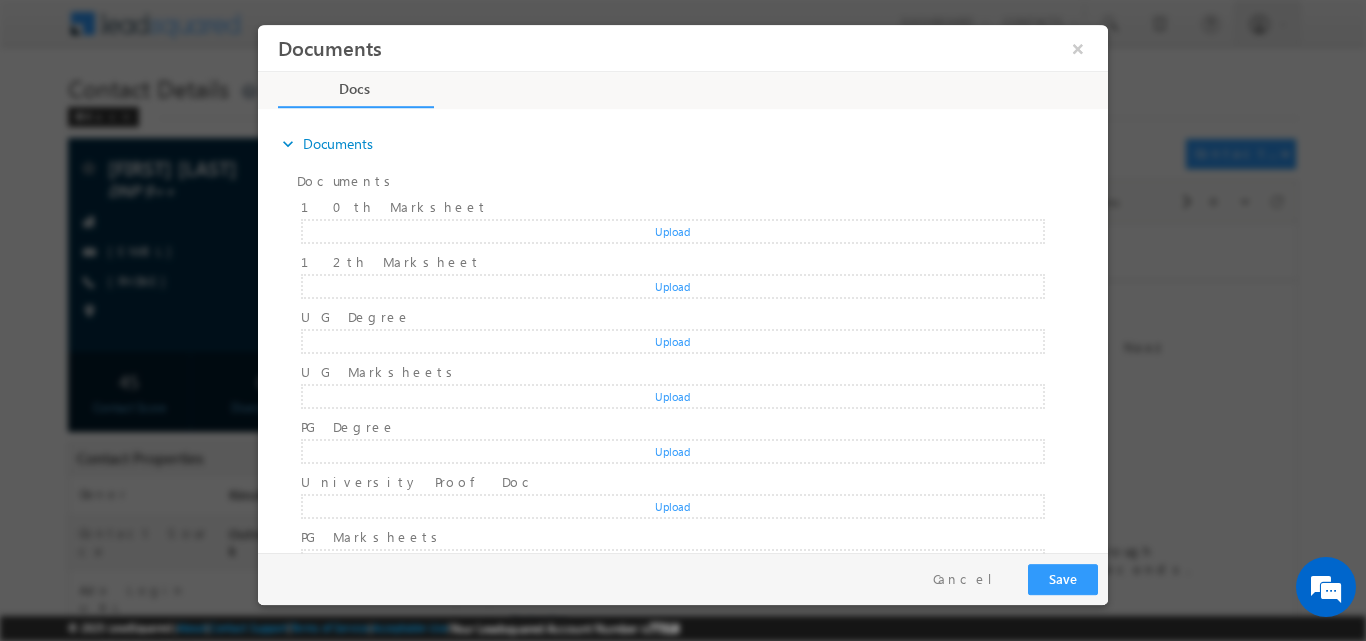 scroll, scrollTop: 0, scrollLeft: 0, axis: both 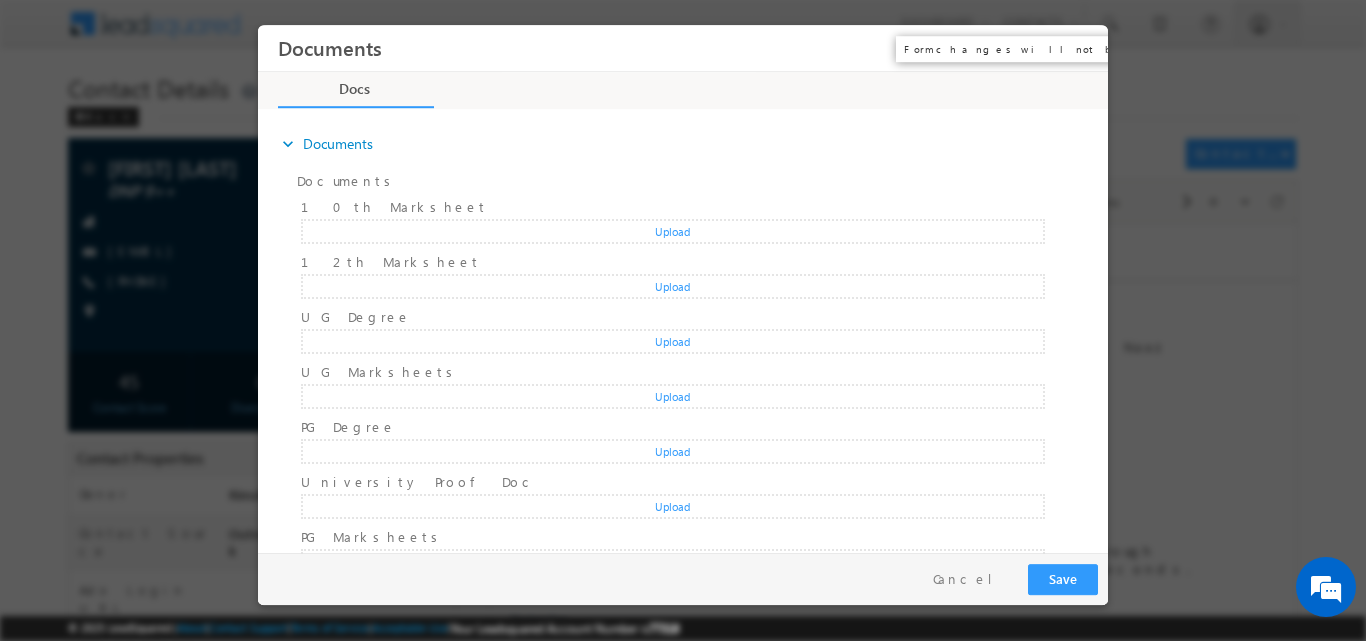 click on "×" at bounding box center [1078, 47] 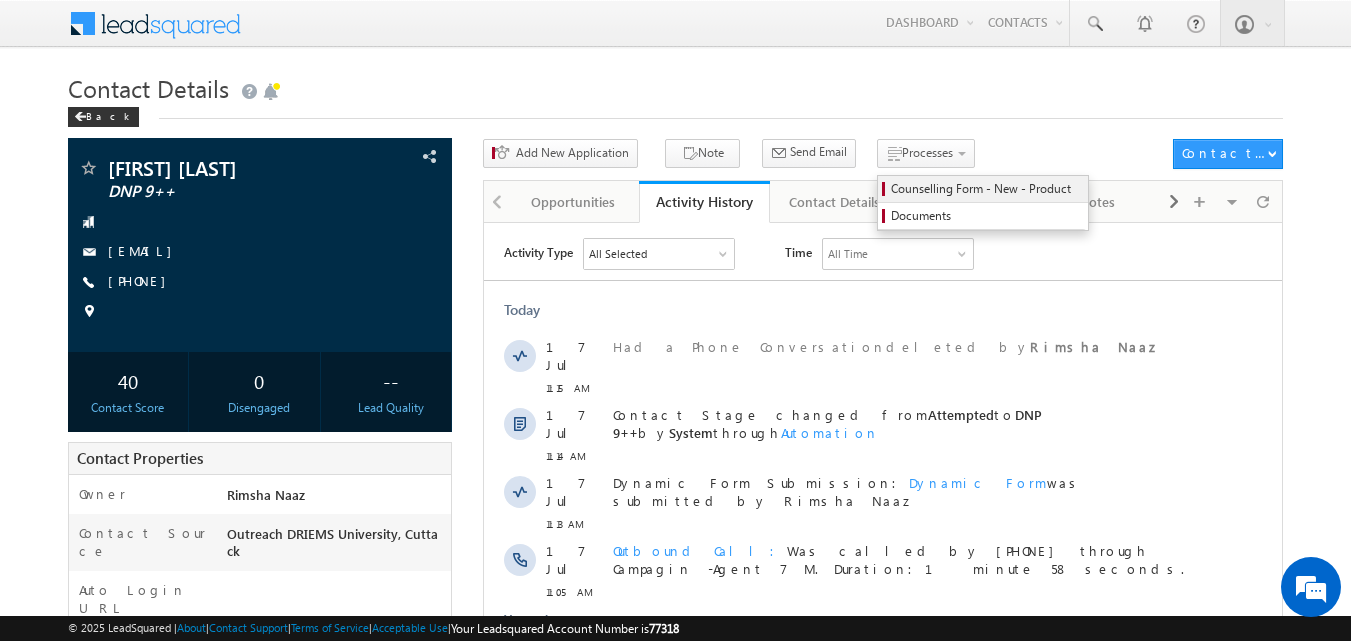 click on "Counselling Form - New - Product" at bounding box center (986, 189) 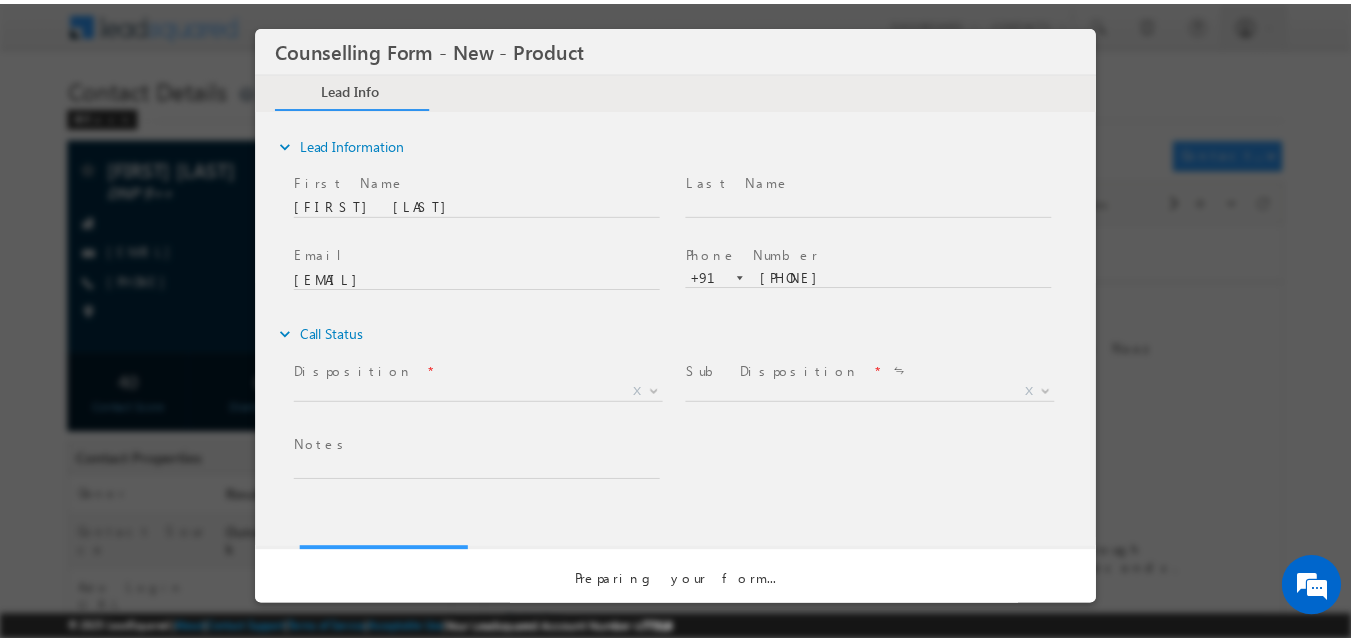 scroll, scrollTop: 0, scrollLeft: 0, axis: both 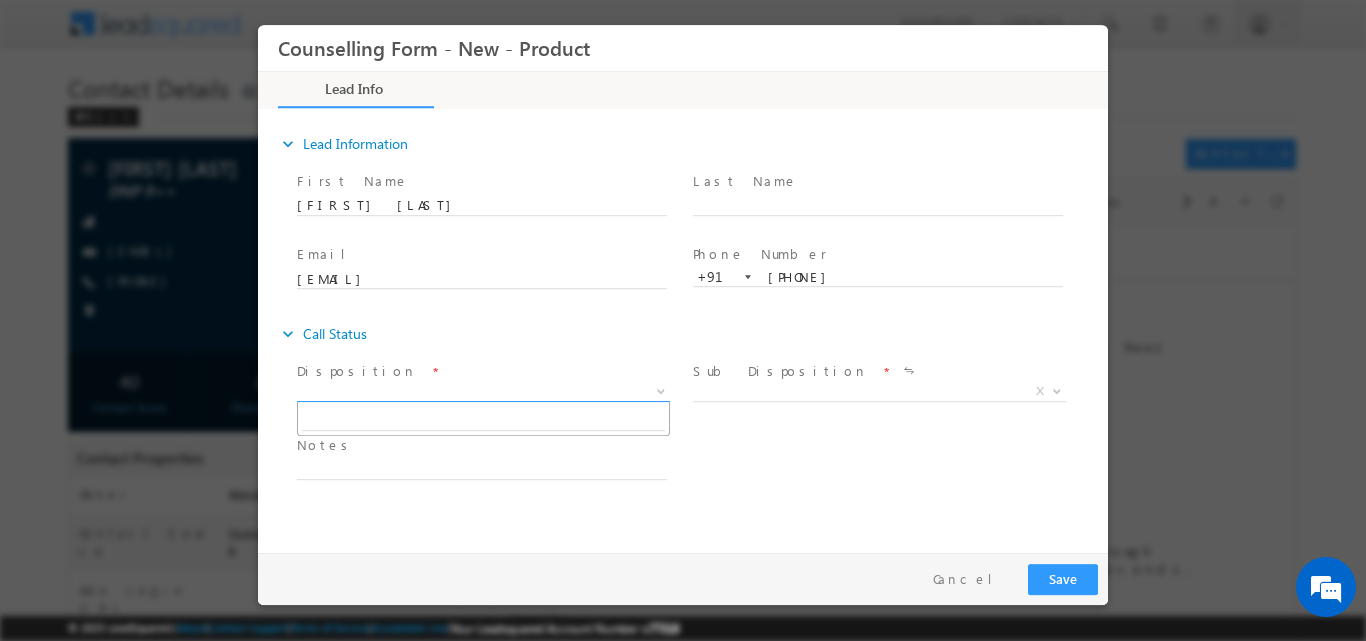 click at bounding box center [659, 390] 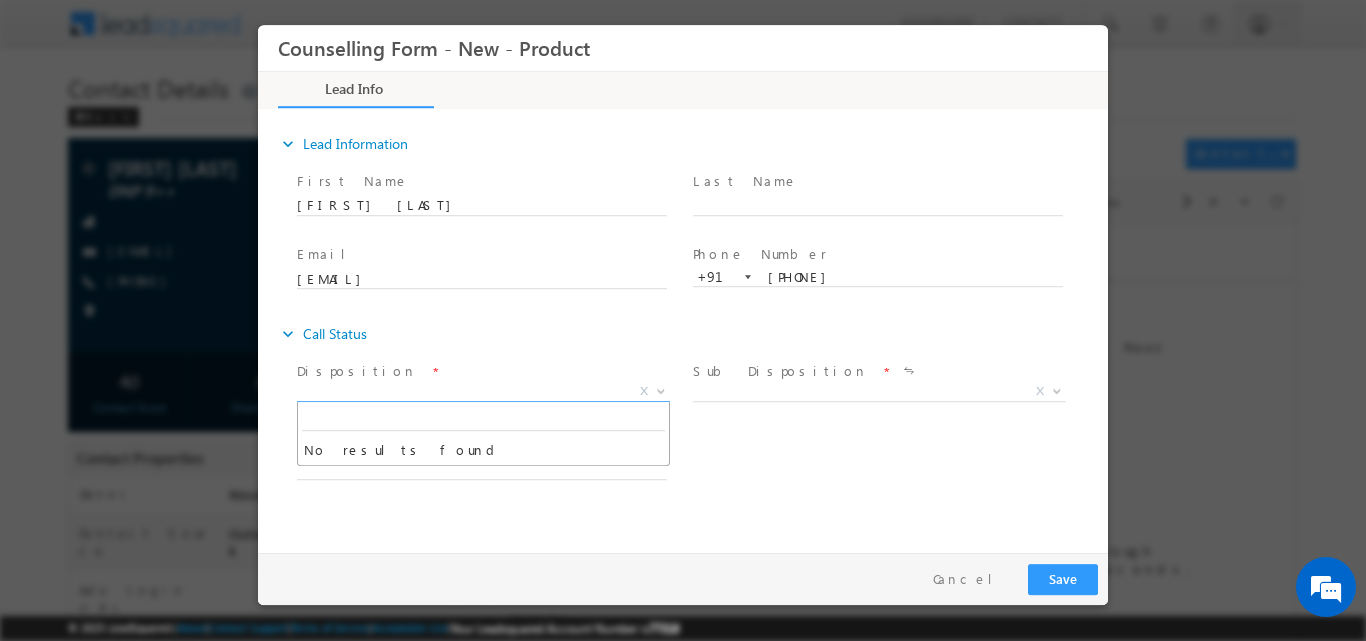 click on "No results found" at bounding box center [483, 433] 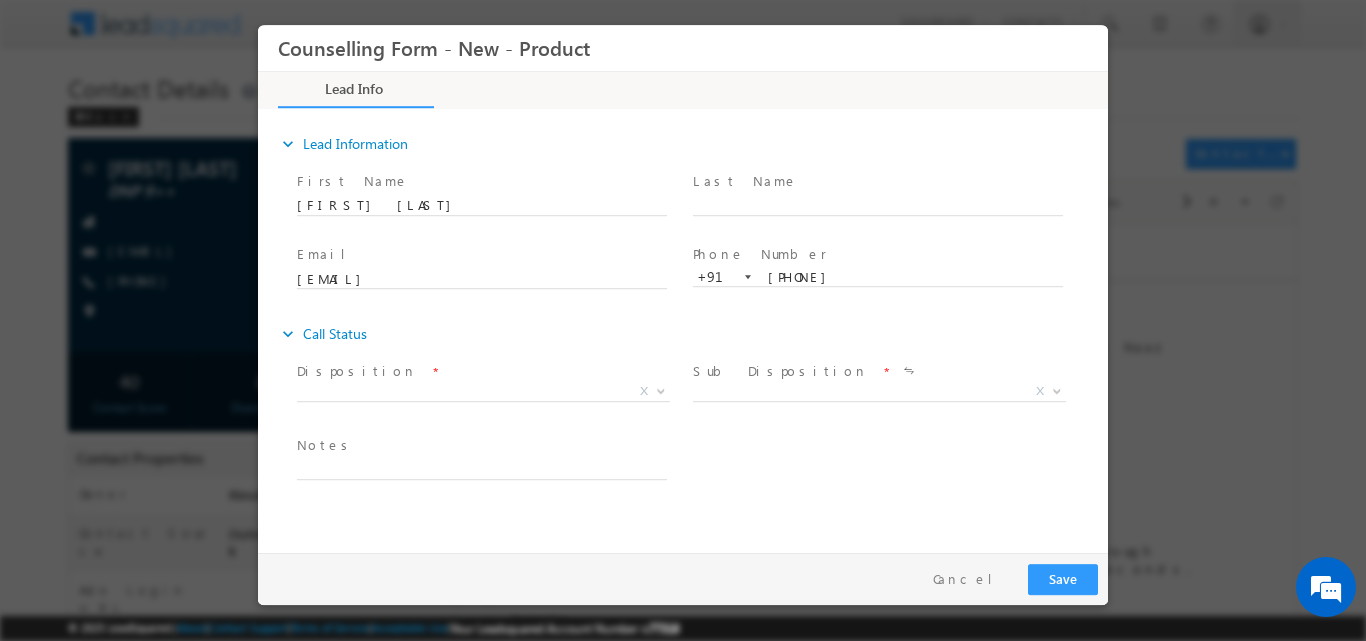 click on "Disposition
*" at bounding box center [481, 371] 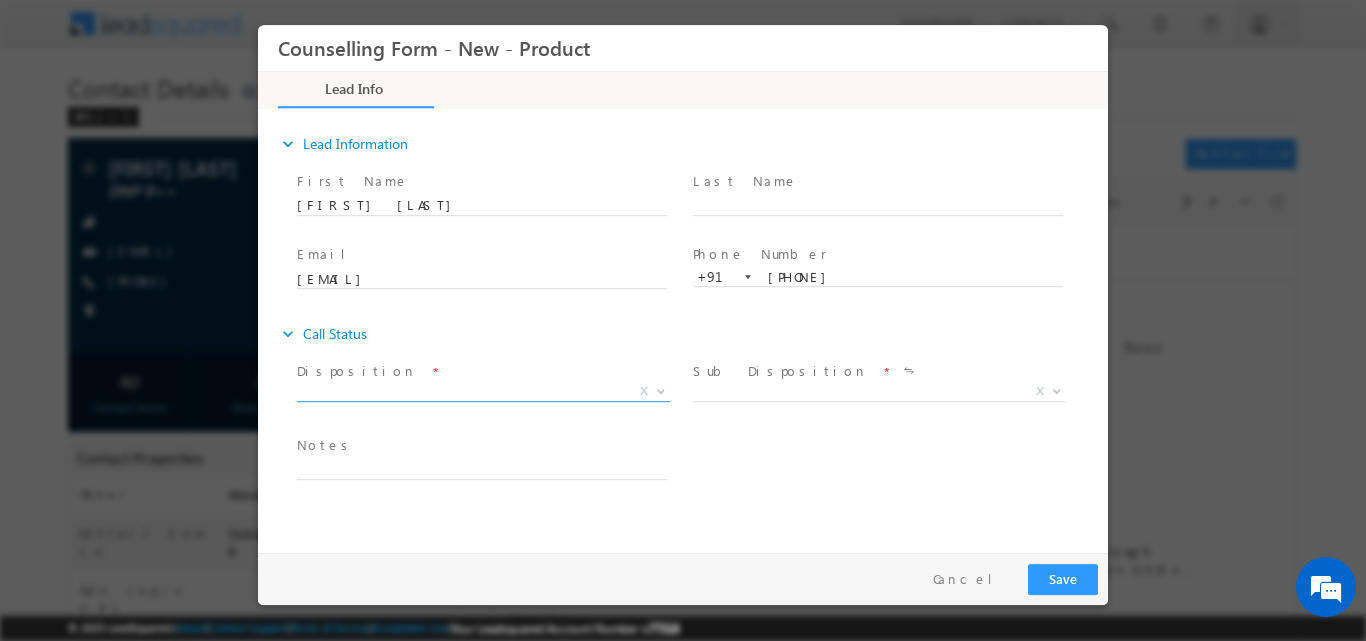 click on "X" at bounding box center (483, 391) 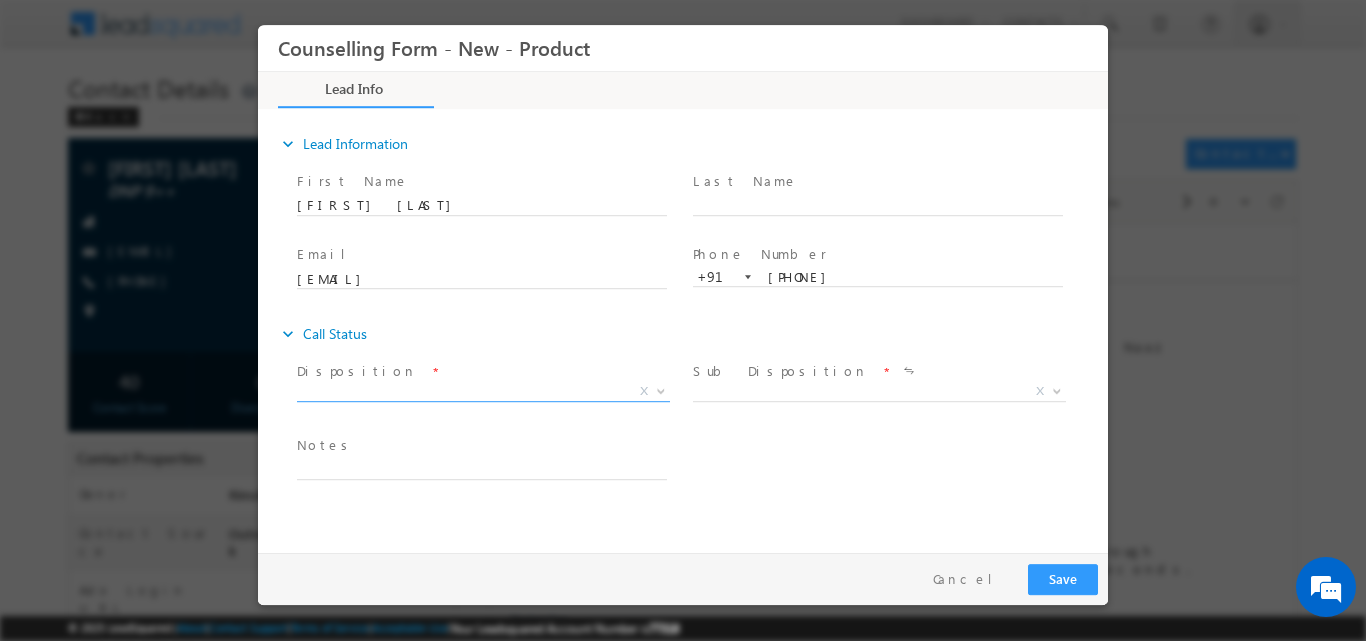 click on "expand_more Lead Information
First Name" at bounding box center (688, 327) 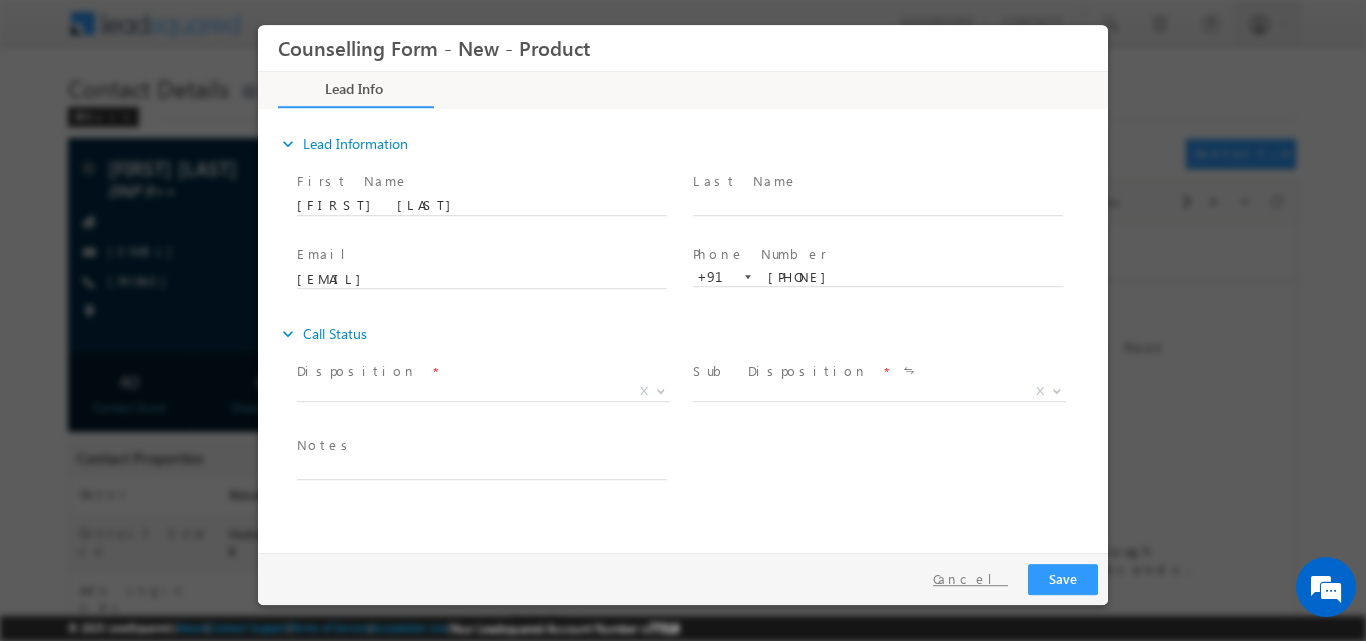 click on "Cancel" at bounding box center (970, 578) 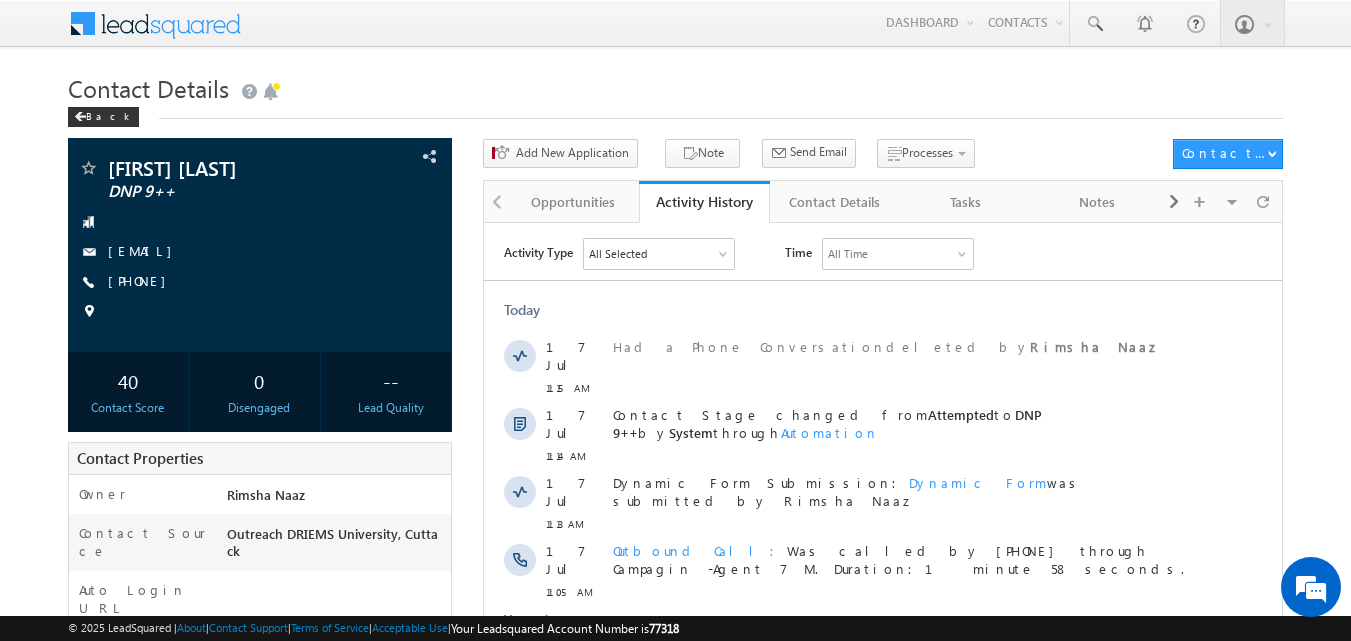 click on "Contact Details" at bounding box center [676, 86] 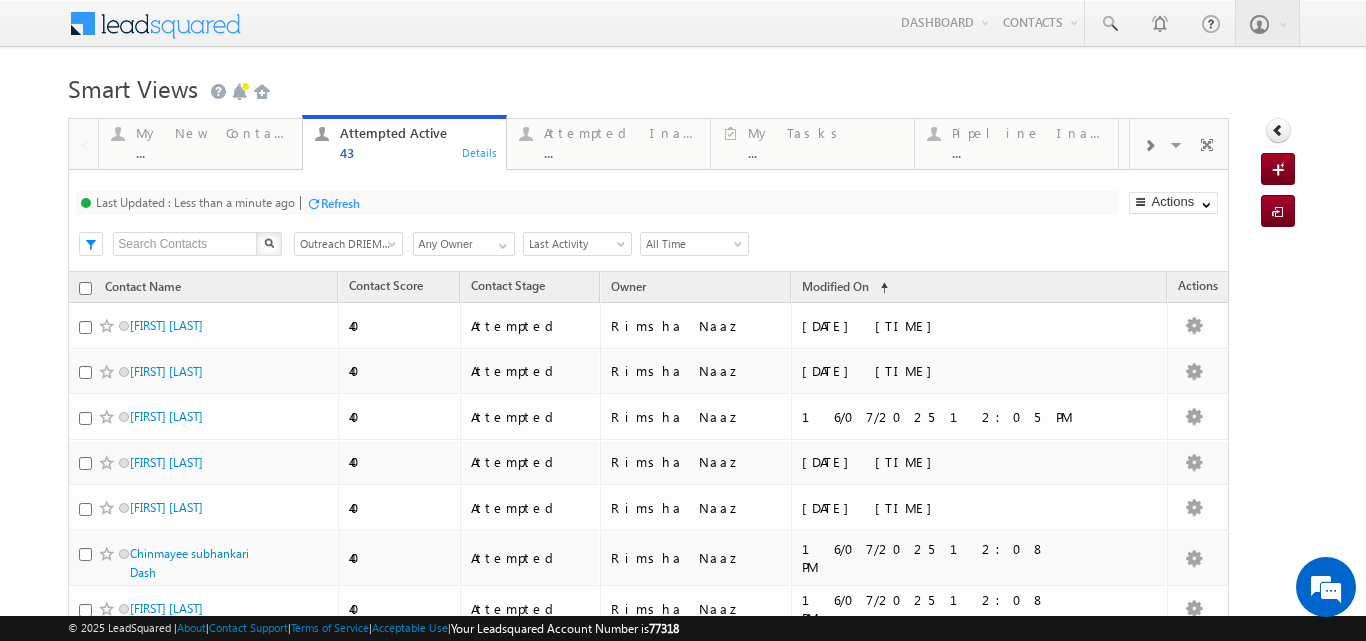 scroll, scrollTop: 0, scrollLeft: 0, axis: both 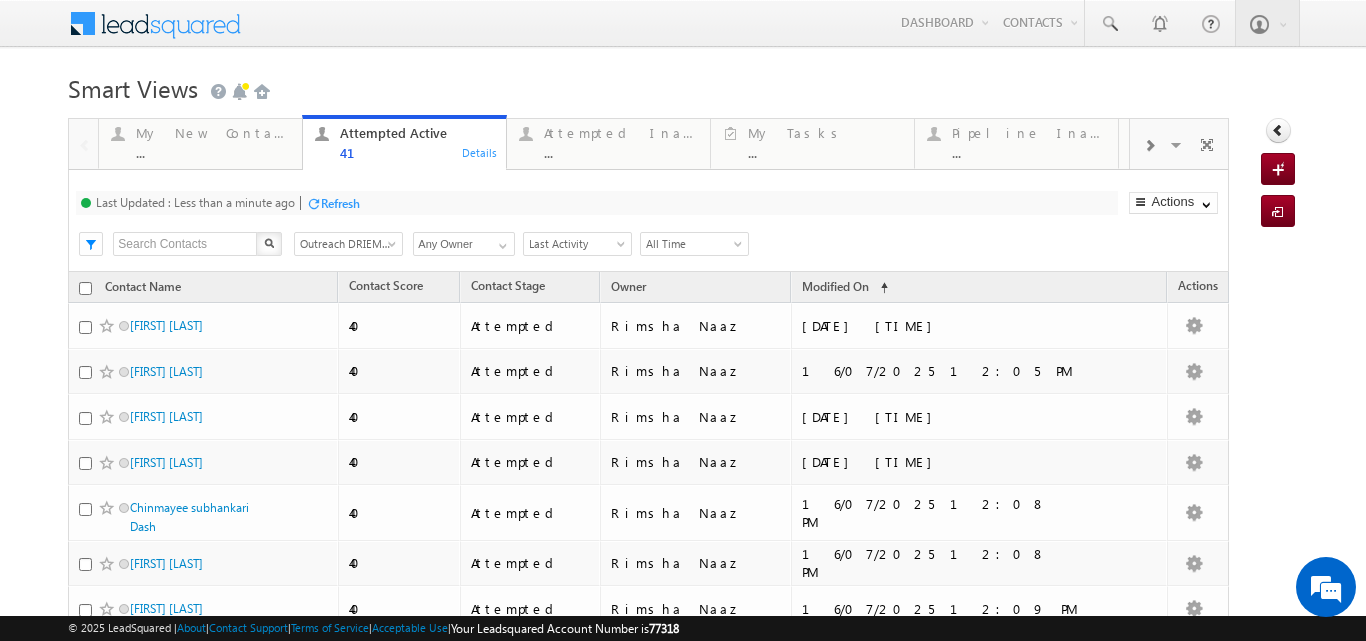 click on "Refresh" at bounding box center (340, 203) 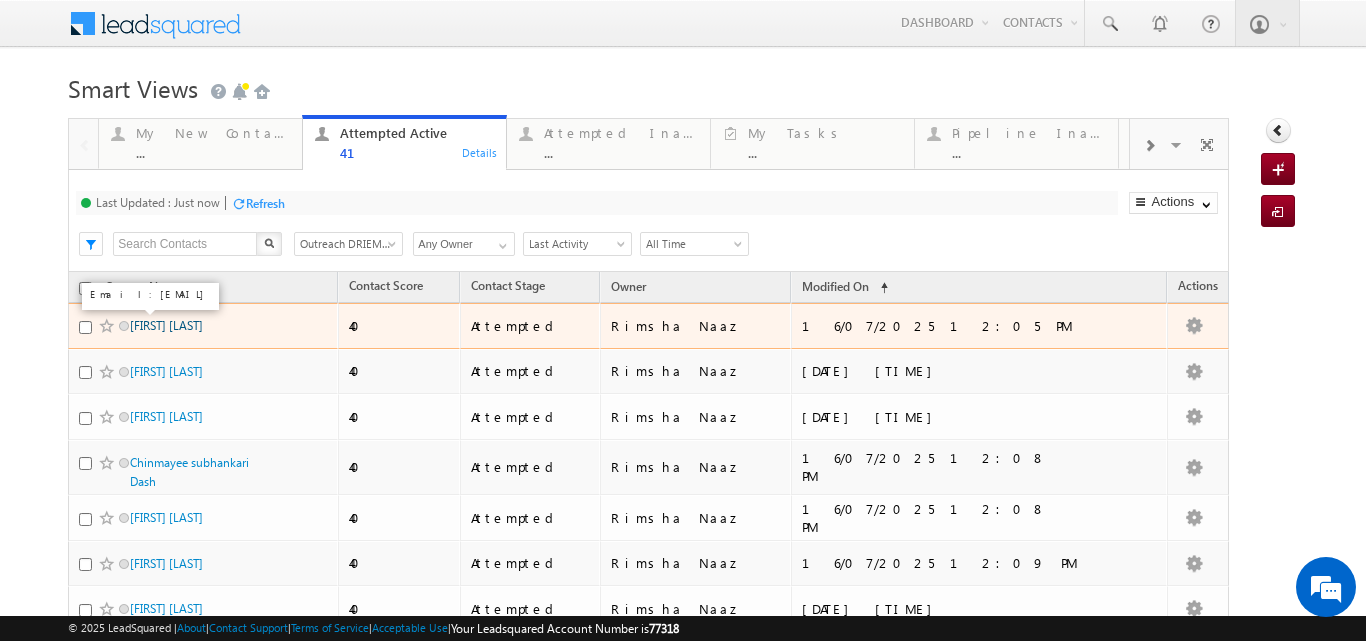 click on "Aditi Burma" at bounding box center (166, 325) 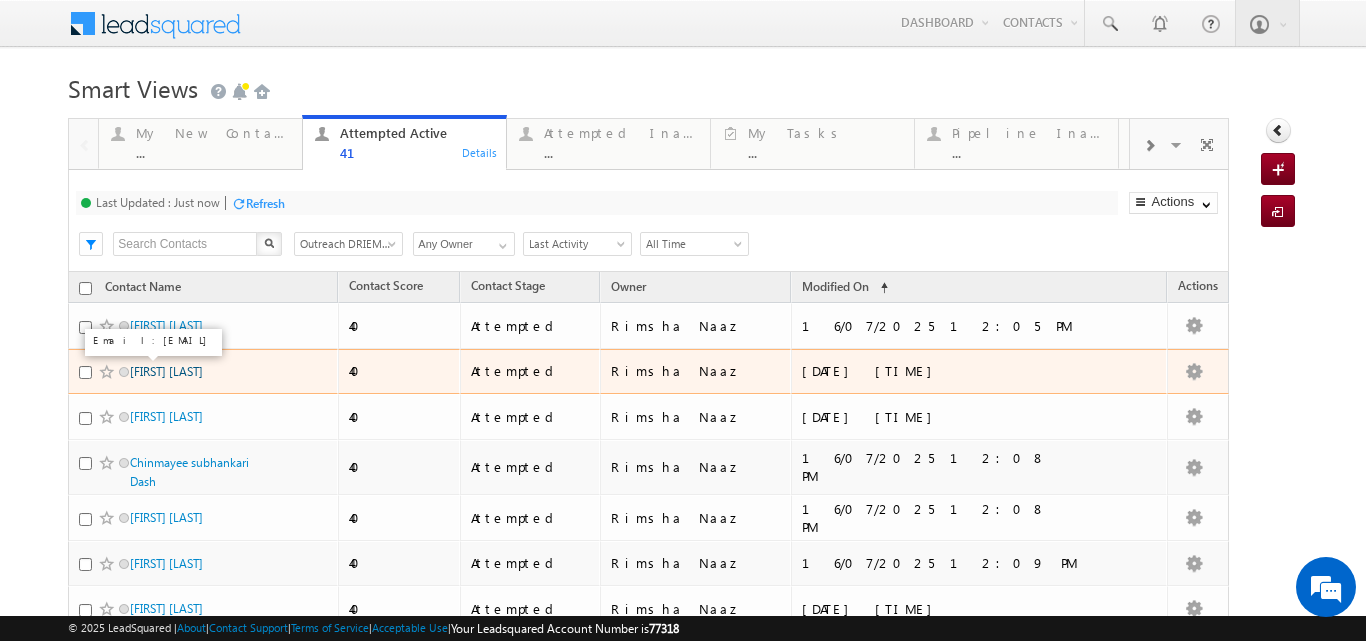 click on "[FIRST] [LAST]" at bounding box center (166, 371) 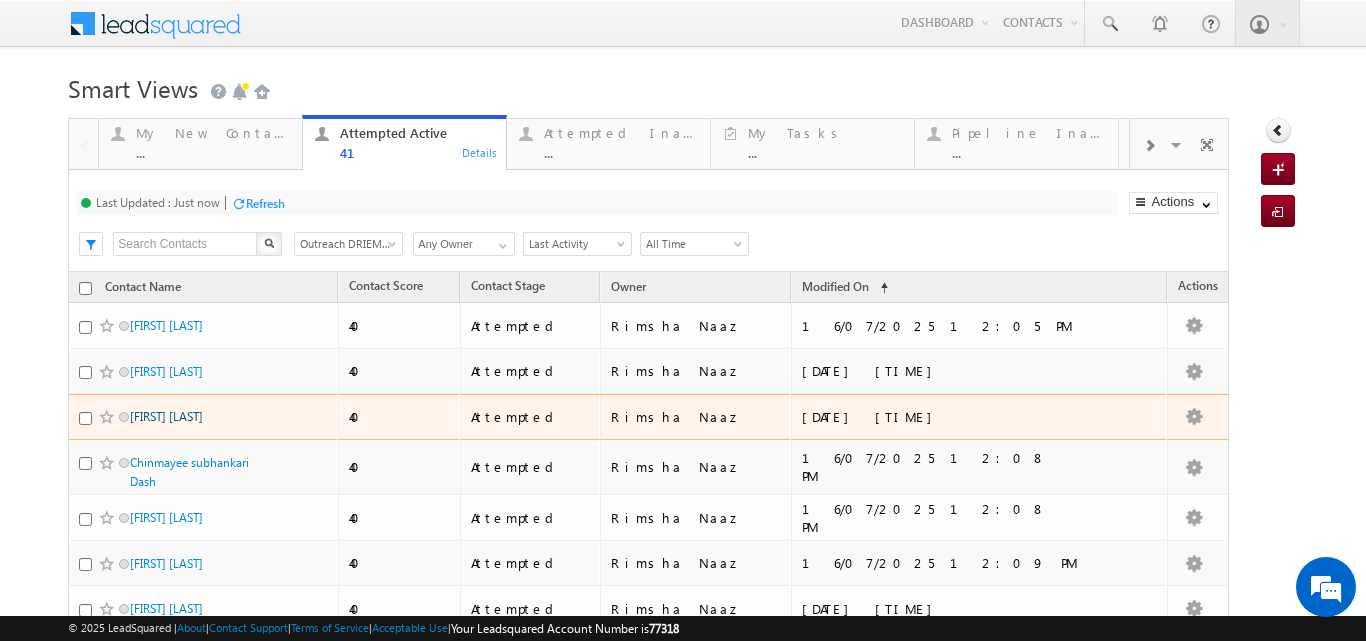 click on "Aditya senapati" at bounding box center (166, 416) 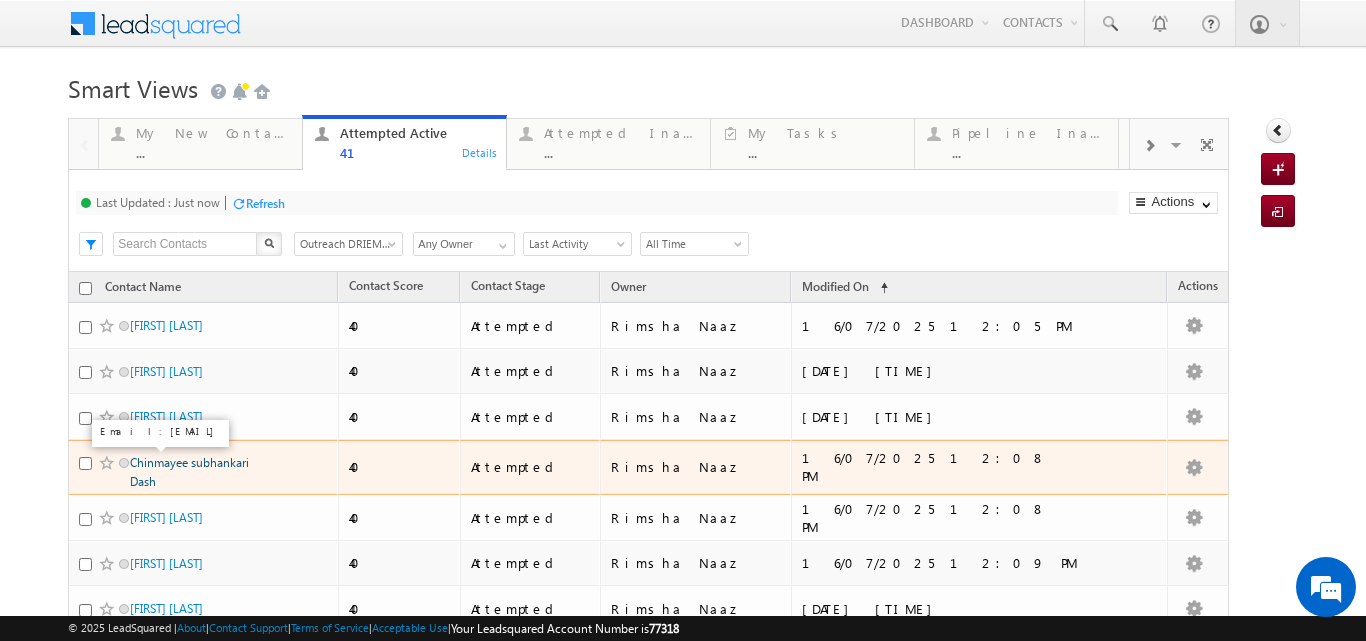 click on "Chinmayee subhankari Dash" at bounding box center [189, 472] 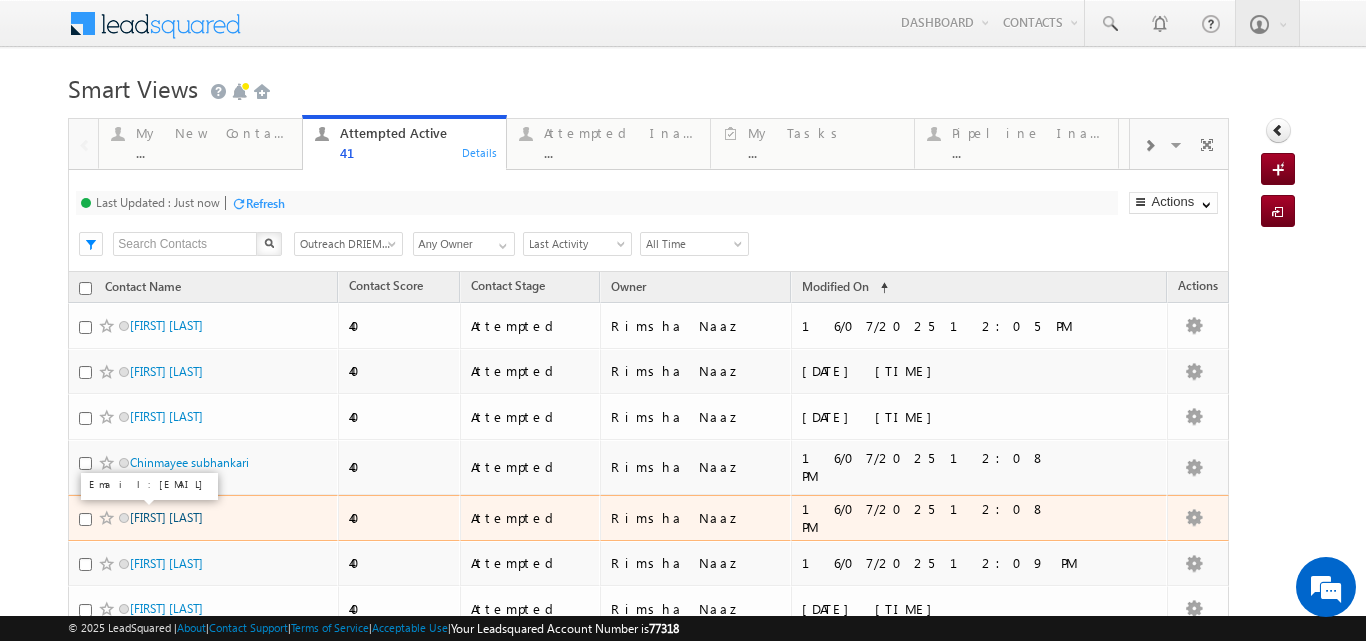 click on "Abhisek Mahali" at bounding box center (166, 517) 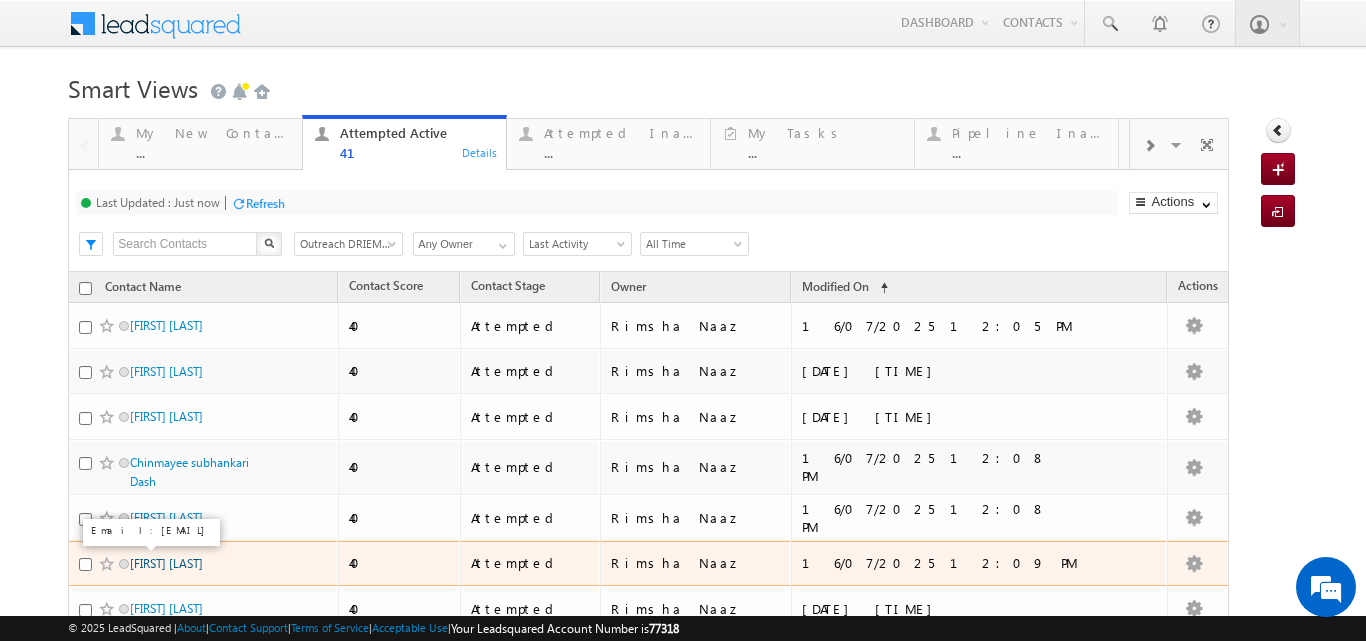 click on "Sumitra Santy" at bounding box center (166, 563) 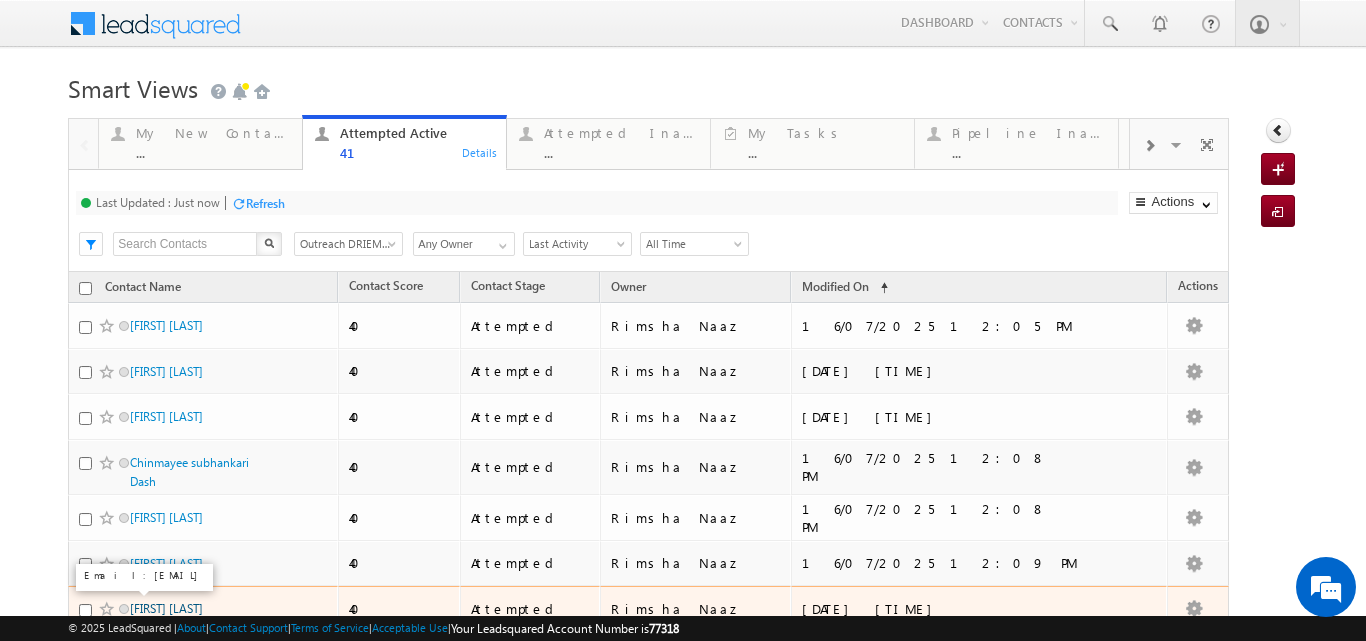 click on "Saloni Mallik" at bounding box center [166, 608] 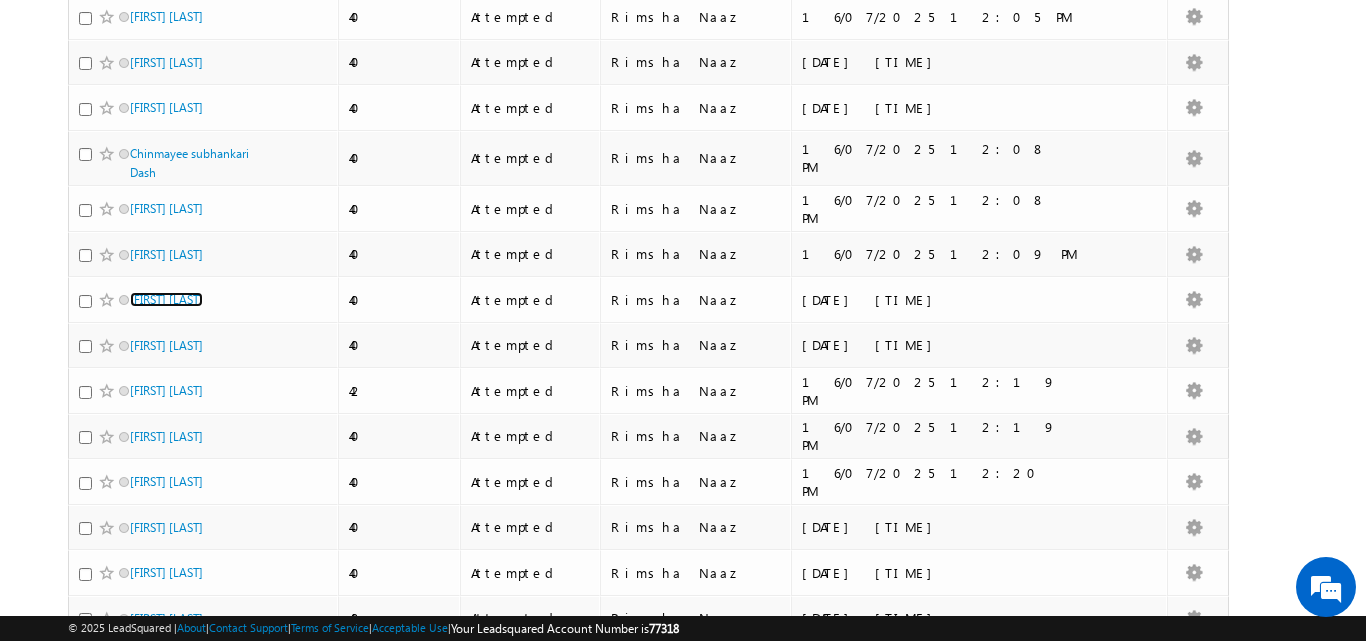 scroll, scrollTop: 375, scrollLeft: 0, axis: vertical 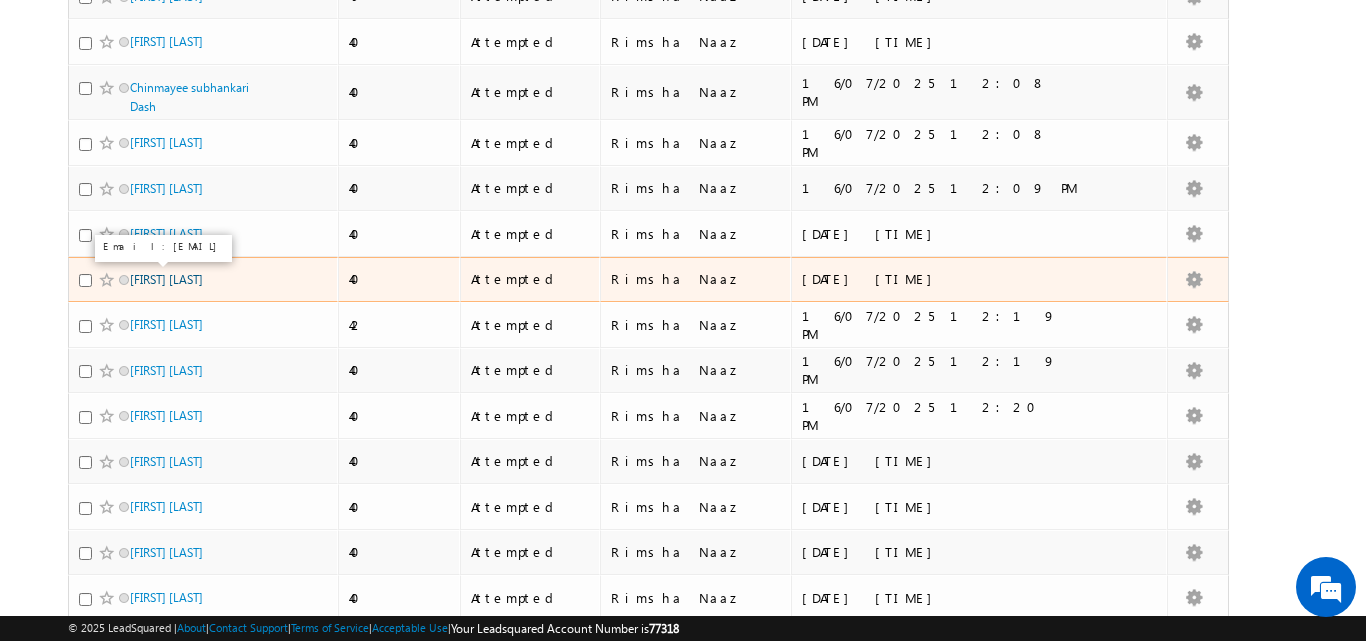 click on "Chittaranjan Behera" at bounding box center (166, 279) 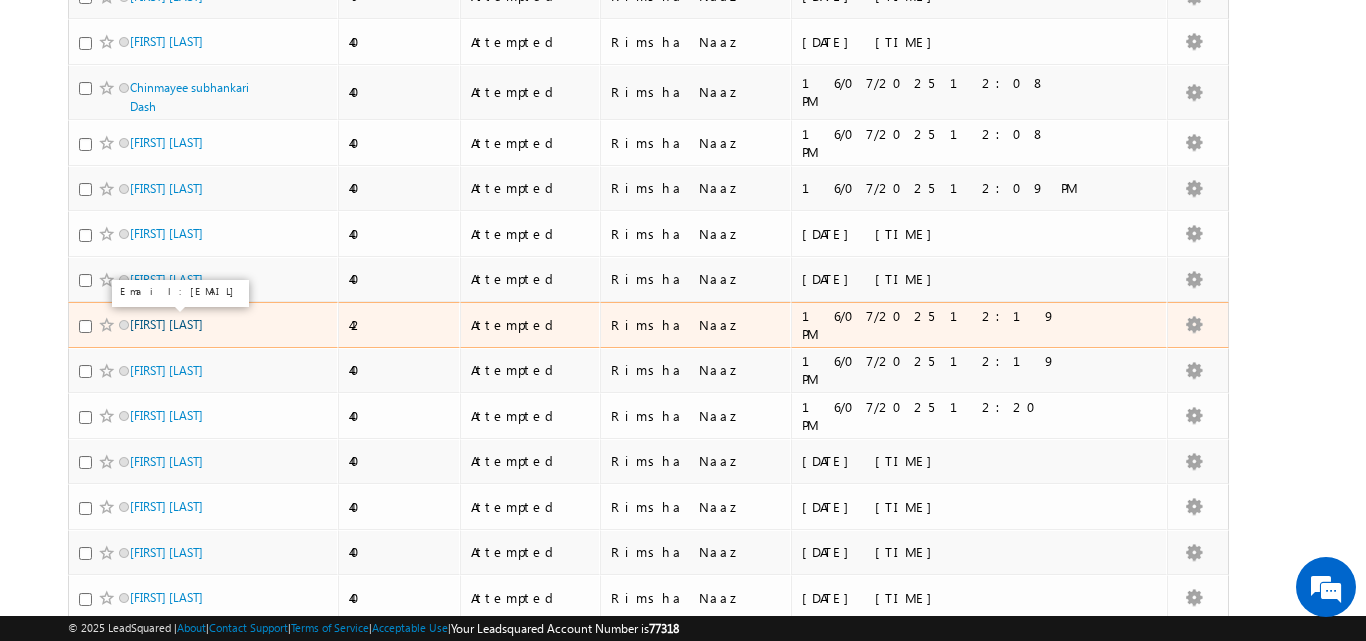 click on "Smitika Priyadarshini Das" at bounding box center [166, 324] 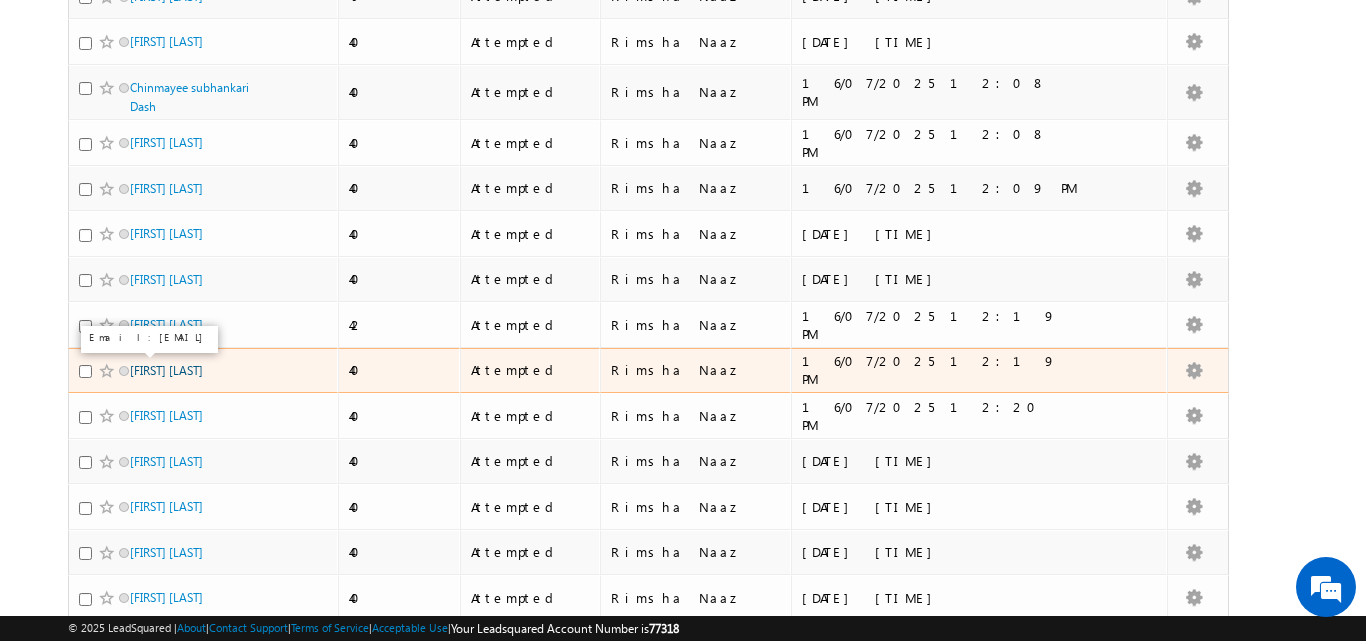 click on "Debidatta parida" at bounding box center (166, 370) 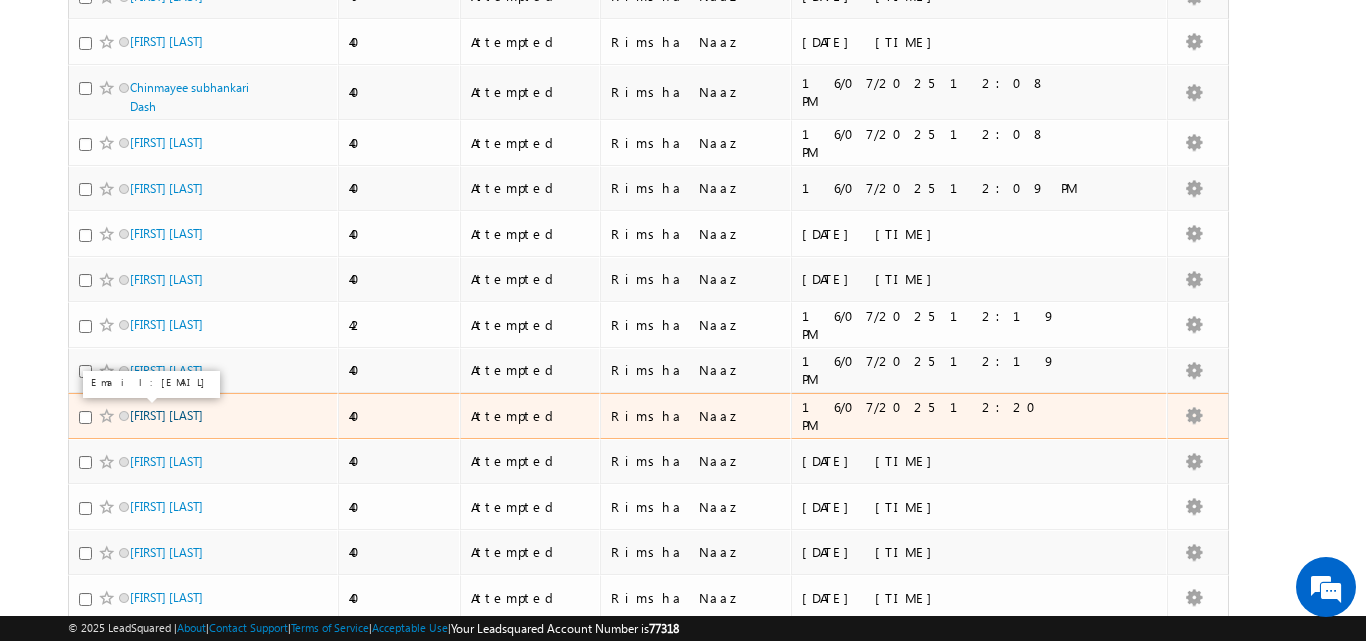 click on "IPSITA DASH" at bounding box center [166, 415] 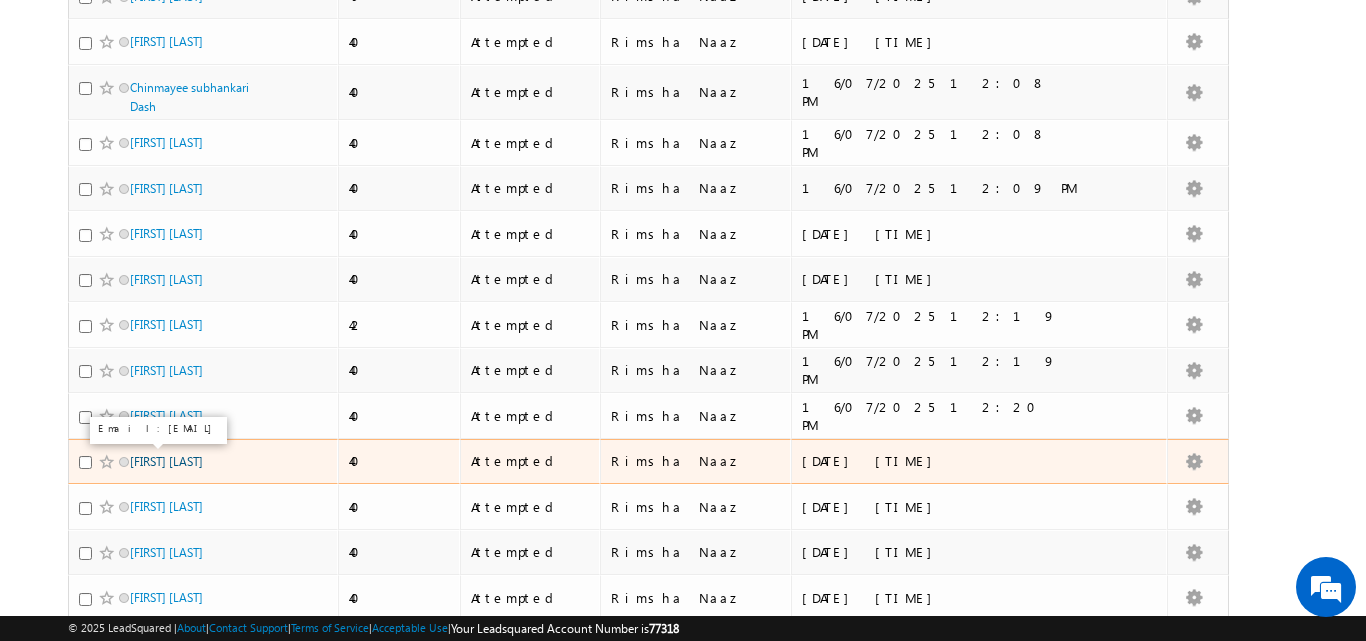 click on "Smita prangya swain" at bounding box center [166, 461] 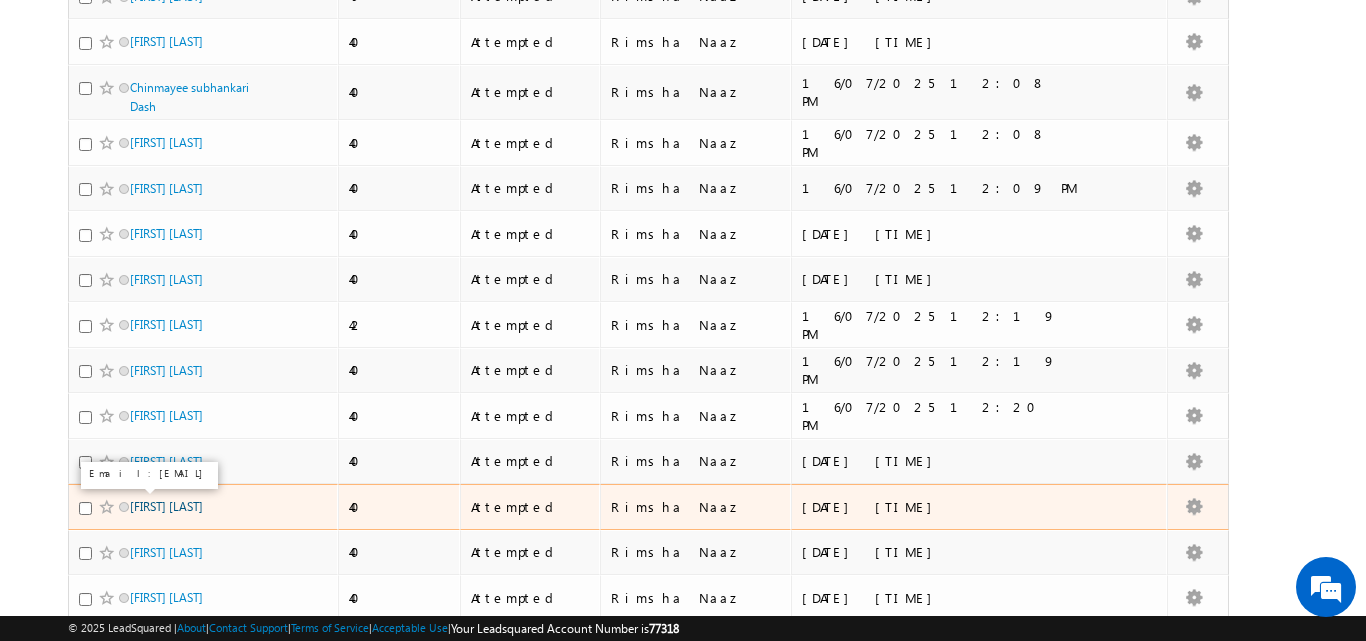 click on "Manorama sahoo" at bounding box center [166, 506] 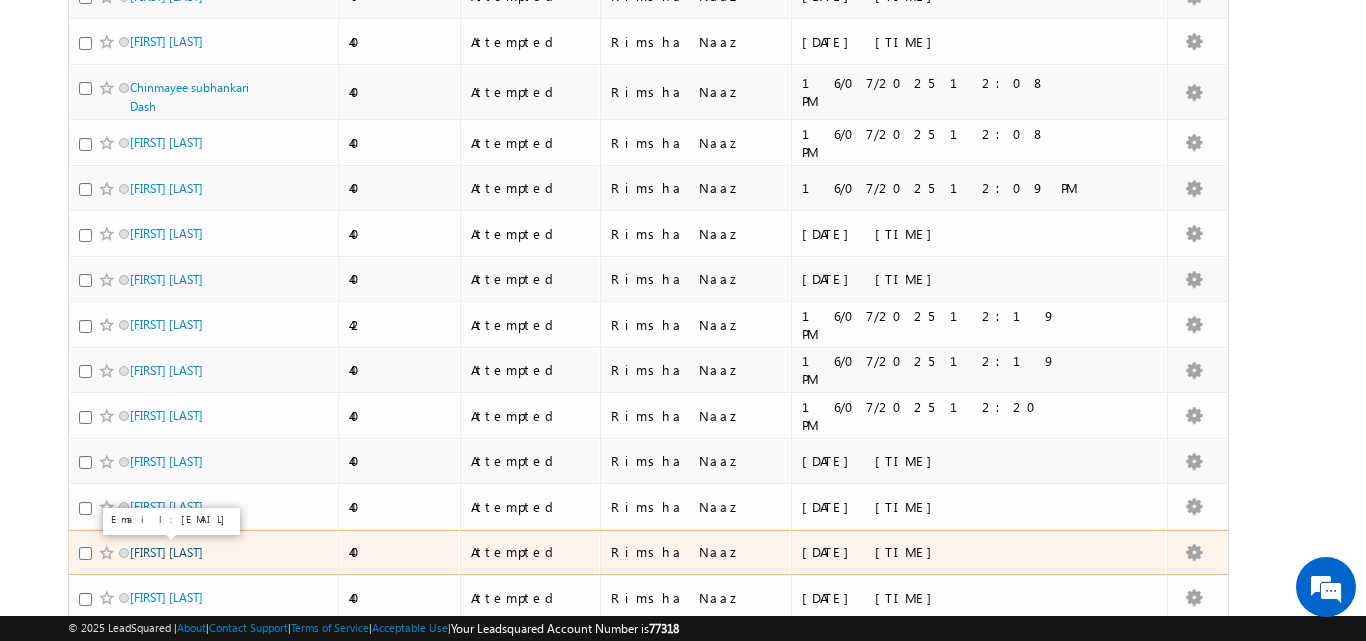 click on "Rudra narayan sahoo" at bounding box center (166, 552) 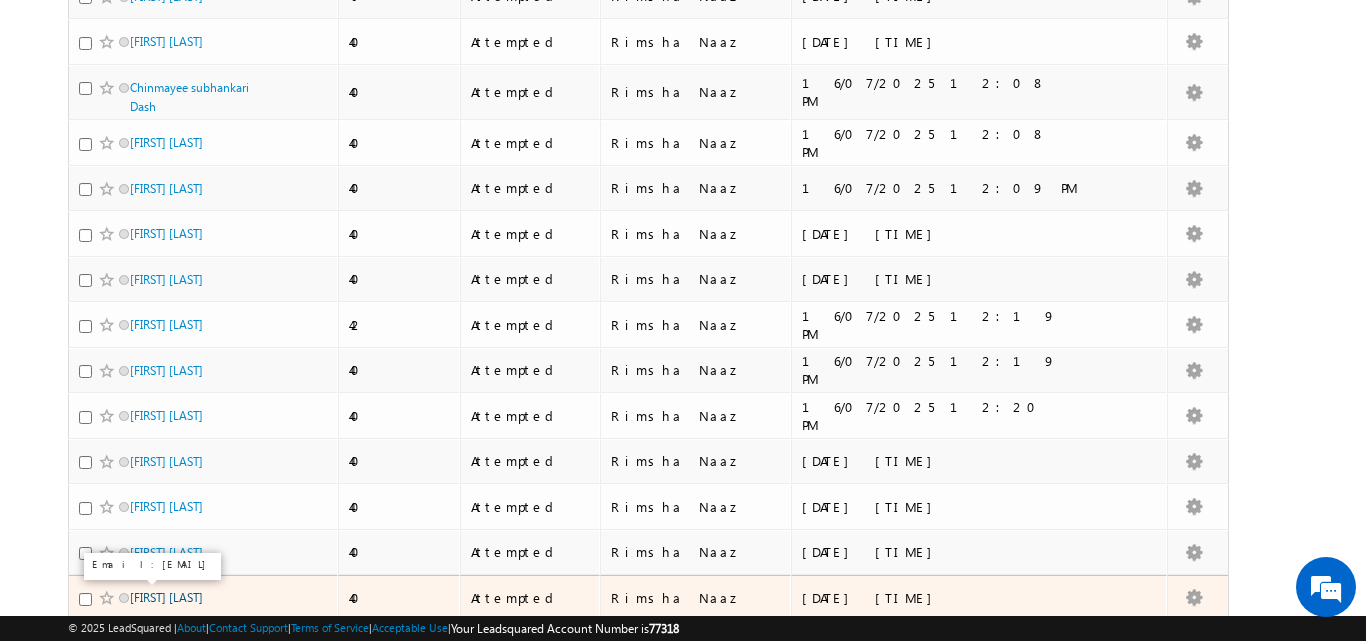 click on "Nazim khan" at bounding box center (166, 597) 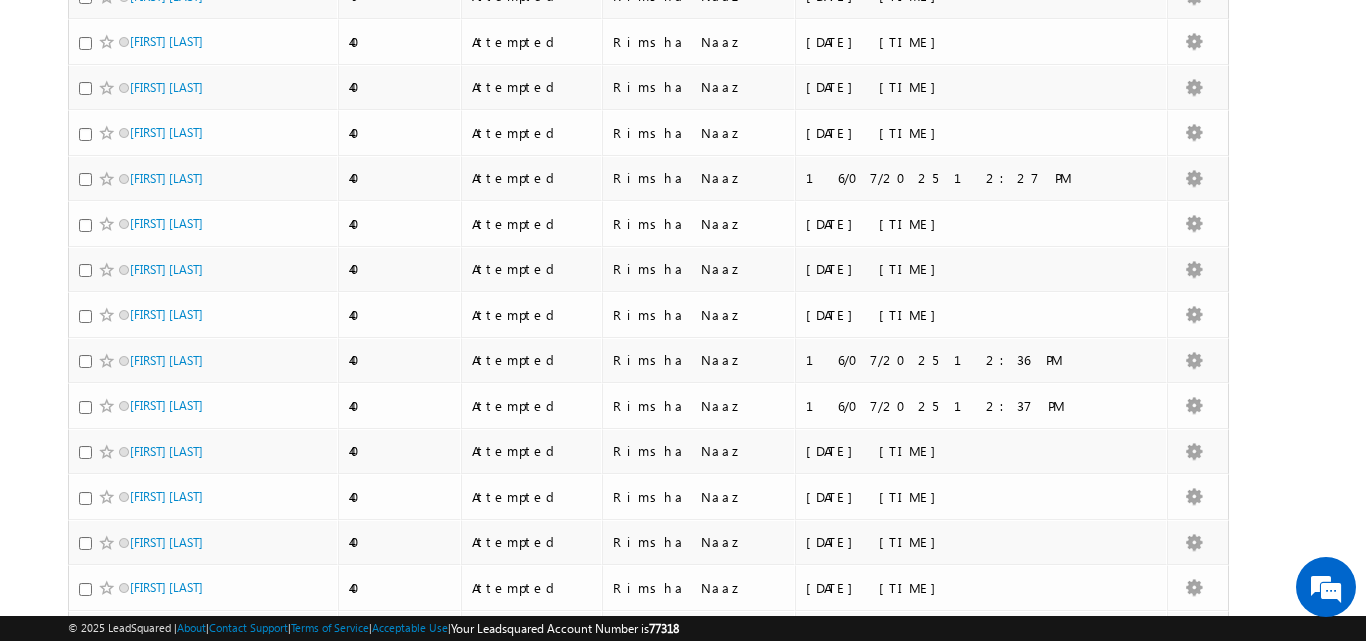 scroll, scrollTop: 0, scrollLeft: 0, axis: both 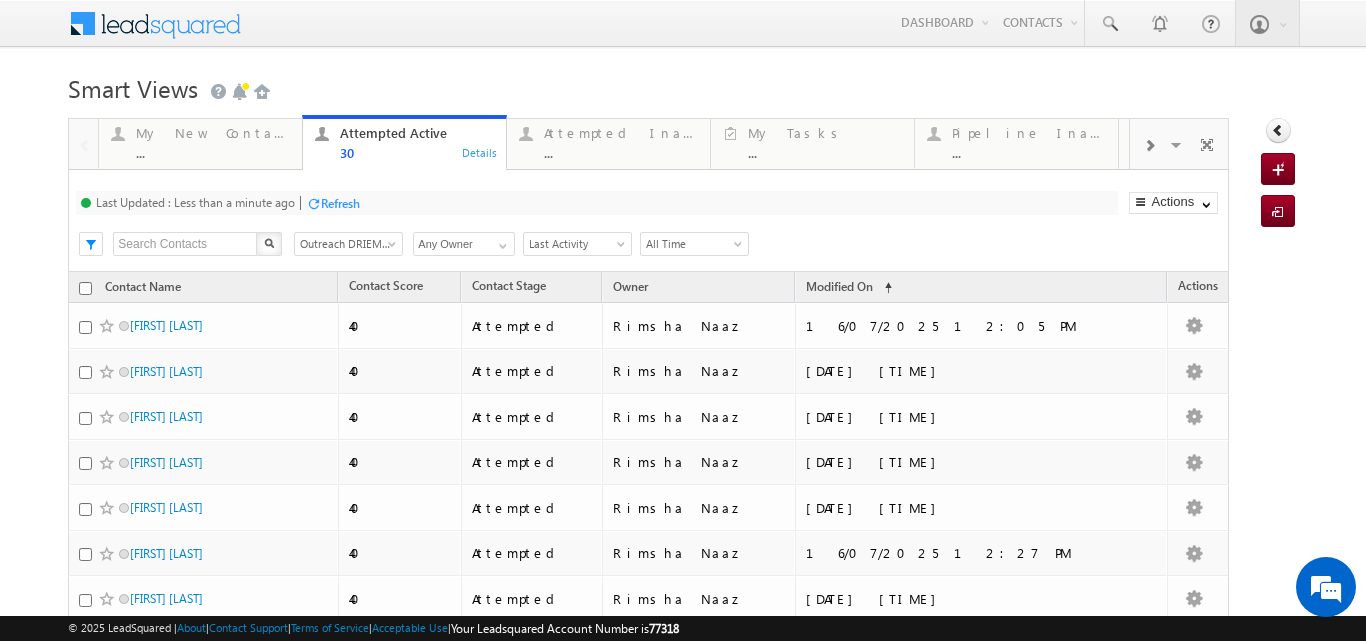 click on "Refresh" at bounding box center [340, 203] 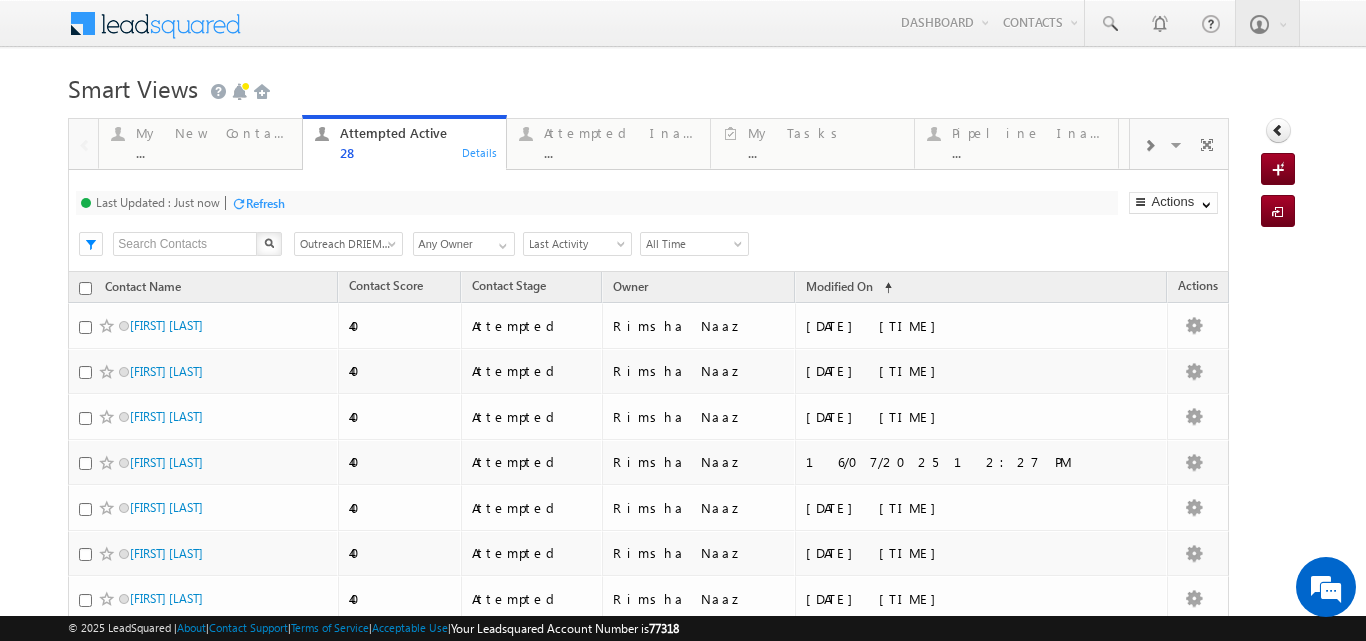 click on "Refresh" at bounding box center (265, 203) 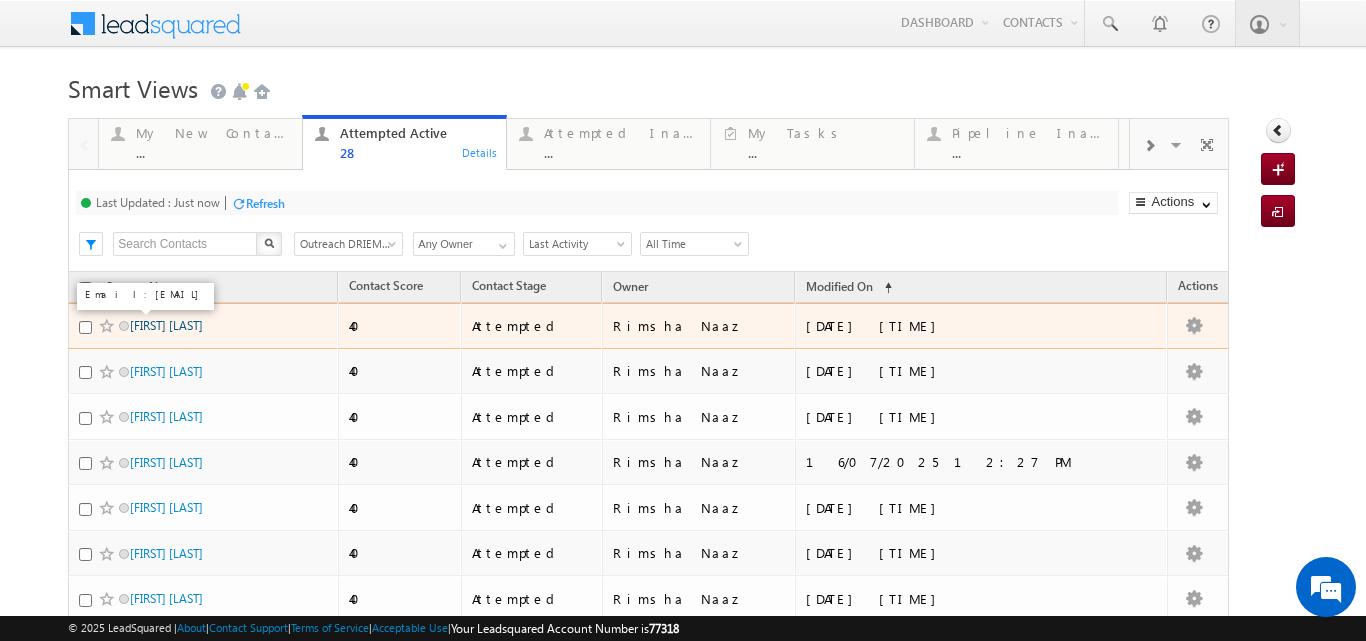 click on "Mahesh swain" at bounding box center [166, 325] 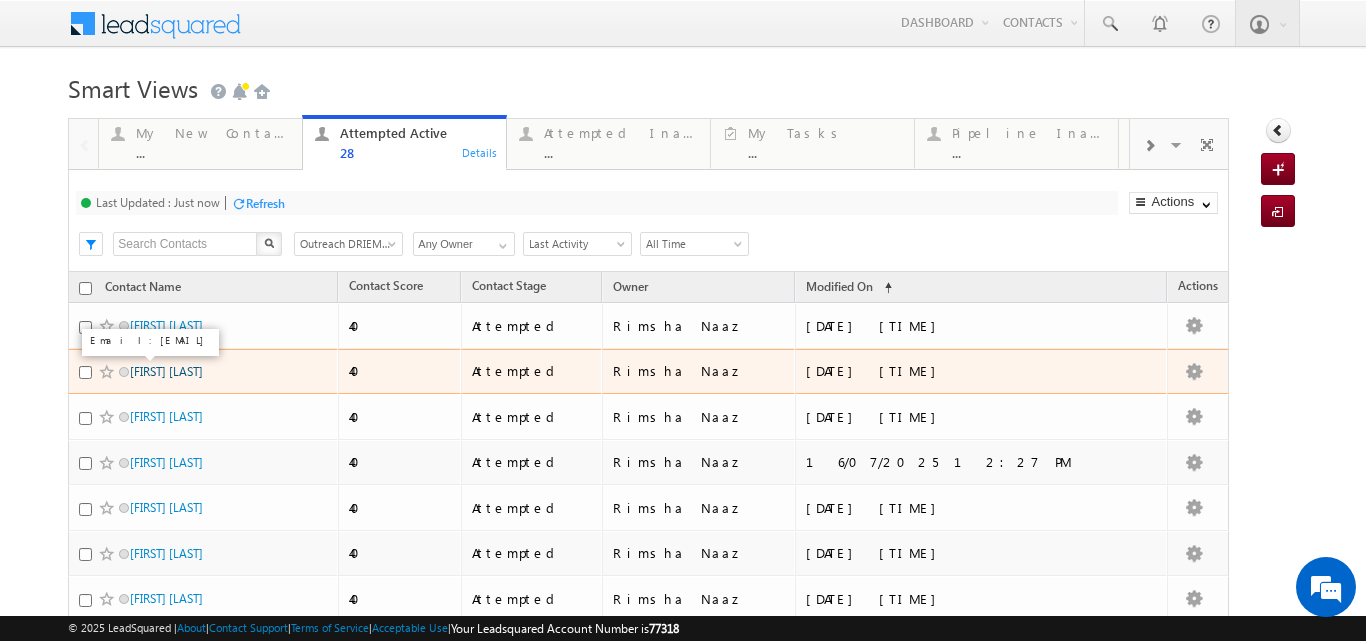 click on "Monalisha Nayak" at bounding box center (166, 371) 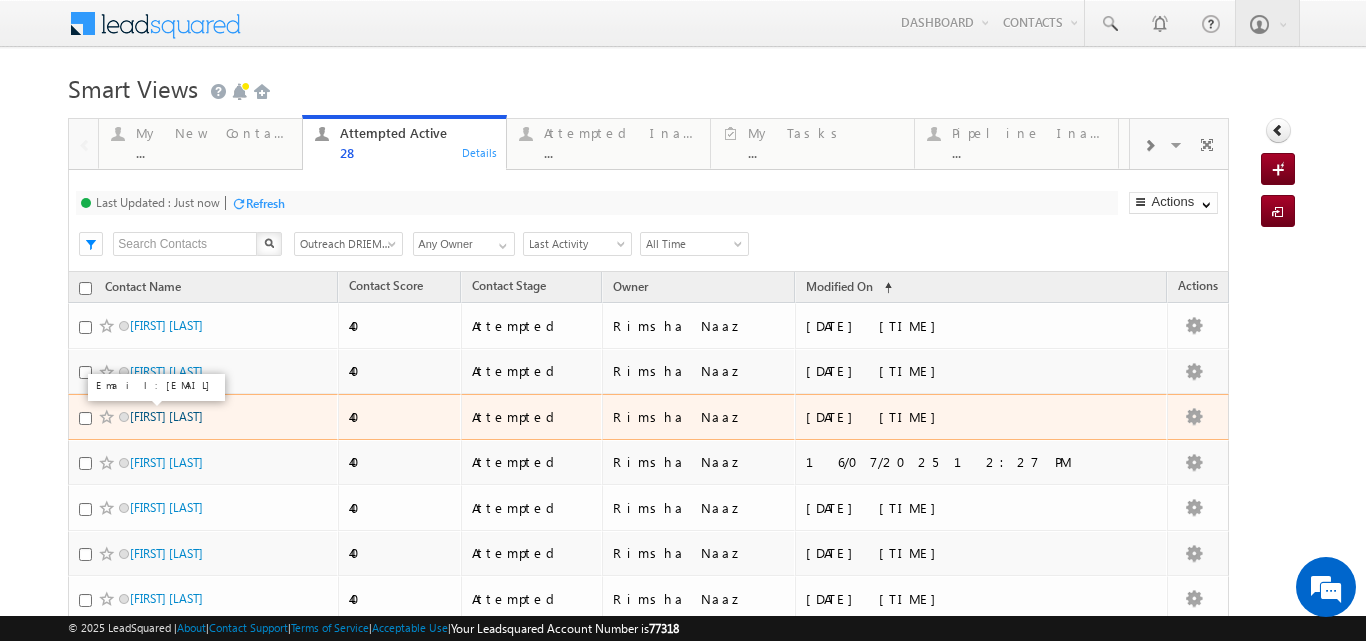 click on "Smruti Ray" at bounding box center [166, 416] 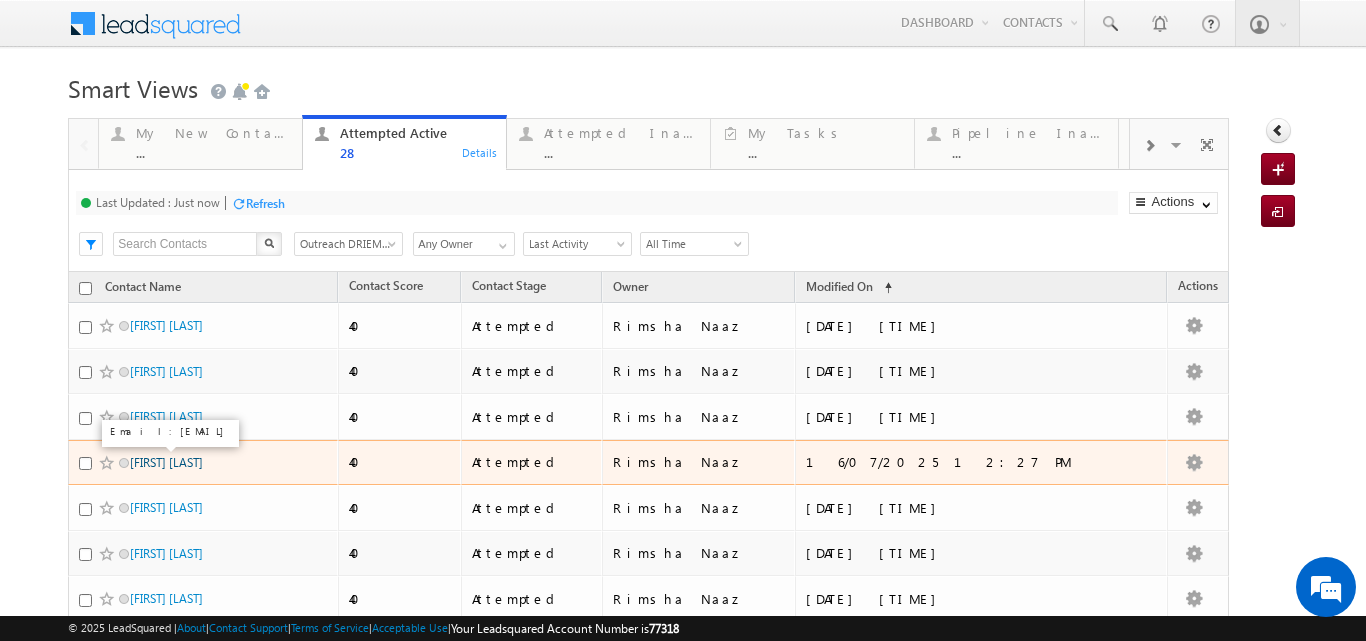 click on "Shreetam Mohapatra" at bounding box center [166, 462] 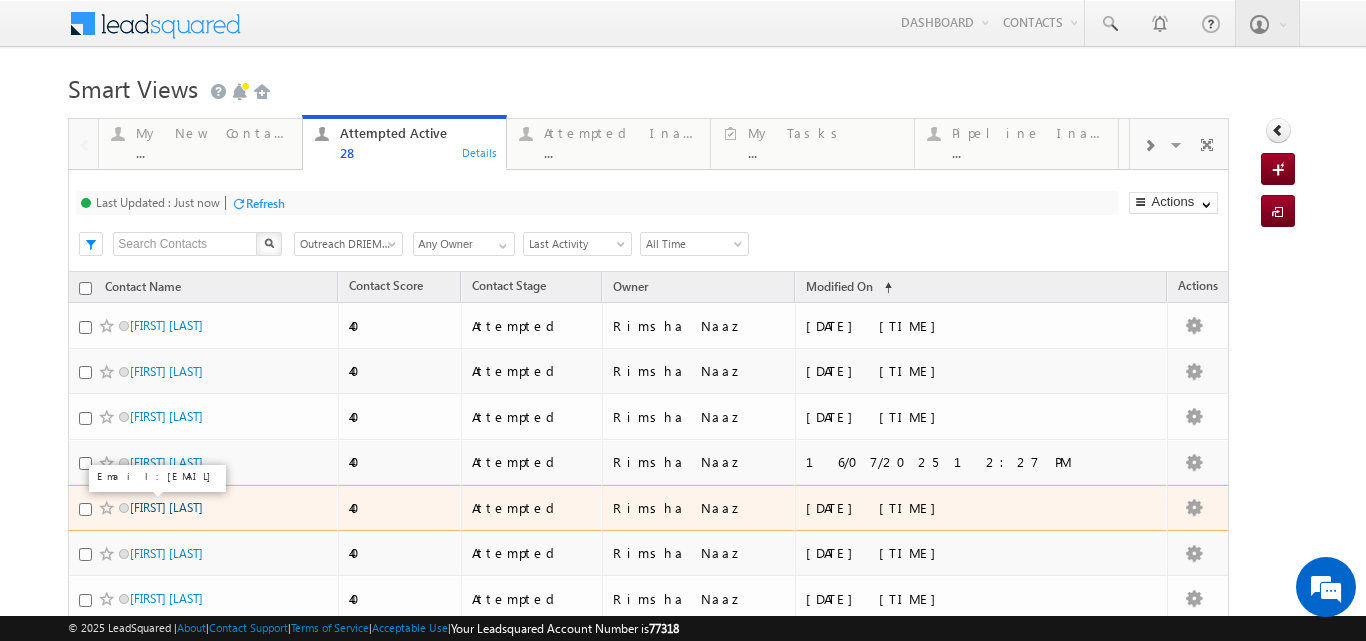 click on "Sandhyrani sahoo" at bounding box center [166, 507] 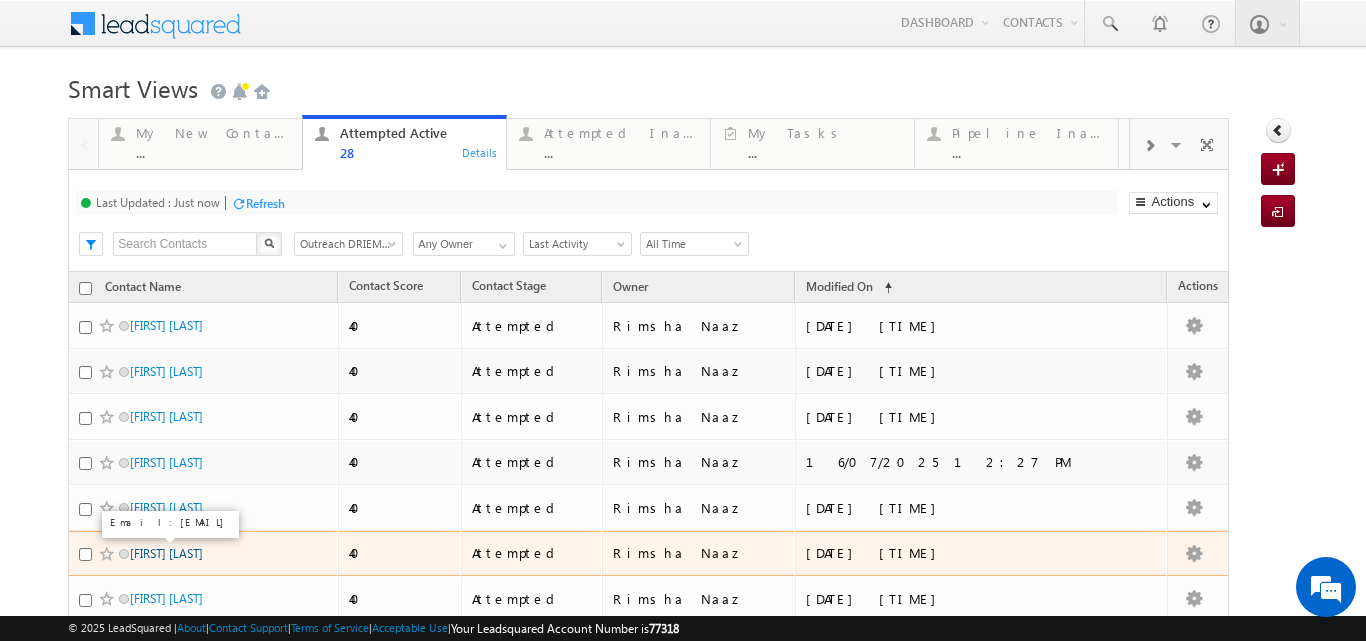 click on "Nihar Ranjan Mohapatra" at bounding box center [166, 553] 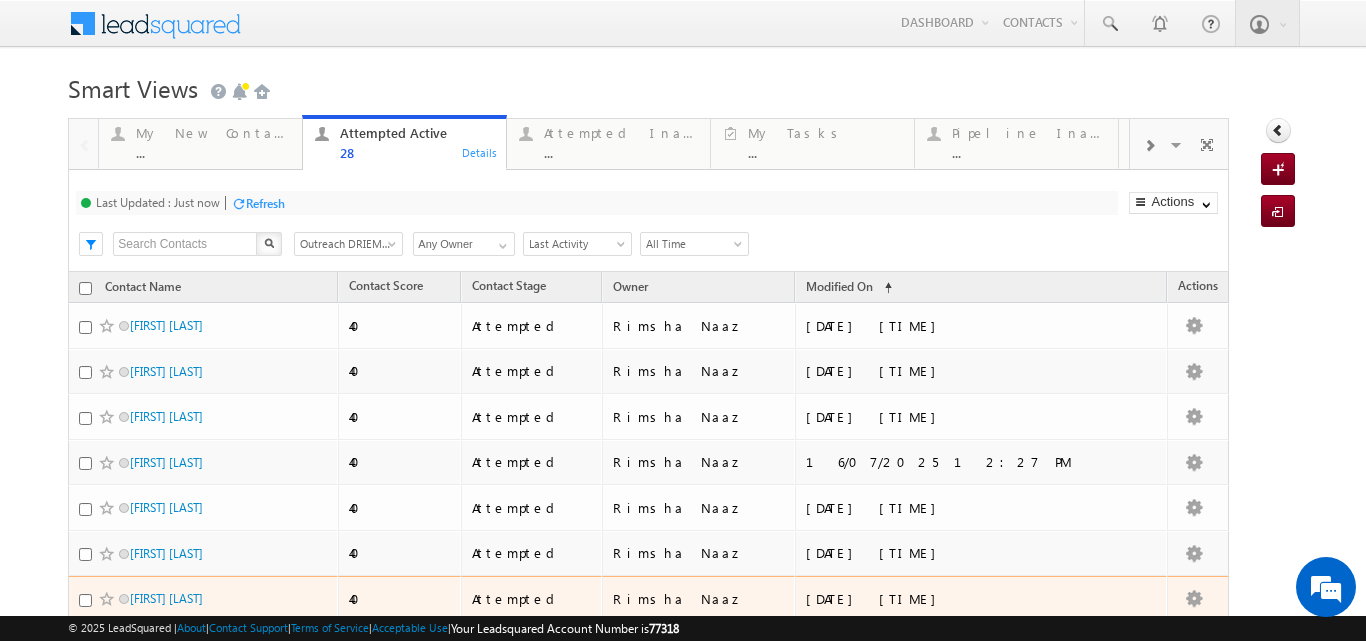 click on "Sk kefayatulla" at bounding box center (204, 603) 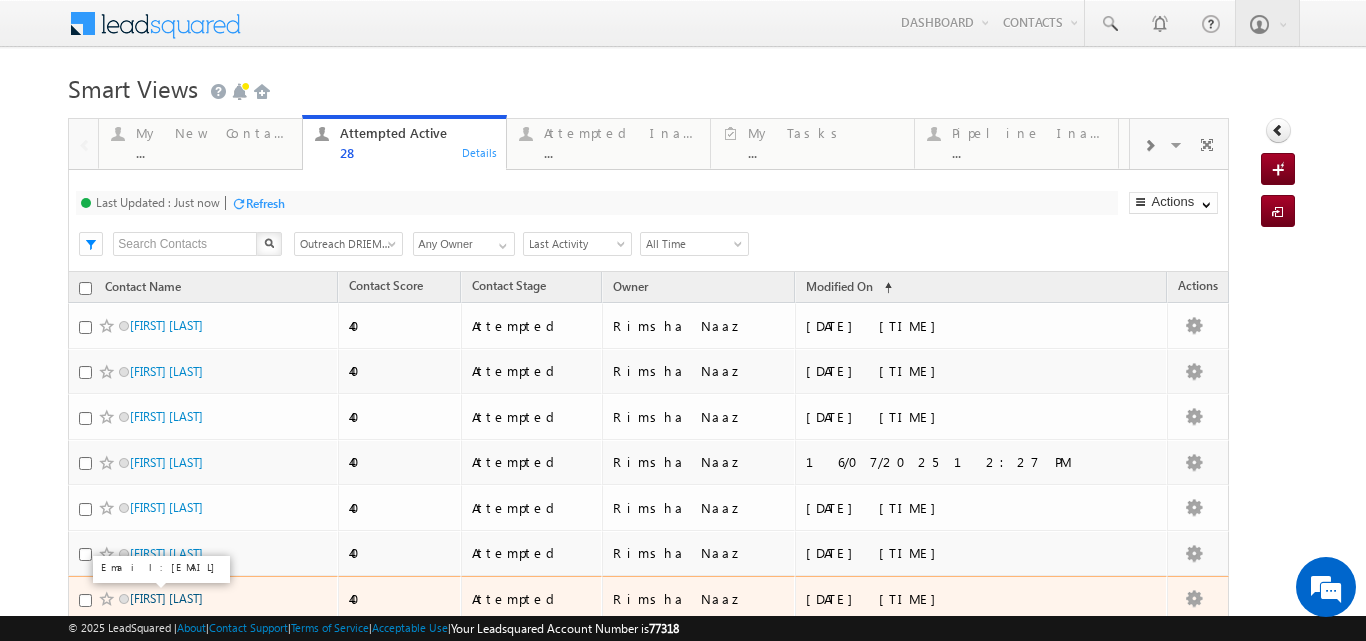 click on "Sk kefayatulla" at bounding box center [166, 598] 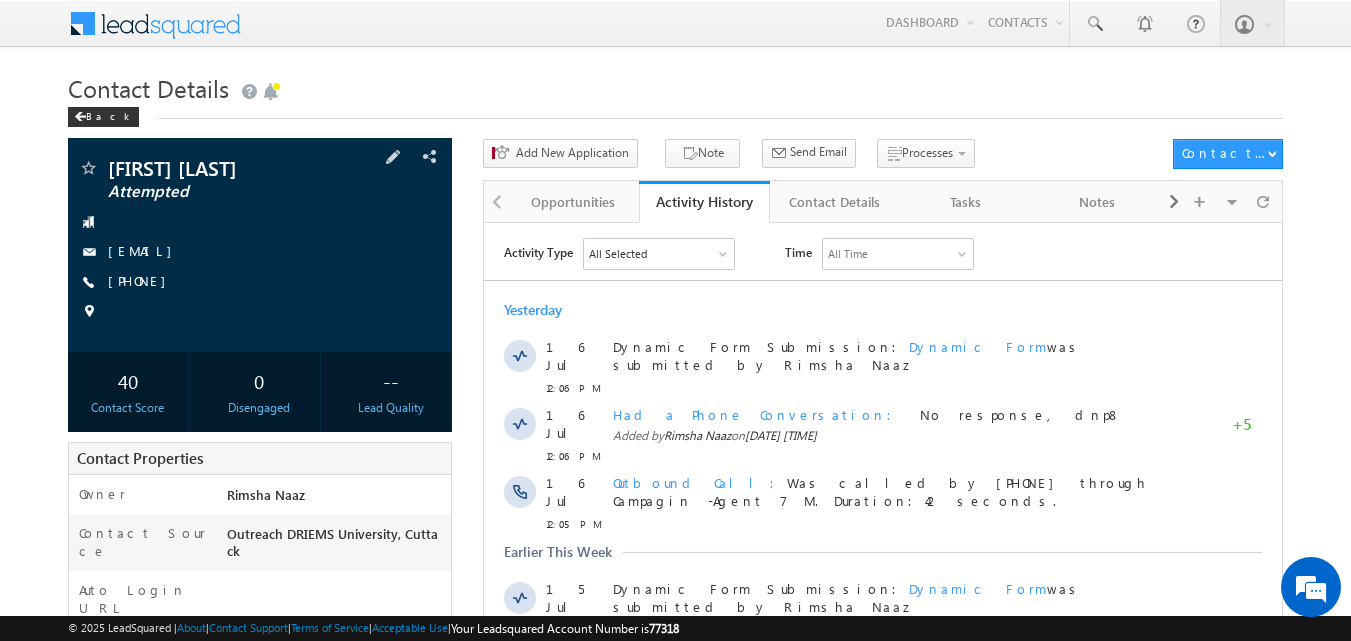 scroll, scrollTop: 0, scrollLeft: 0, axis: both 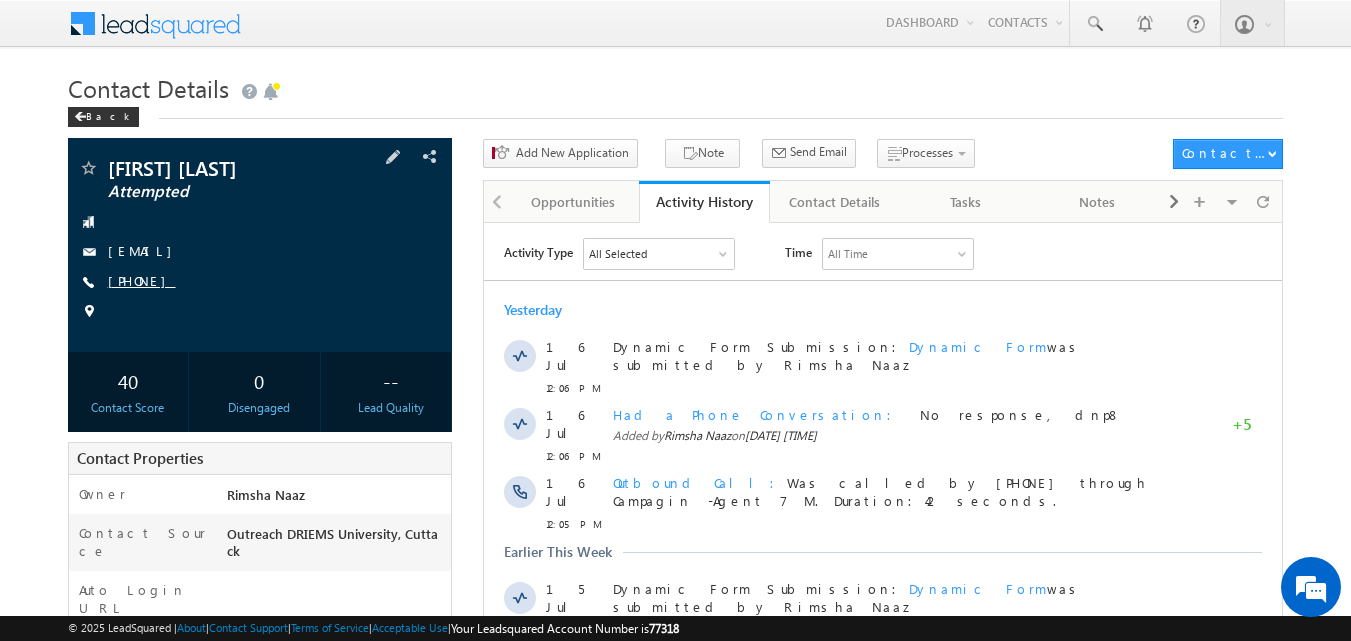 copy on "[PHONE]" 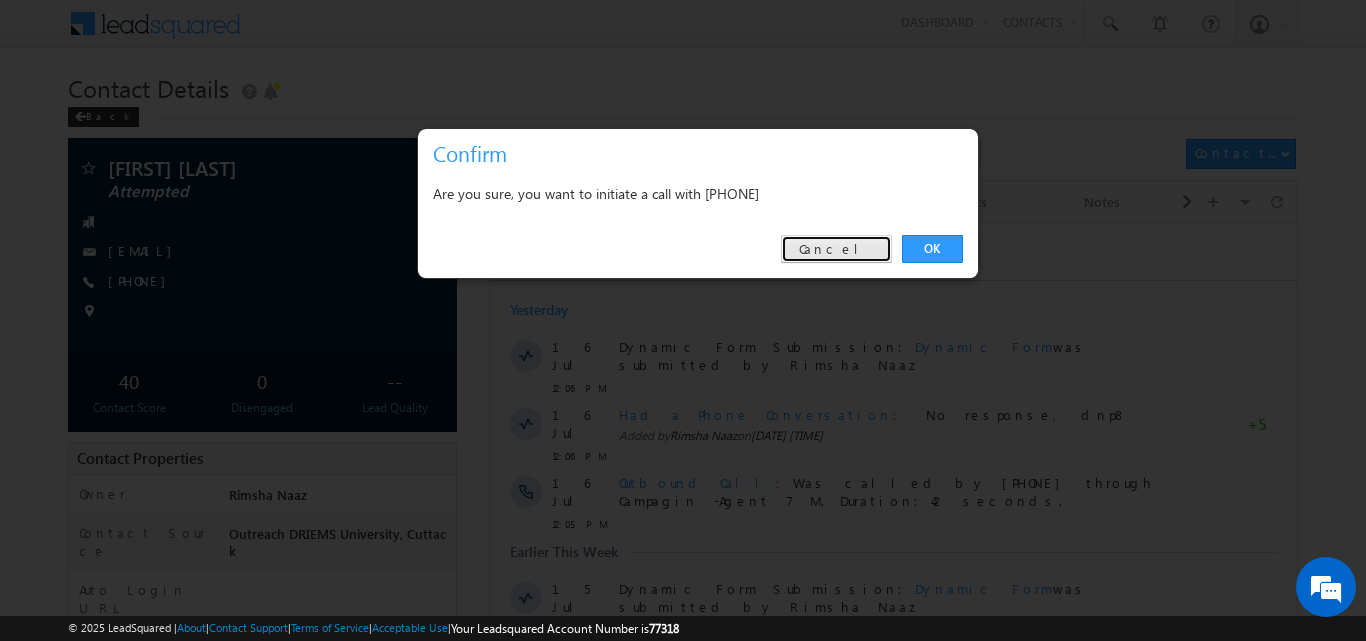 click on "Cancel" at bounding box center (836, 249) 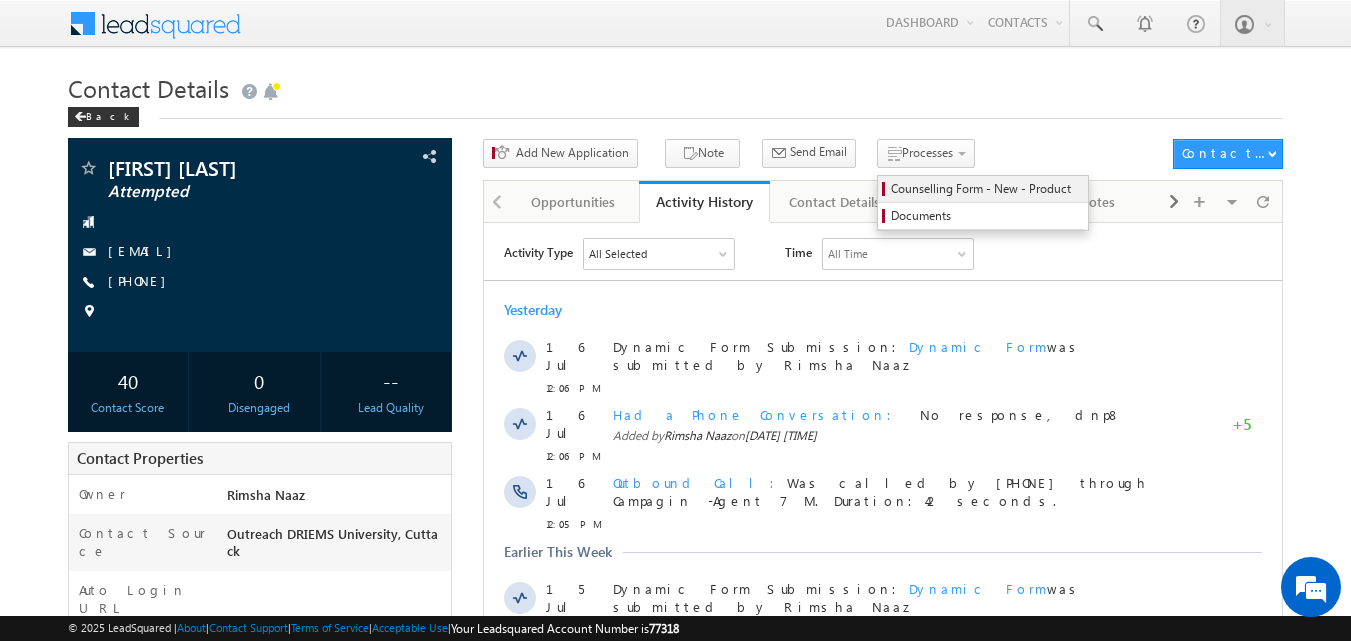 click on "Counselling Form - New - Product" at bounding box center (983, 189) 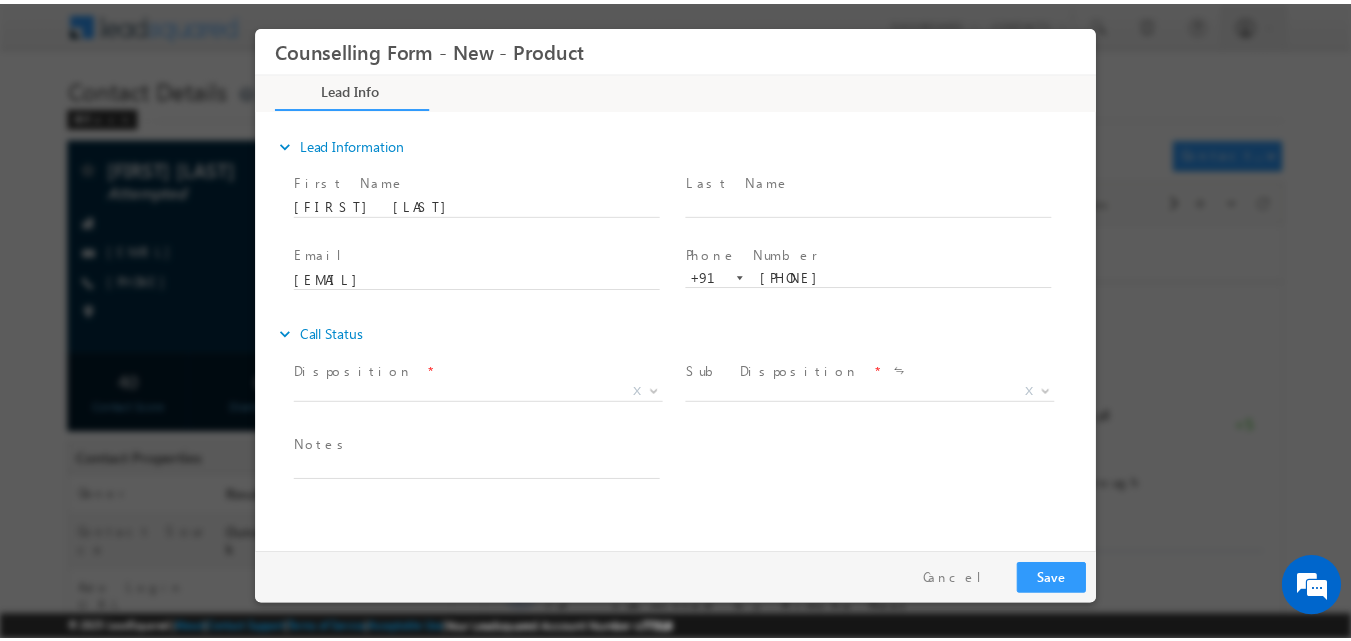 scroll, scrollTop: 0, scrollLeft: 0, axis: both 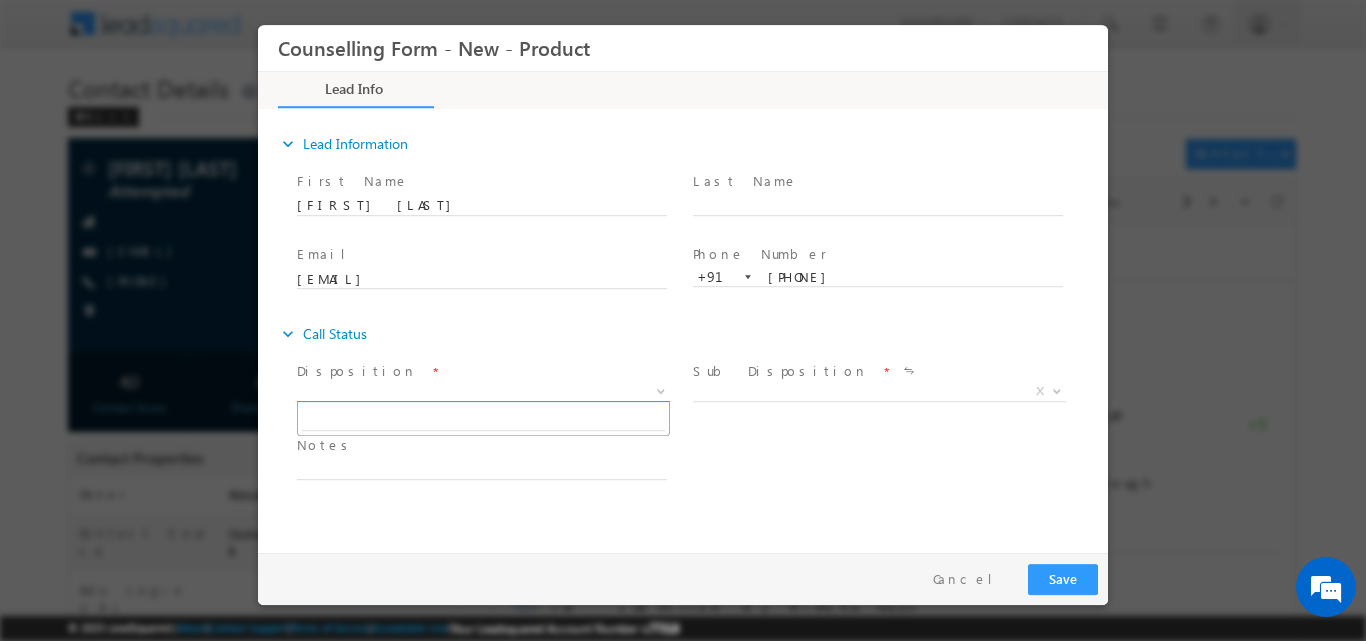 click at bounding box center (659, 390) 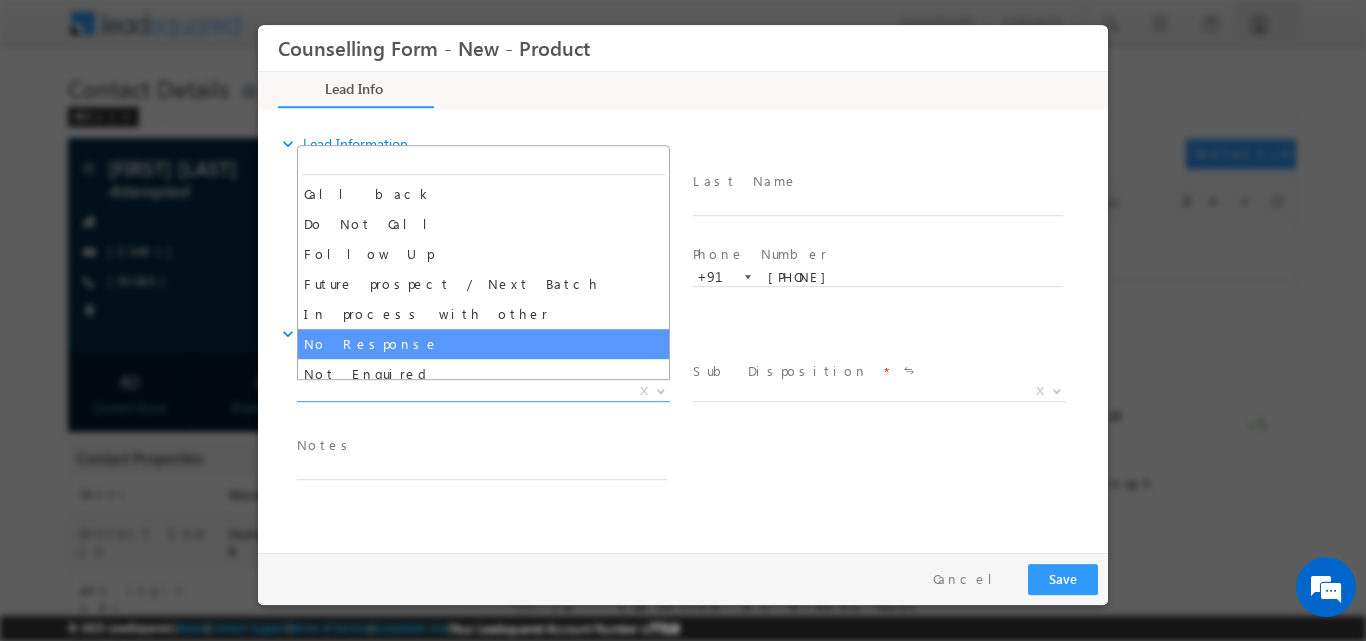 select on "No Response" 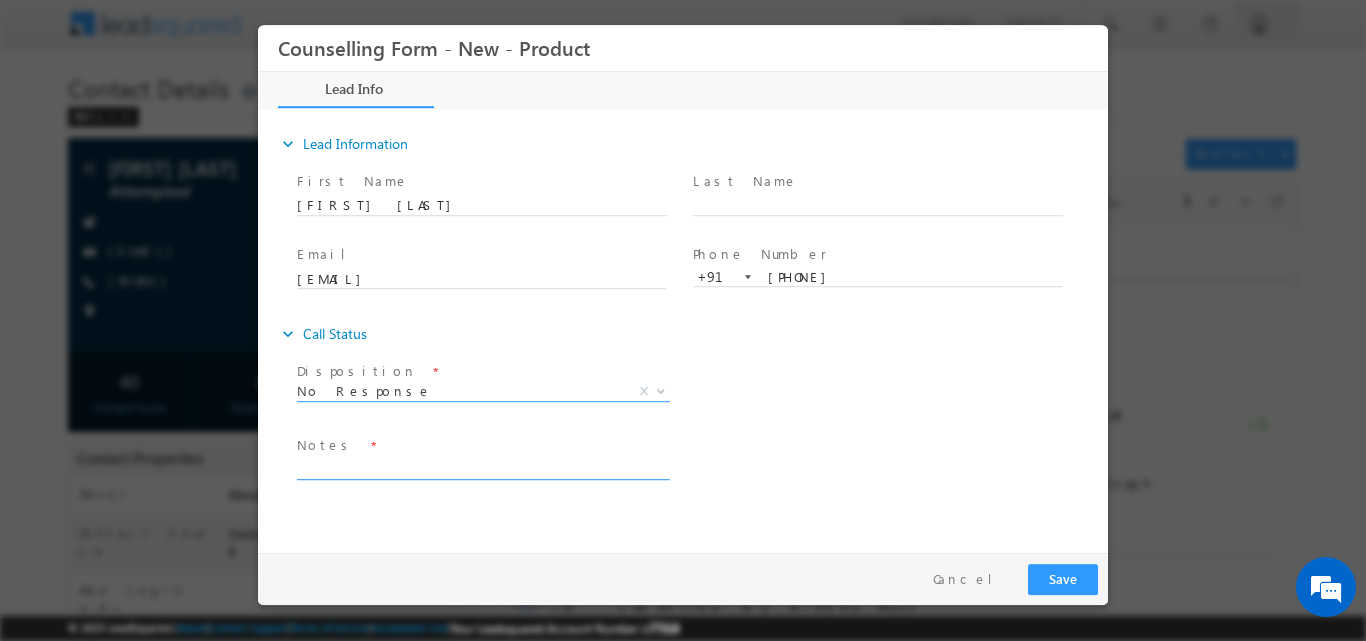 click at bounding box center [482, 467] 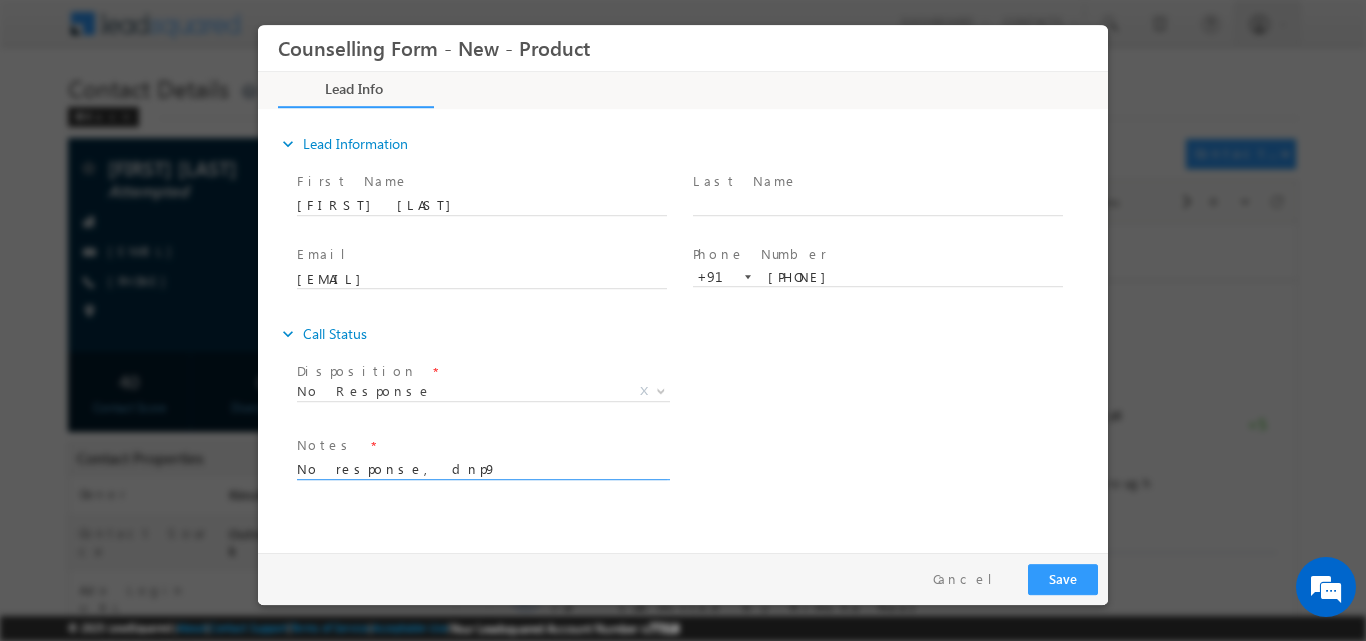 type on "No response, dnp9" 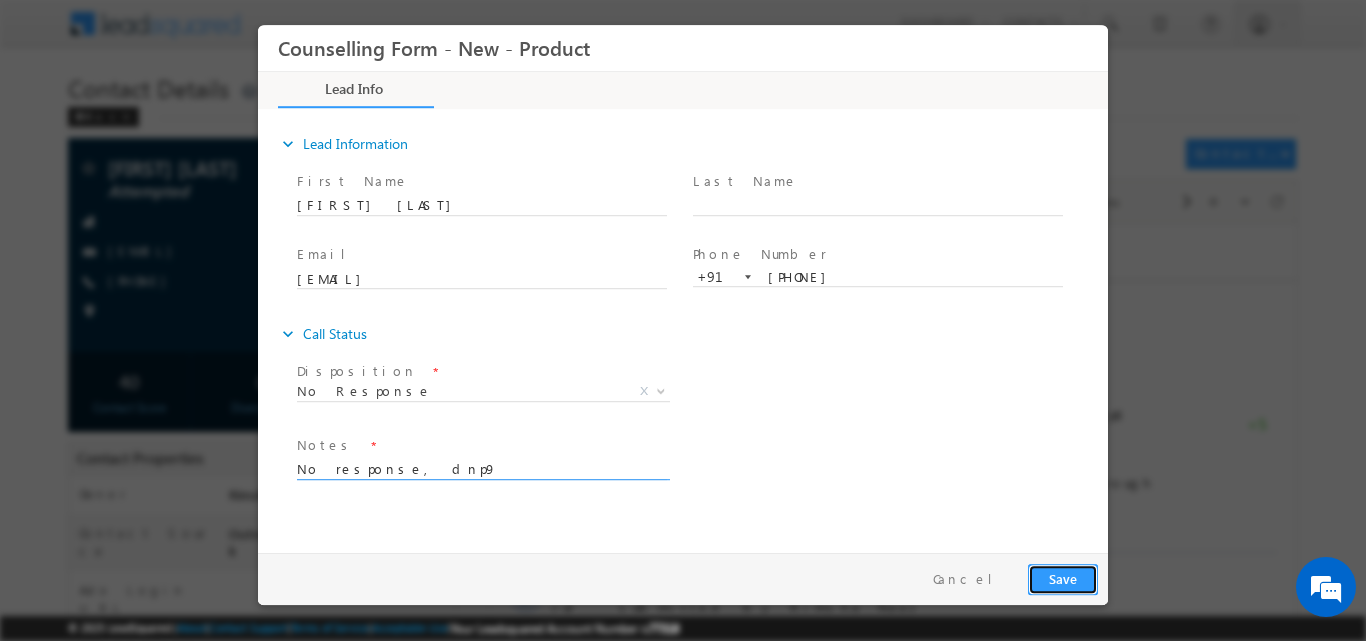 click on "Save" at bounding box center [1063, 578] 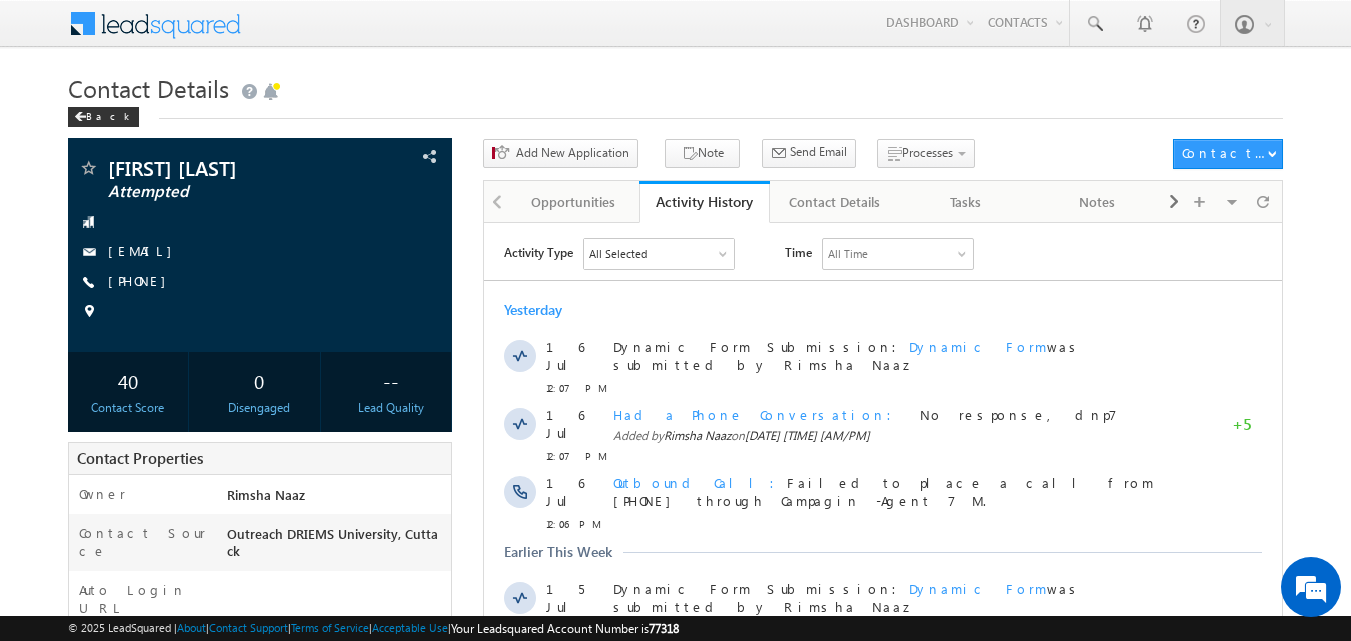 scroll, scrollTop: 0, scrollLeft: 0, axis: both 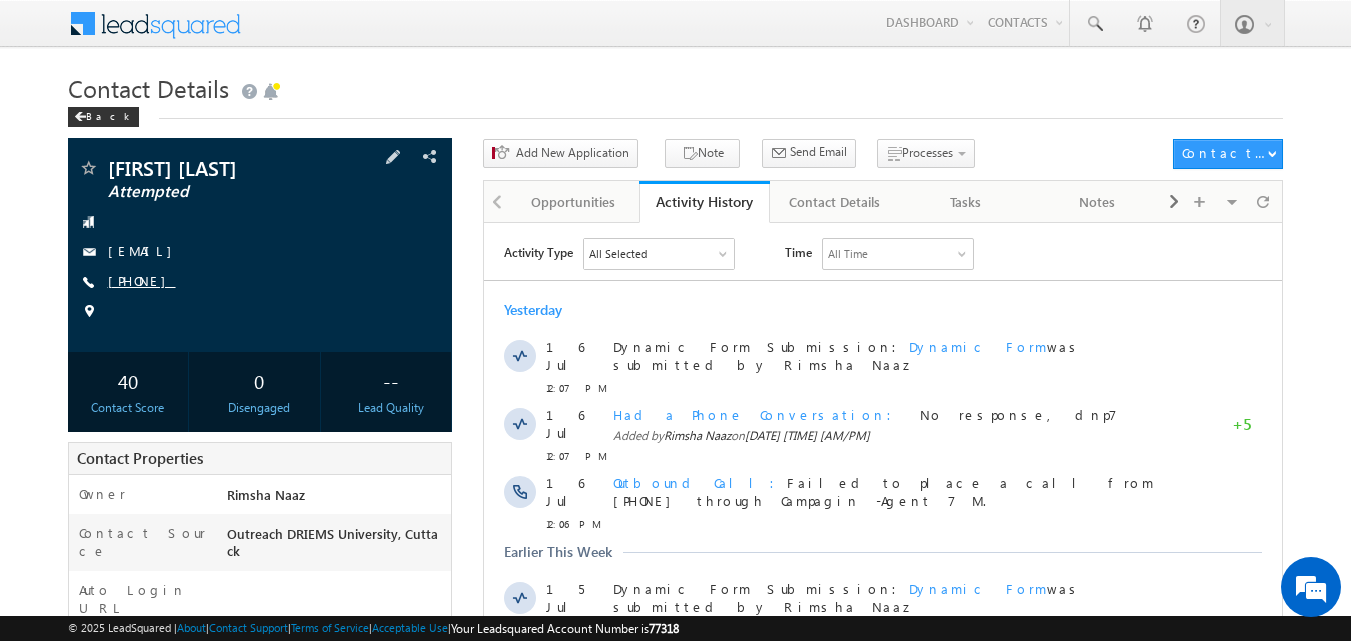 copy on "[PHONE]" 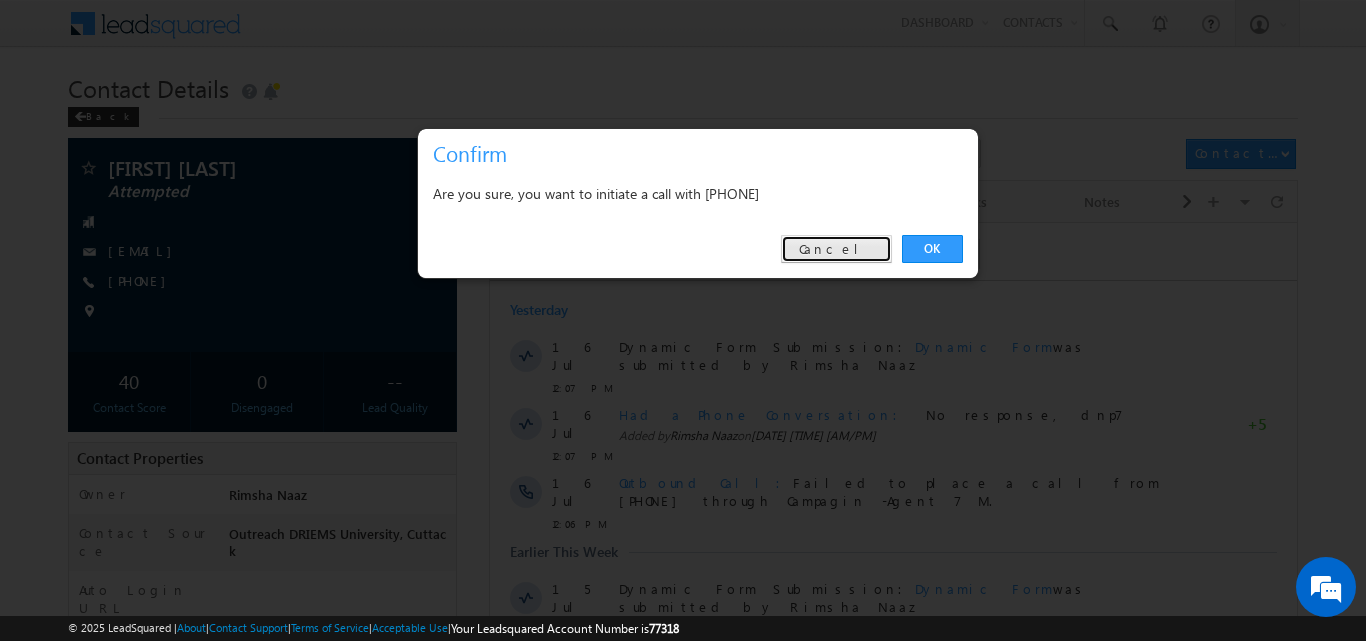 click on "Cancel" at bounding box center (836, 249) 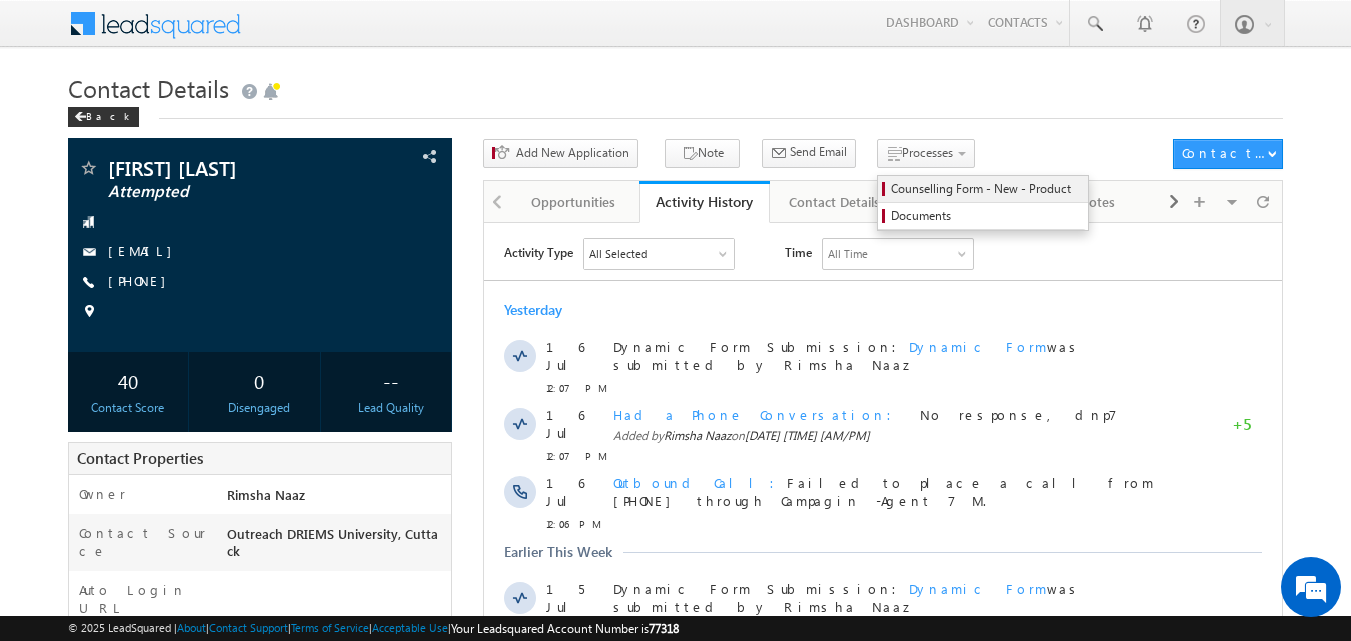 click on "Counselling Form - New - Product" at bounding box center [986, 189] 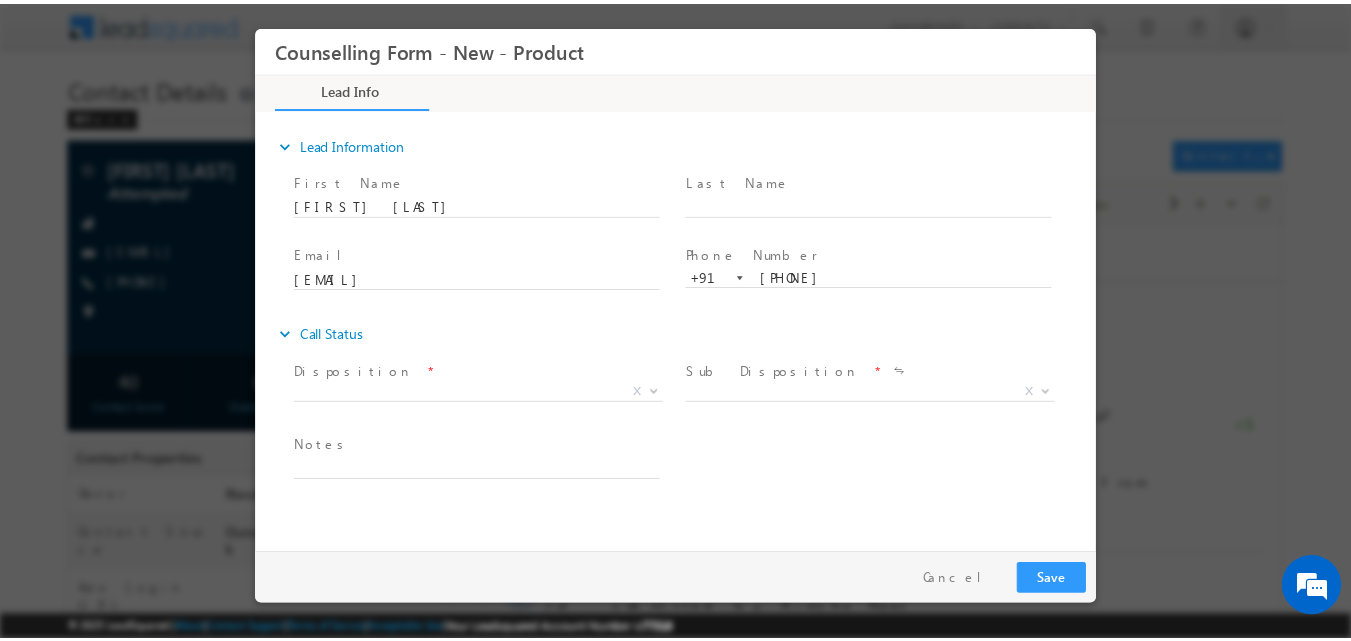 scroll, scrollTop: 0, scrollLeft: 0, axis: both 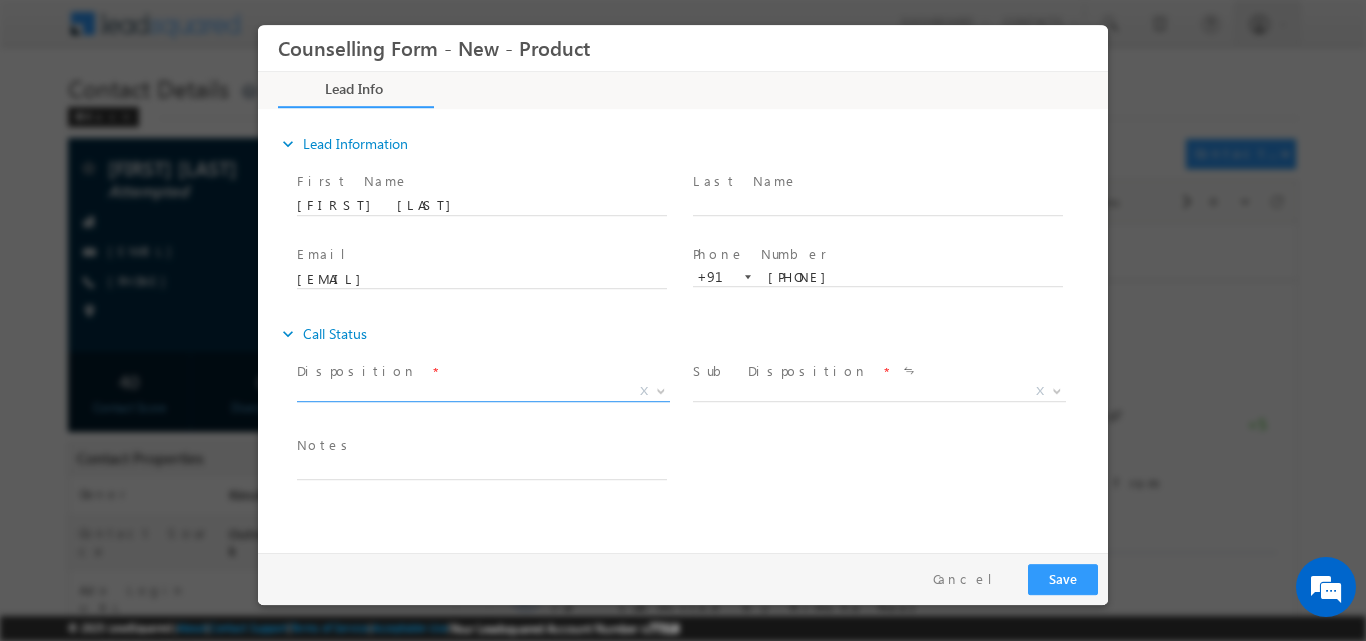 click on "X" at bounding box center (644, 390) 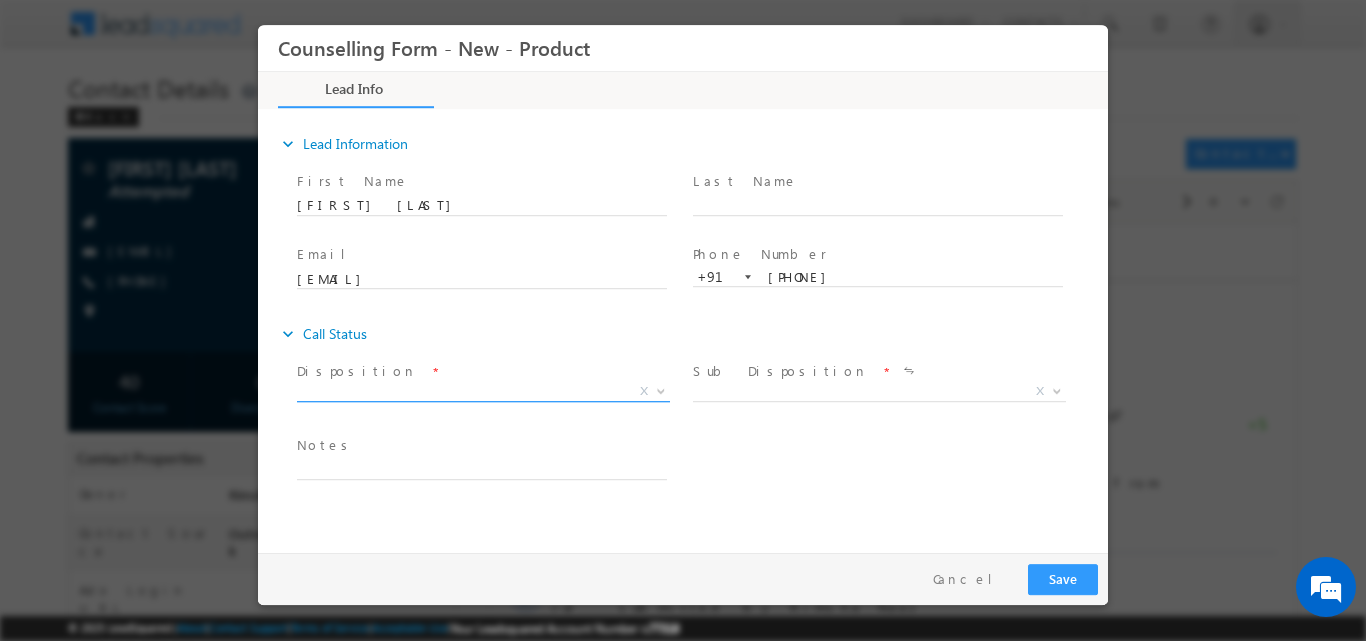 click at bounding box center [659, 390] 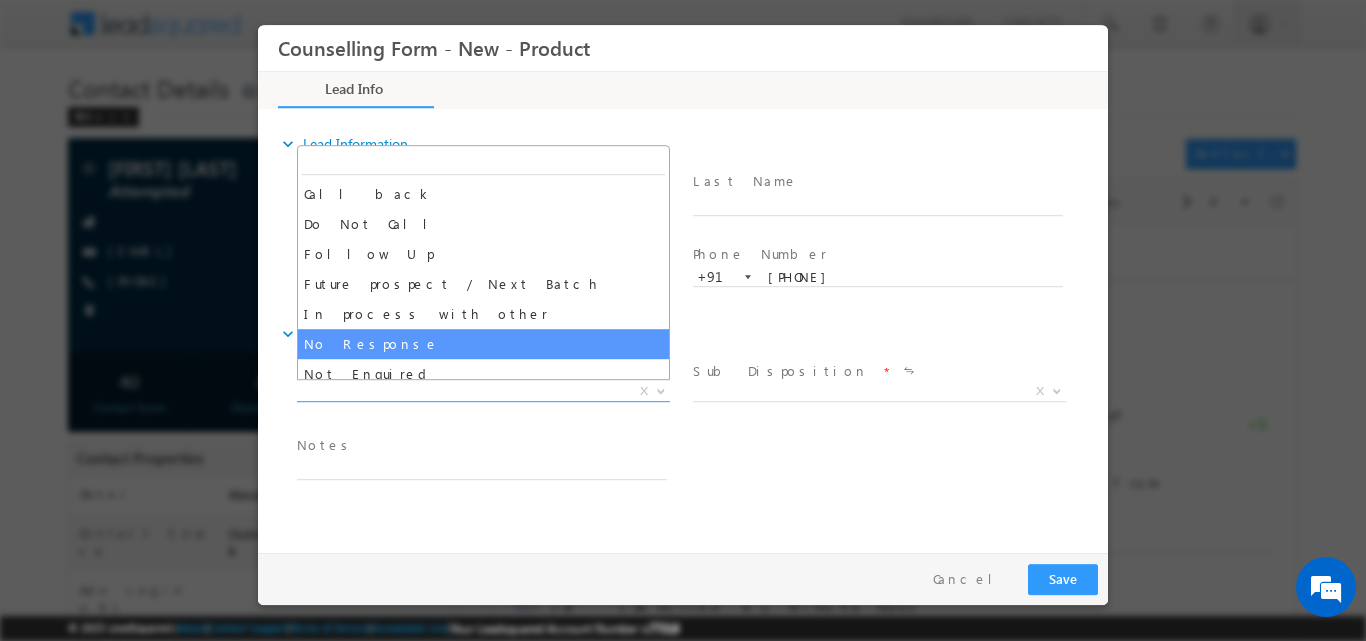 select on "No Response" 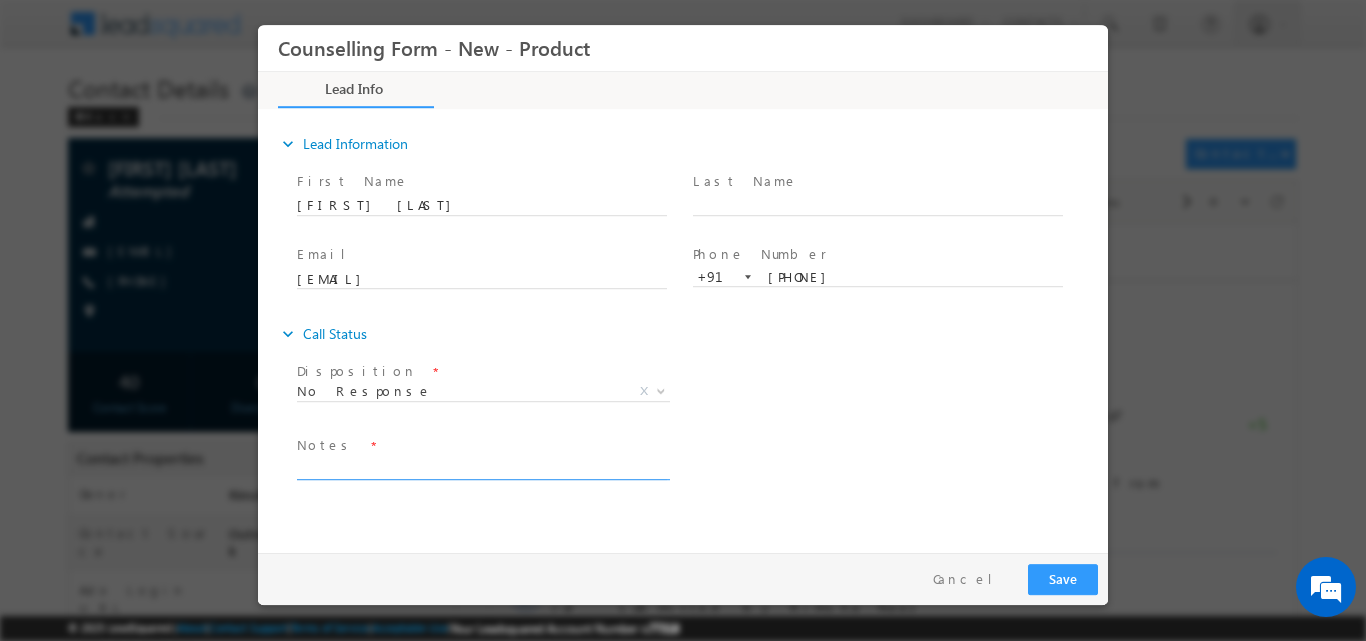 click at bounding box center [482, 467] 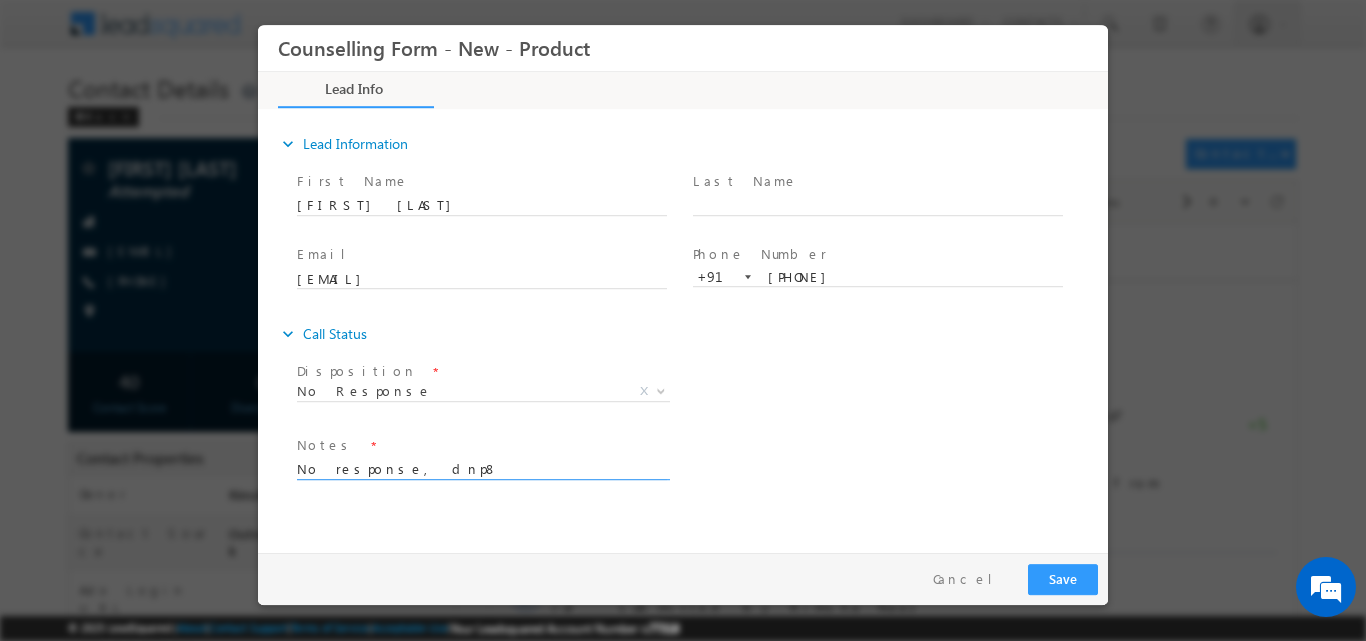 type on "No response, dnp8" 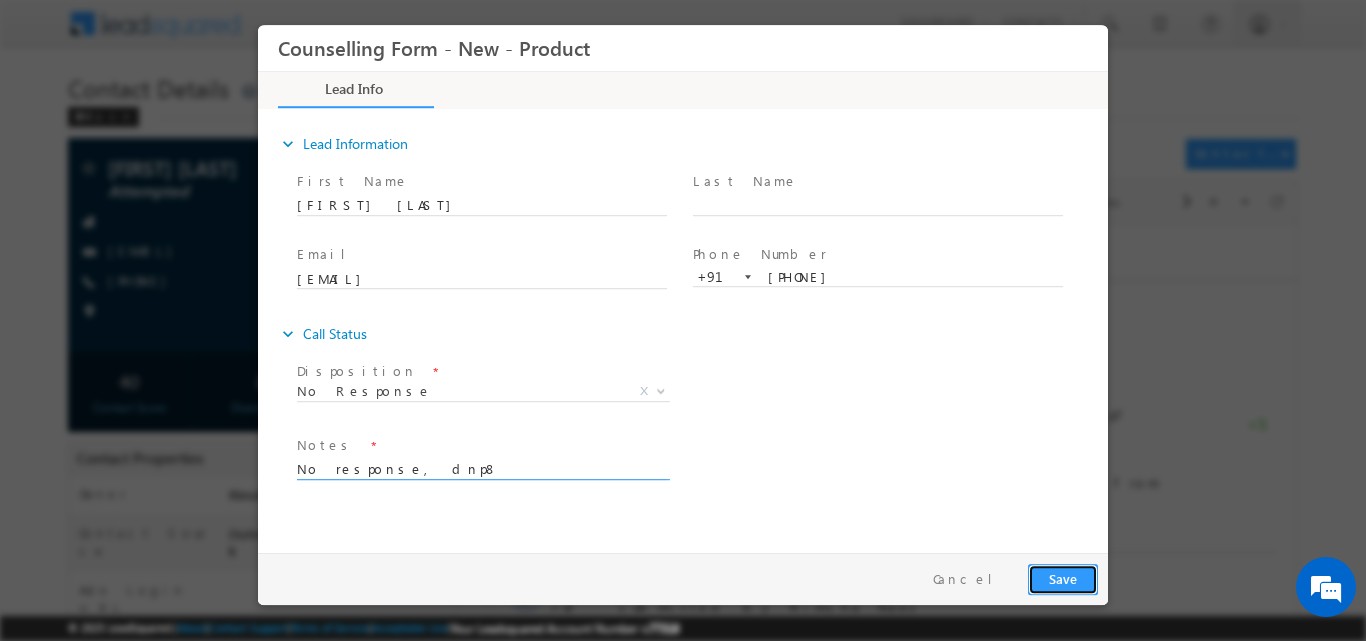 click on "Save" at bounding box center (1063, 578) 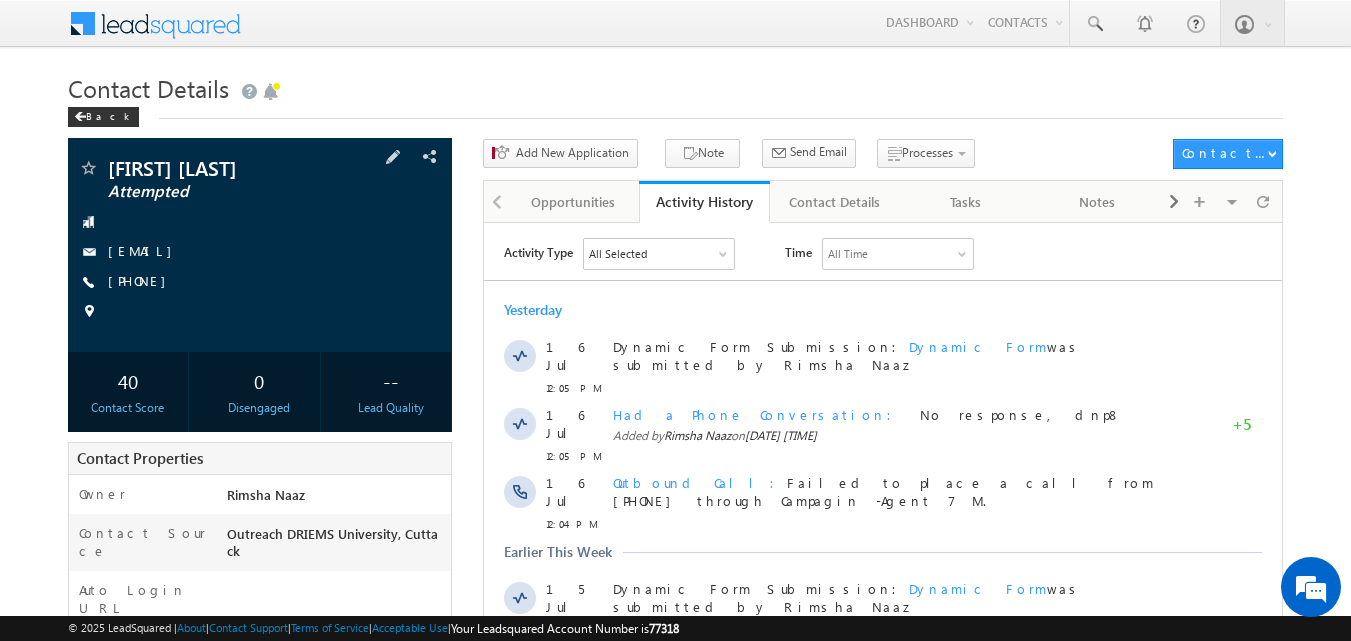 scroll, scrollTop: 0, scrollLeft: 0, axis: both 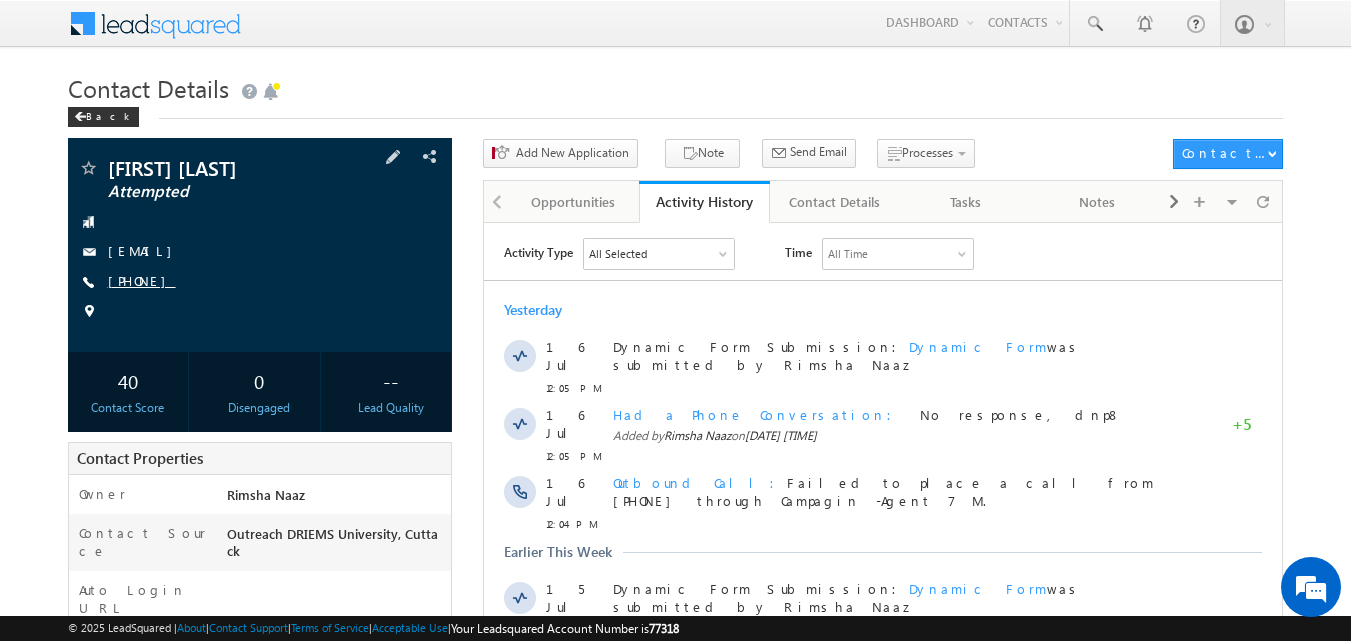 copy on "9178198932" 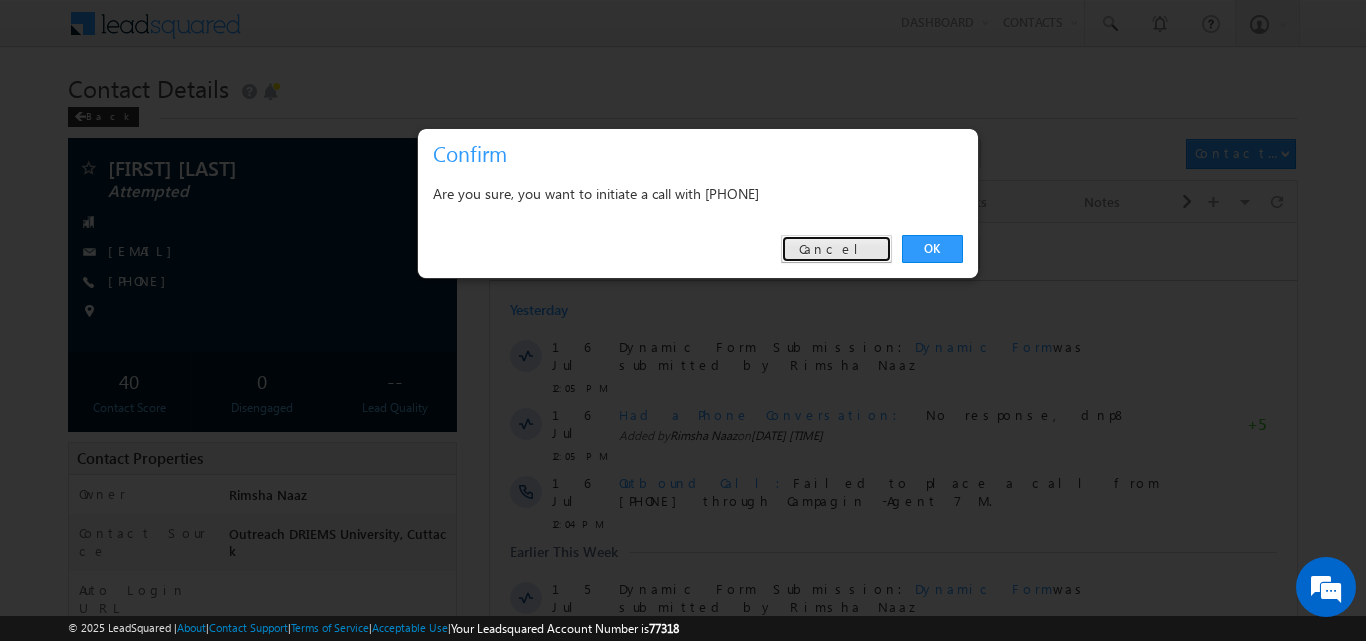 click on "Cancel" at bounding box center (836, 249) 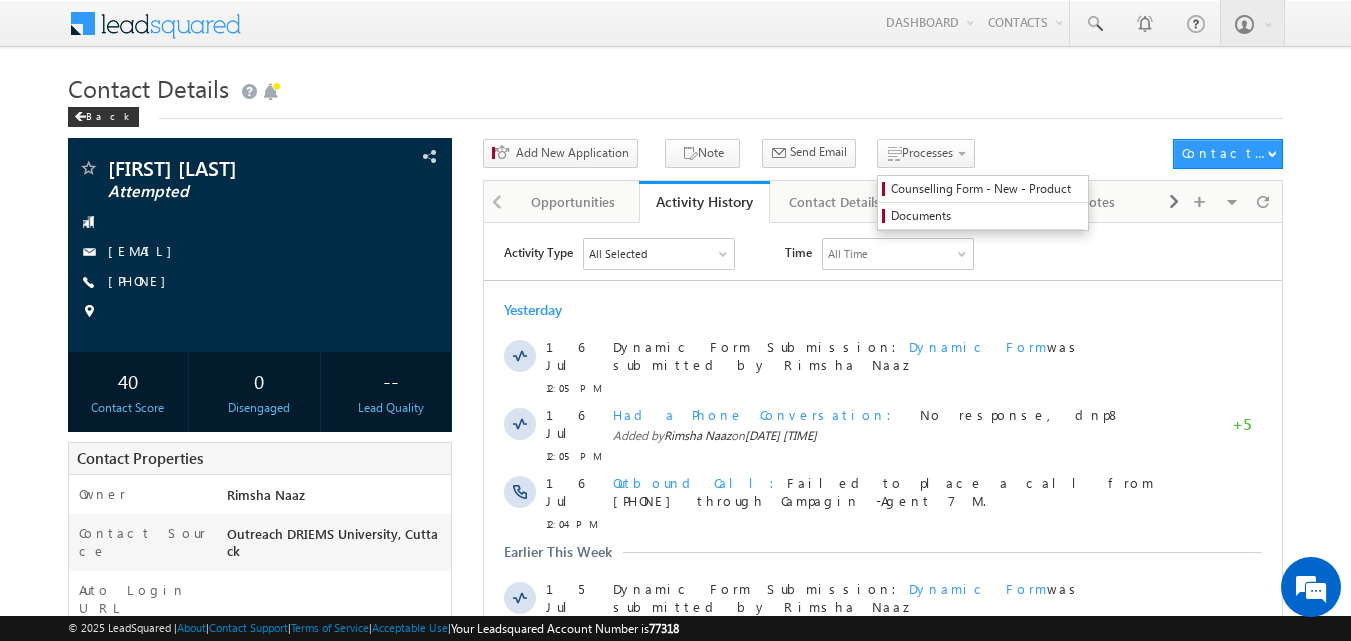 click on "Counselling Form - New - Product Documents" at bounding box center (983, 203) 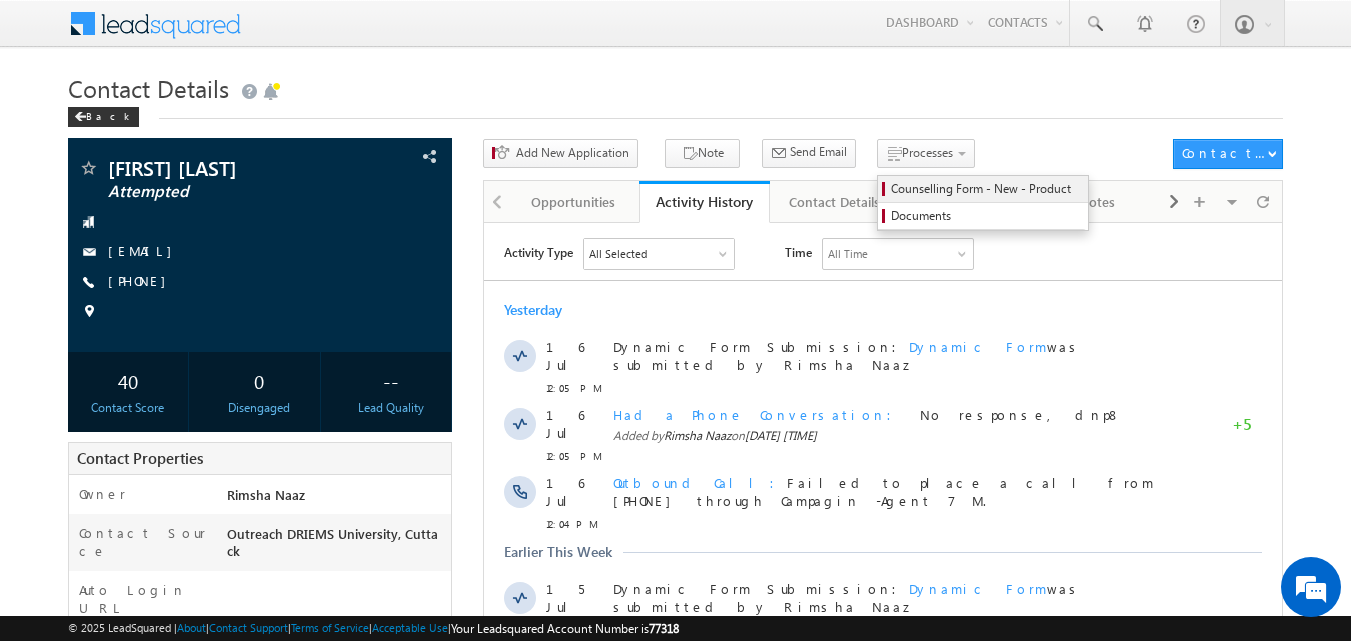 click on "Counselling Form - New - Product" at bounding box center (986, 189) 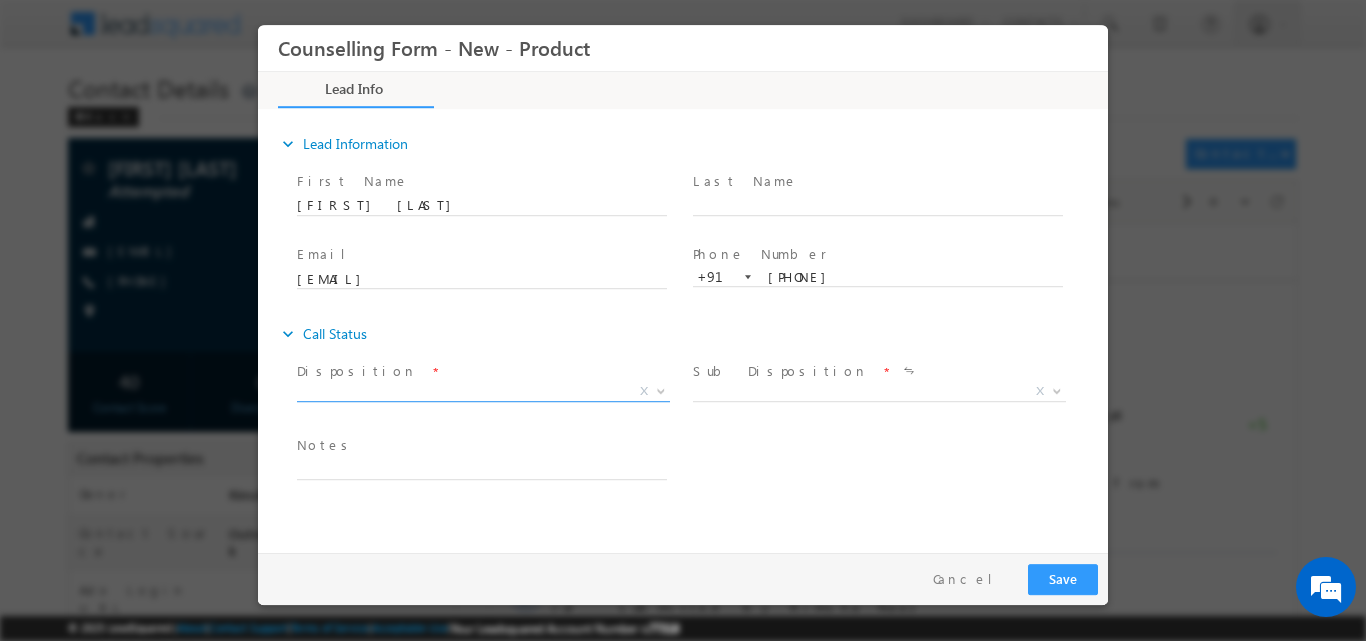 scroll, scrollTop: 0, scrollLeft: 0, axis: both 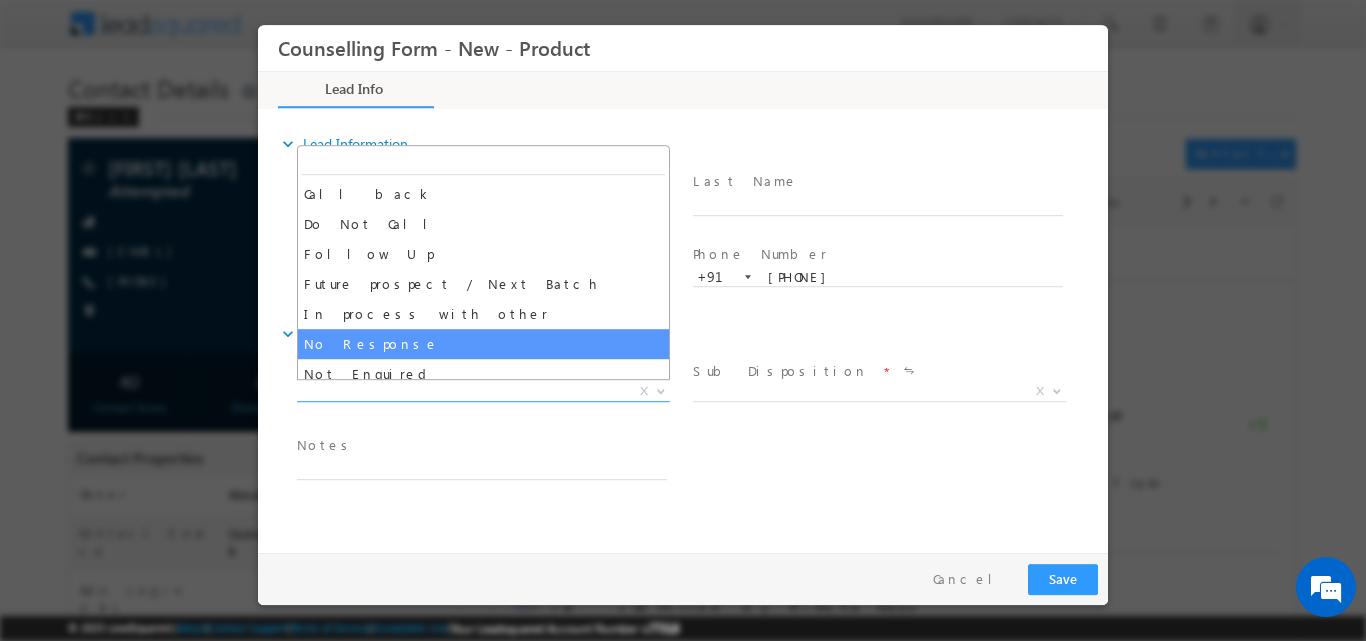 select on "No Response" 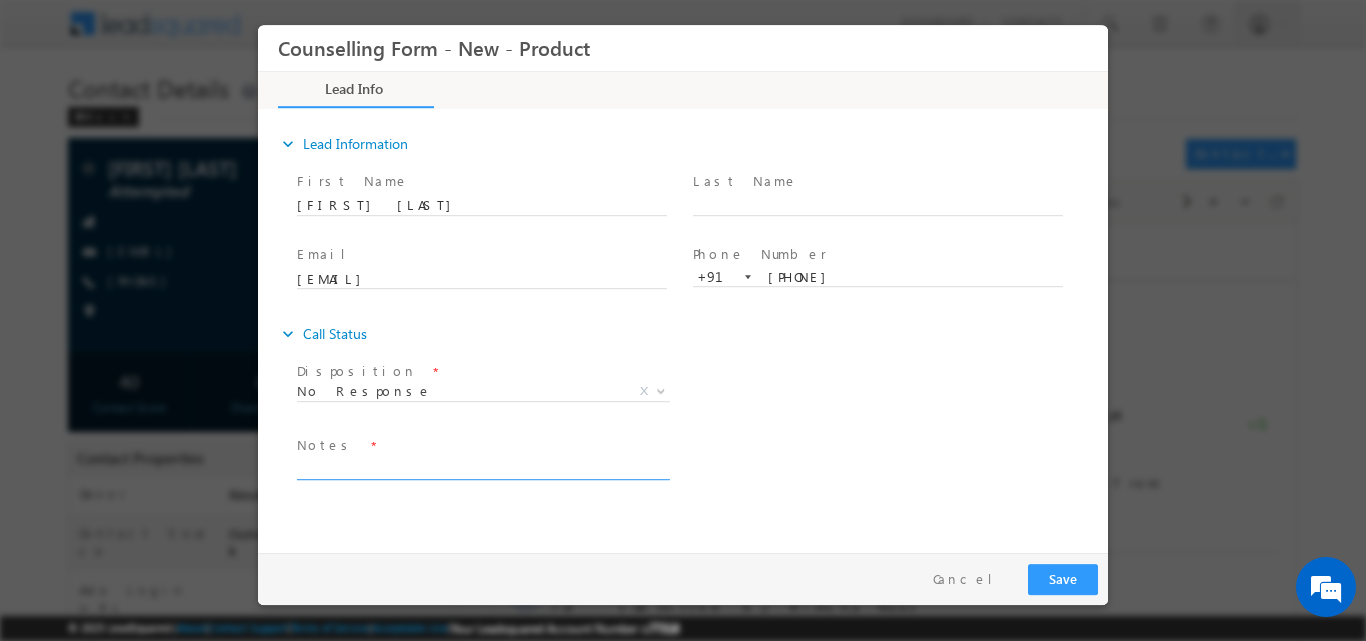 click at bounding box center (482, 467) 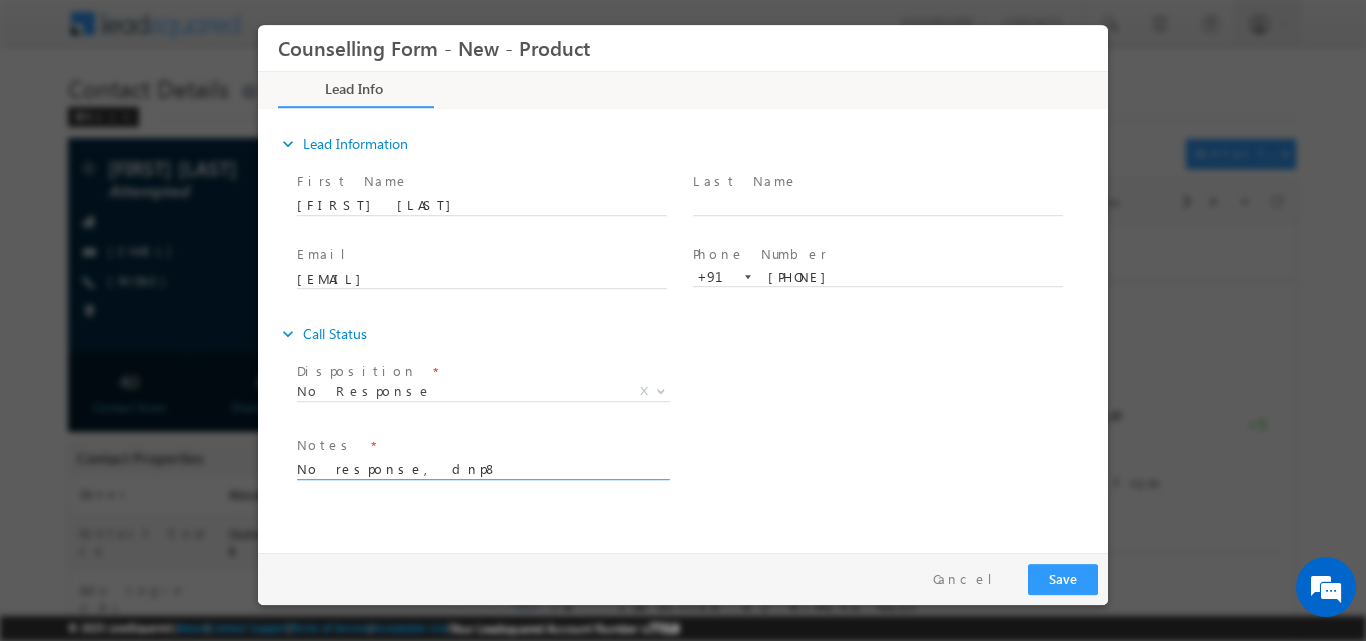 type on "No response, dnp8" 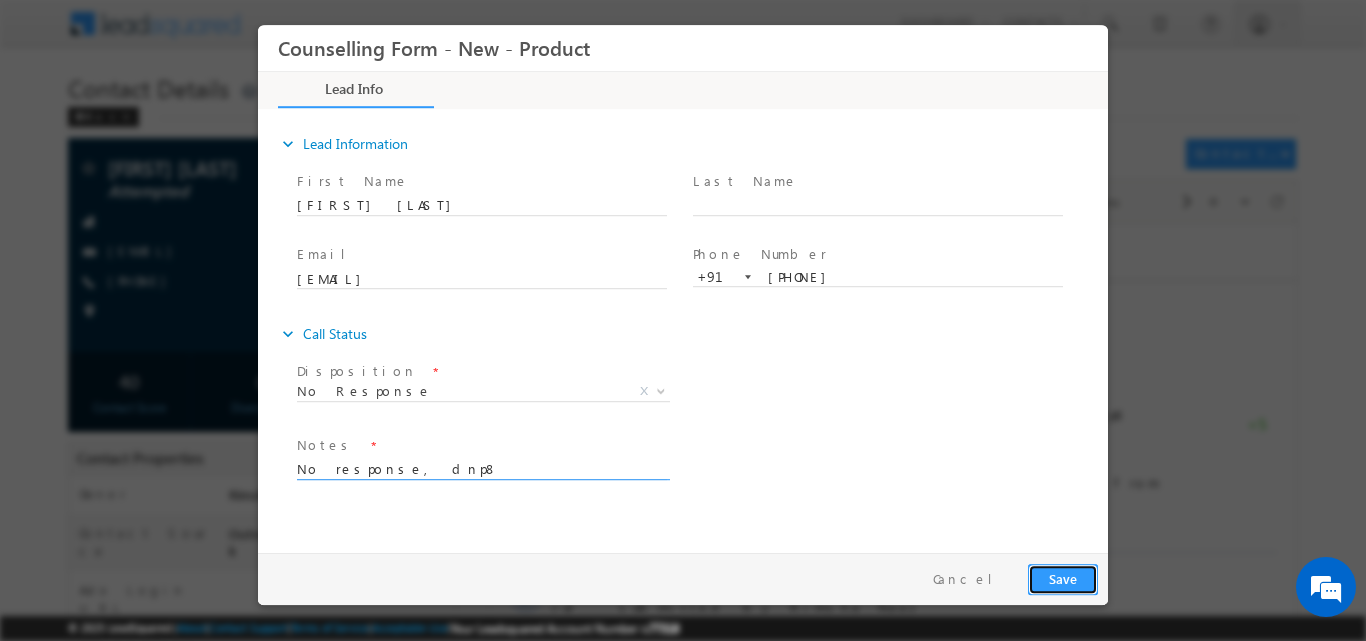 click on "Save" at bounding box center [1063, 578] 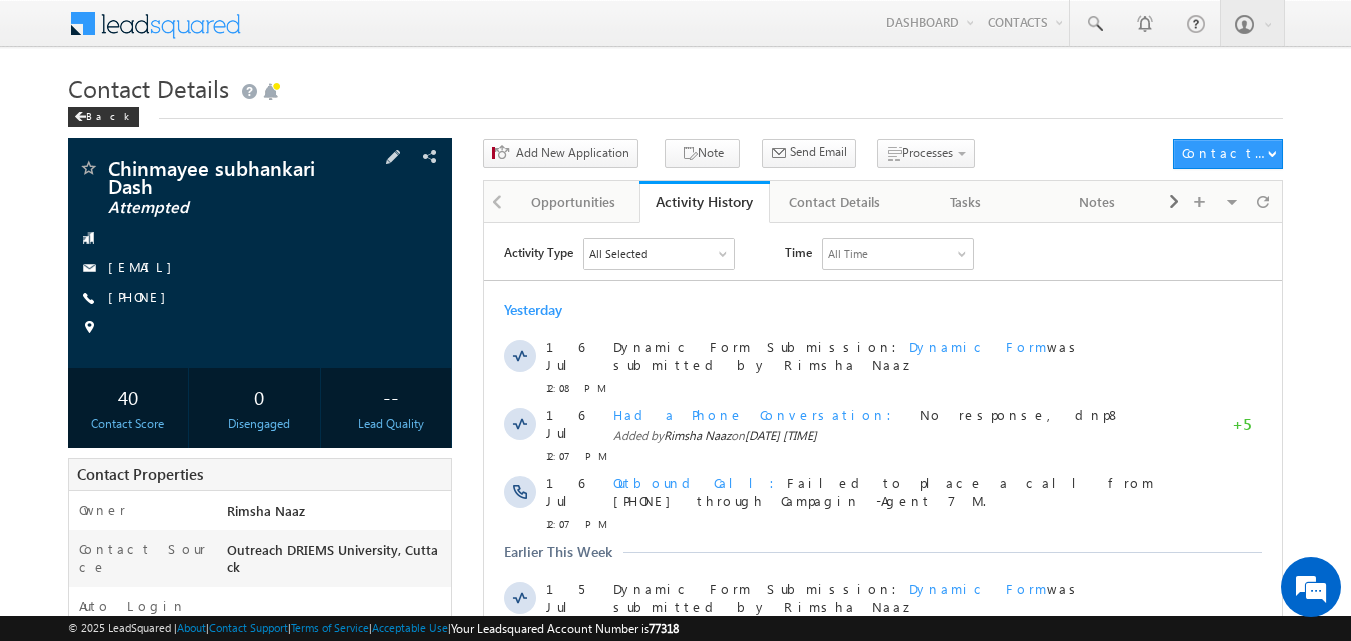 scroll, scrollTop: 0, scrollLeft: 0, axis: both 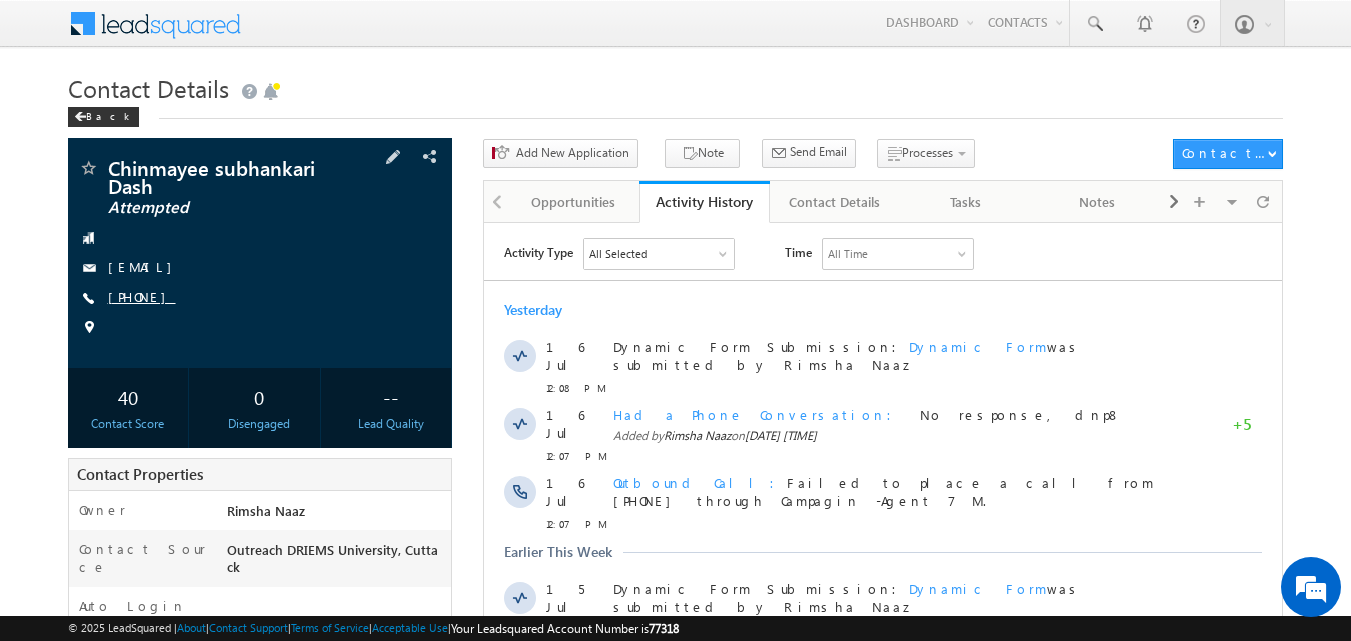 copy on "[PHONE]" 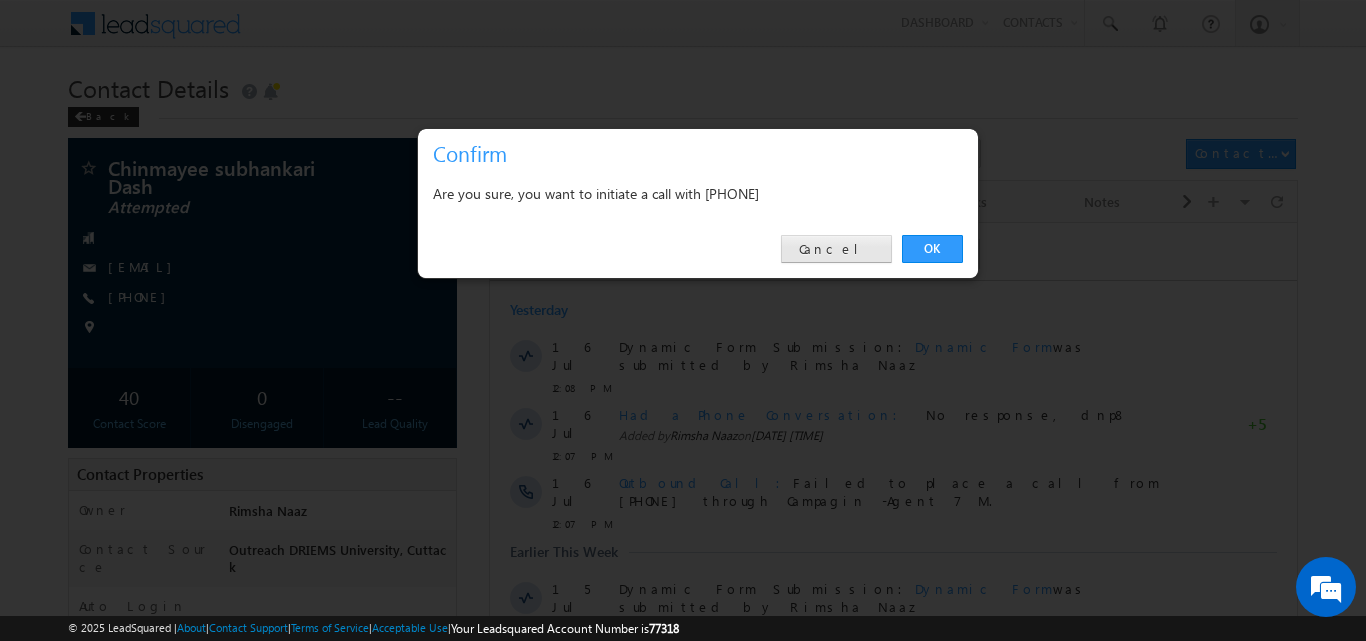 drag, startPoint x: 824, startPoint y: 265, endPoint x: 837, endPoint y: 251, distance: 19.104973 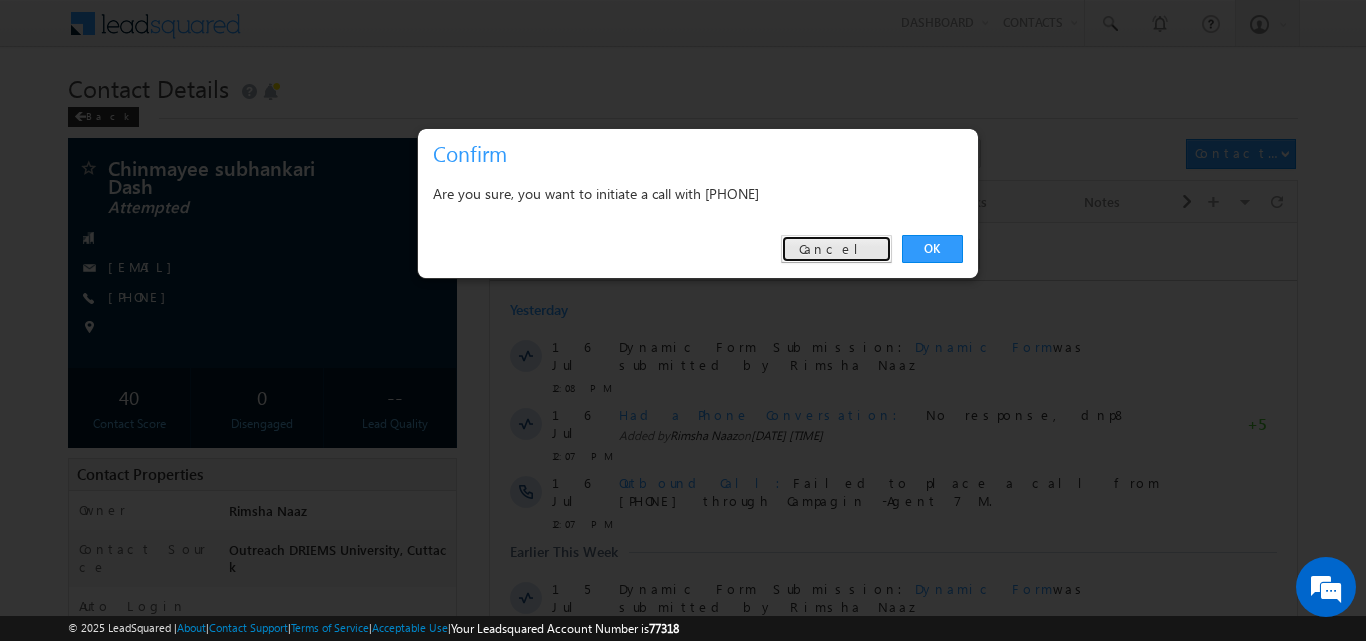 click on "Cancel" at bounding box center [836, 249] 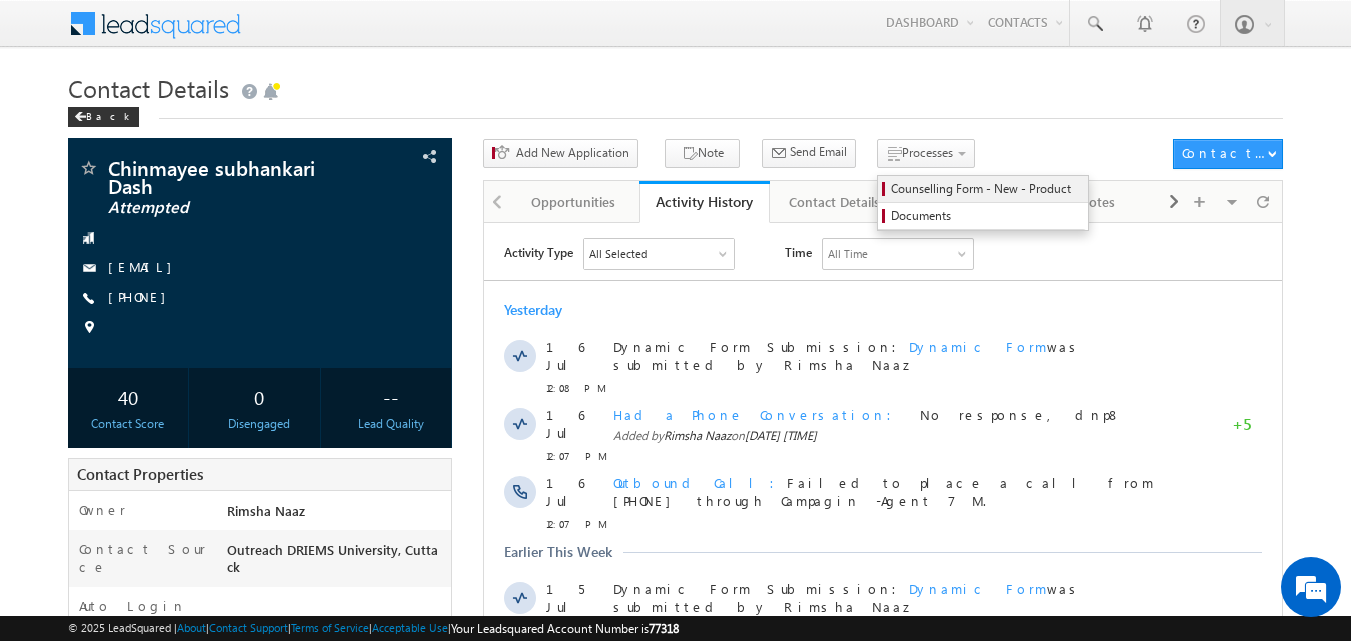 click on "Counselling Form - New - Product" at bounding box center [986, 189] 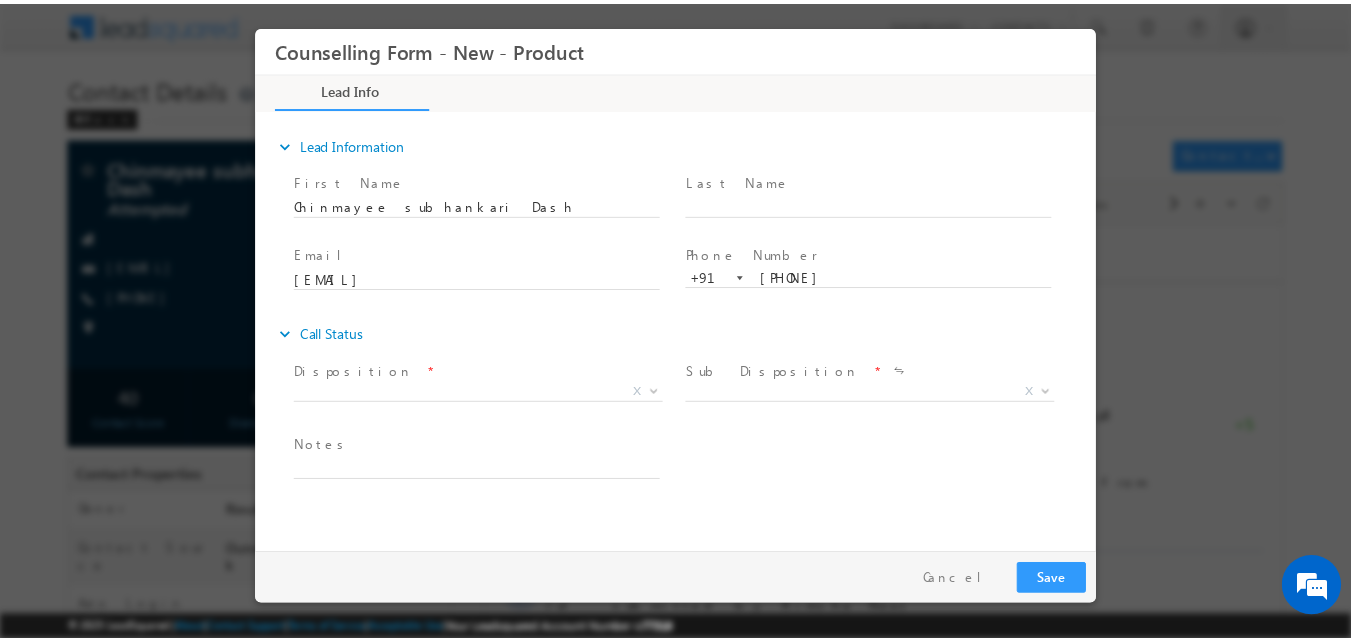 scroll, scrollTop: 0, scrollLeft: 0, axis: both 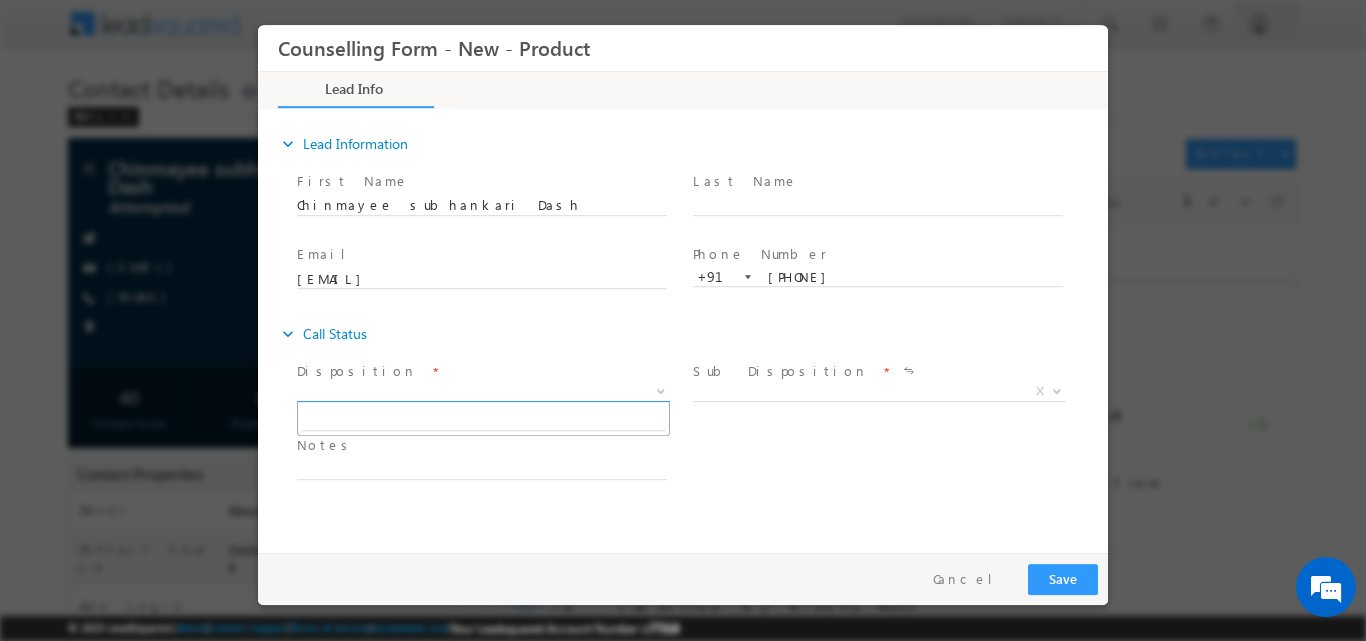 click at bounding box center [659, 390] 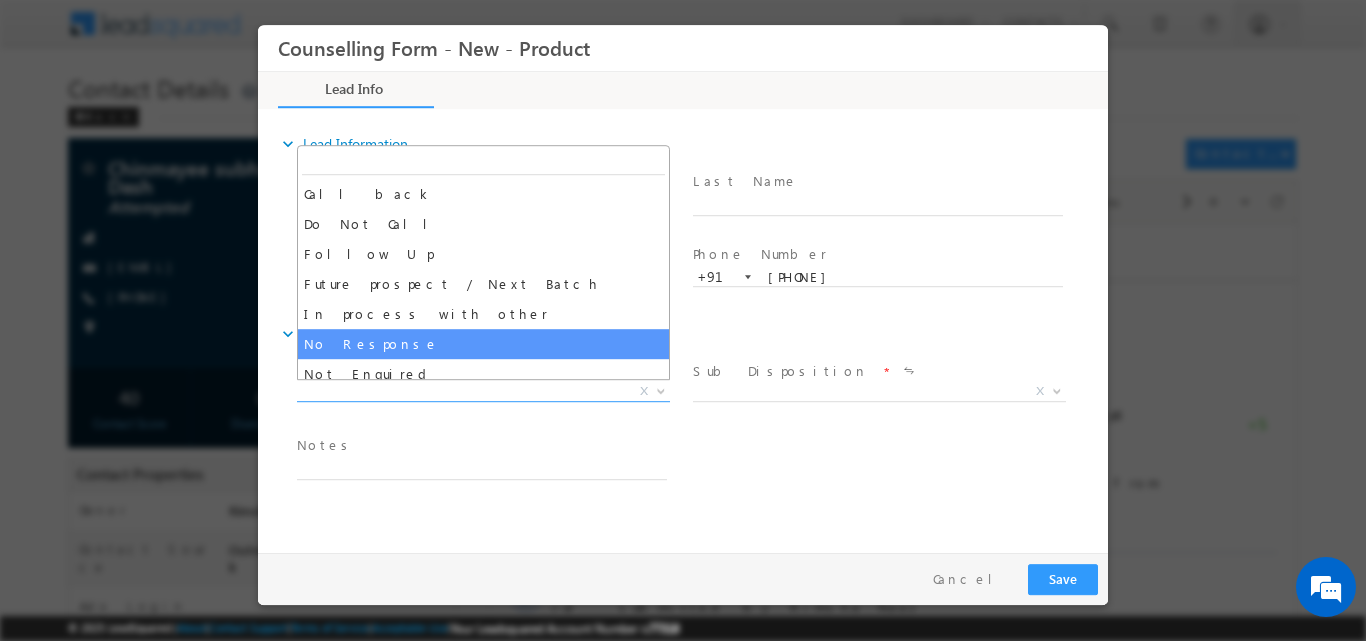 select on "No Response" 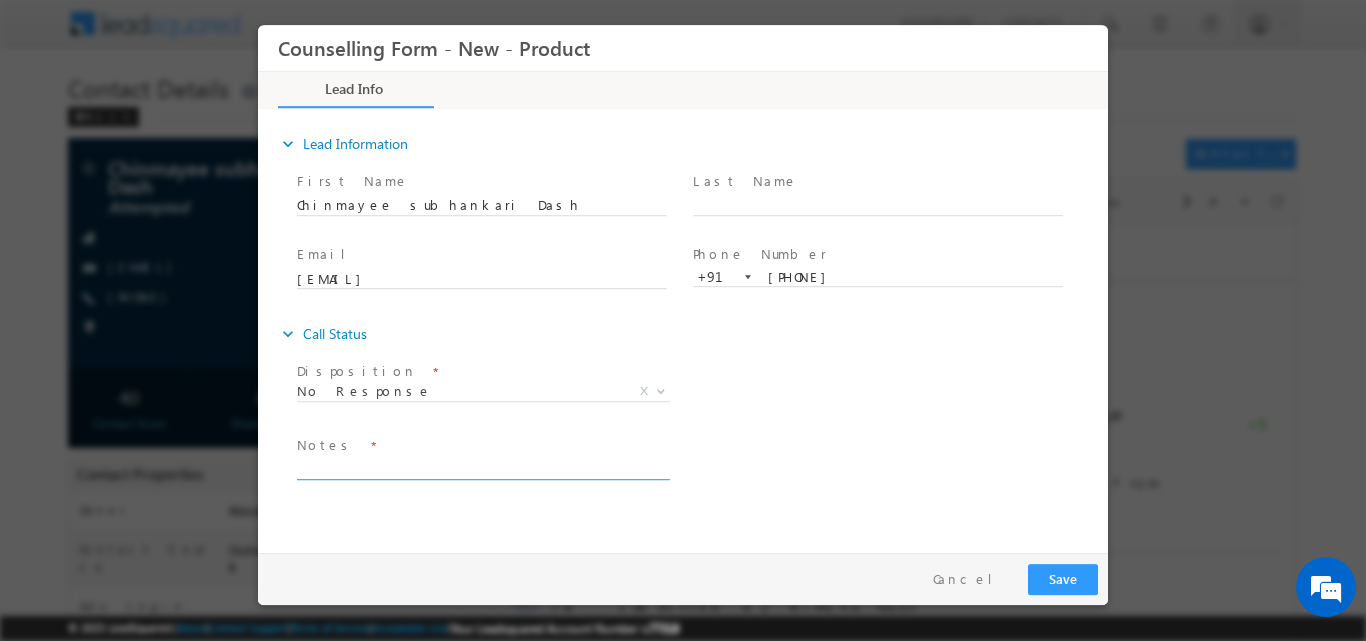 click at bounding box center [482, 467] 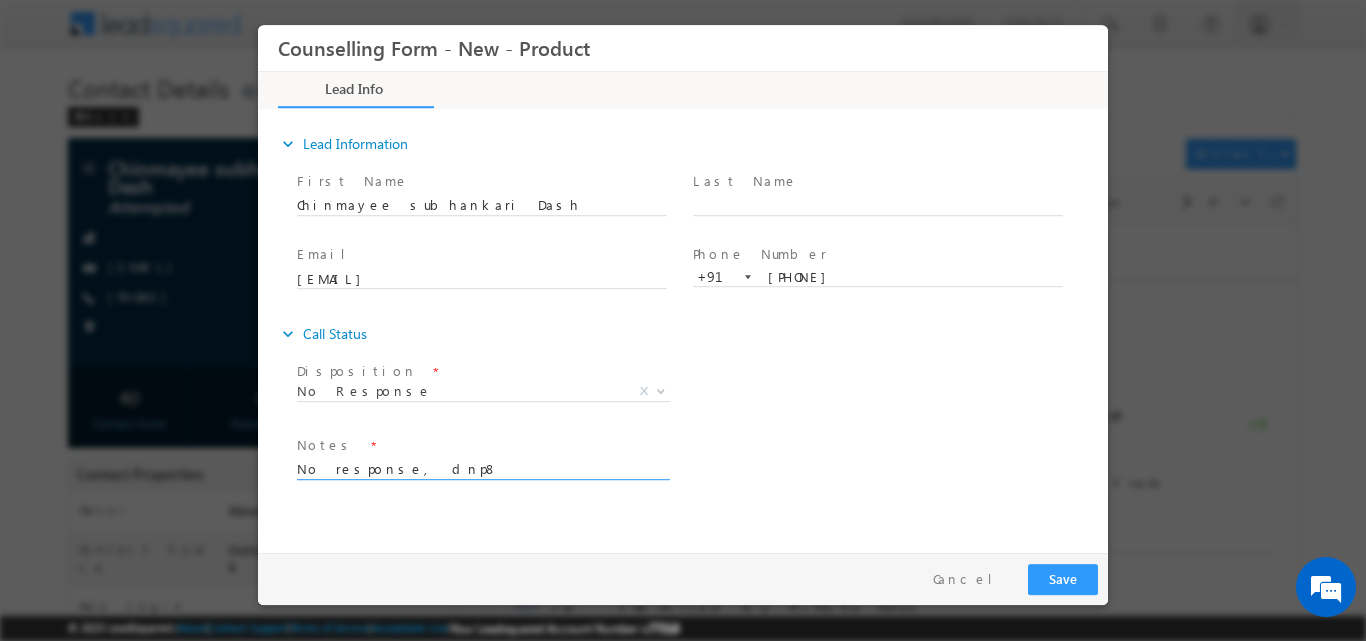 type on "No response, dnp8" 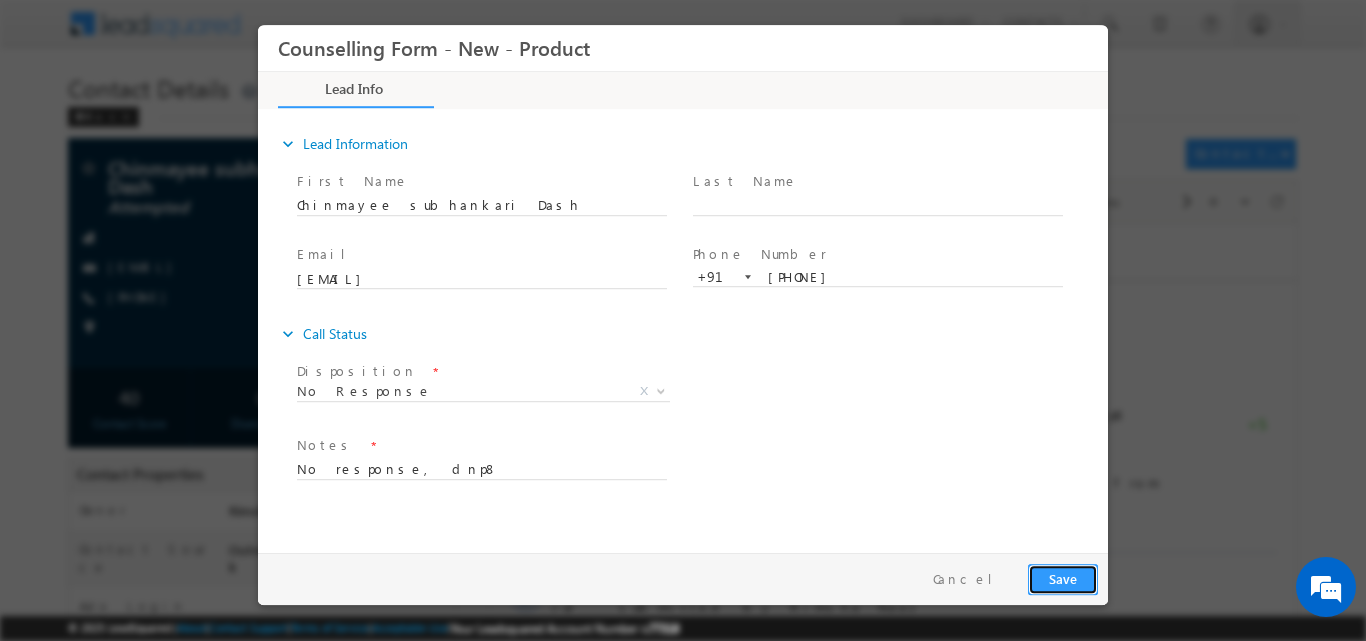 click on "Save" at bounding box center (1063, 578) 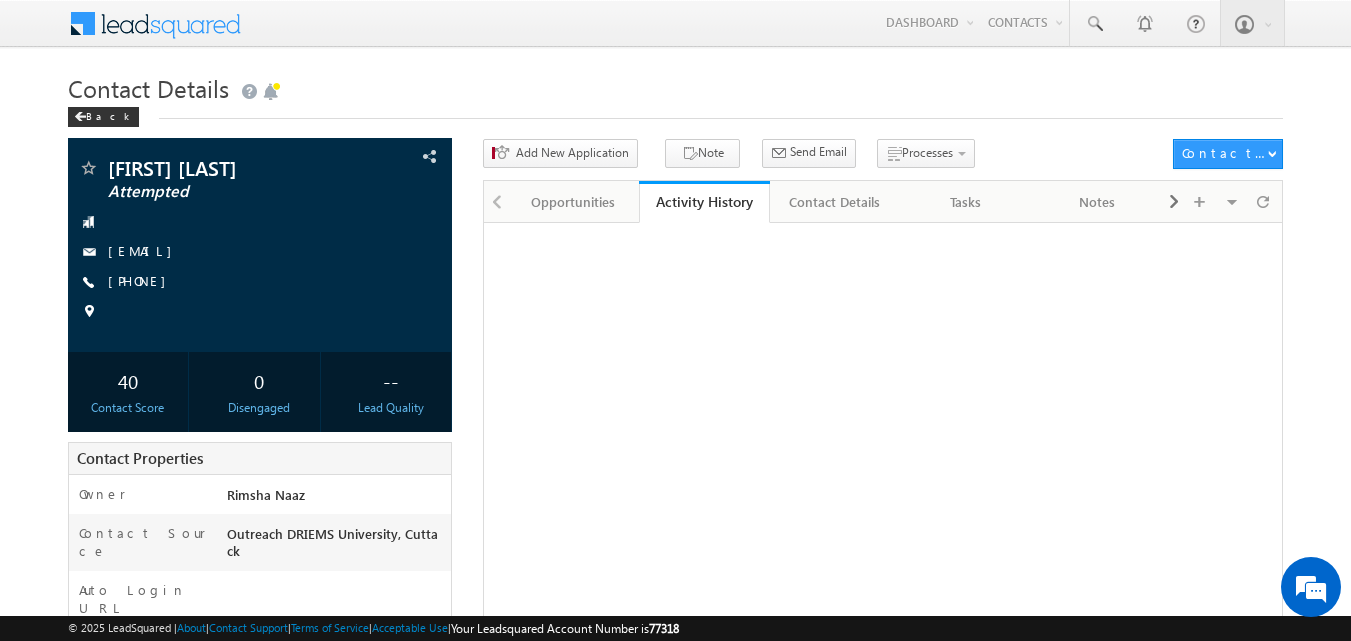 scroll, scrollTop: 0, scrollLeft: 0, axis: both 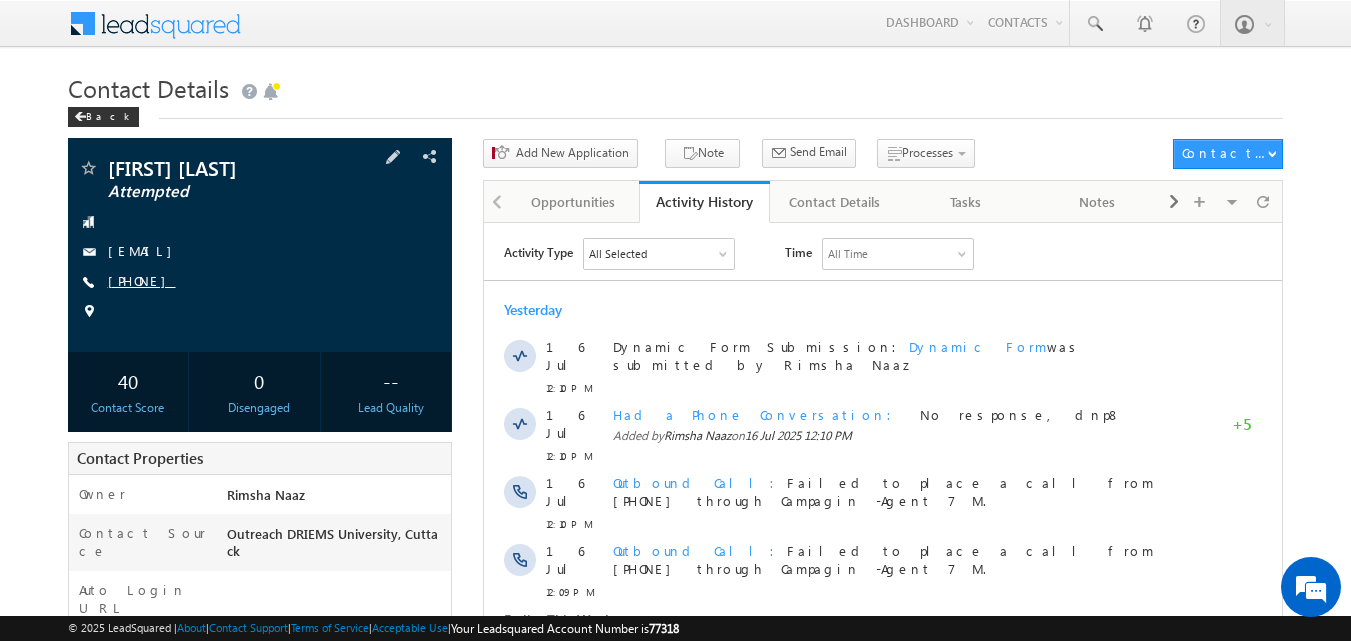 copy on "[PHONE]" 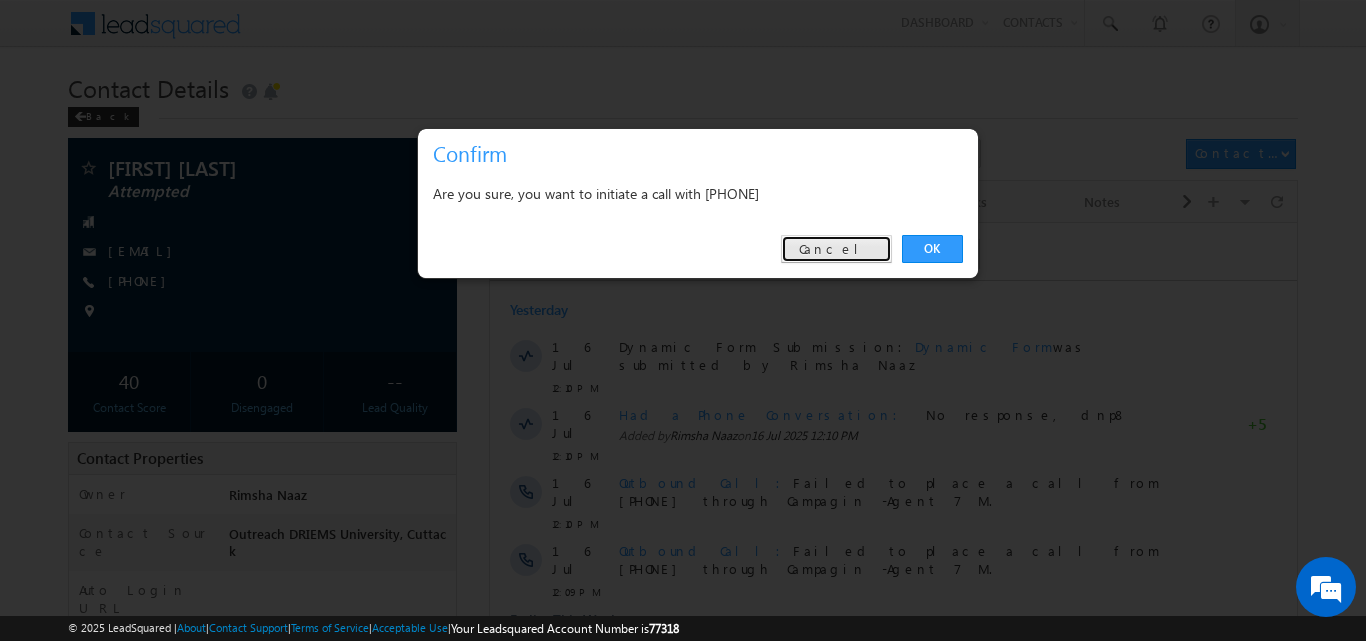 click on "Cancel" at bounding box center (836, 249) 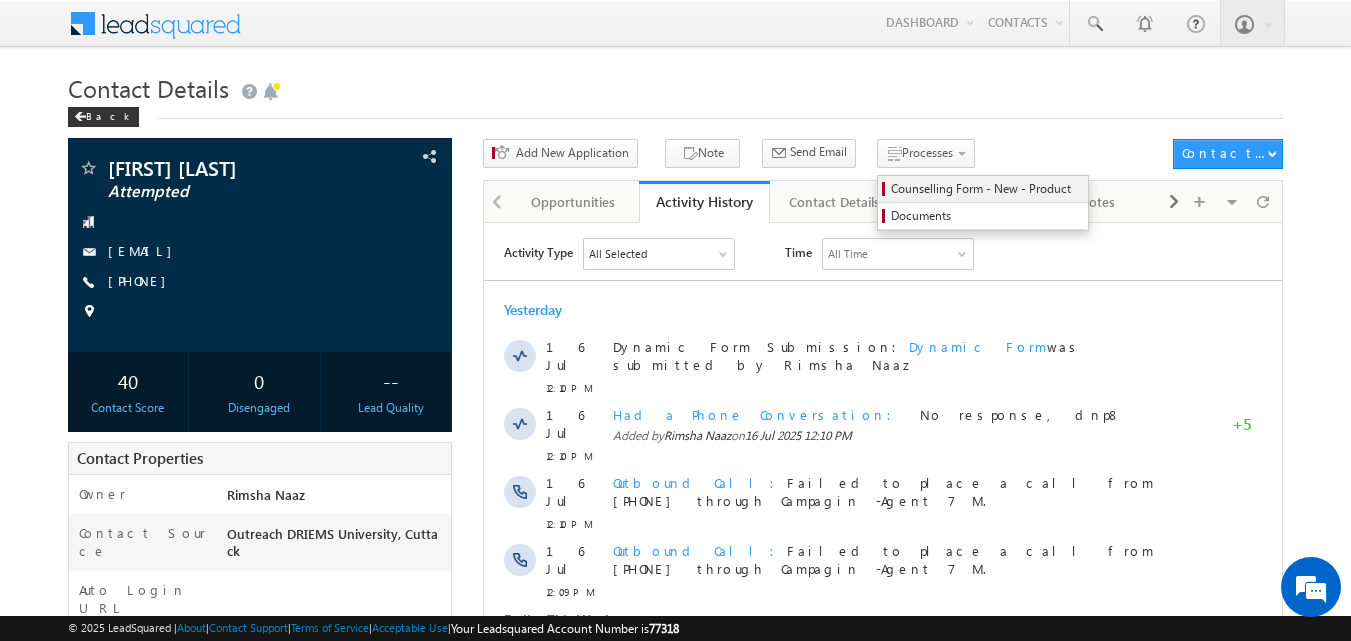 click on "Counselling Form - New - Product" at bounding box center [986, 189] 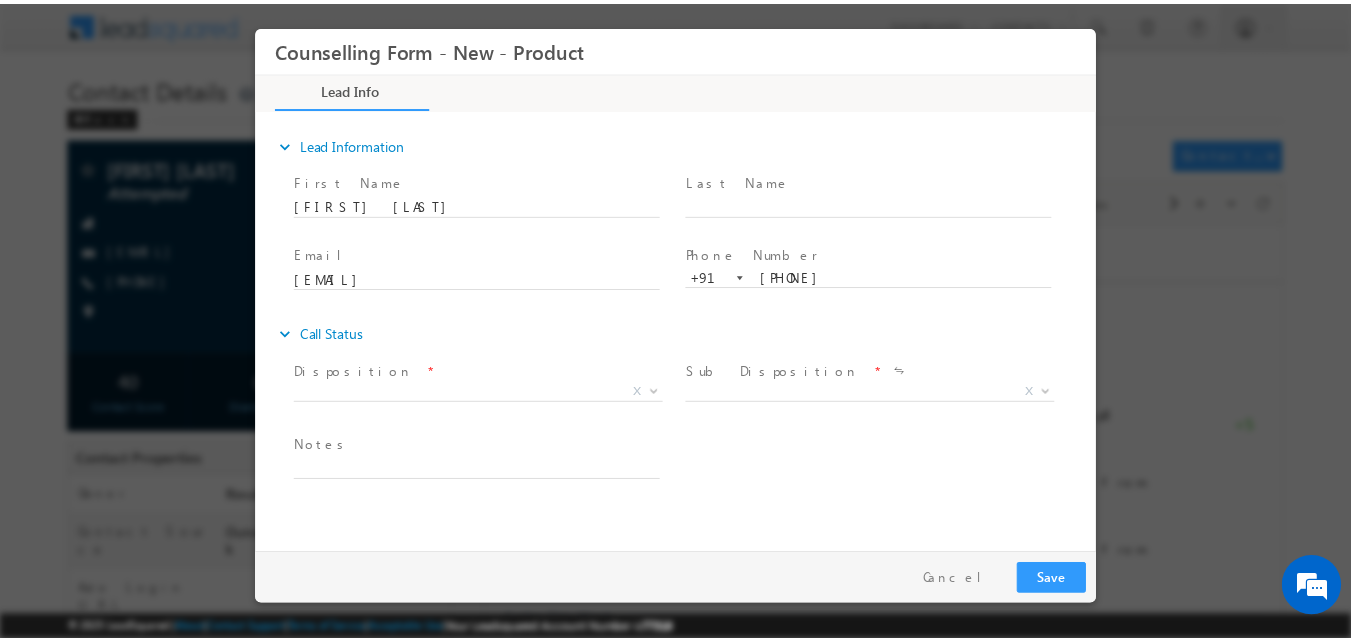 scroll, scrollTop: 0, scrollLeft: 0, axis: both 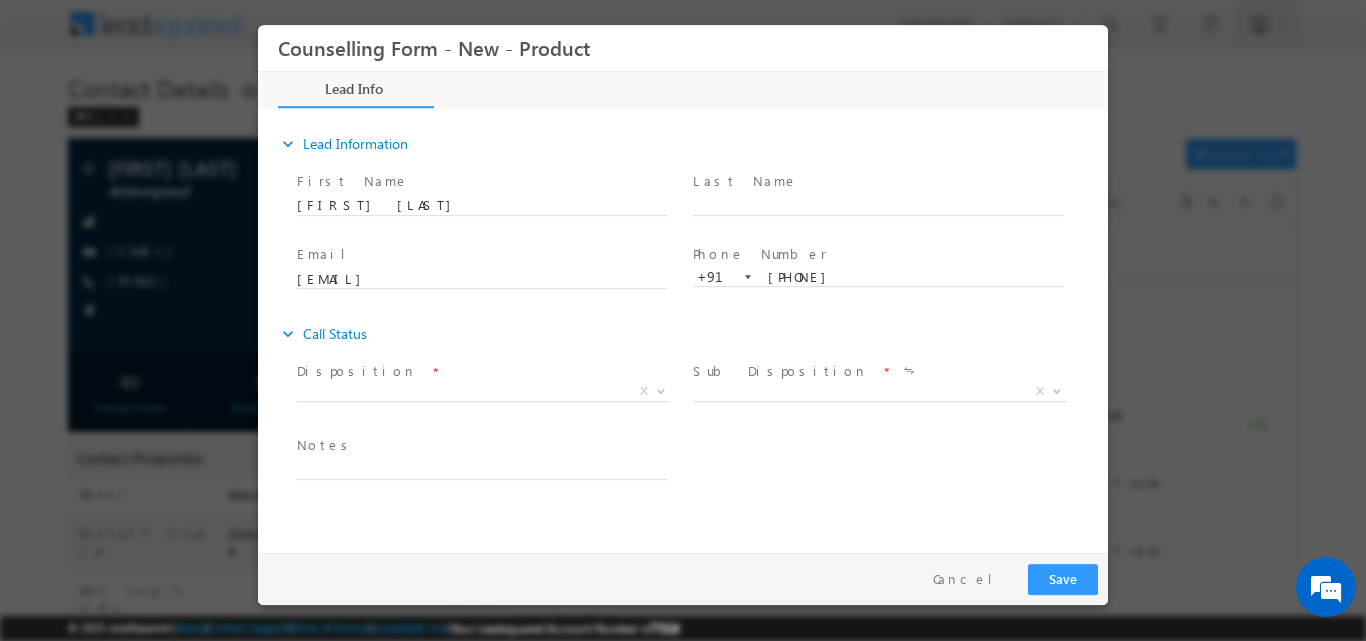 click at bounding box center [661, 389] 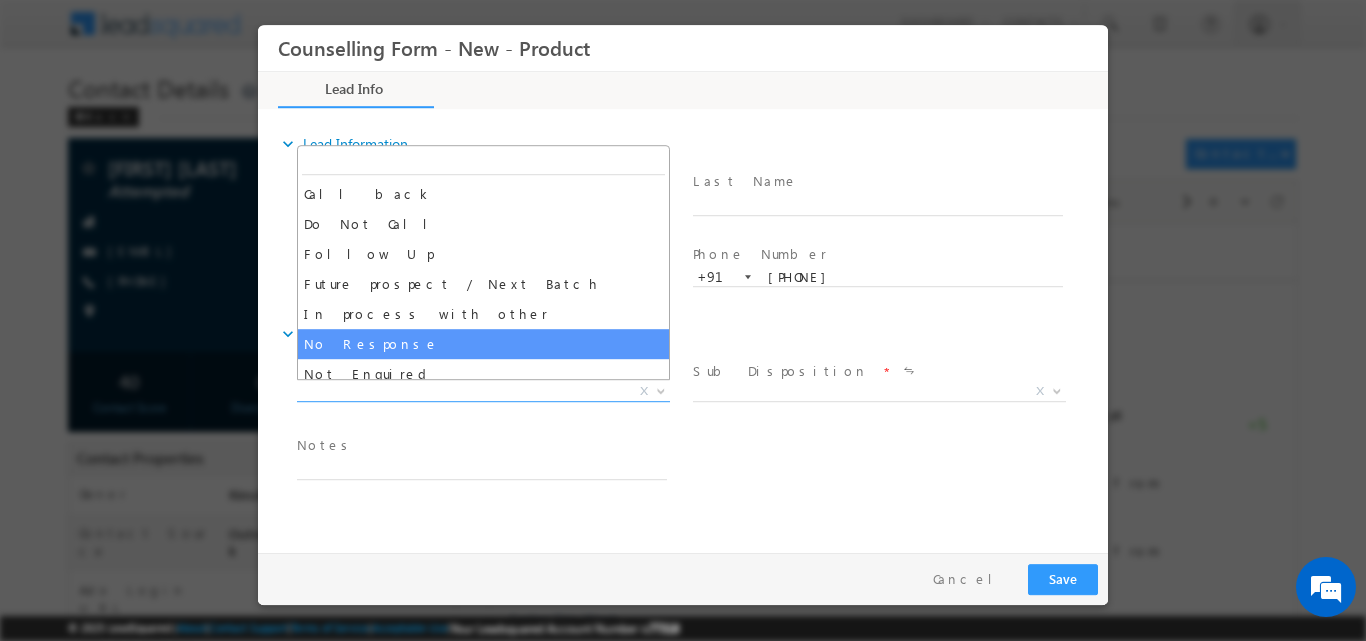 select on "No Response" 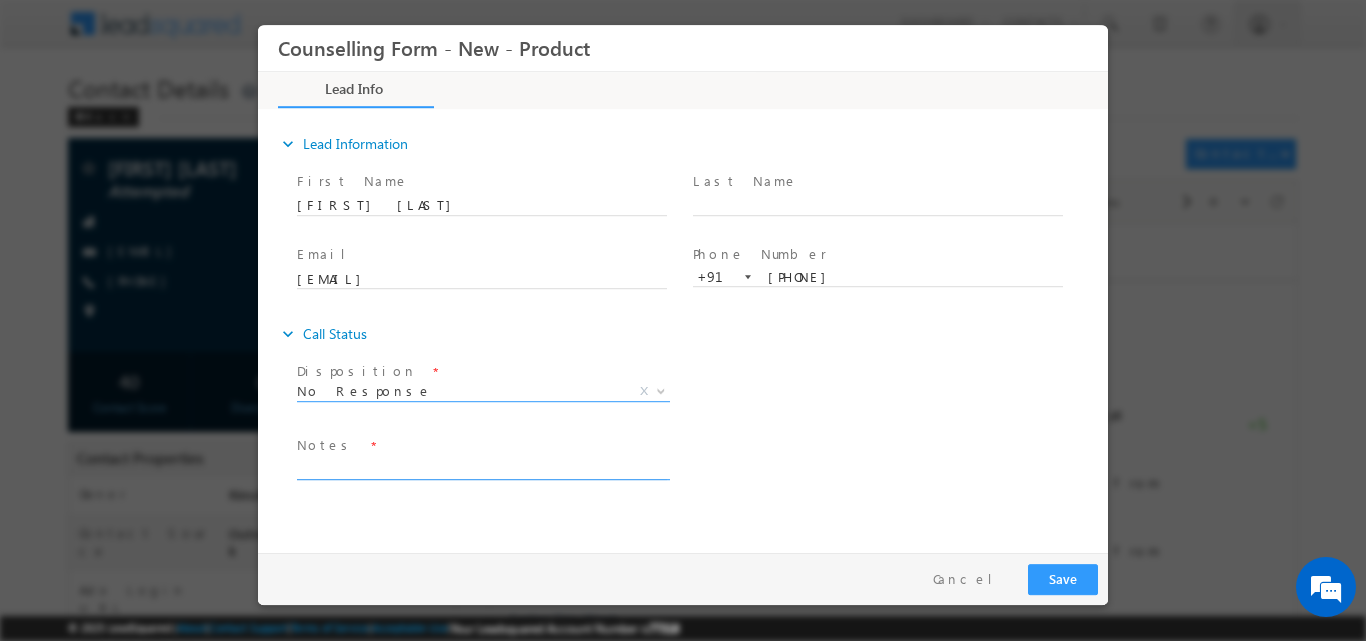 click at bounding box center (482, 467) 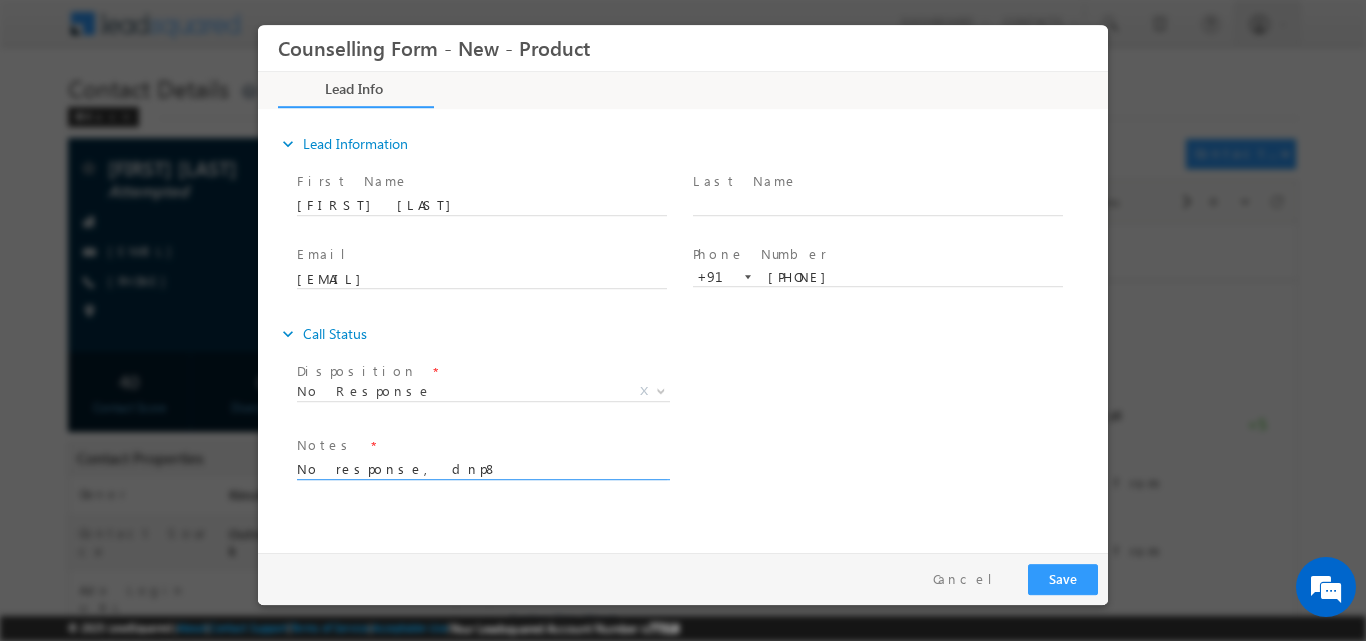 type on "No response, dnp8" 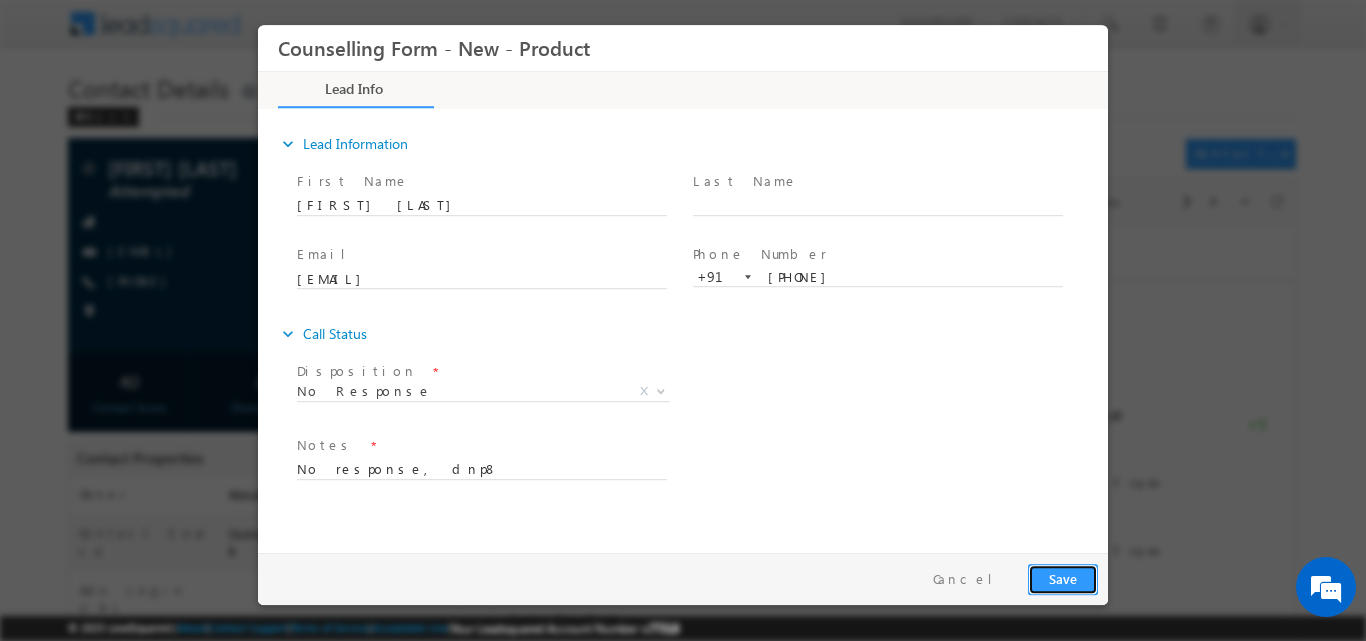 click on "Save" at bounding box center (1063, 578) 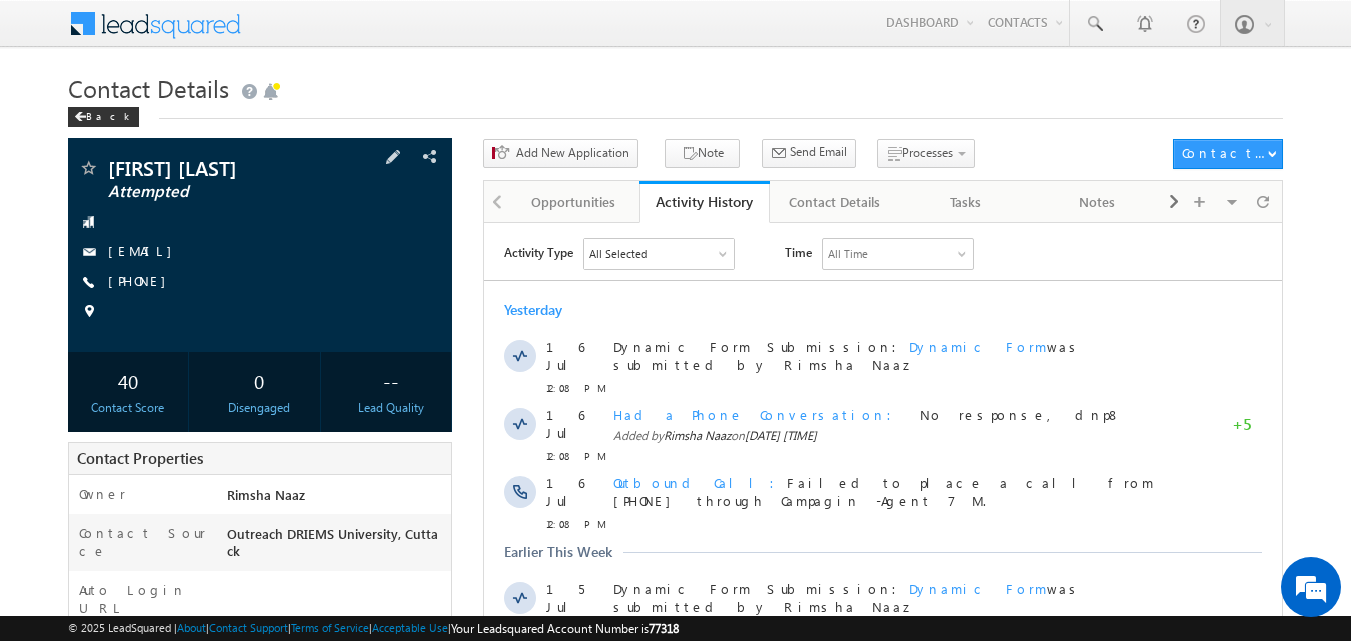 scroll, scrollTop: 0, scrollLeft: 0, axis: both 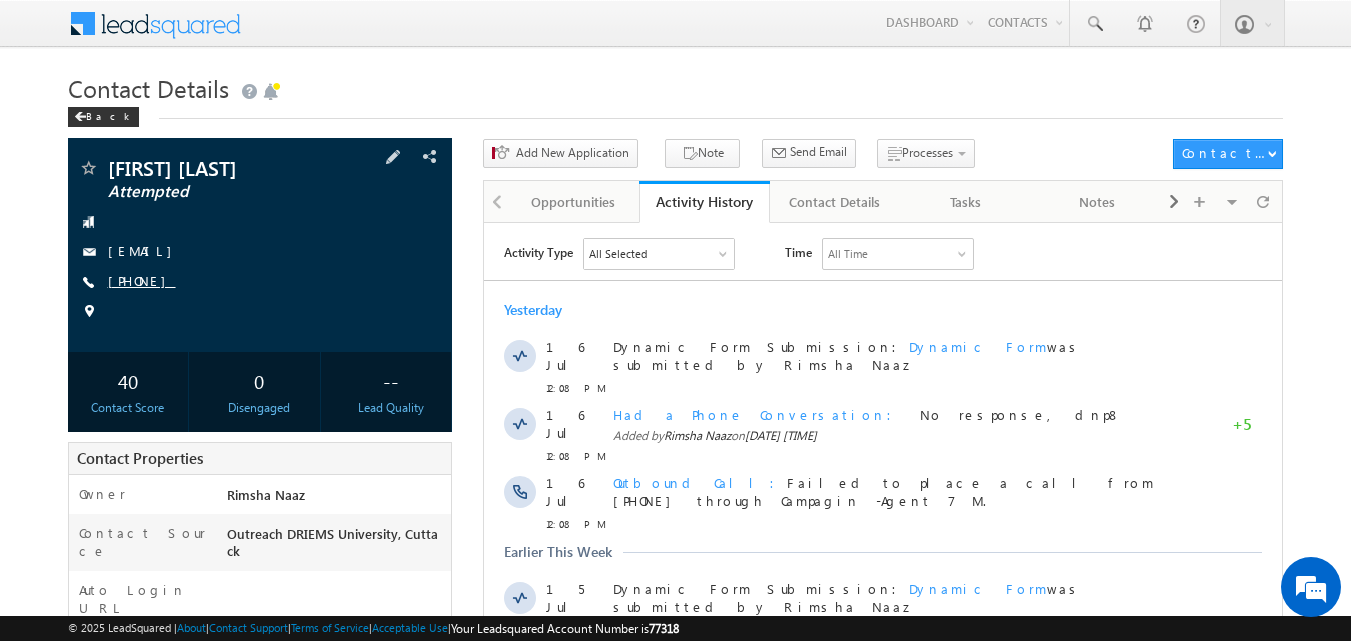 copy on "[PHONE]" 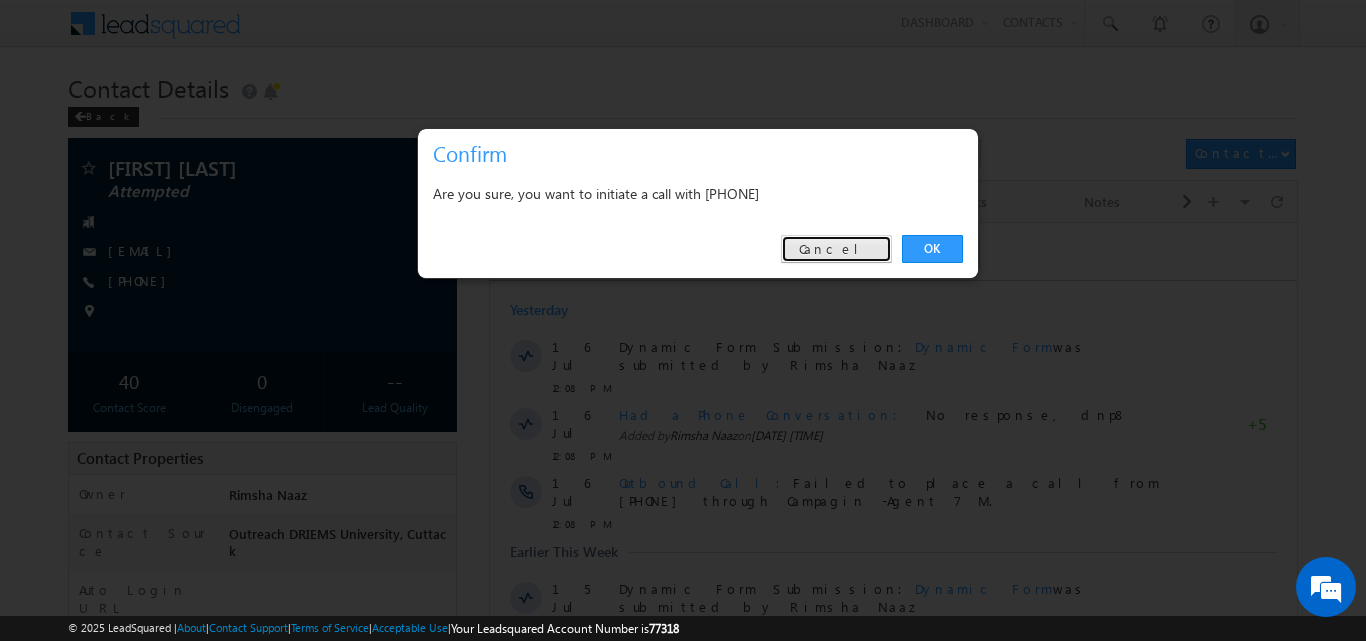 click on "Cancel" at bounding box center (836, 249) 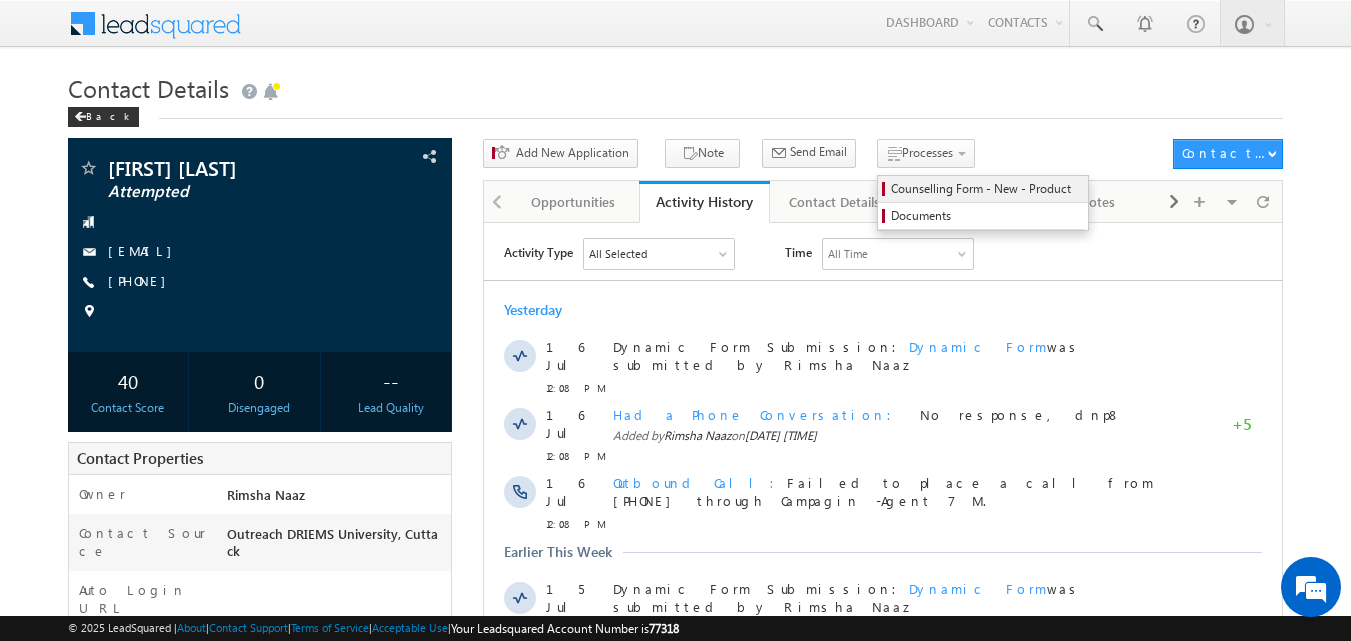 click on "Counselling Form - New - Product" at bounding box center [986, 189] 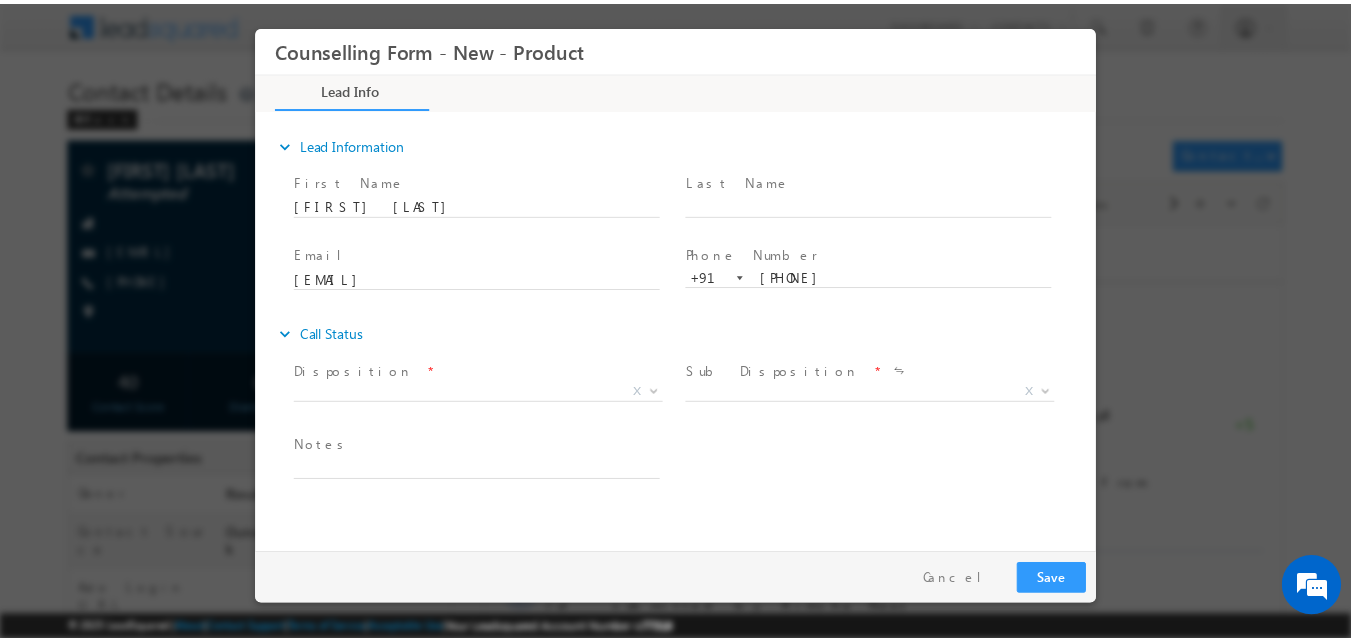 scroll, scrollTop: 0, scrollLeft: 0, axis: both 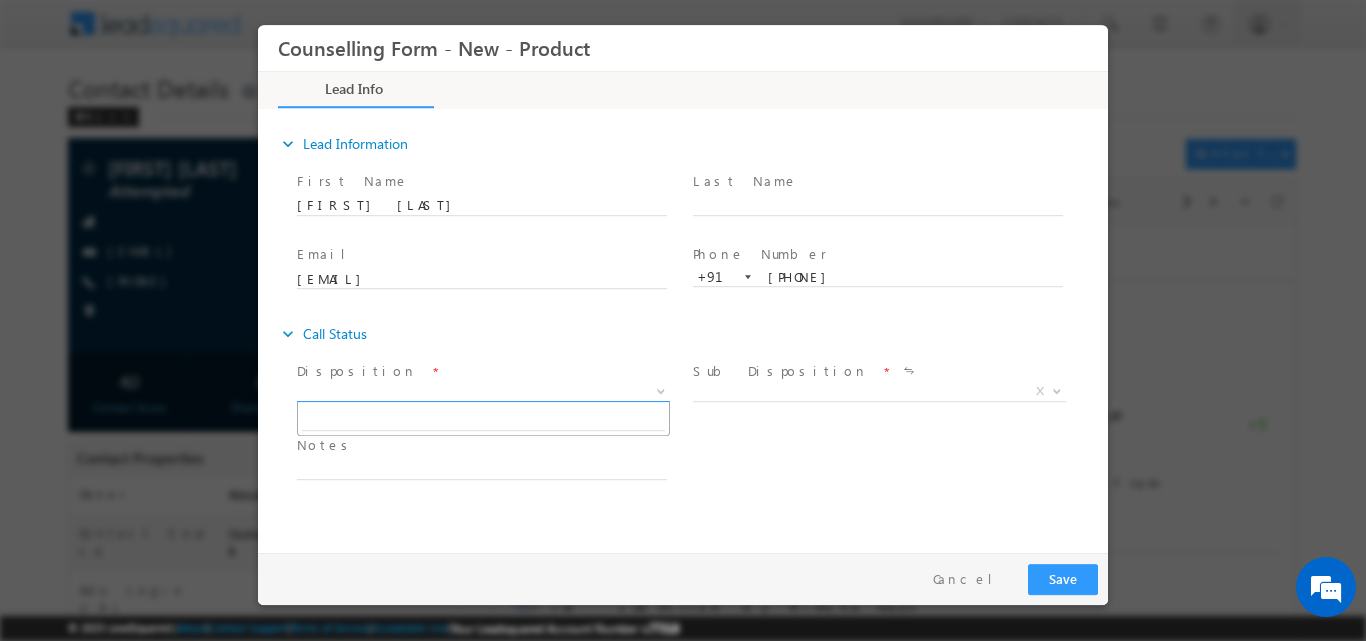 click at bounding box center [661, 389] 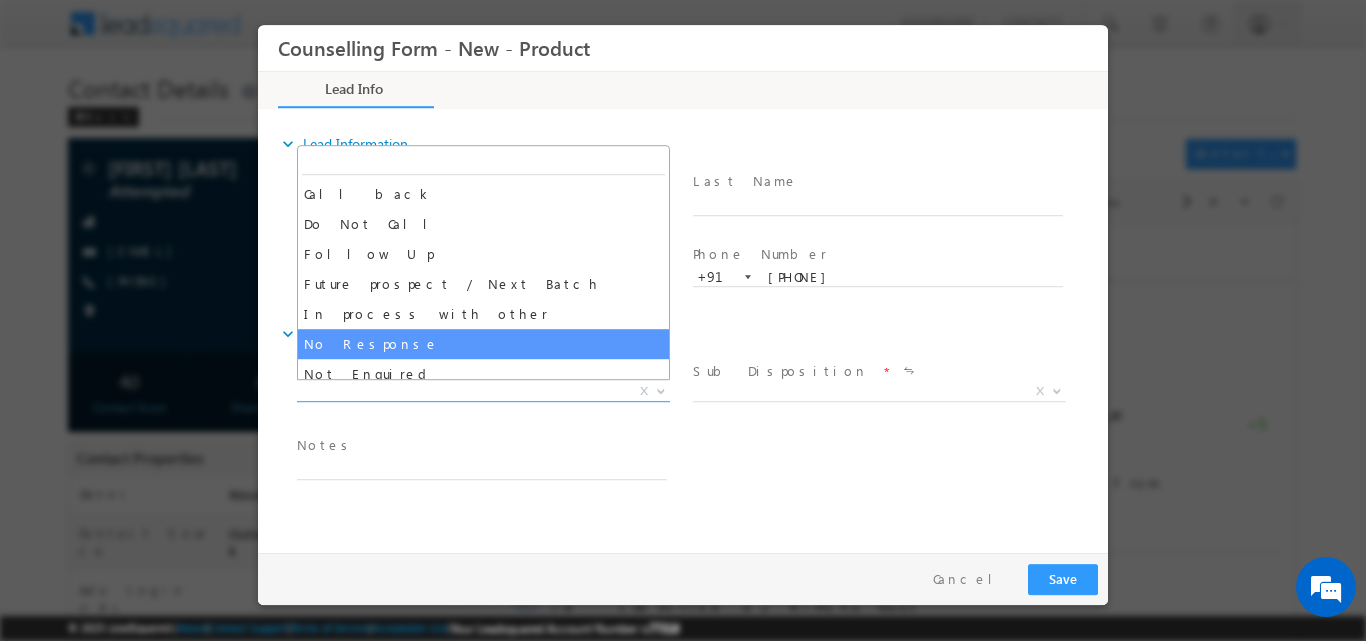 select on "No Response" 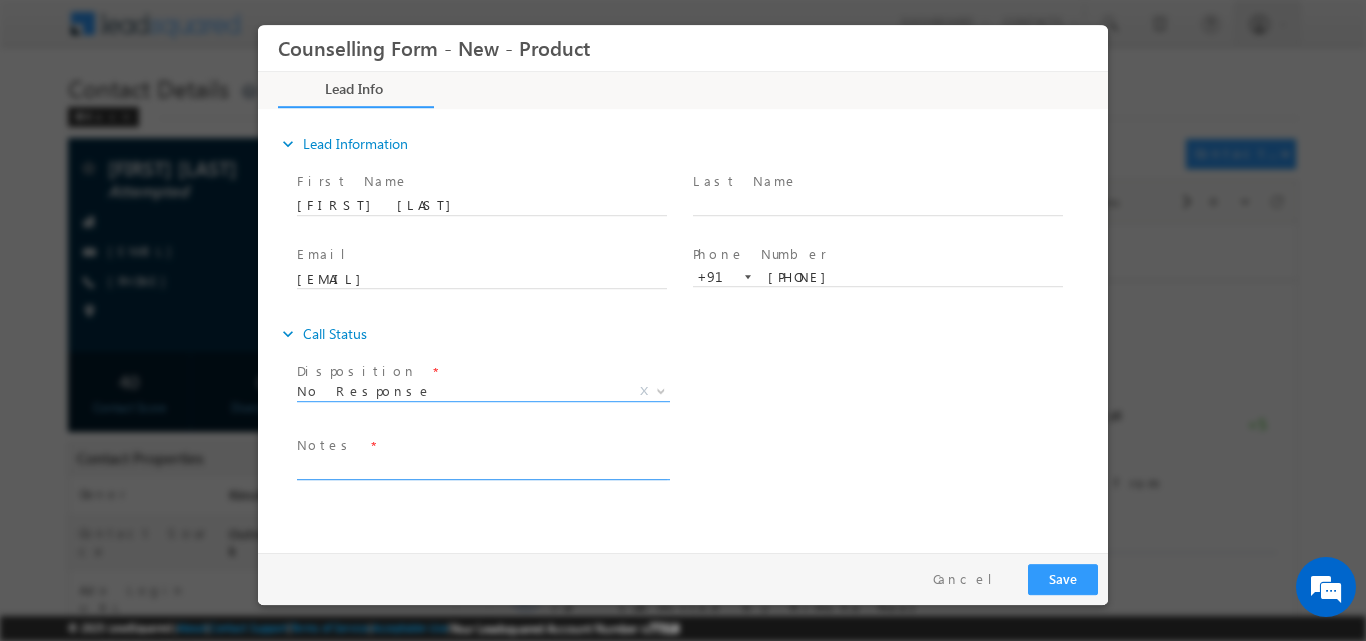 click at bounding box center (482, 467) 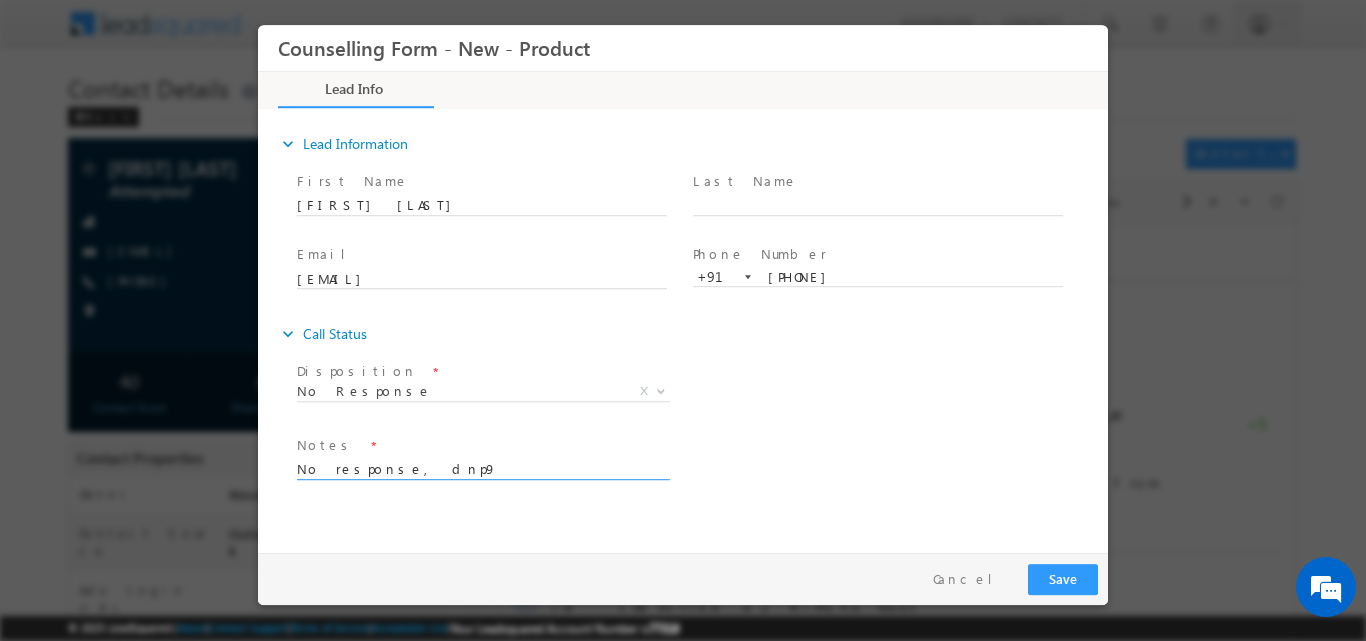 type on "No response, dnp9" 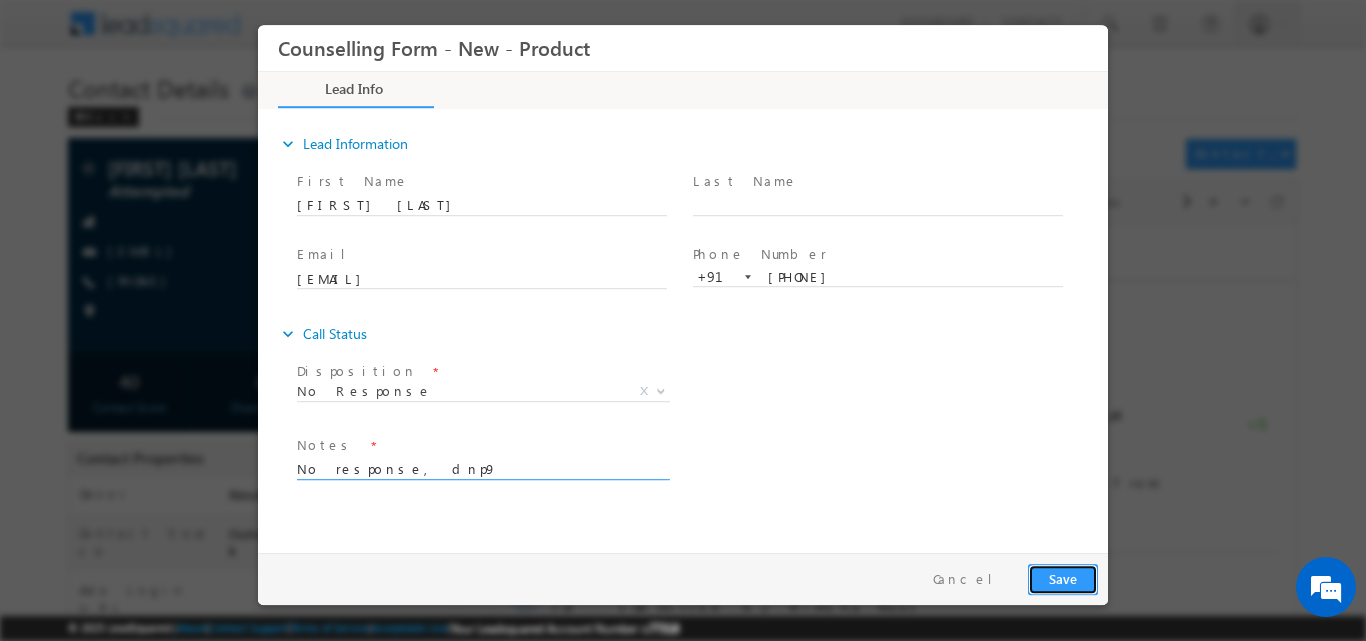 click on "Save" at bounding box center (1063, 578) 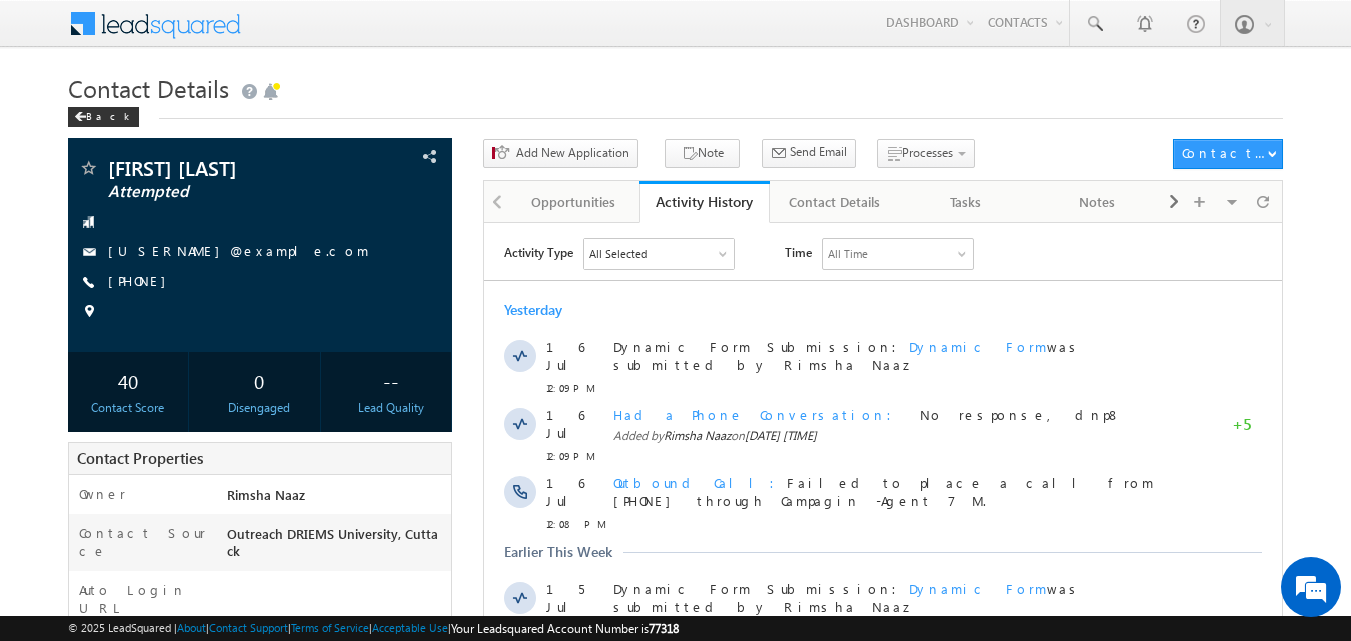 scroll, scrollTop: 0, scrollLeft: 0, axis: both 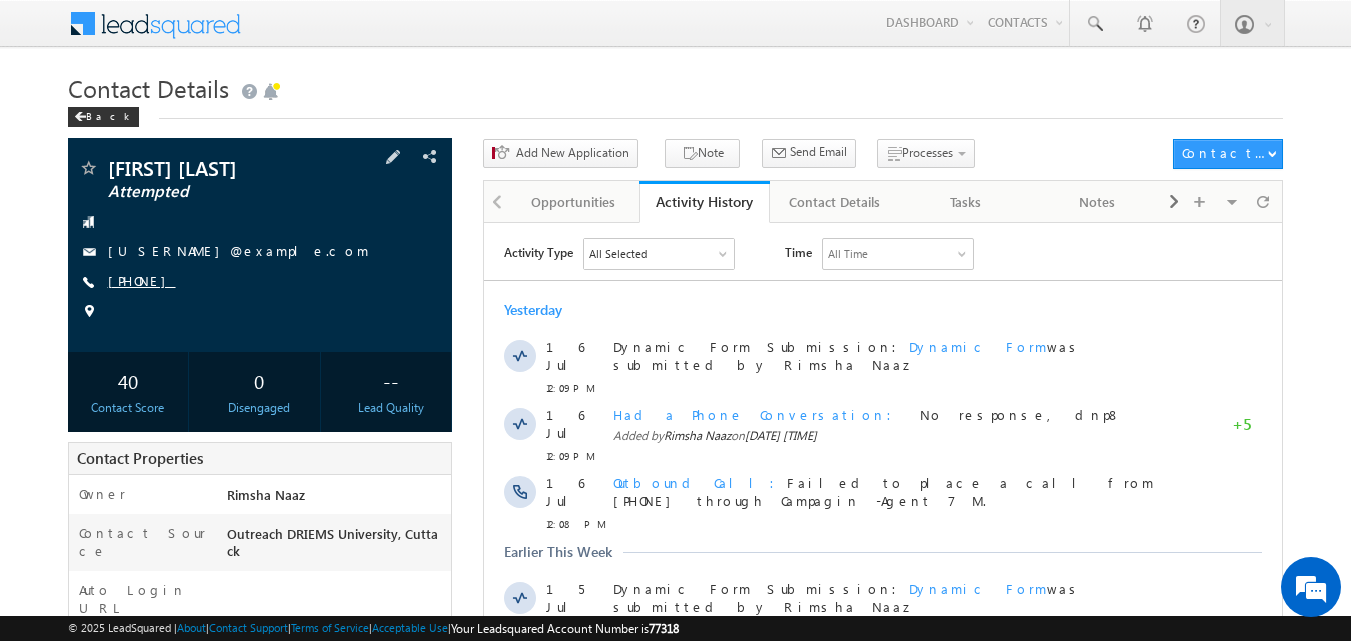 copy on "7327971286" 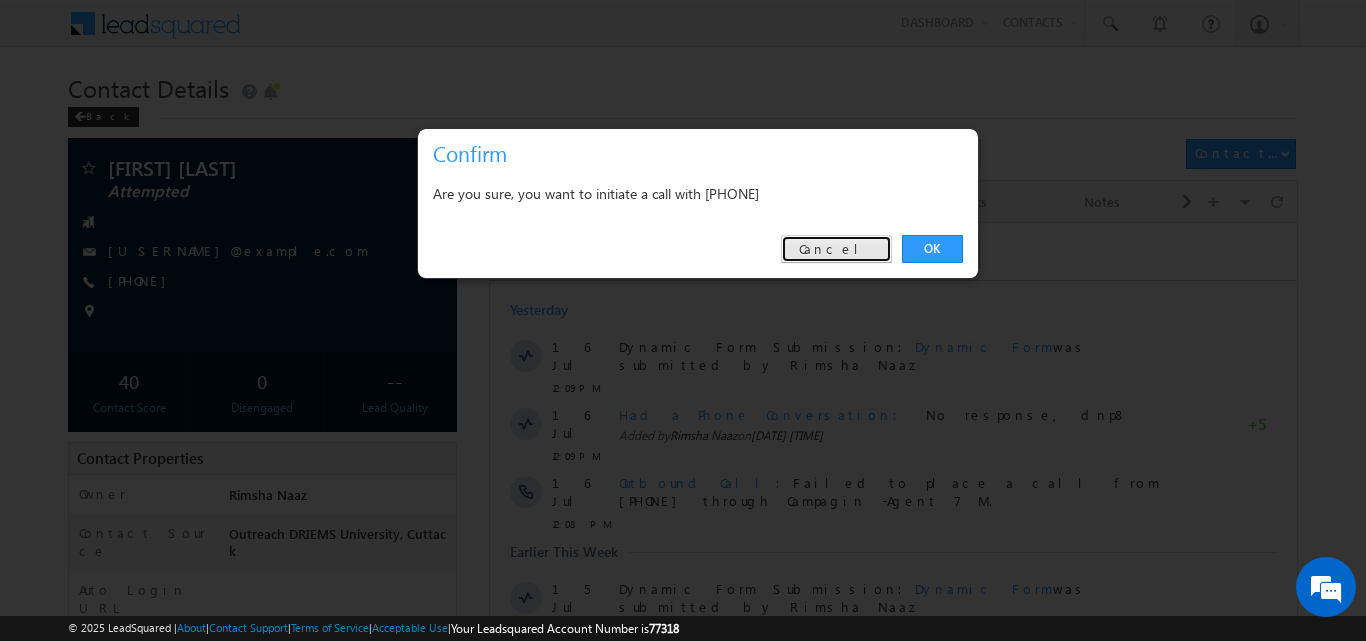 click on "Cancel" at bounding box center [836, 249] 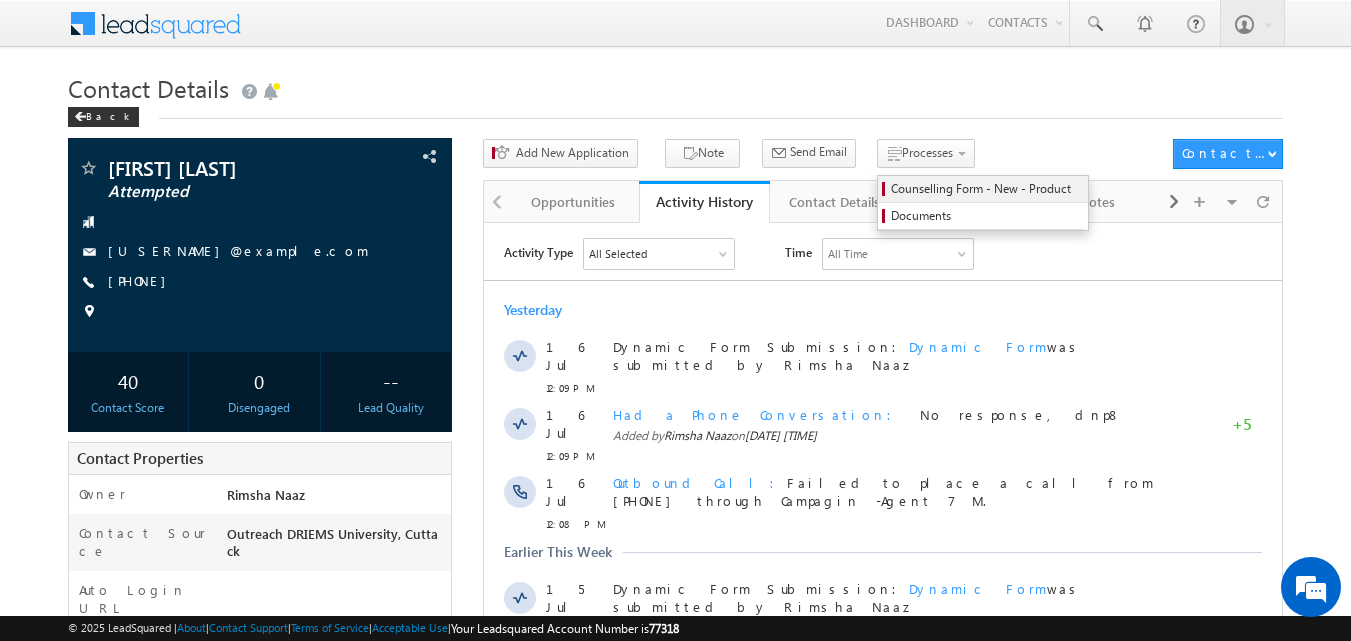 click on "Counselling Form - New - Product" at bounding box center [986, 189] 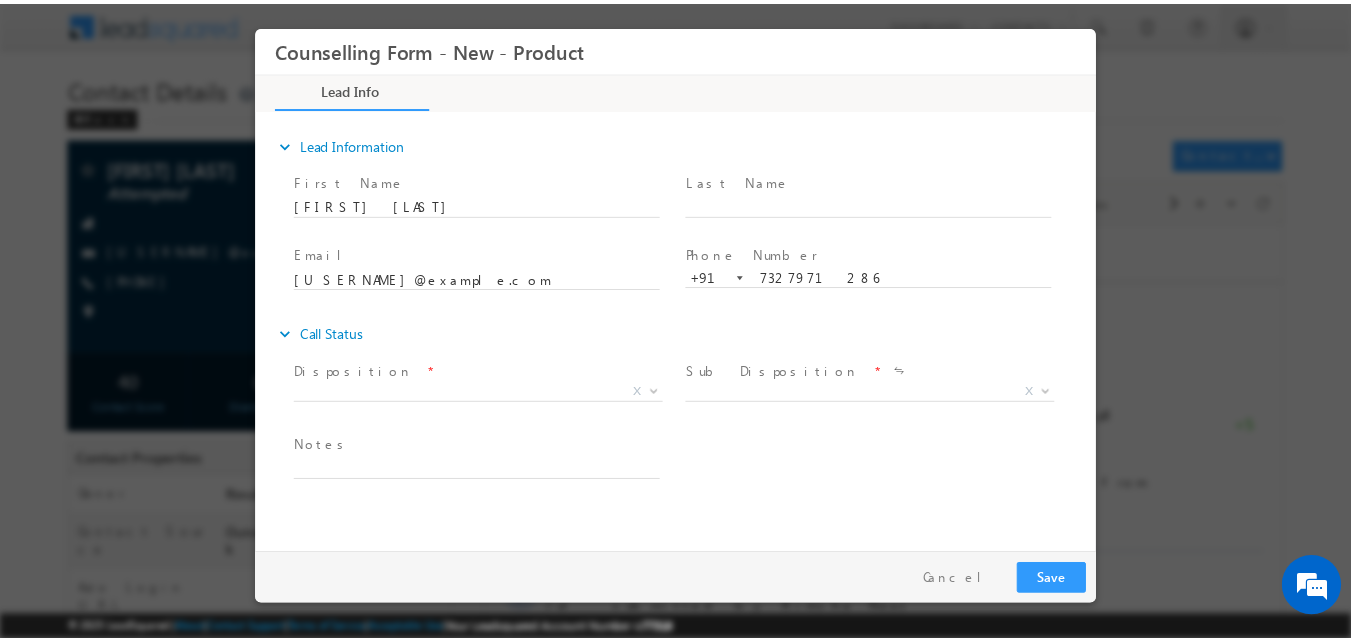 scroll, scrollTop: 0, scrollLeft: 0, axis: both 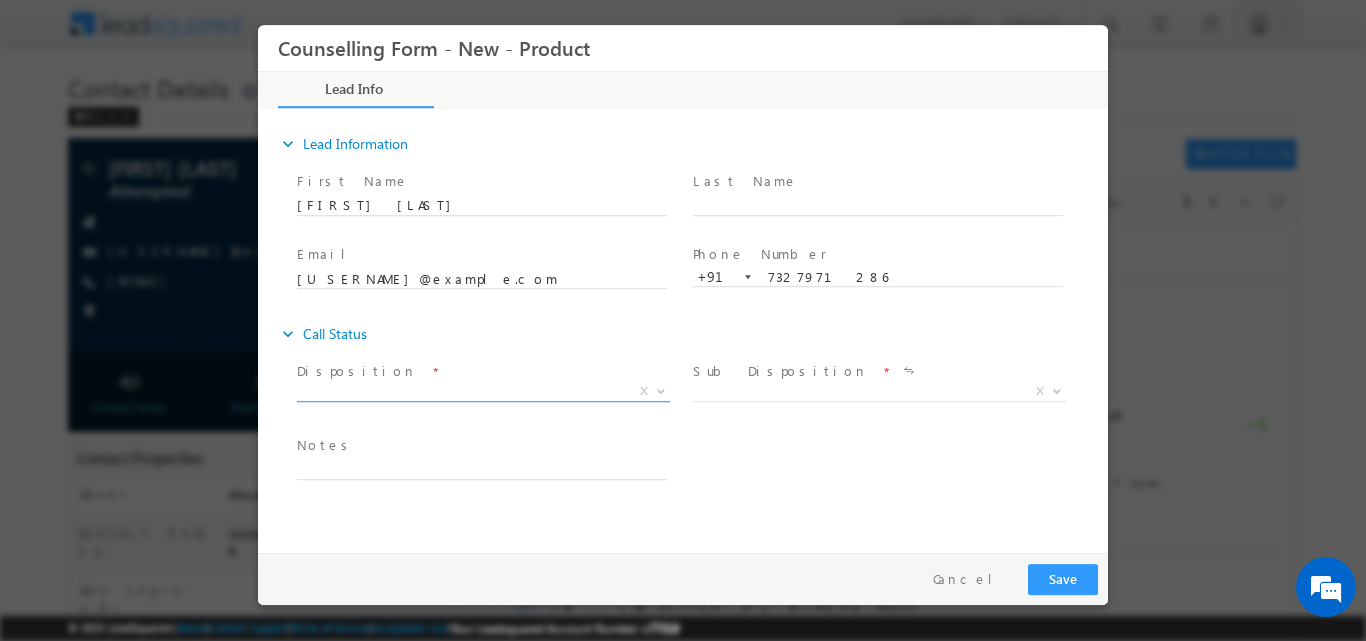 click at bounding box center (661, 389) 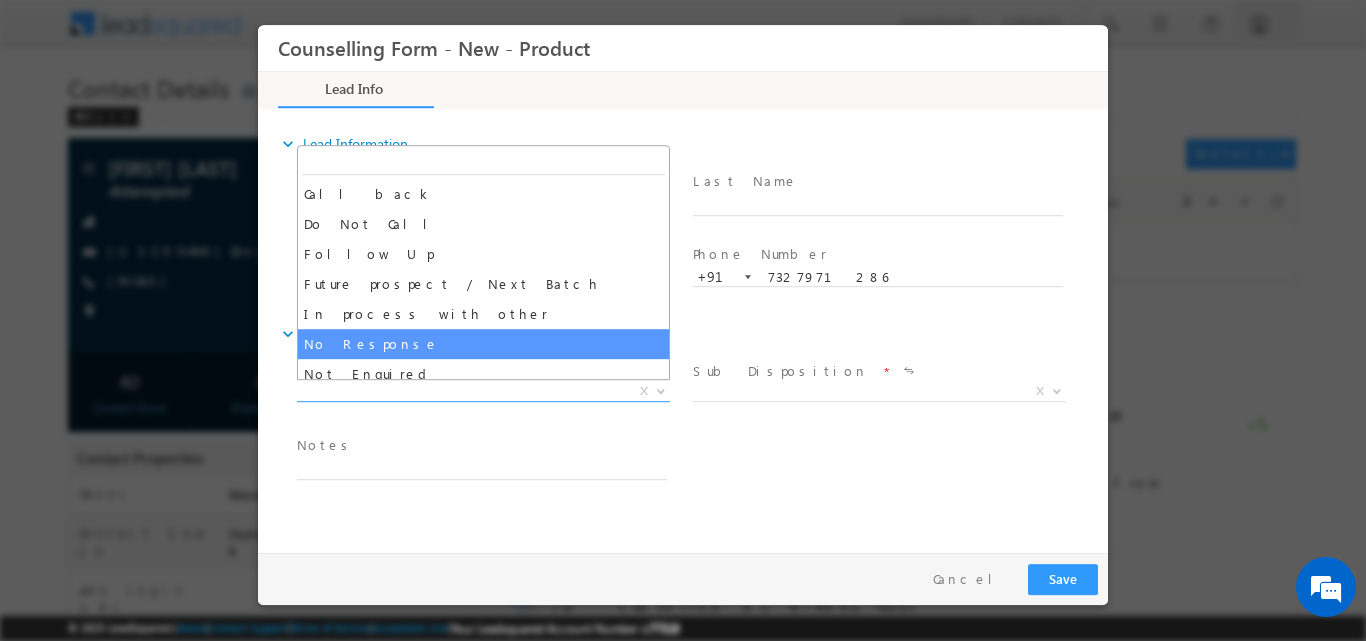 select on "No Response" 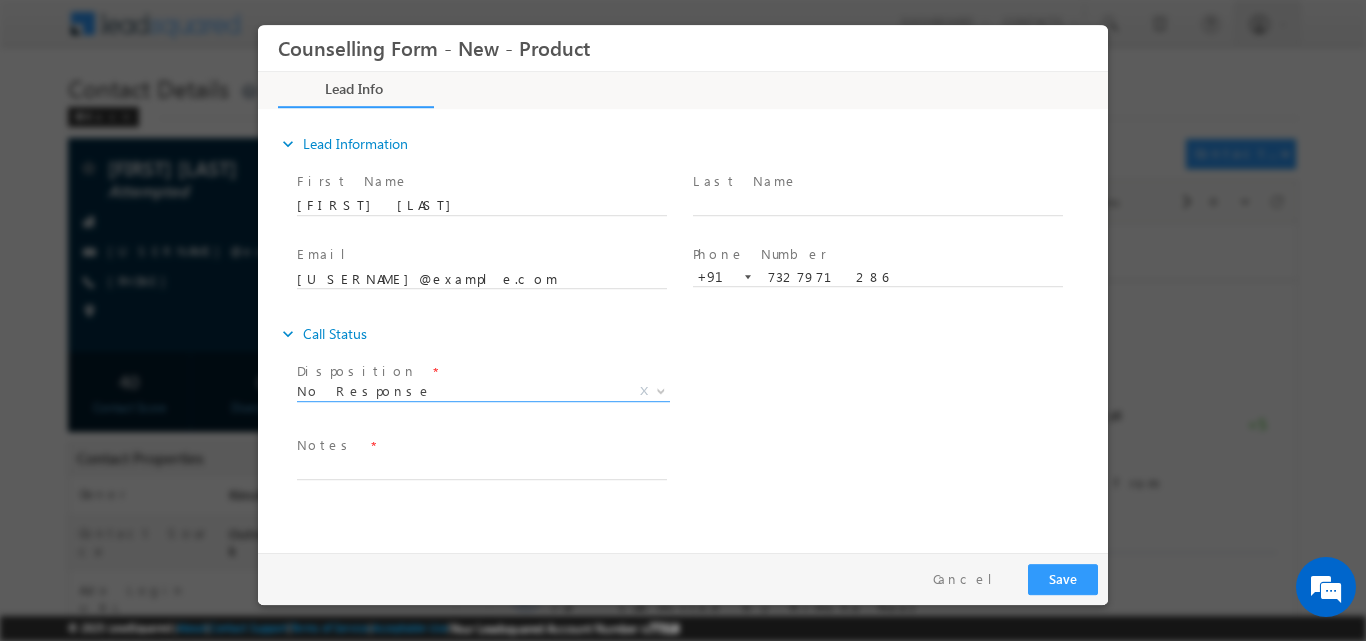 click on "Notes
*" at bounding box center [481, 445] 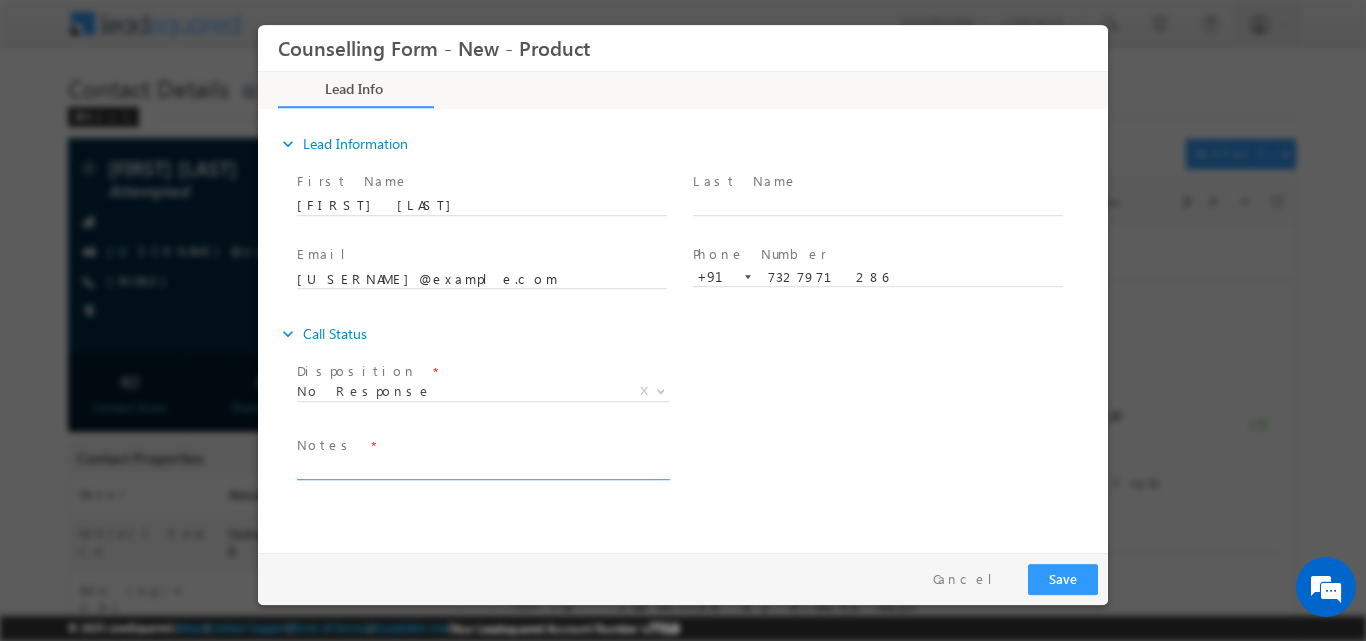 click at bounding box center (482, 467) 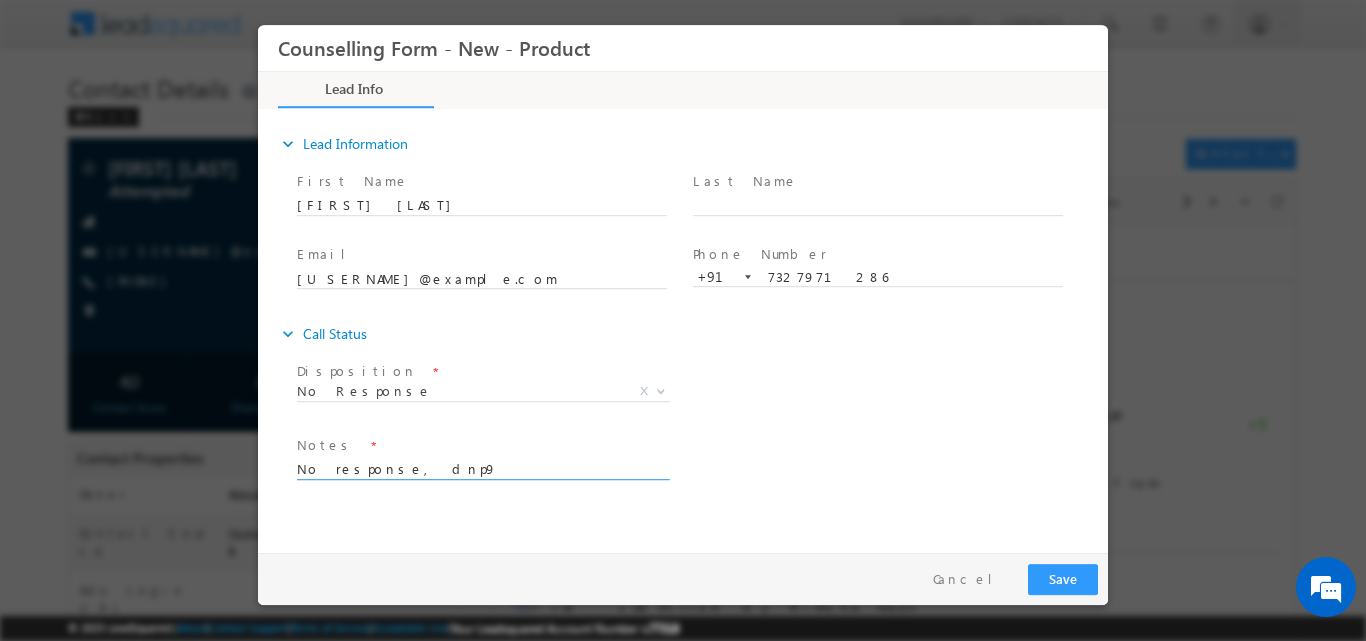 type on "No response, dnp9" 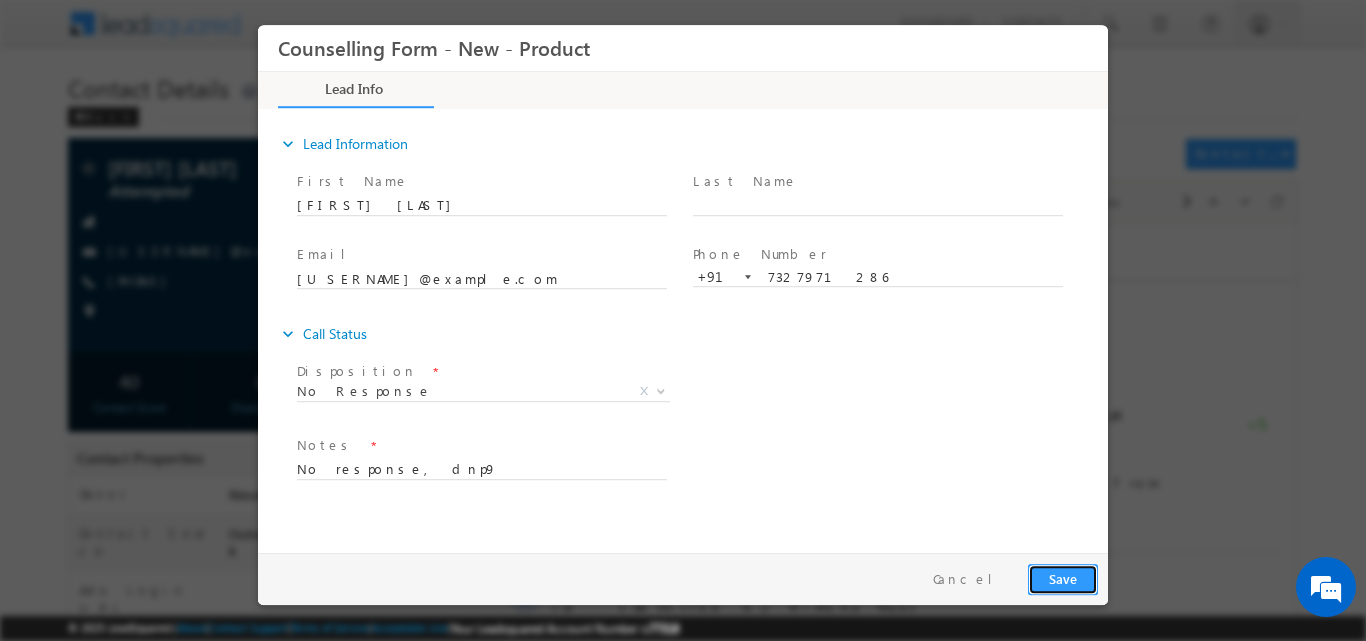 click on "Save" at bounding box center [1063, 578] 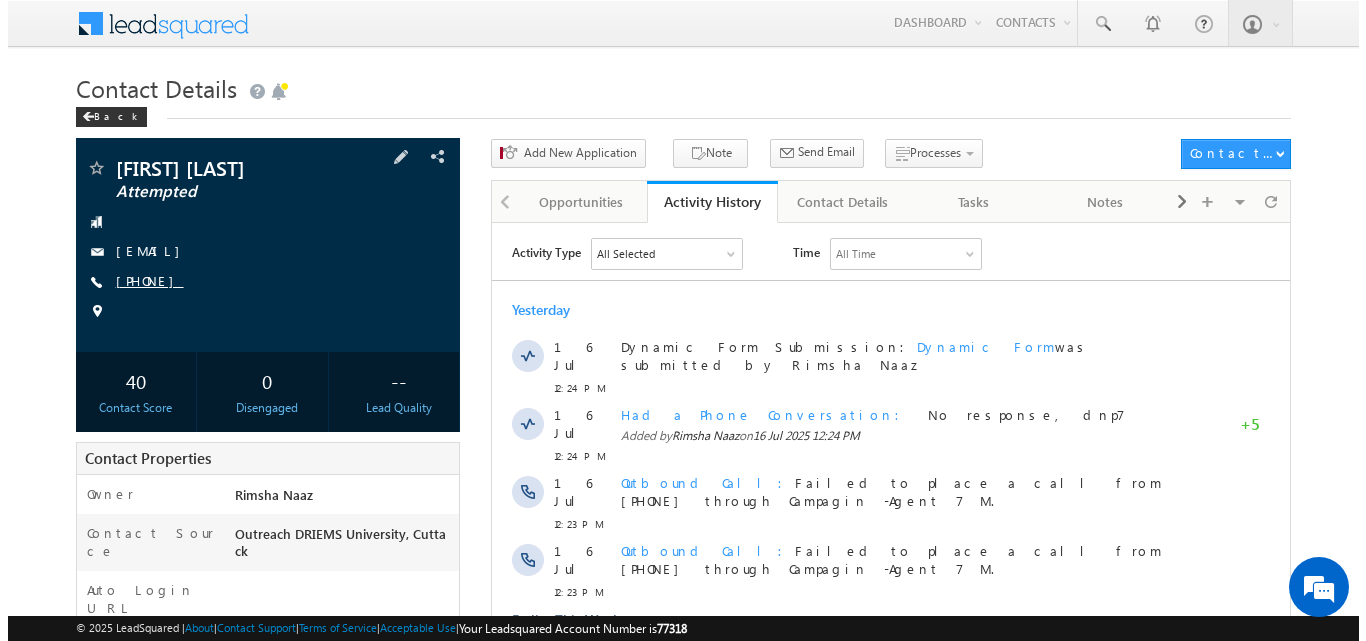 scroll, scrollTop: 0, scrollLeft: 0, axis: both 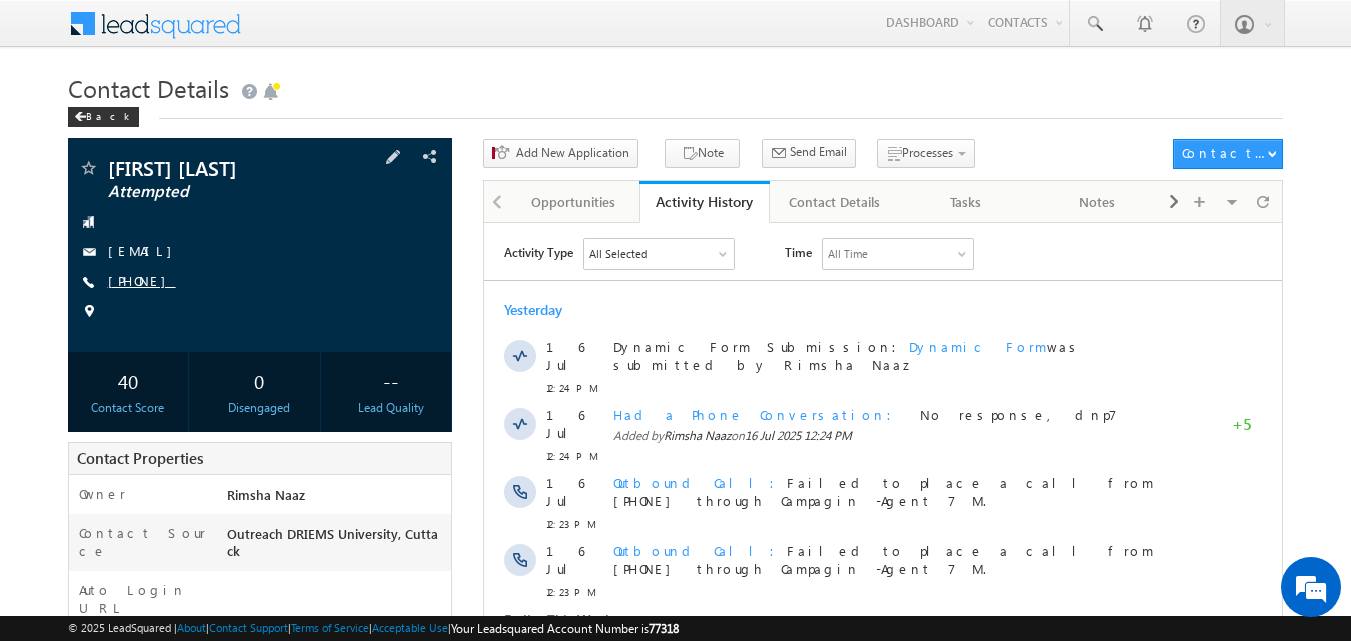 copy on "9937343368" 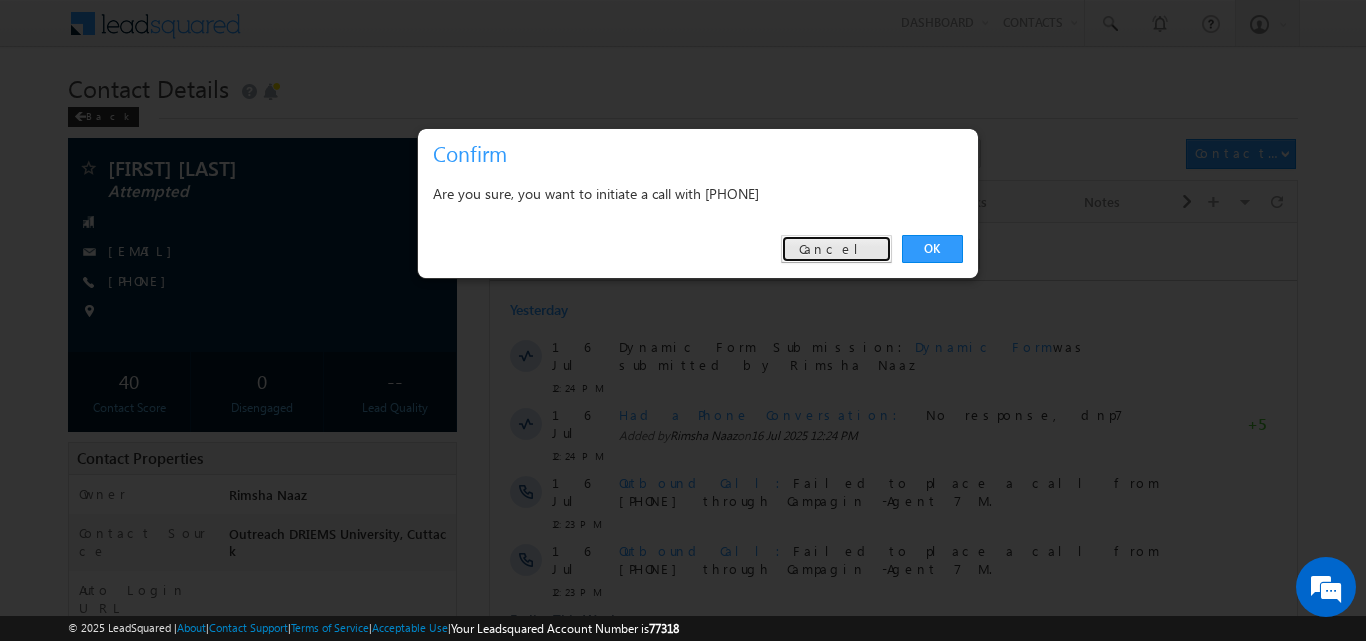 click on "Cancel" at bounding box center [836, 249] 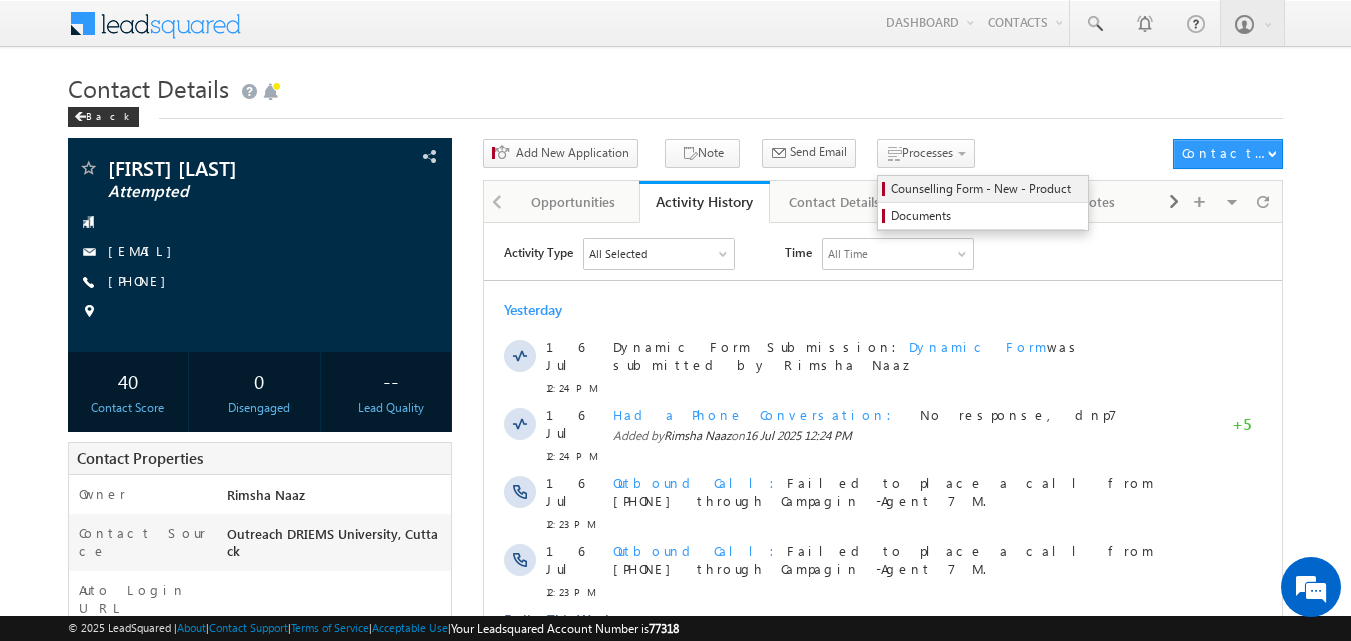 click on "Counselling Form - New - Product" at bounding box center [986, 189] 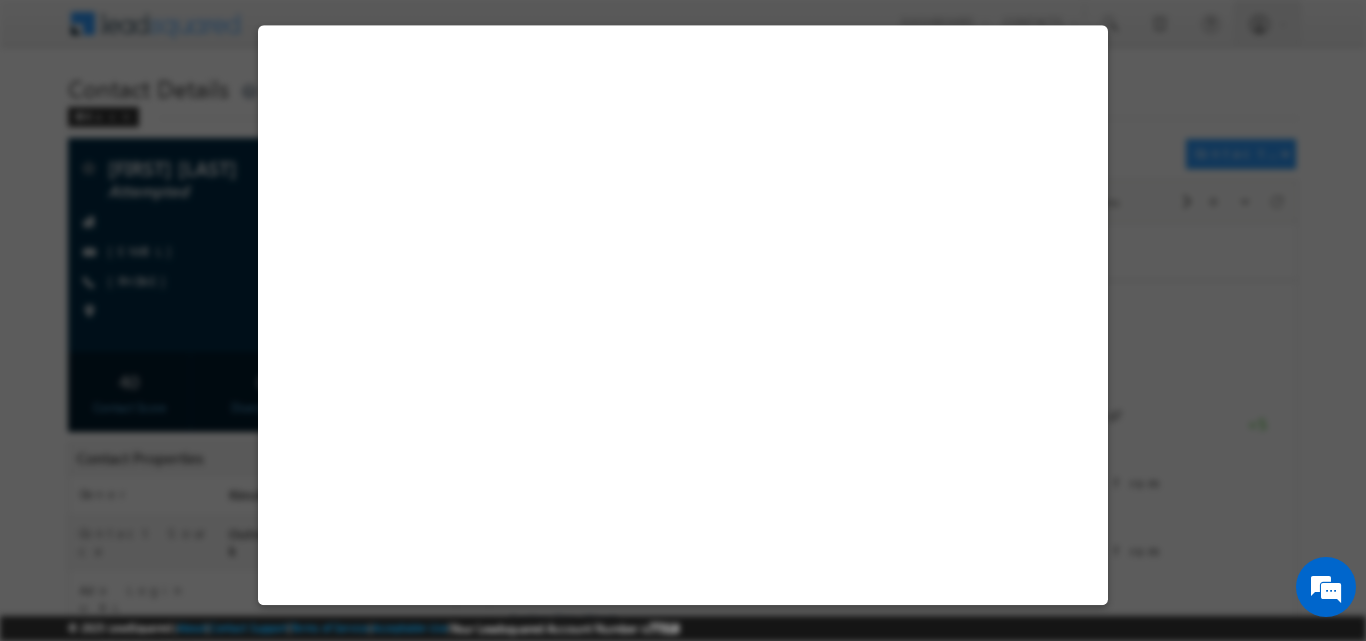 scroll, scrollTop: 0, scrollLeft: 0, axis: both 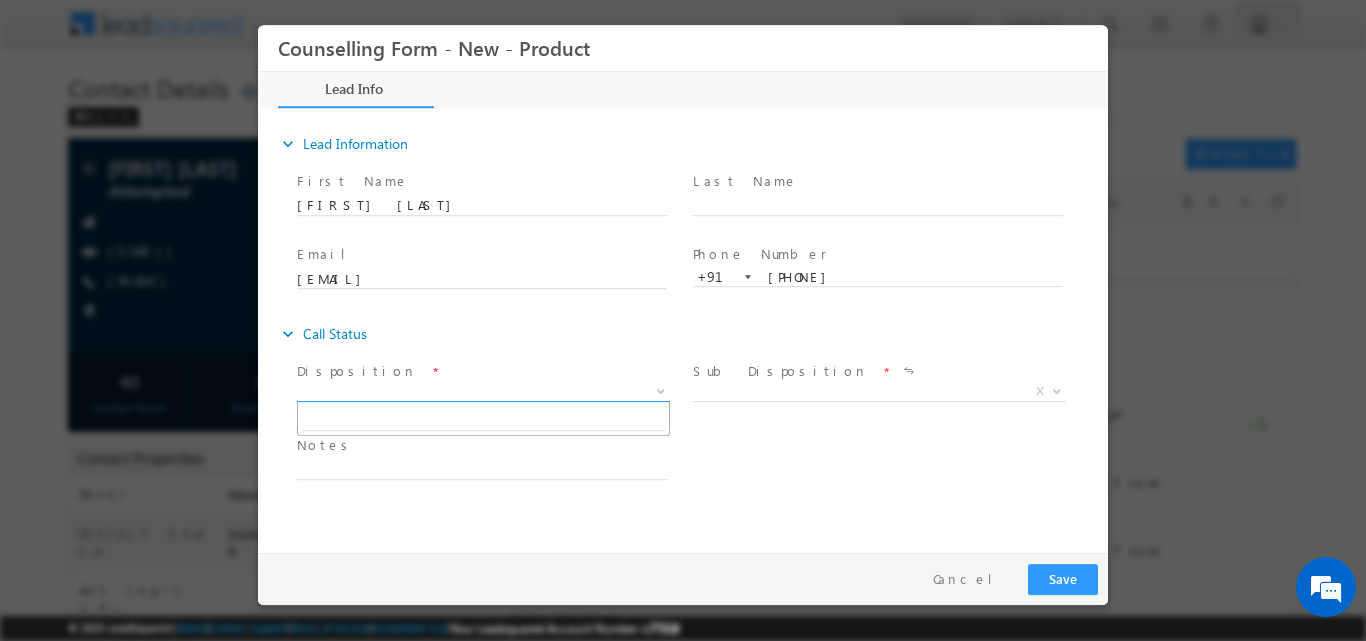 click at bounding box center [661, 389] 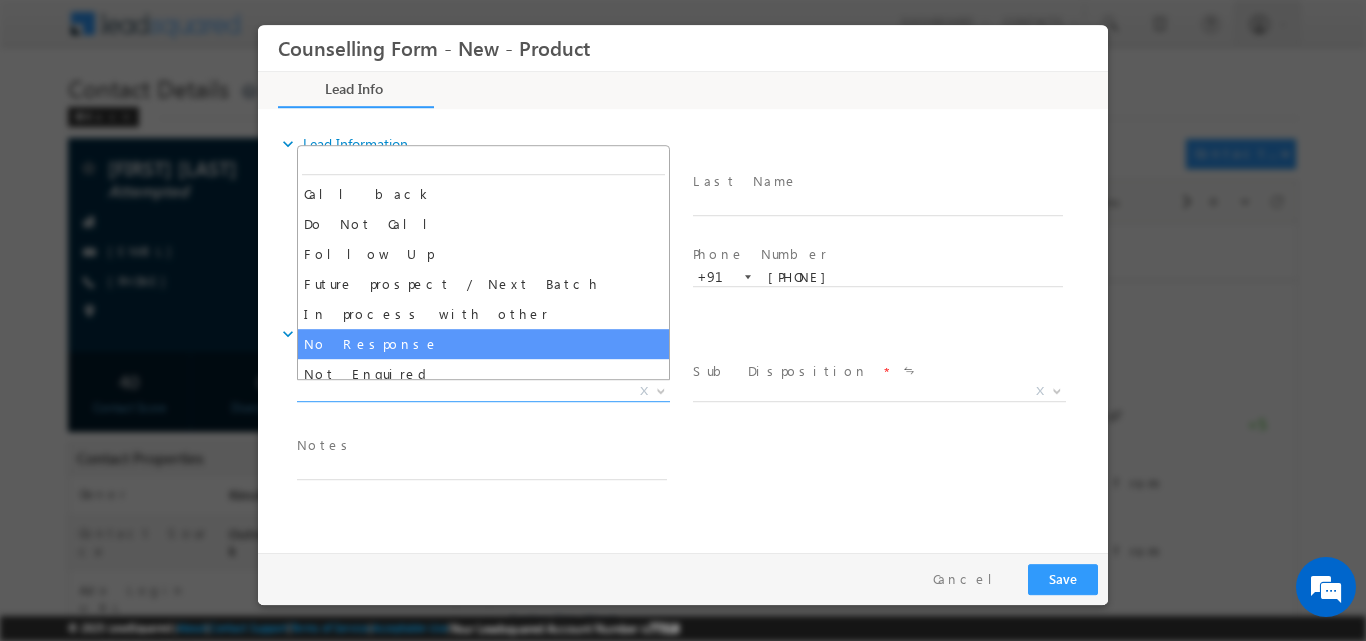 select on "No Response" 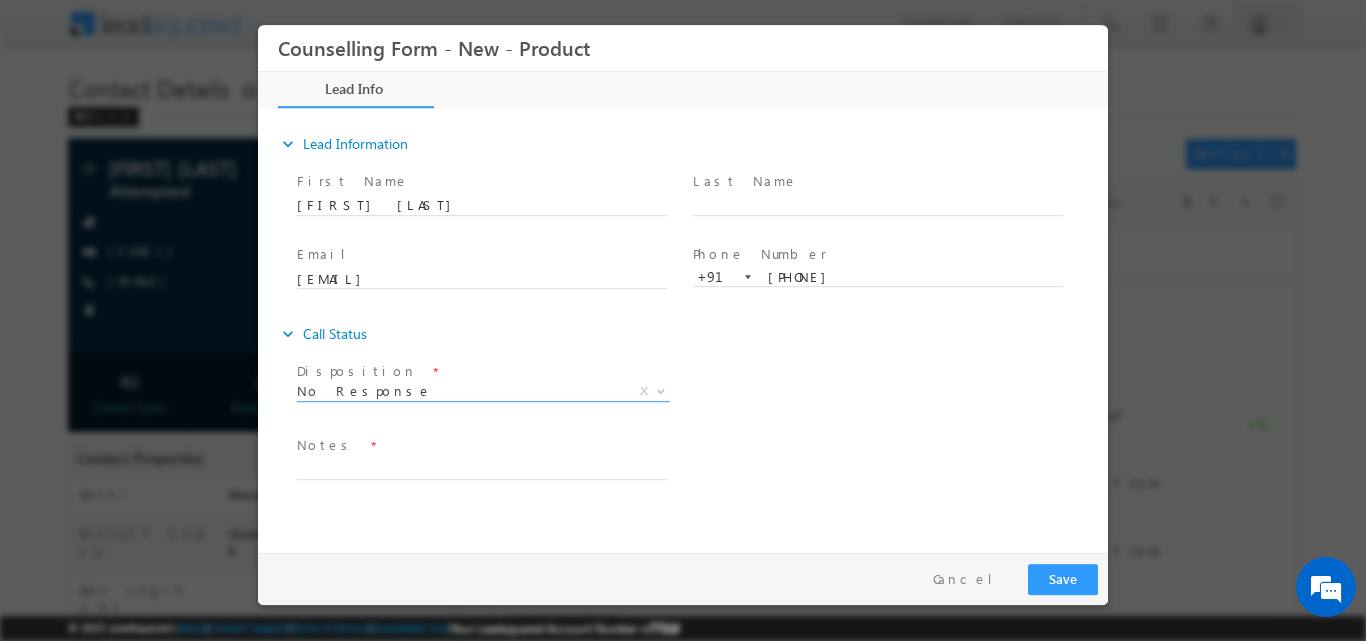 click on "Notes
*" at bounding box center (481, 445) 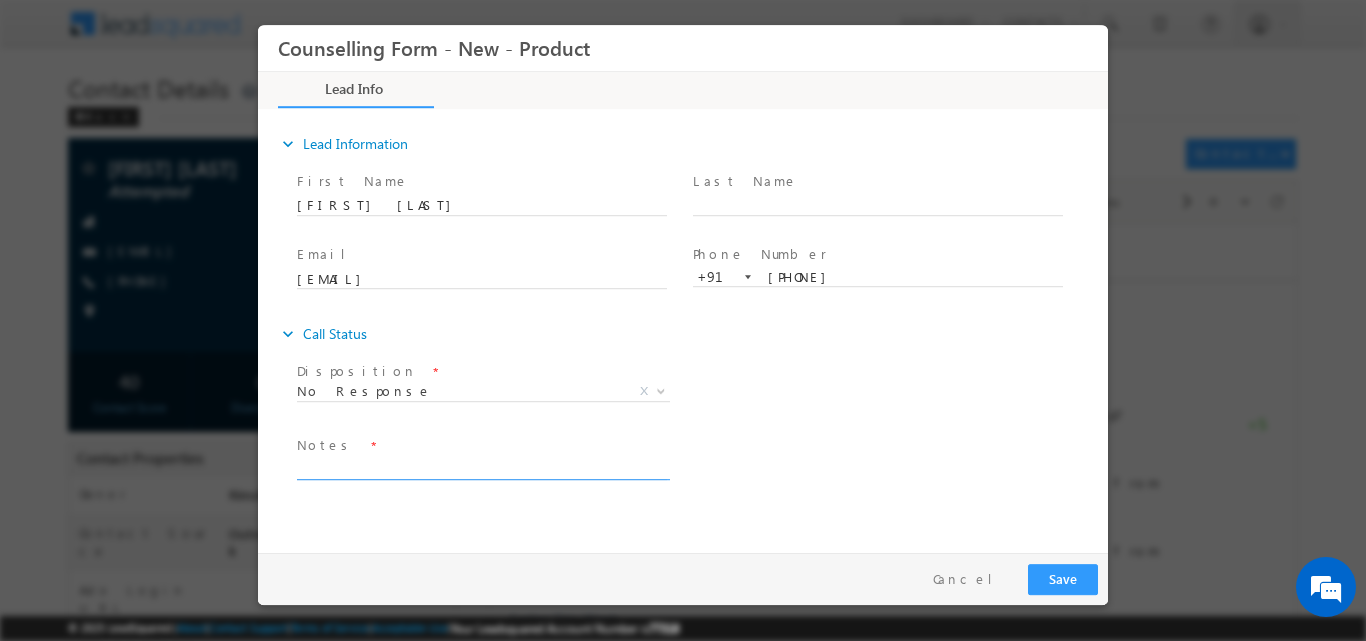 click at bounding box center [482, 467] 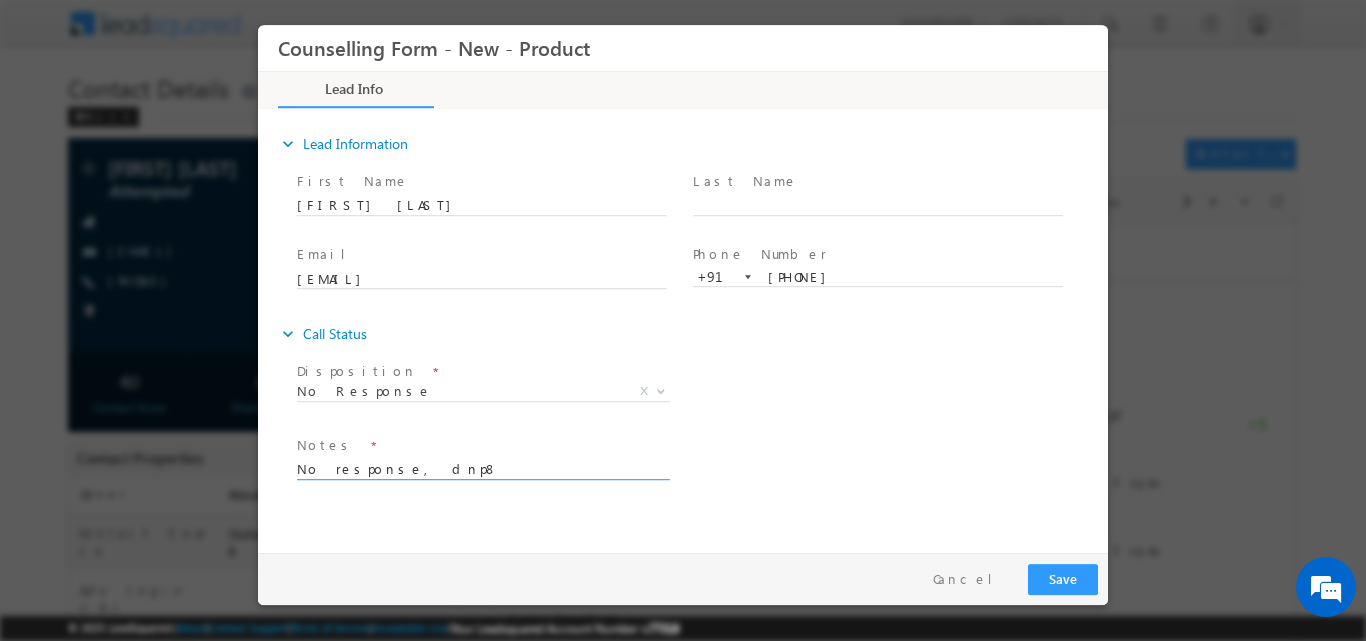 type on "No response, dnp8" 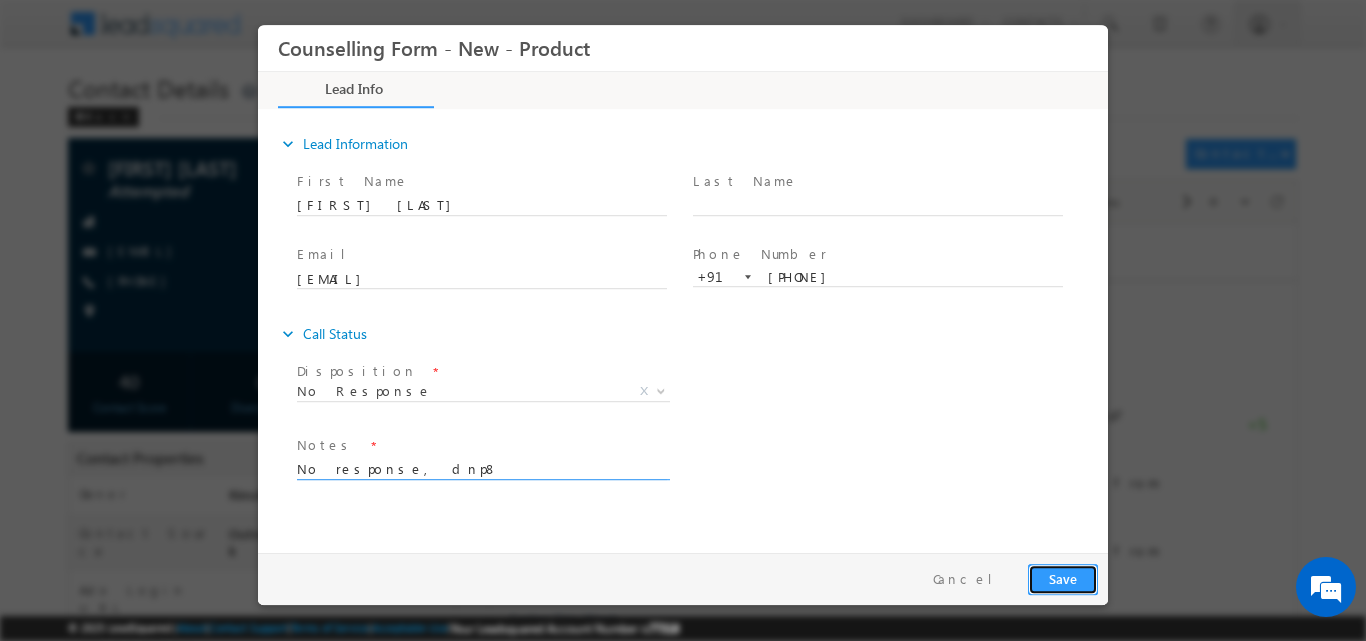 click on "Save" at bounding box center [1063, 578] 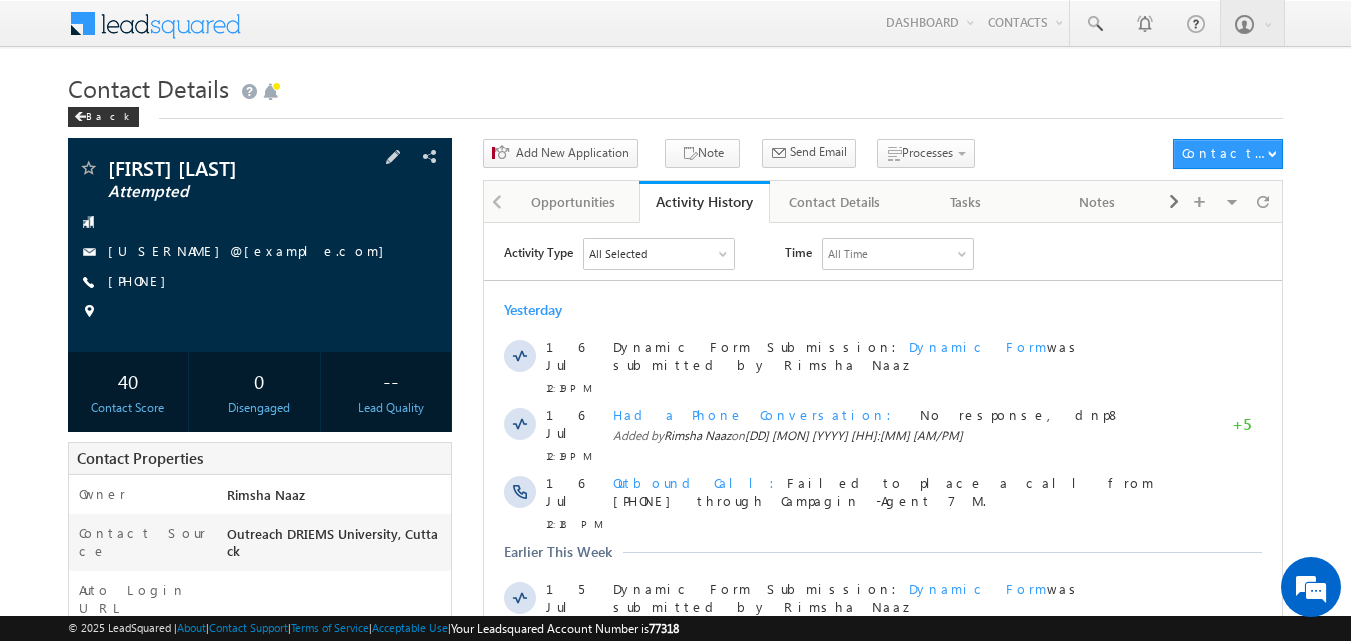 scroll, scrollTop: 0, scrollLeft: 0, axis: both 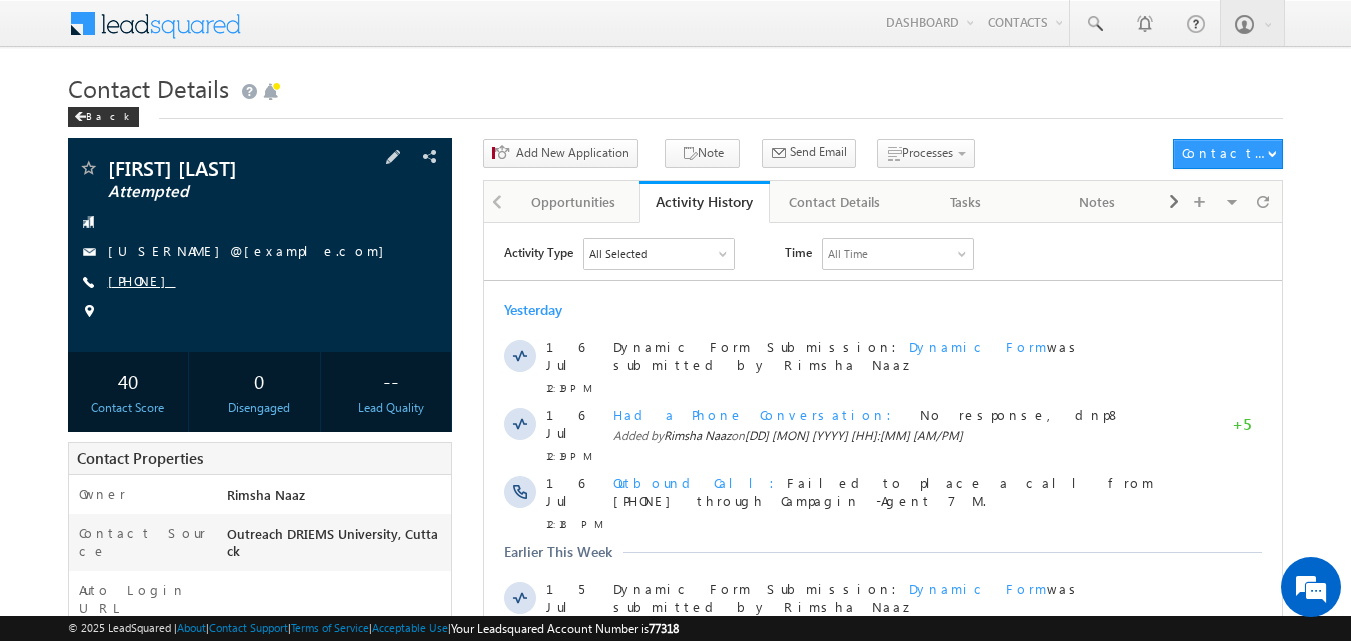 copy on "[PHONE]" 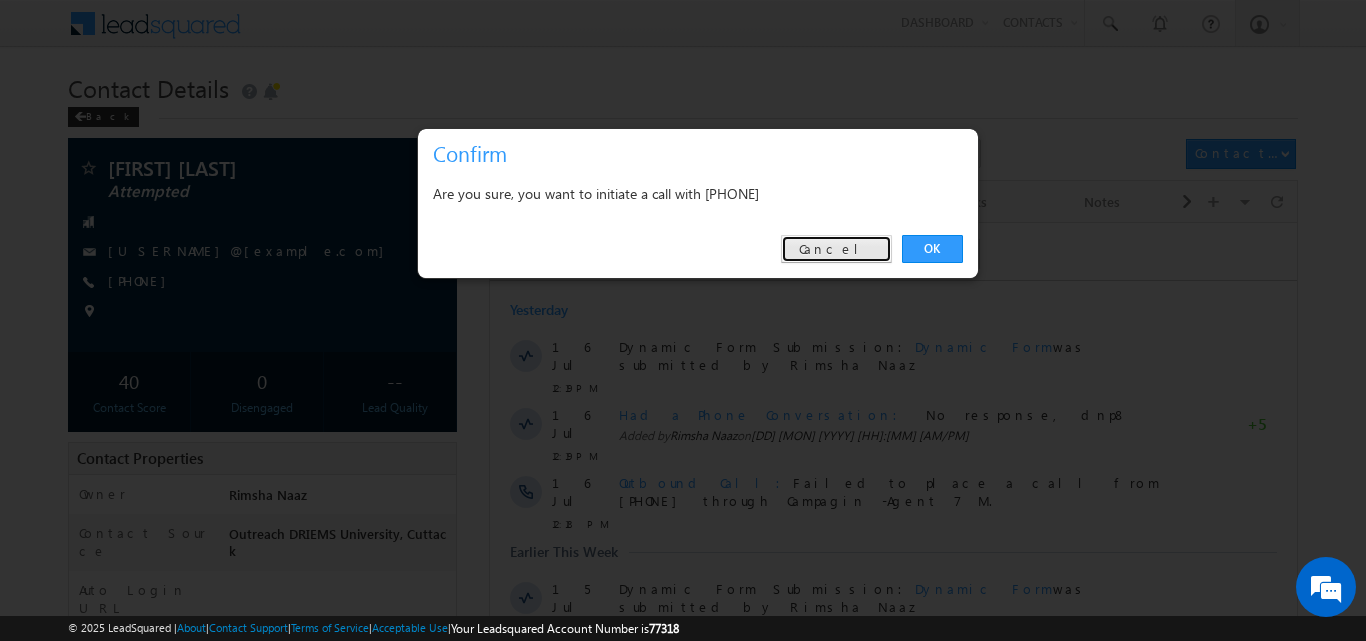 click on "Cancel" at bounding box center [836, 249] 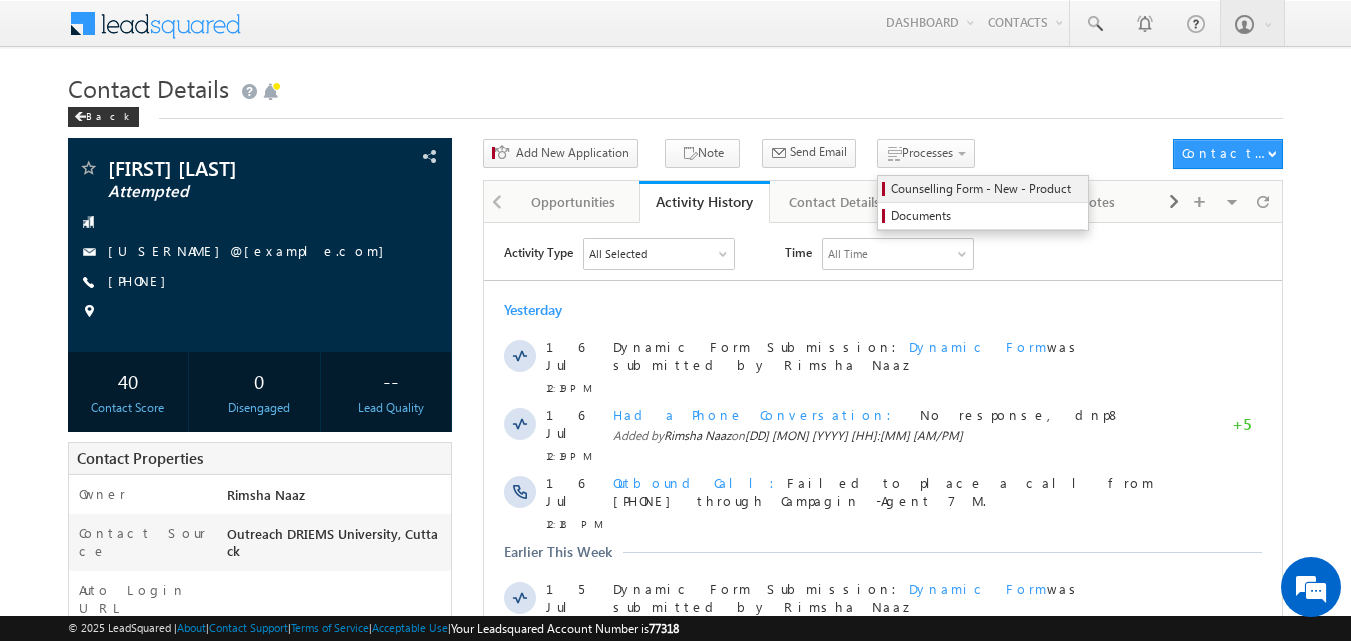click on "Counselling Form - New - Product" at bounding box center [983, 189] 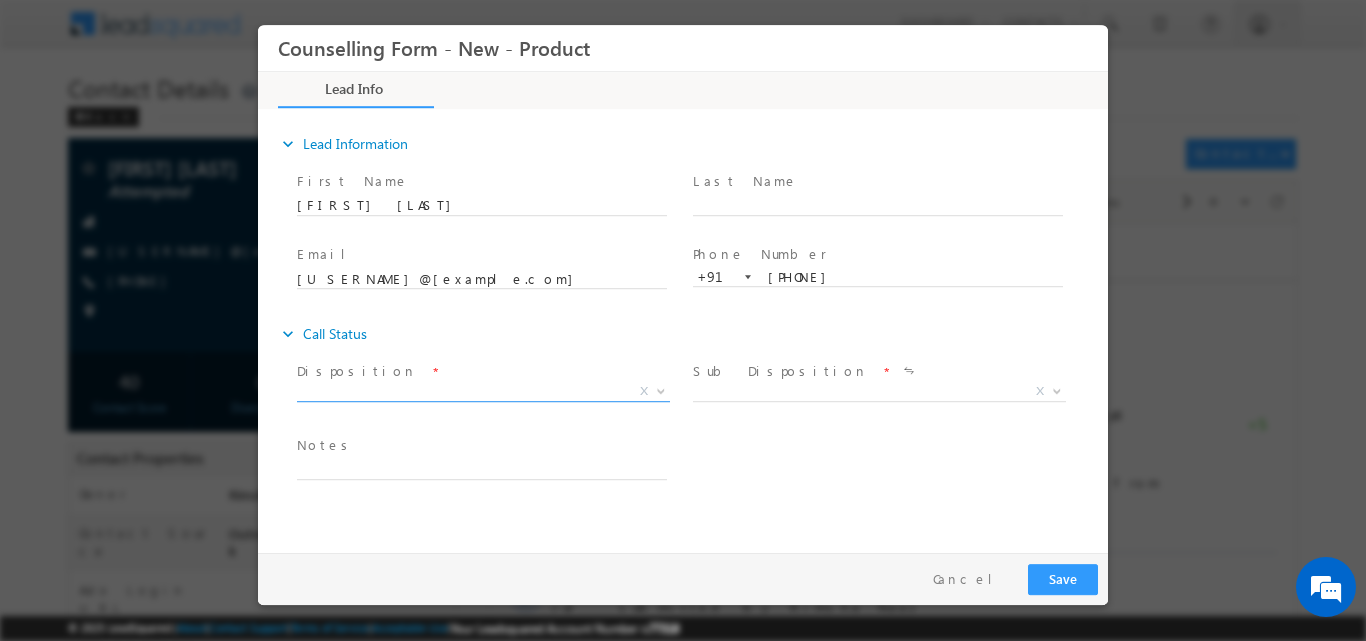 scroll, scrollTop: 0, scrollLeft: 0, axis: both 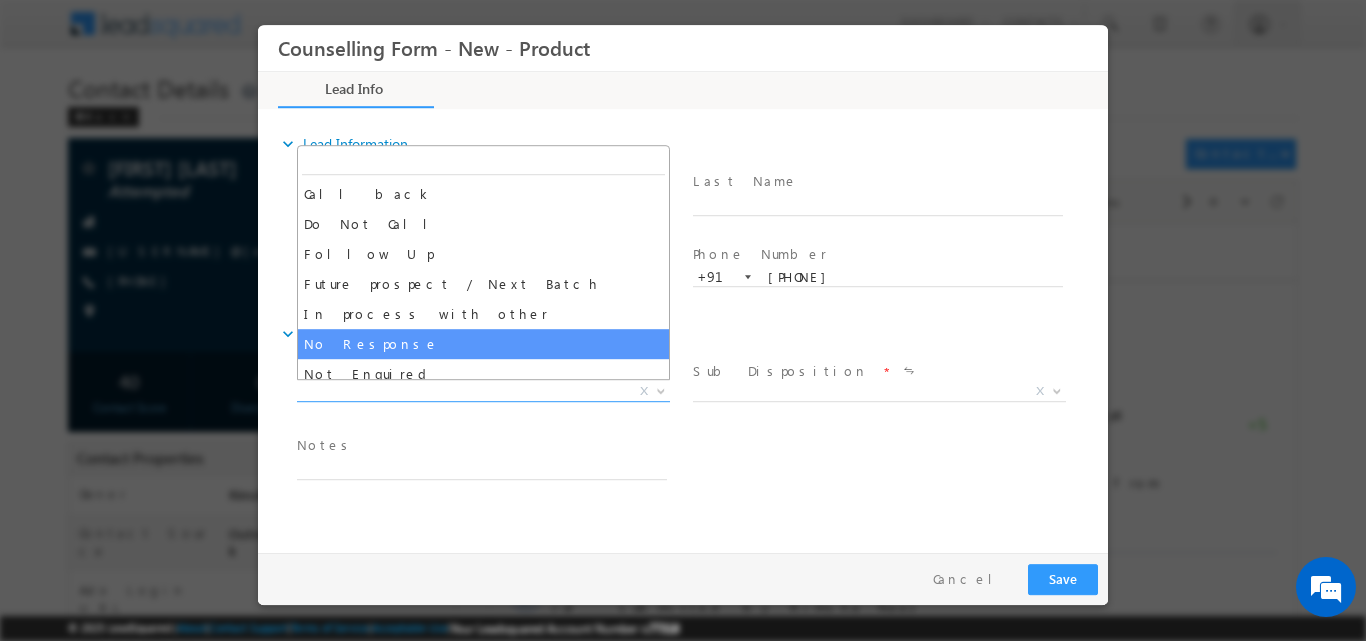 select on "No Response" 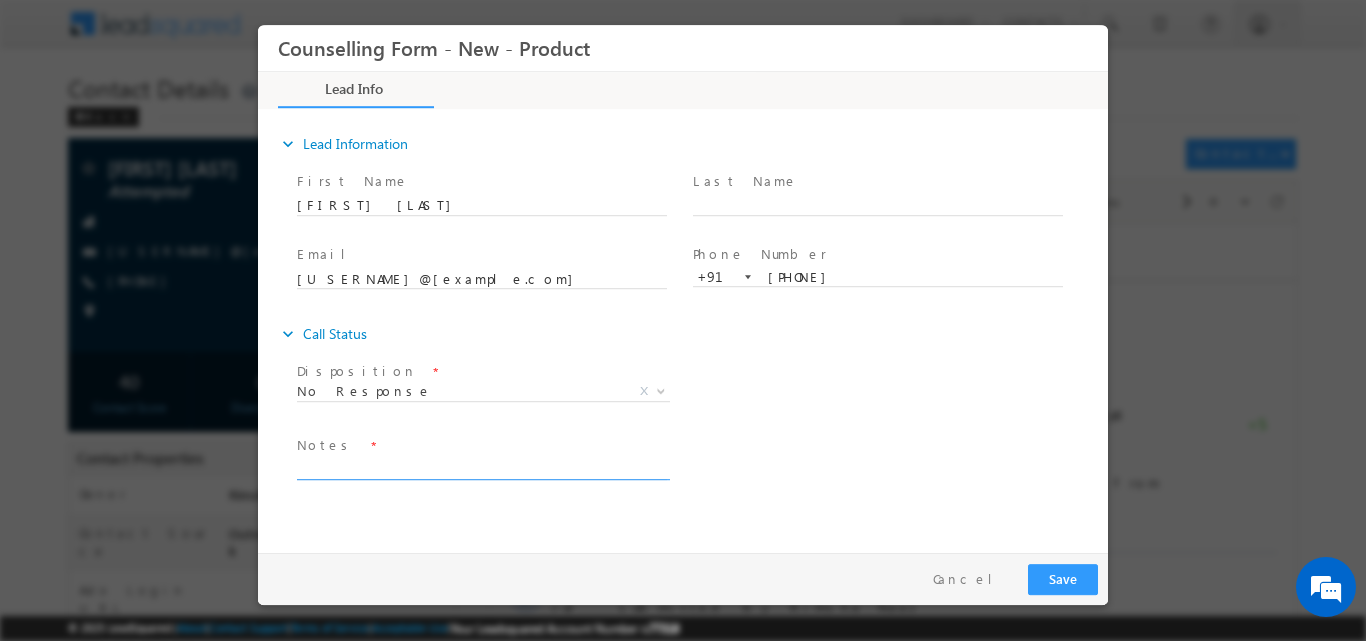 click at bounding box center [482, 467] 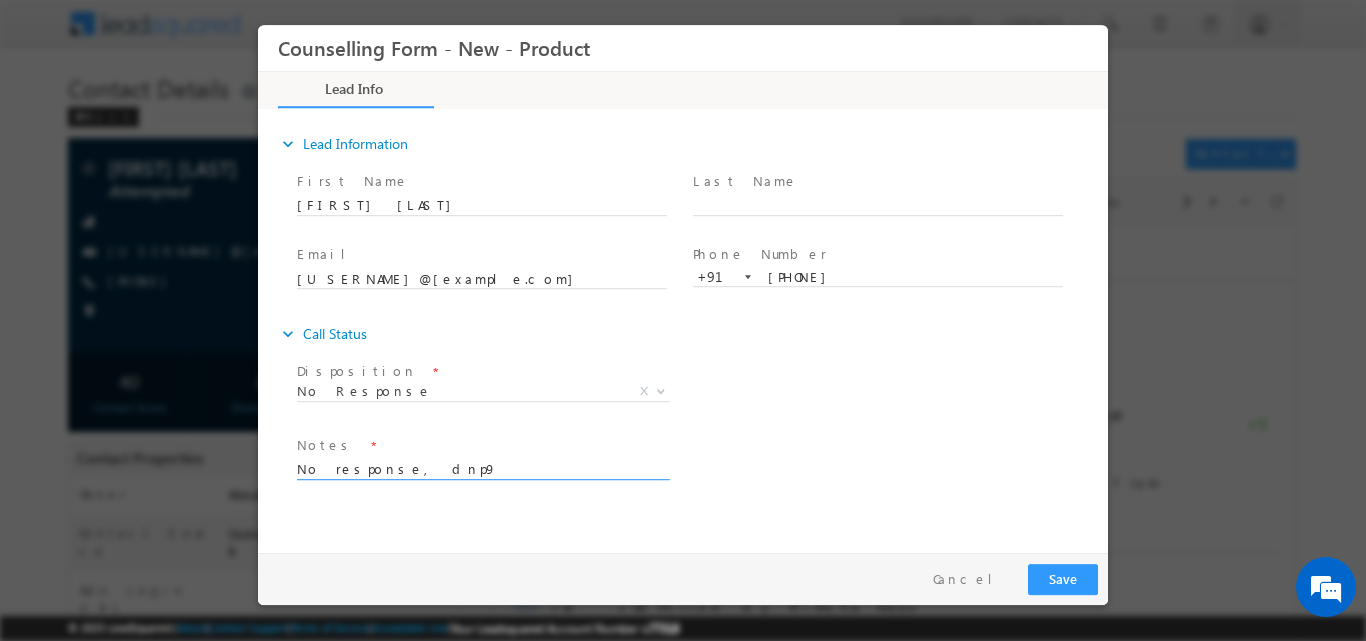 type on "No response, dnp9" 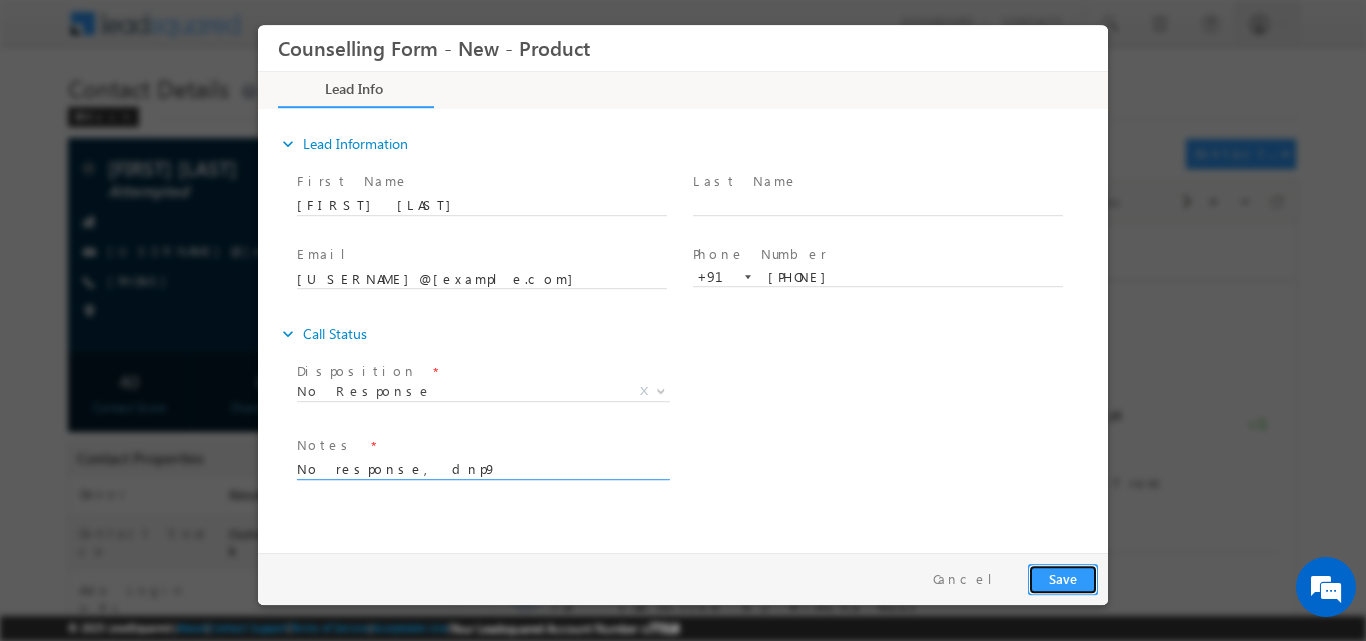 click on "Save" at bounding box center [1063, 578] 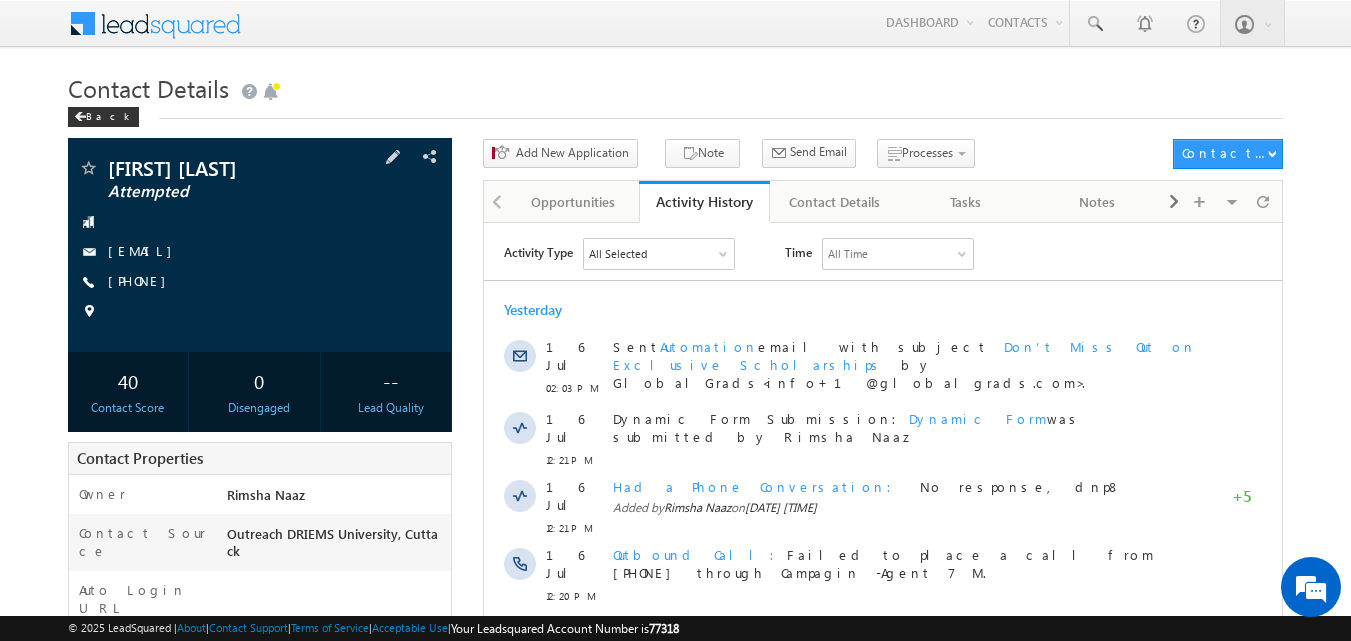 scroll, scrollTop: 0, scrollLeft: 0, axis: both 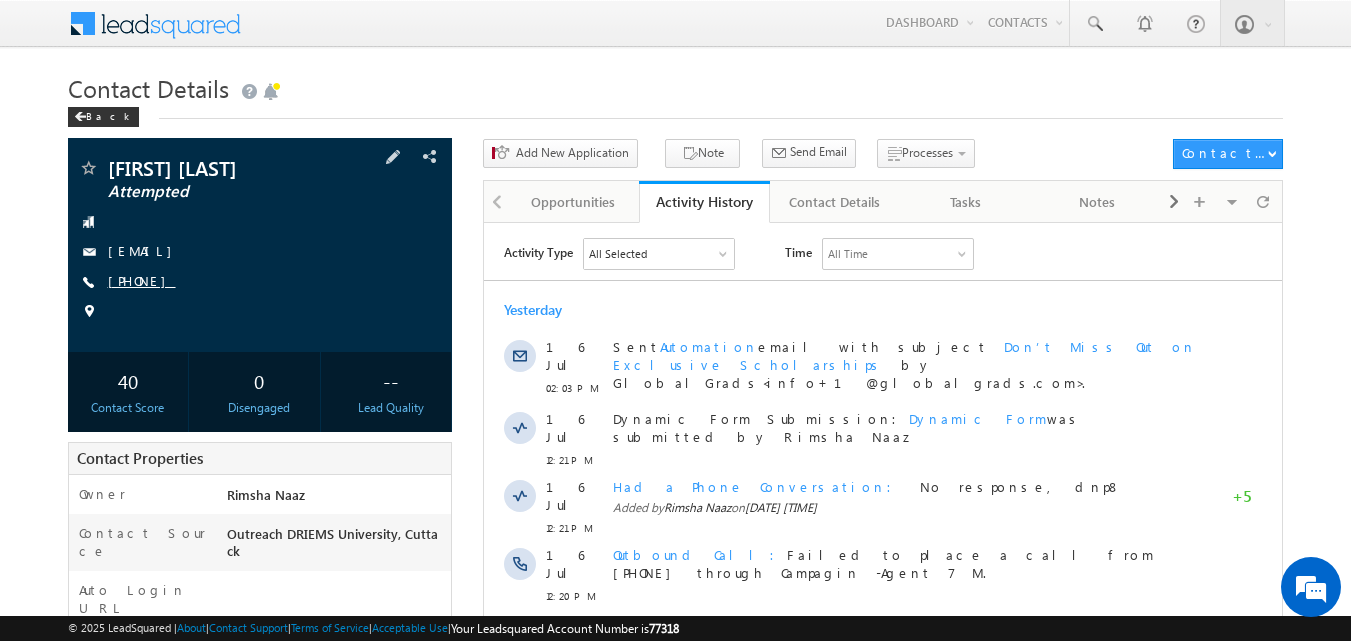 copy on "7847931571" 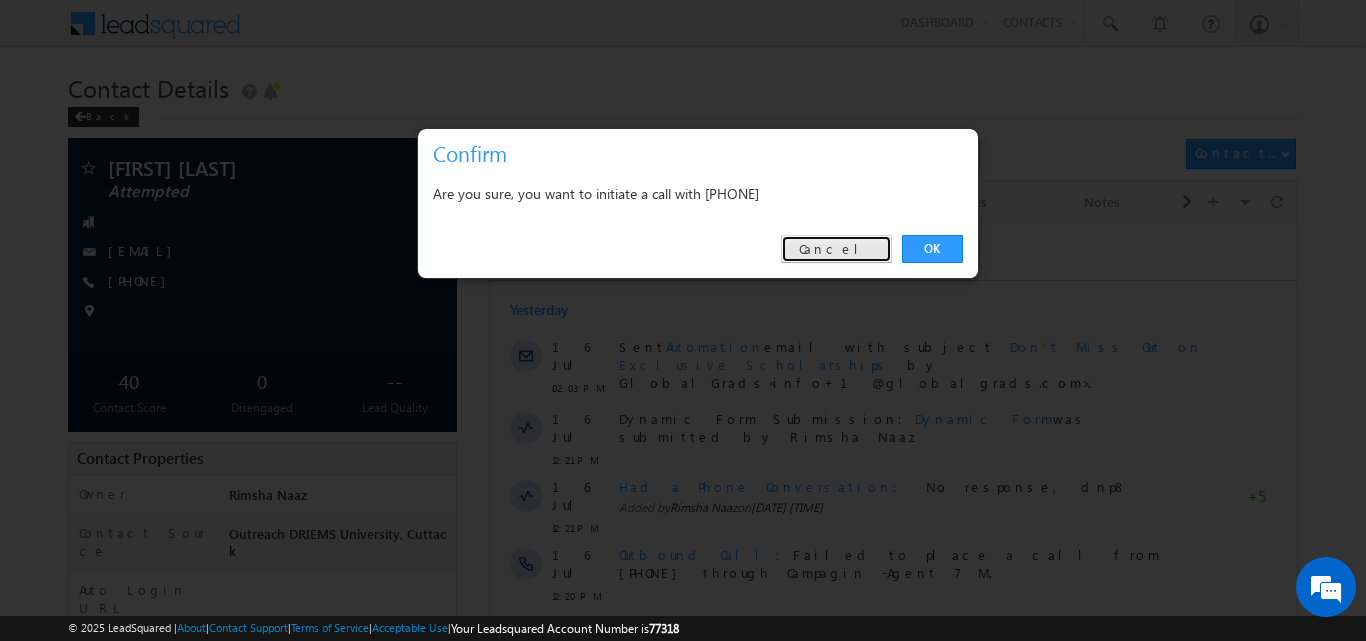 click on "Cancel" at bounding box center [836, 249] 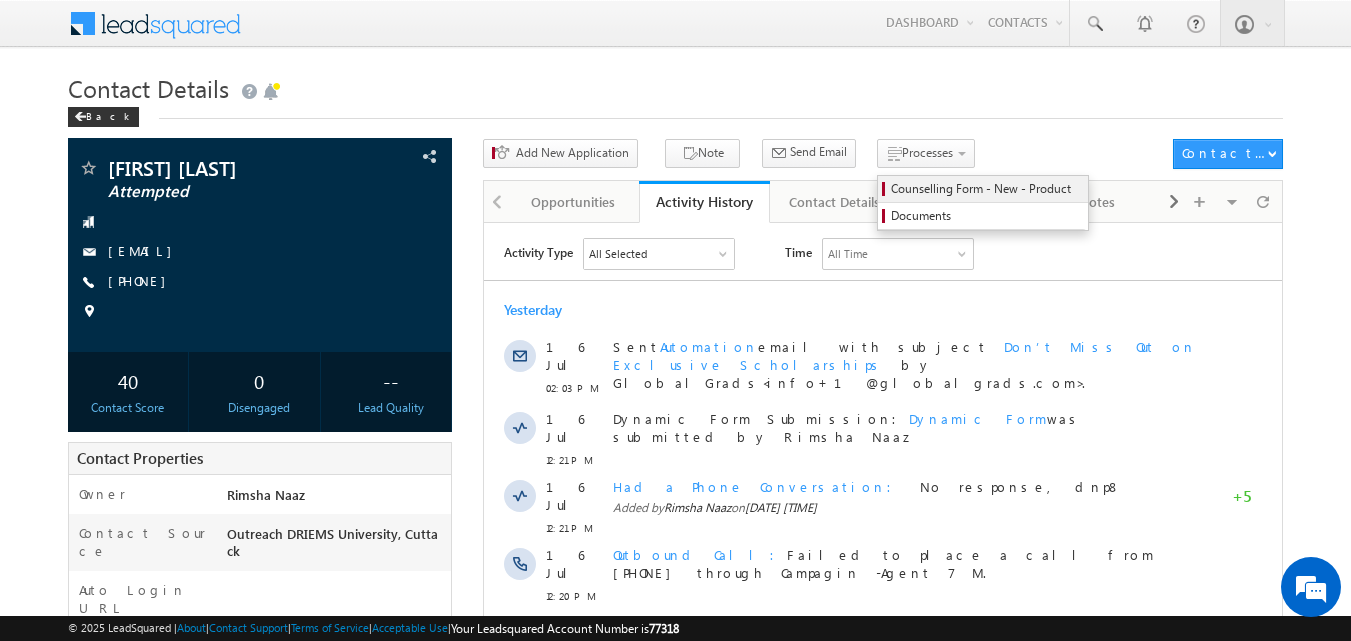 click on "Counselling Form - New - Product" at bounding box center [986, 189] 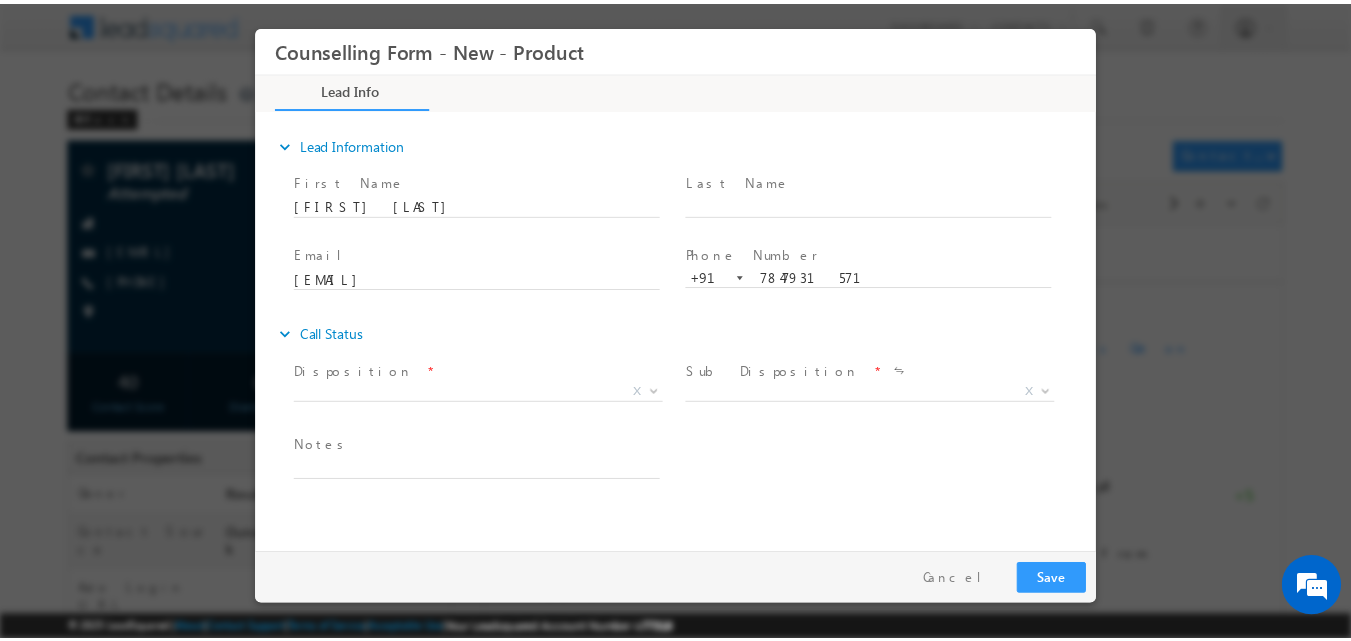 scroll, scrollTop: 0, scrollLeft: 0, axis: both 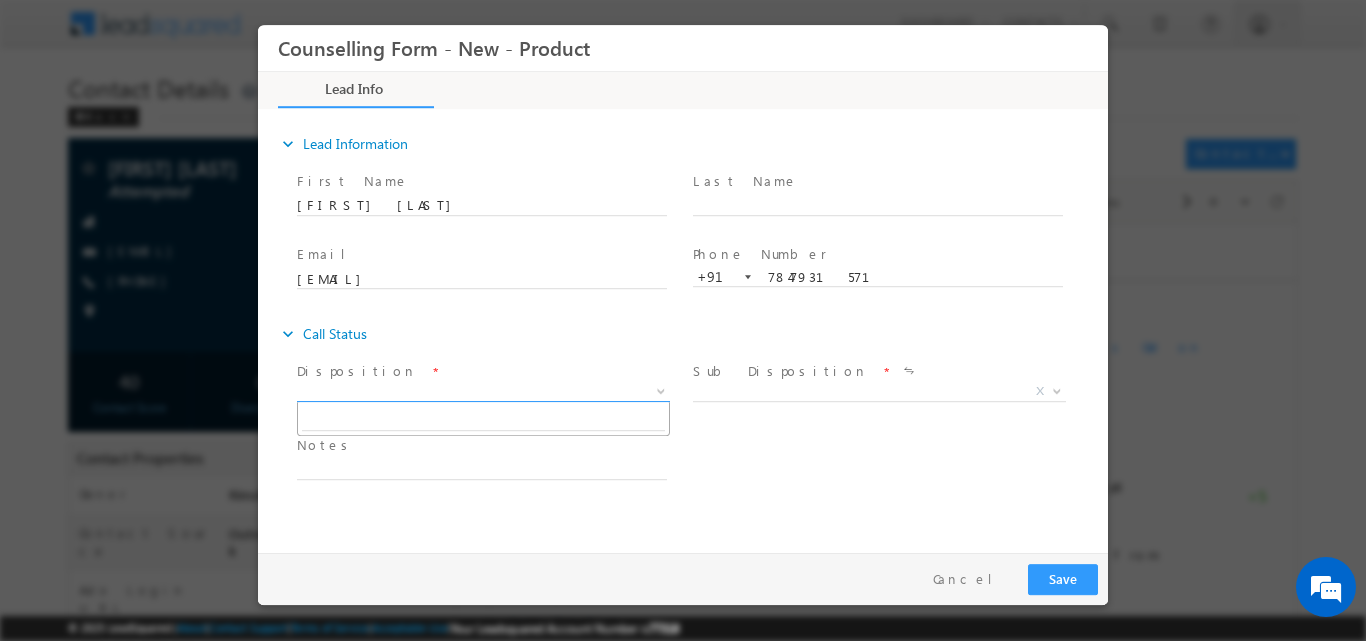 click at bounding box center [659, 390] 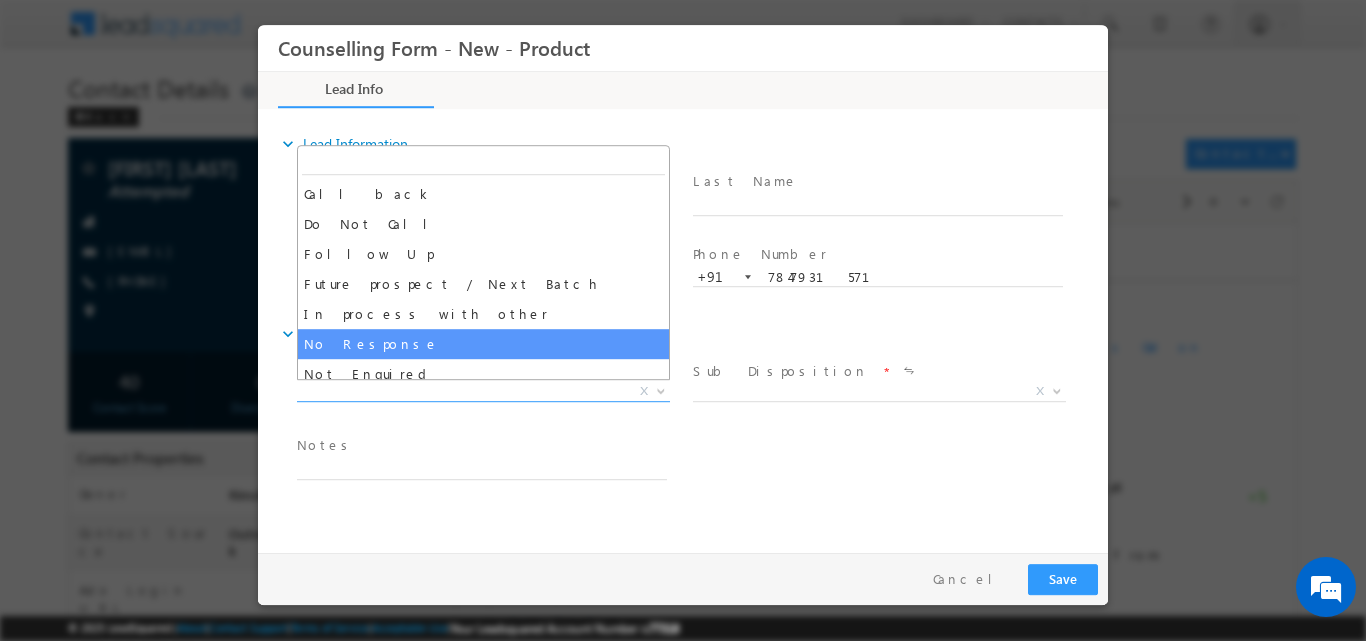 select on "No Response" 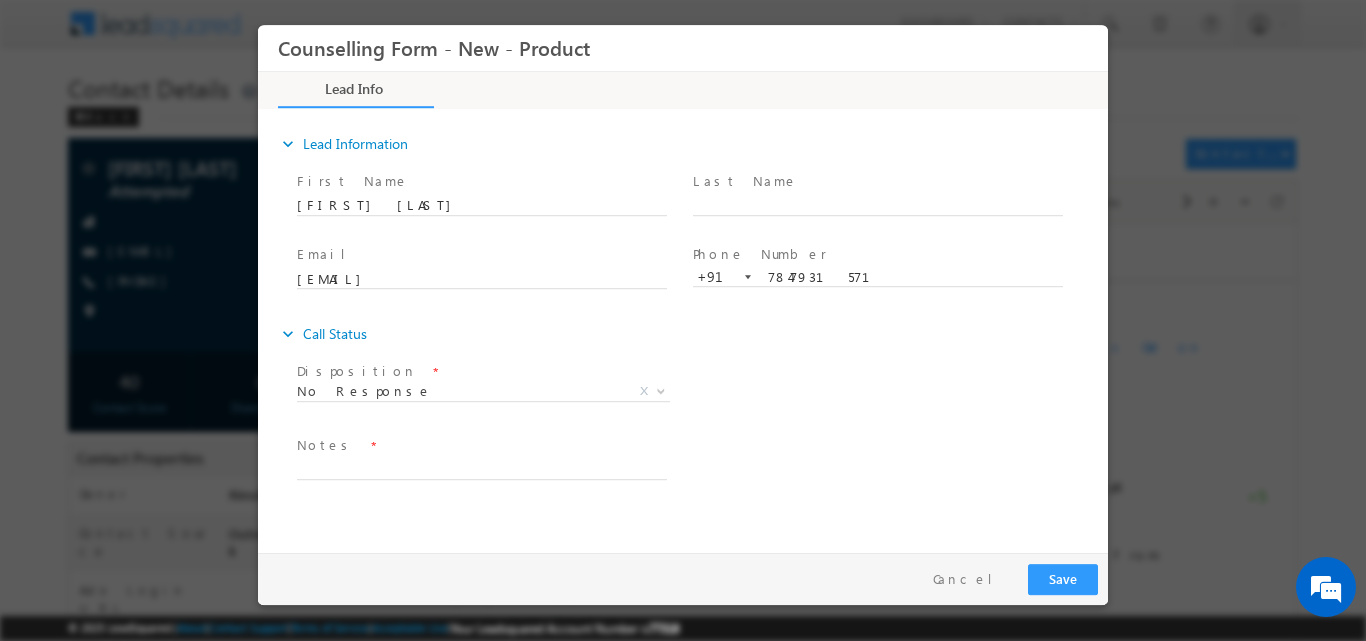 click on "Notes
*" at bounding box center [491, 457] 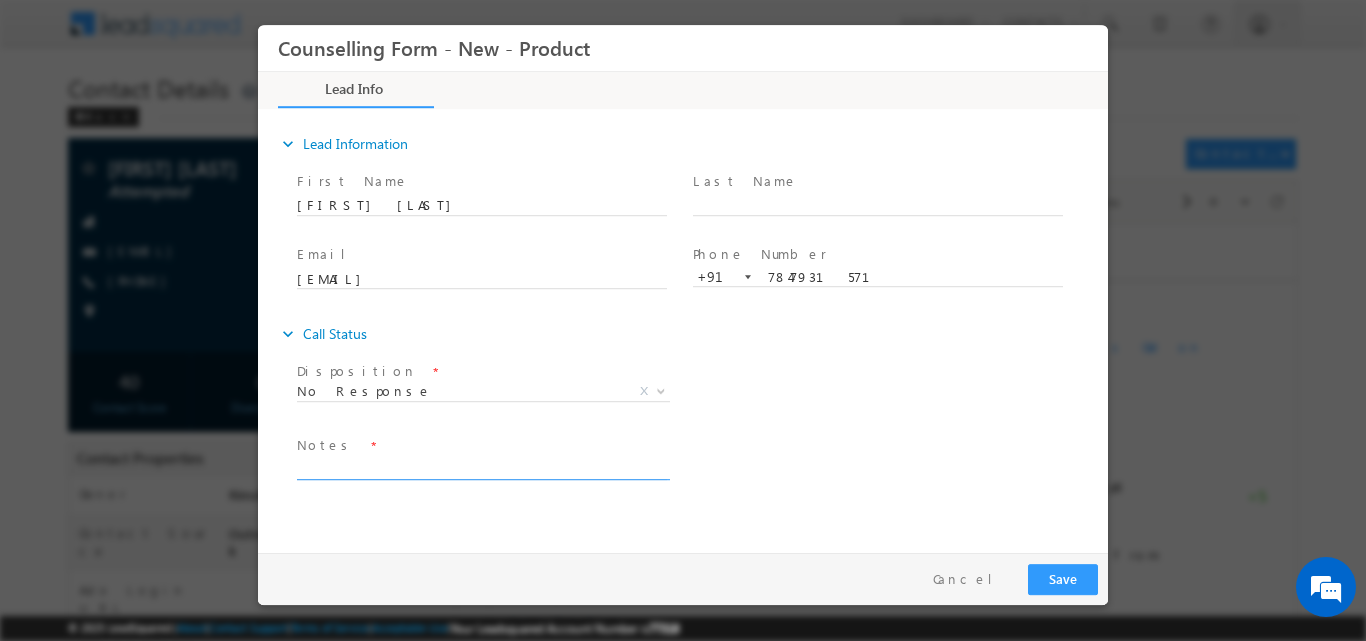 click at bounding box center (482, 467) 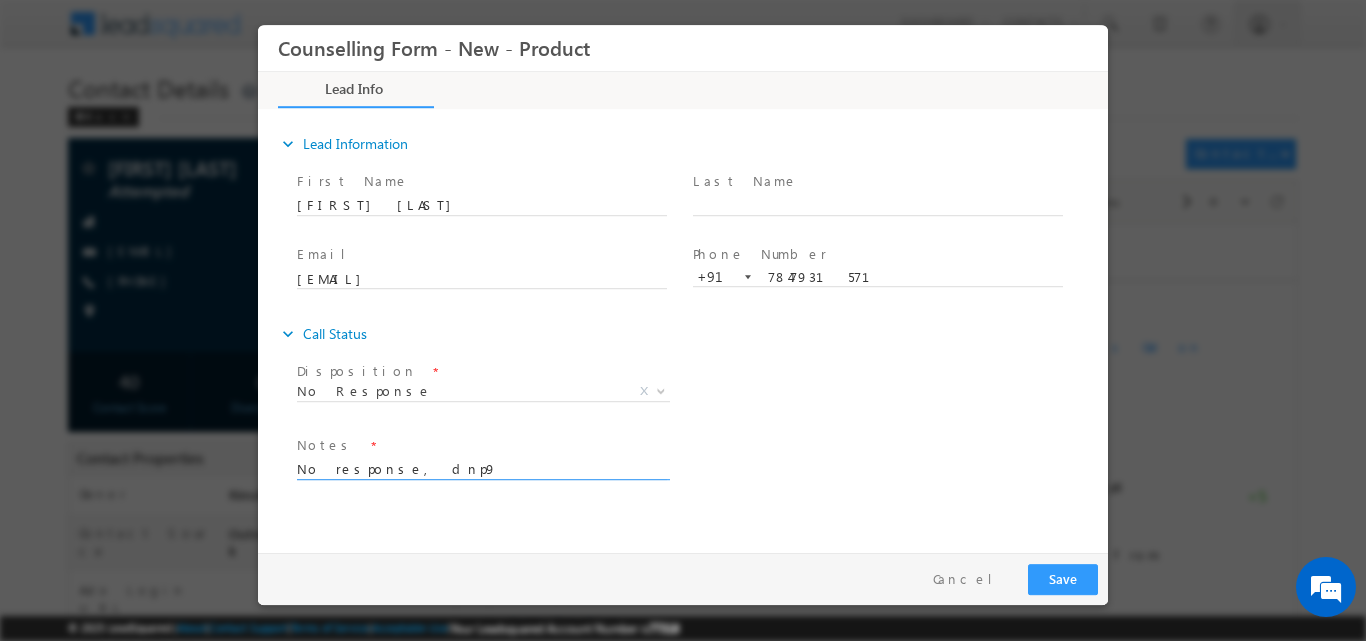 type on "No response, dnp9" 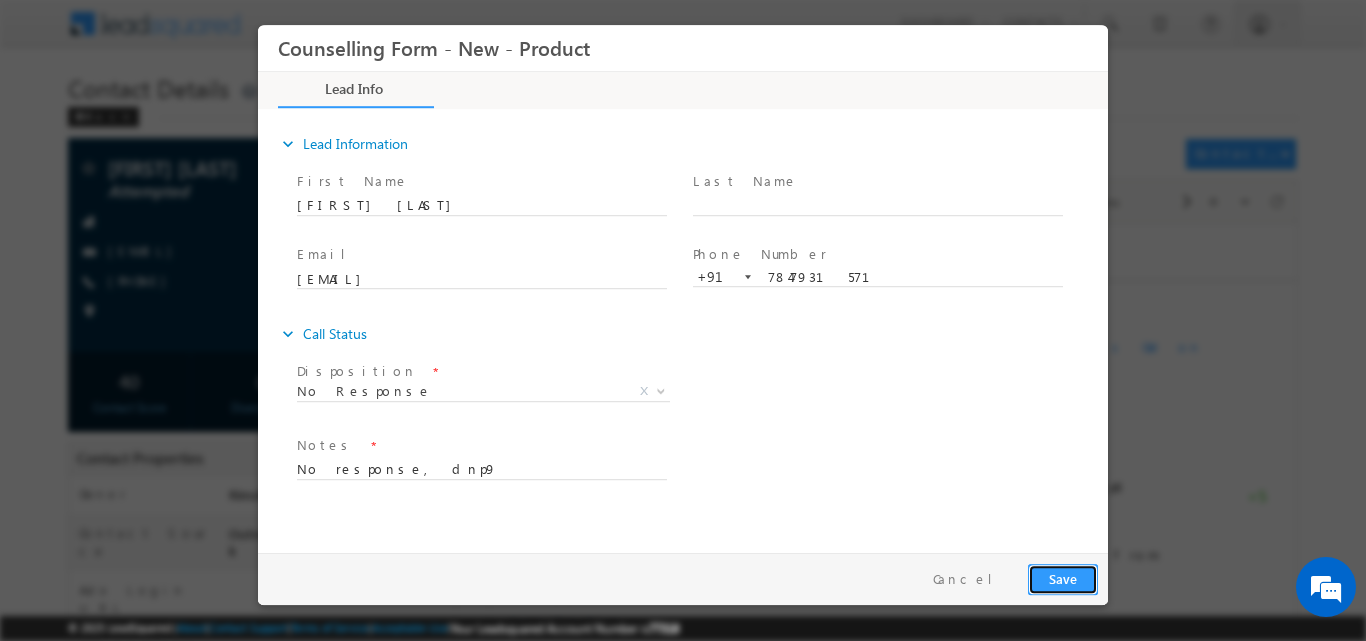 click on "Save" at bounding box center [1063, 578] 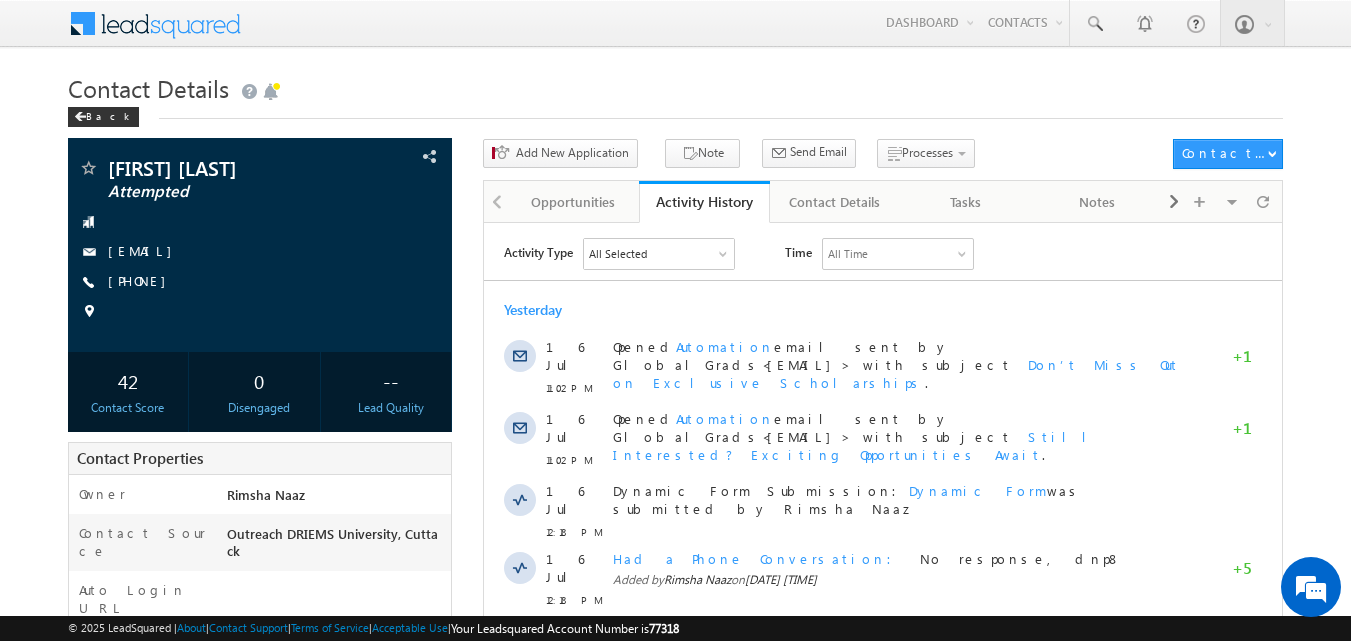 scroll, scrollTop: 0, scrollLeft: 0, axis: both 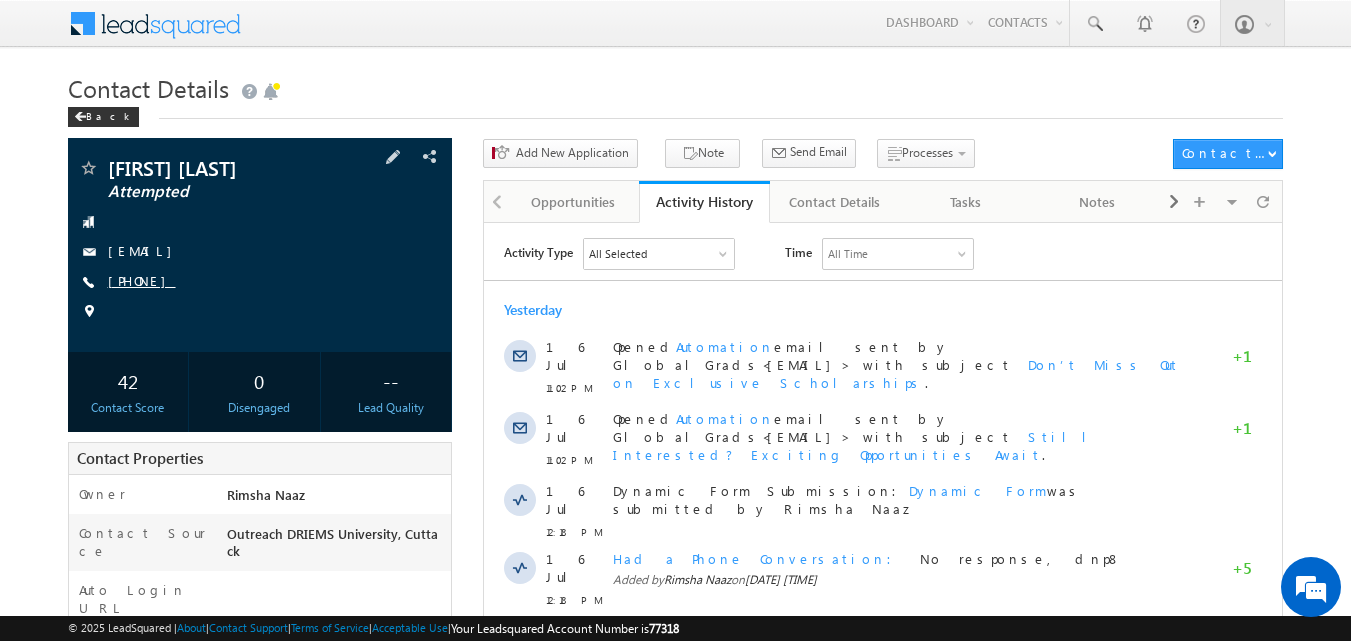 drag, startPoint x: 133, startPoint y: 276, endPoint x: 195, endPoint y: 278, distance: 62.03225 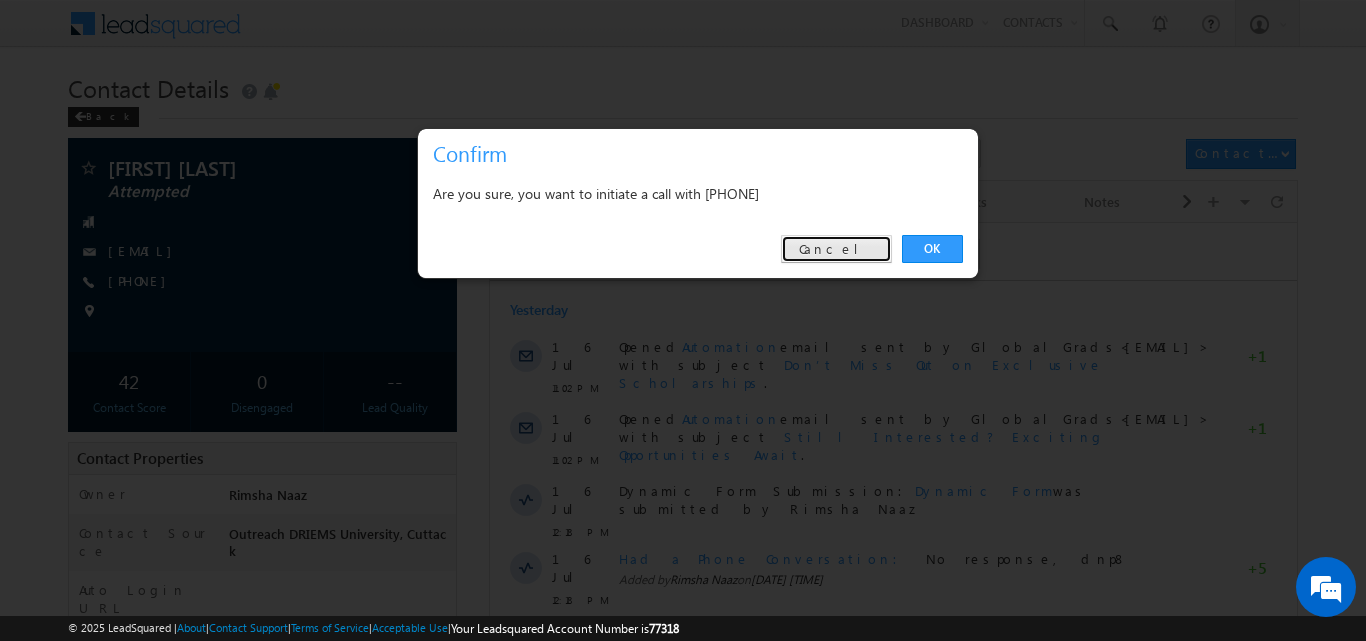 click on "Cancel" at bounding box center [836, 249] 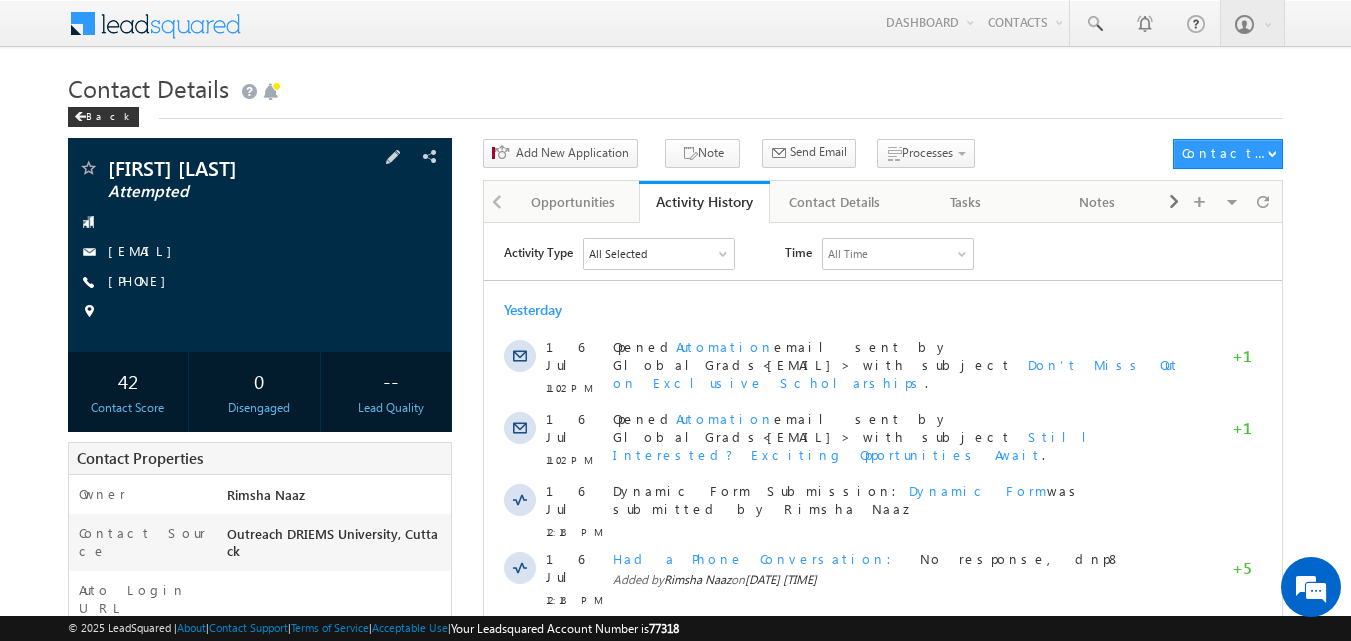 click at bounding box center (260, 312) 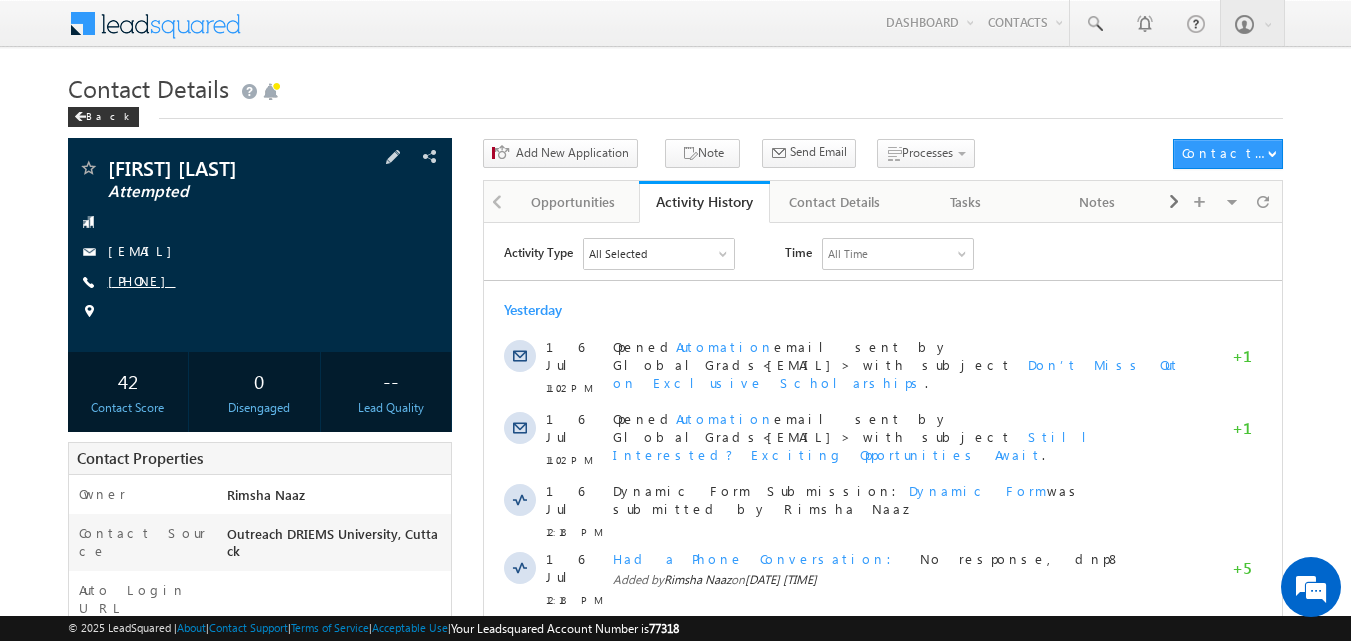 copy on "[PHONE]" 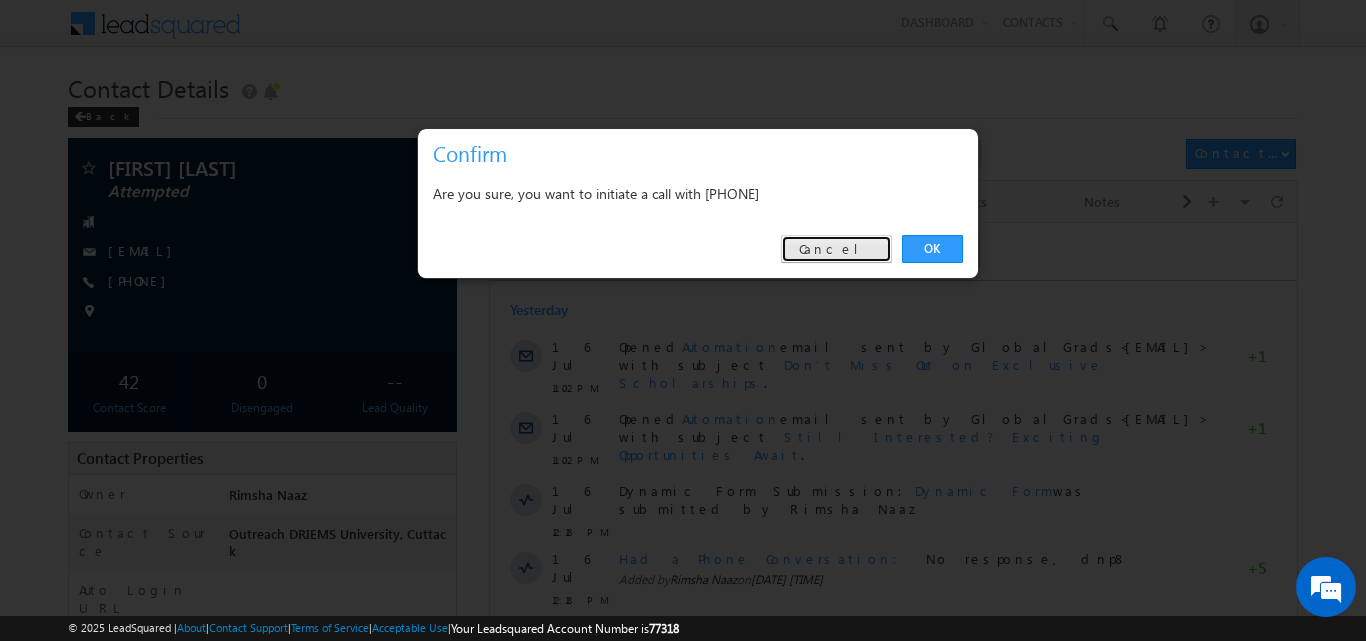 drag, startPoint x: 841, startPoint y: 258, endPoint x: 473, endPoint y: 17, distance: 439.89203 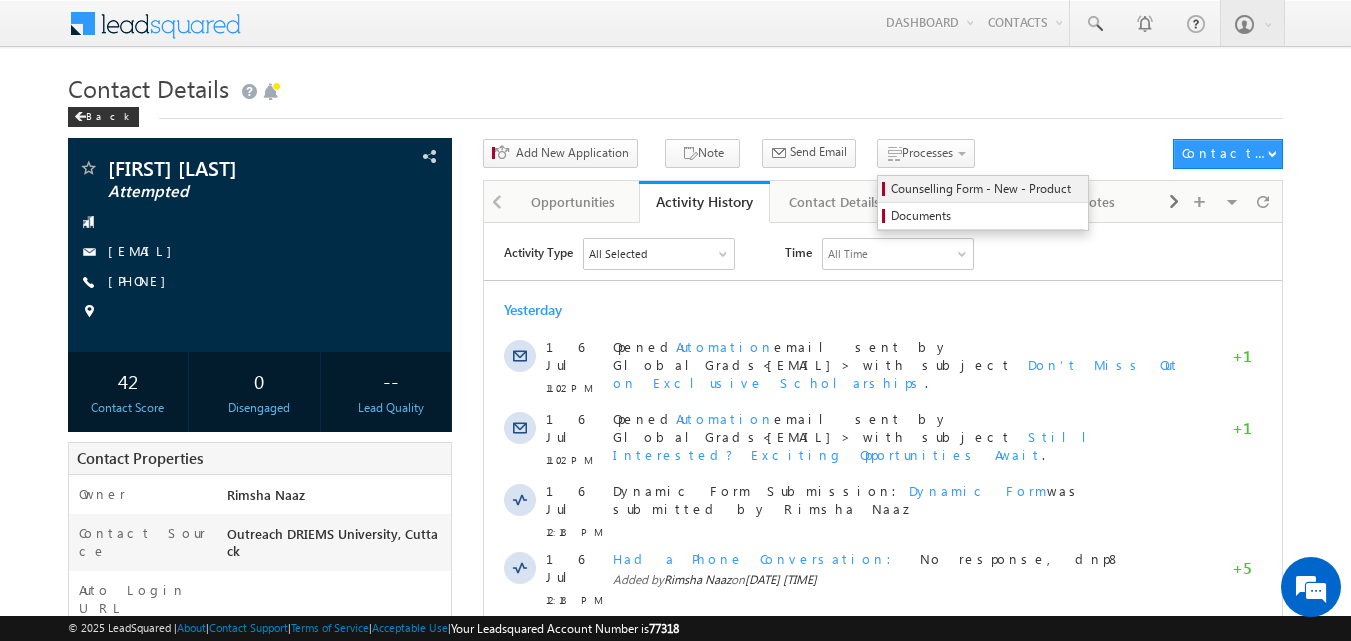 click on "Counselling Form - New - Product" at bounding box center [983, 189] 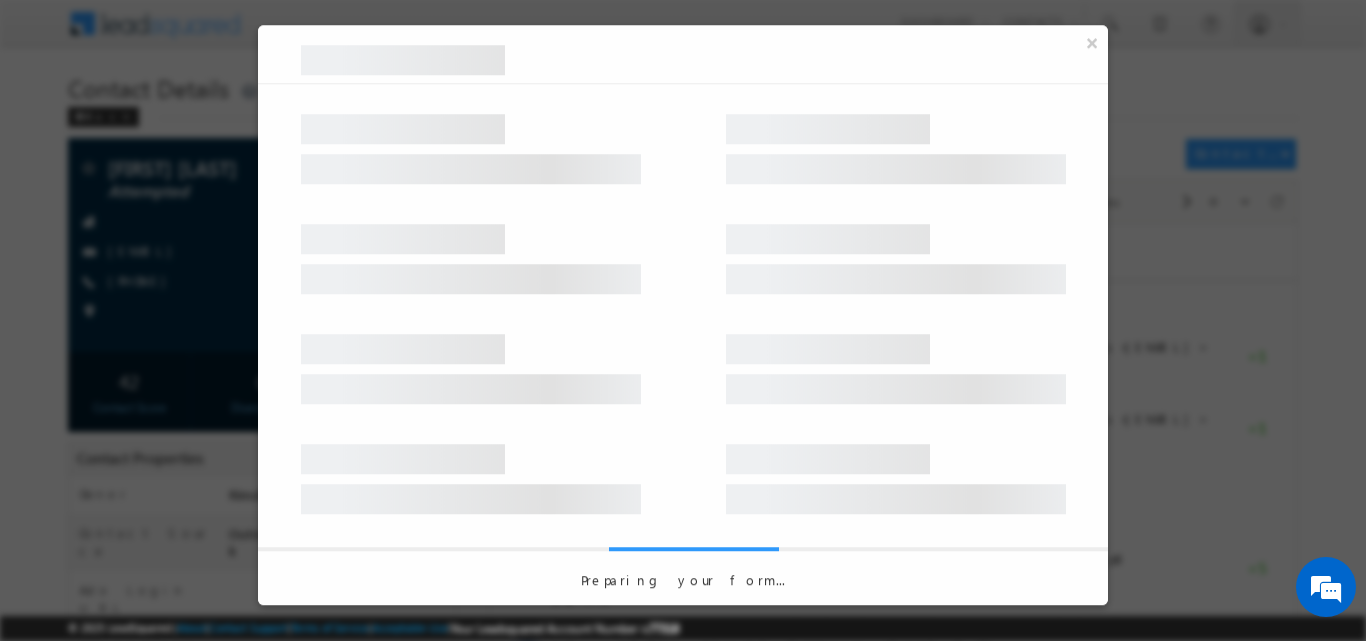 click at bounding box center [896, 169] 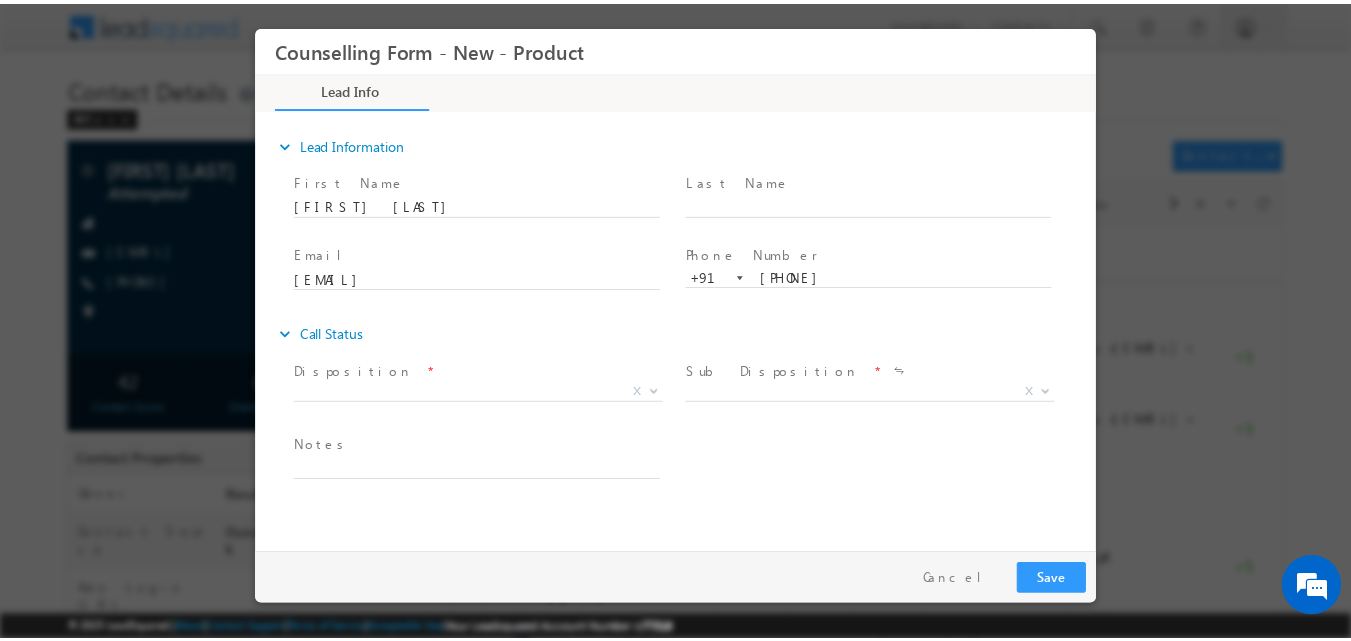 scroll, scrollTop: 0, scrollLeft: 0, axis: both 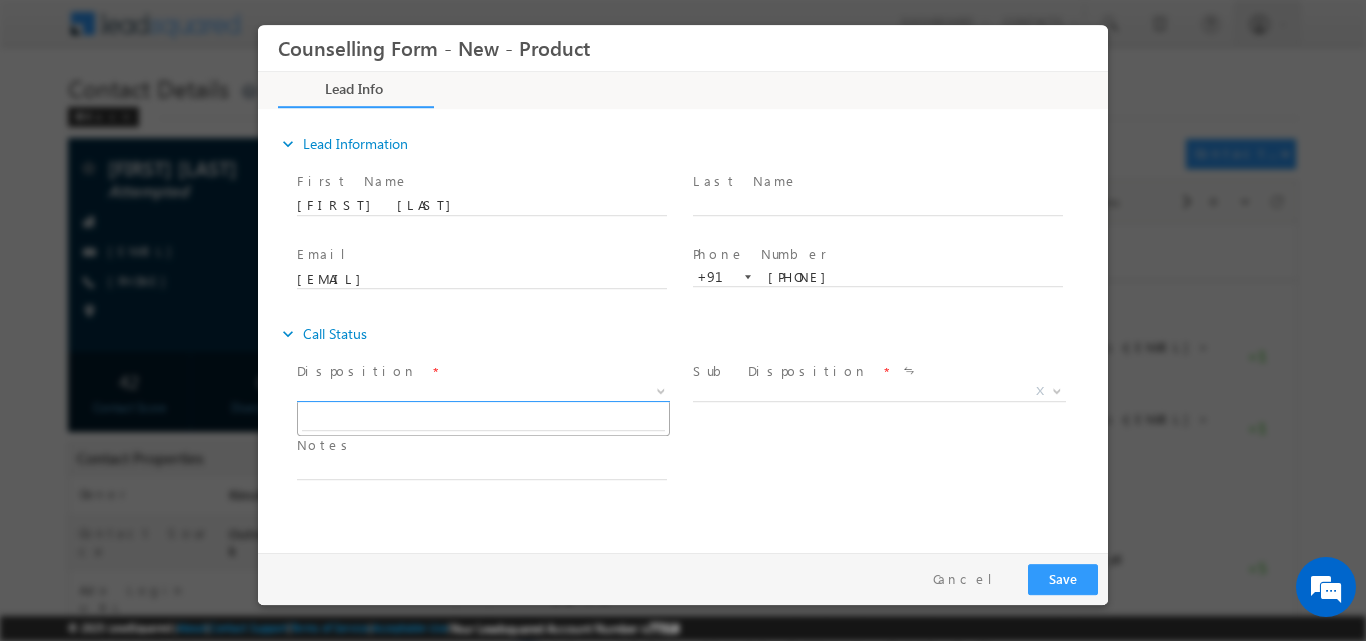 click at bounding box center [659, 390] 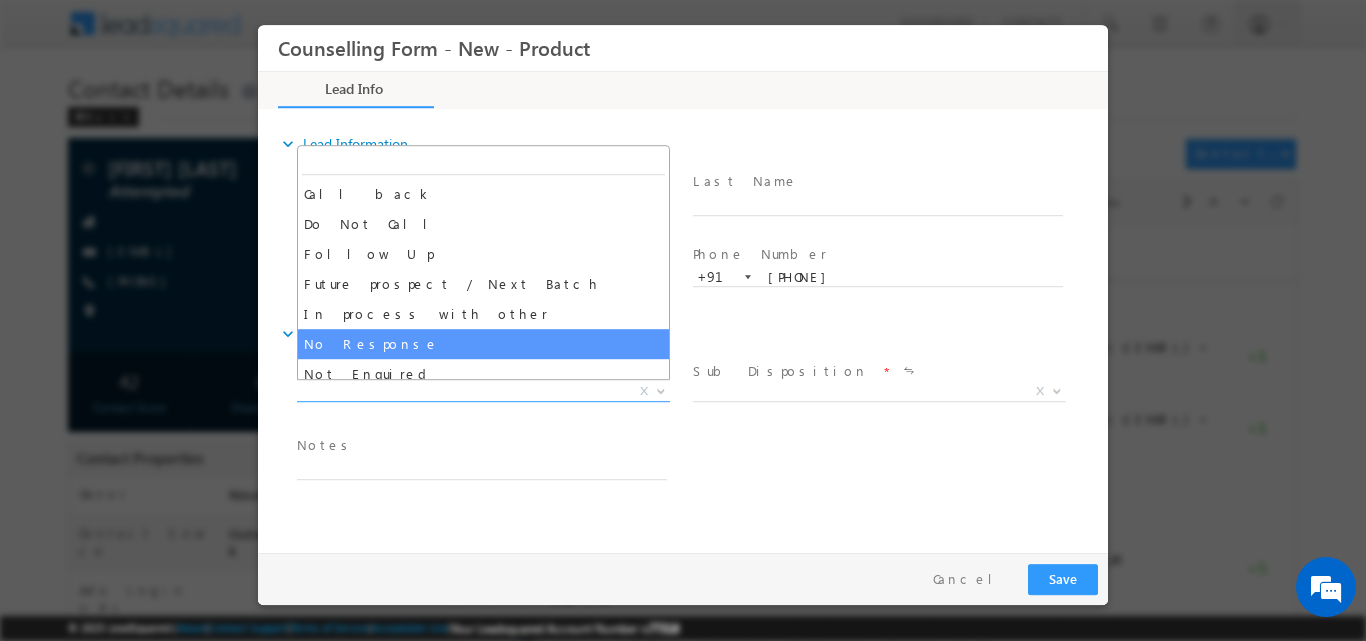 select on "No Response" 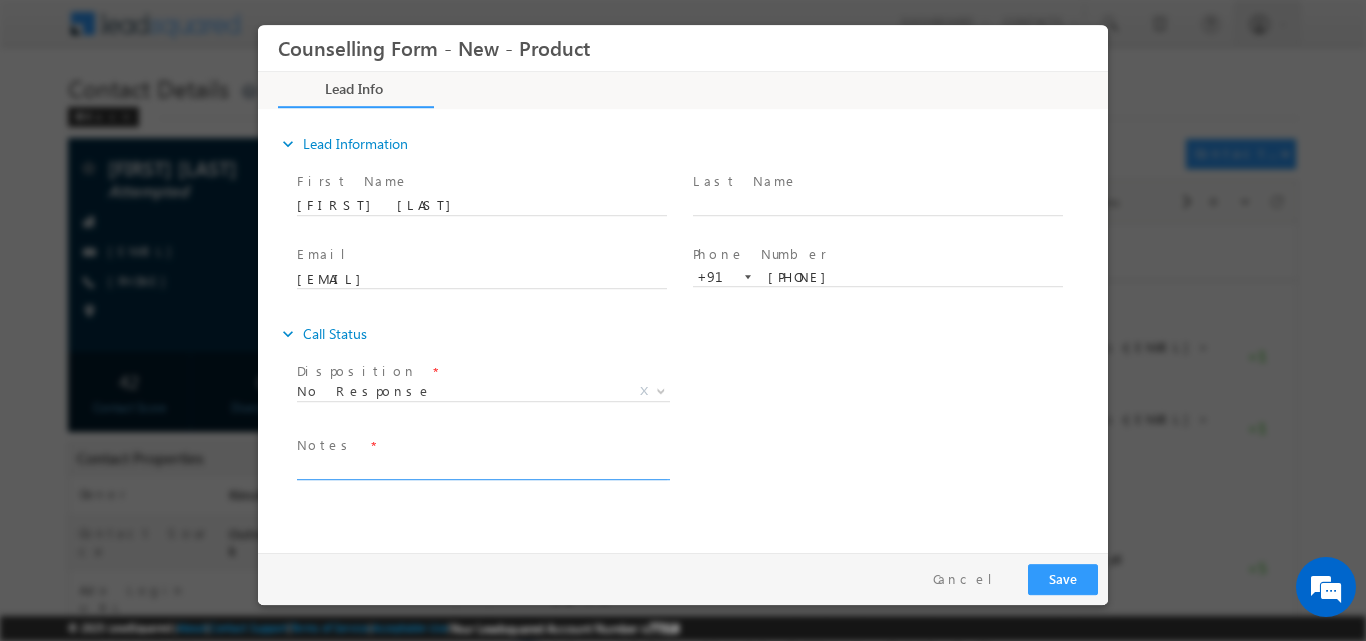 click at bounding box center (482, 467) 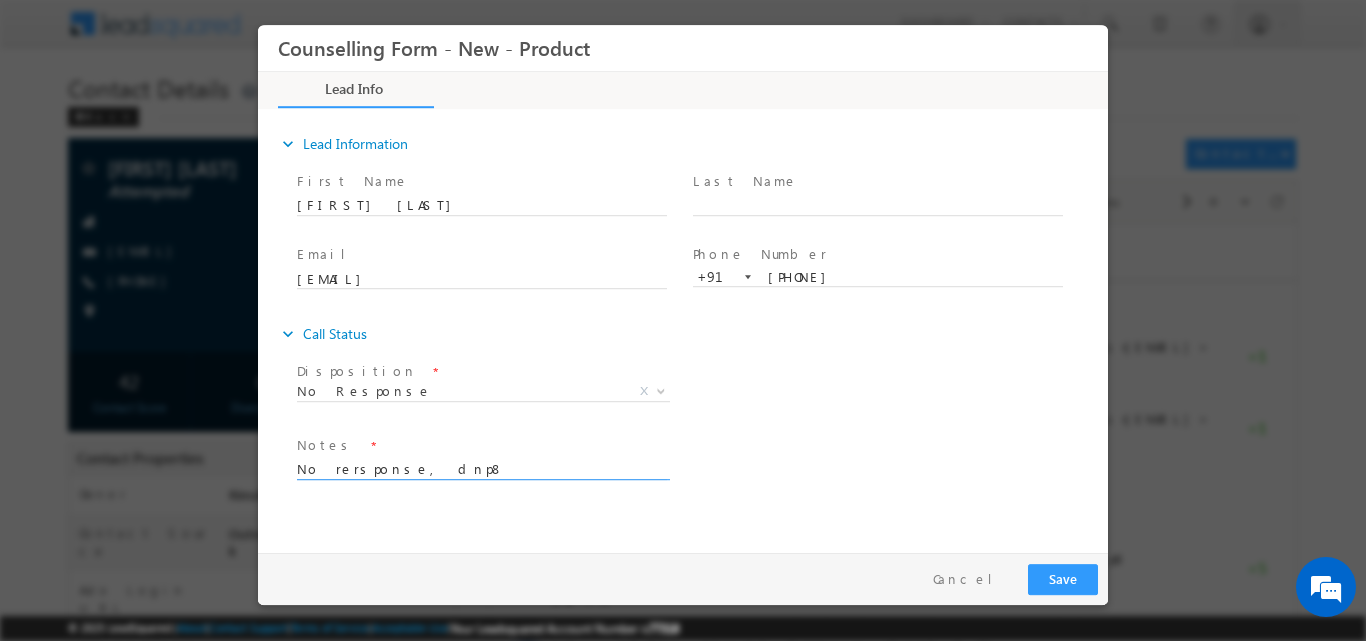 click on "No rersponse, dnp8" at bounding box center [482, 467] 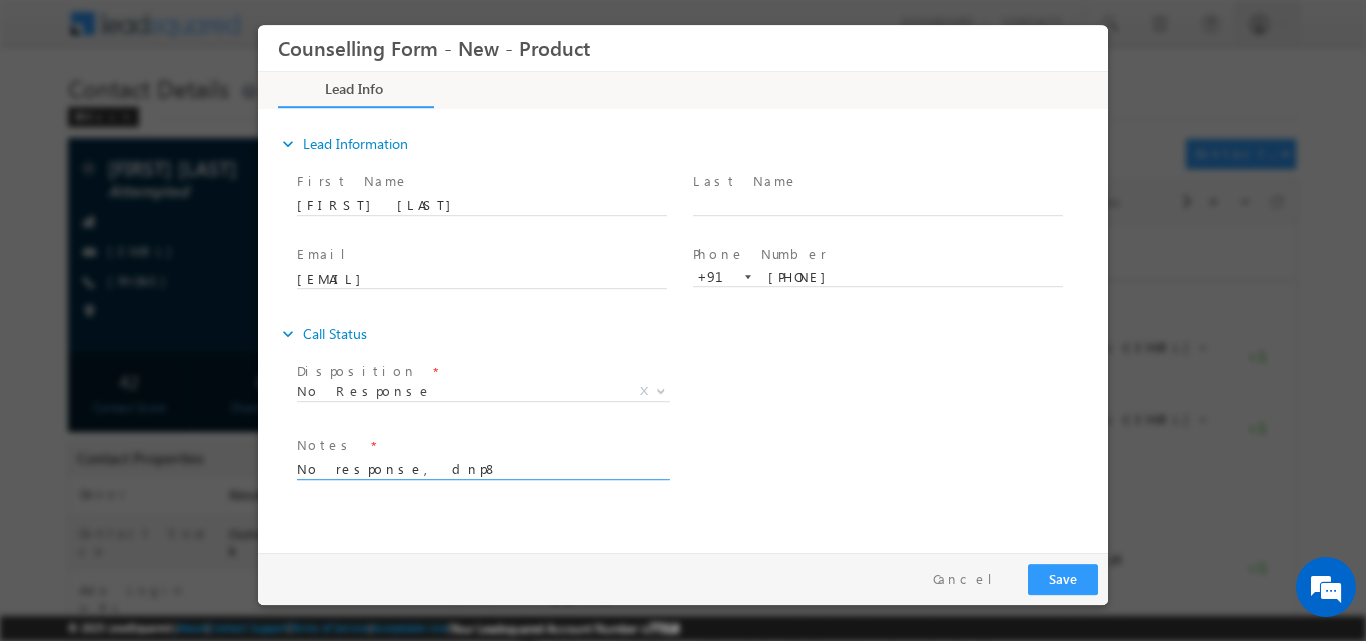 type on "No response, dnp8" 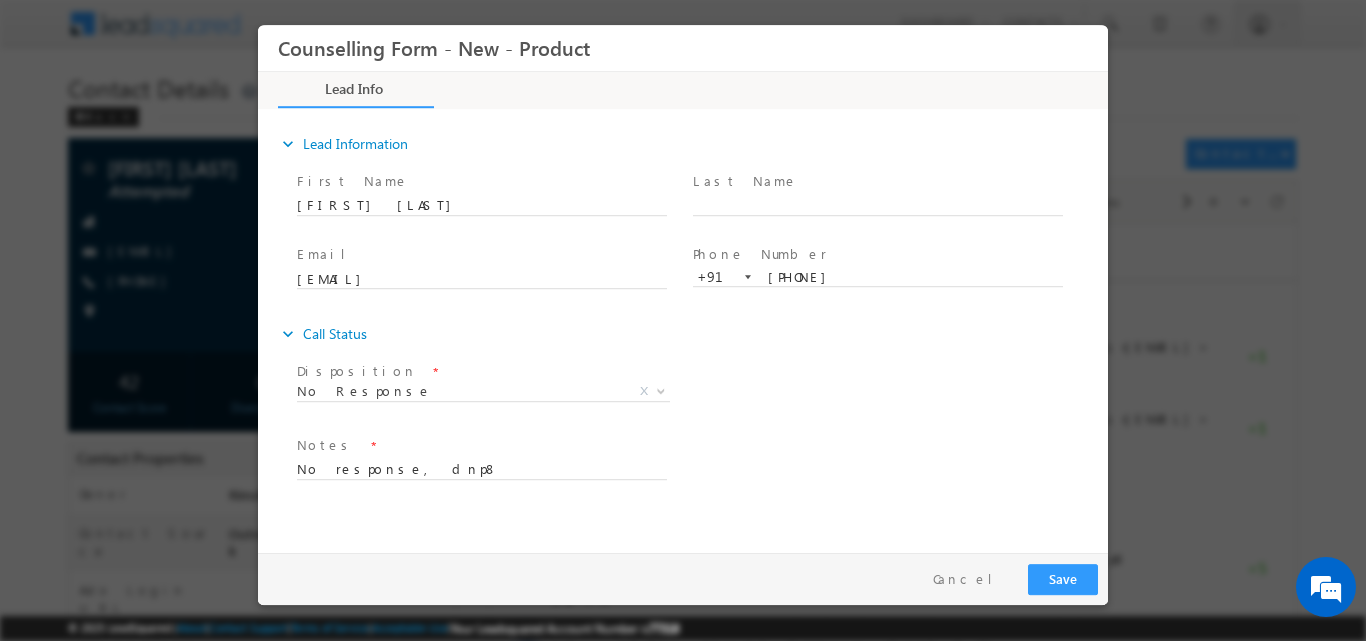 click on "Pay & Save
Save
Cancel" at bounding box center (688, 578) 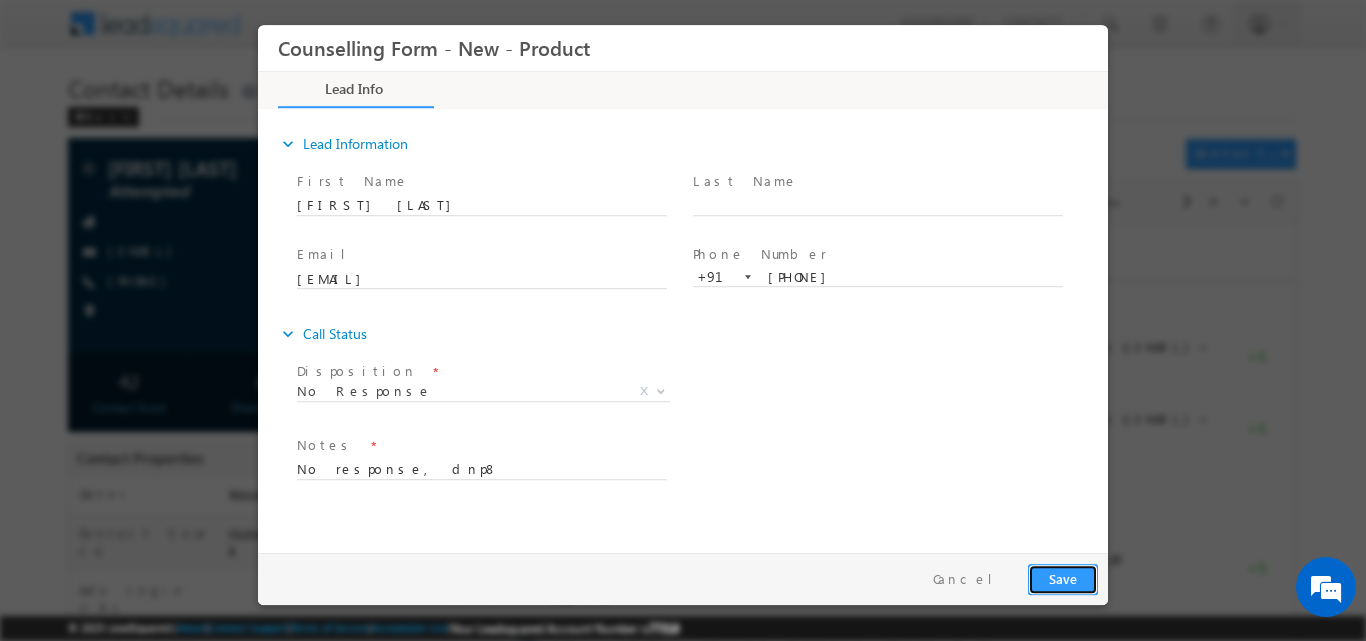 click on "Save" at bounding box center (1063, 578) 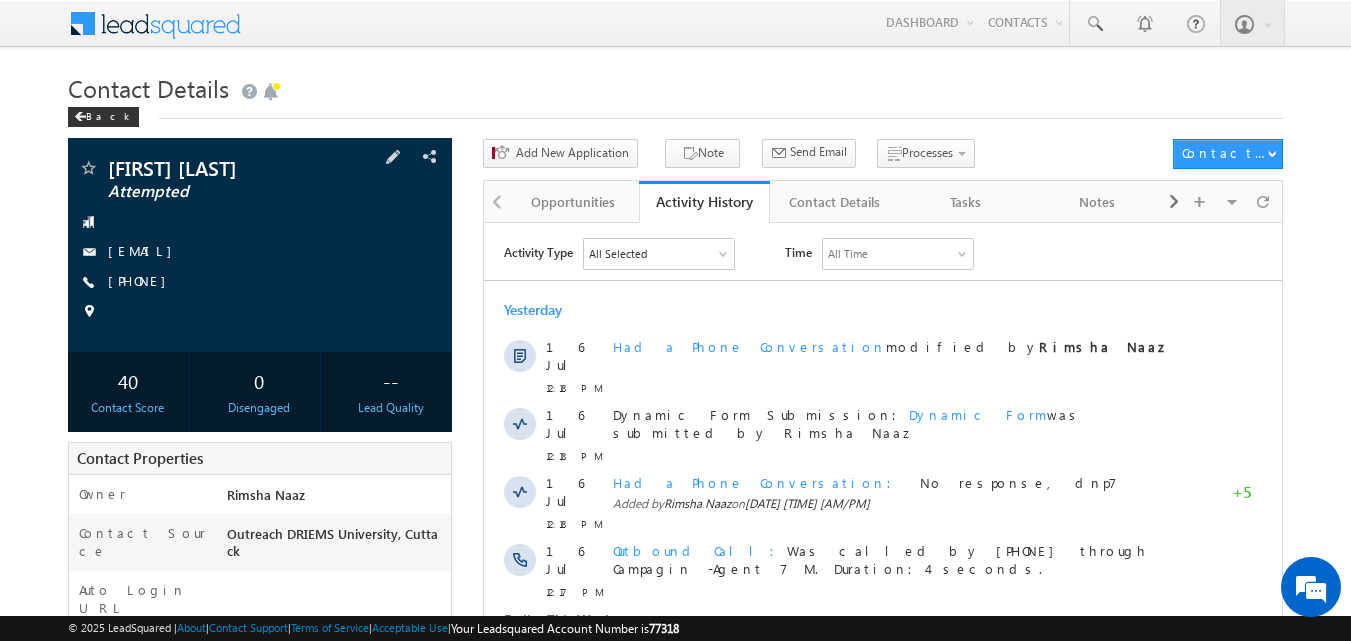 scroll, scrollTop: 0, scrollLeft: 0, axis: both 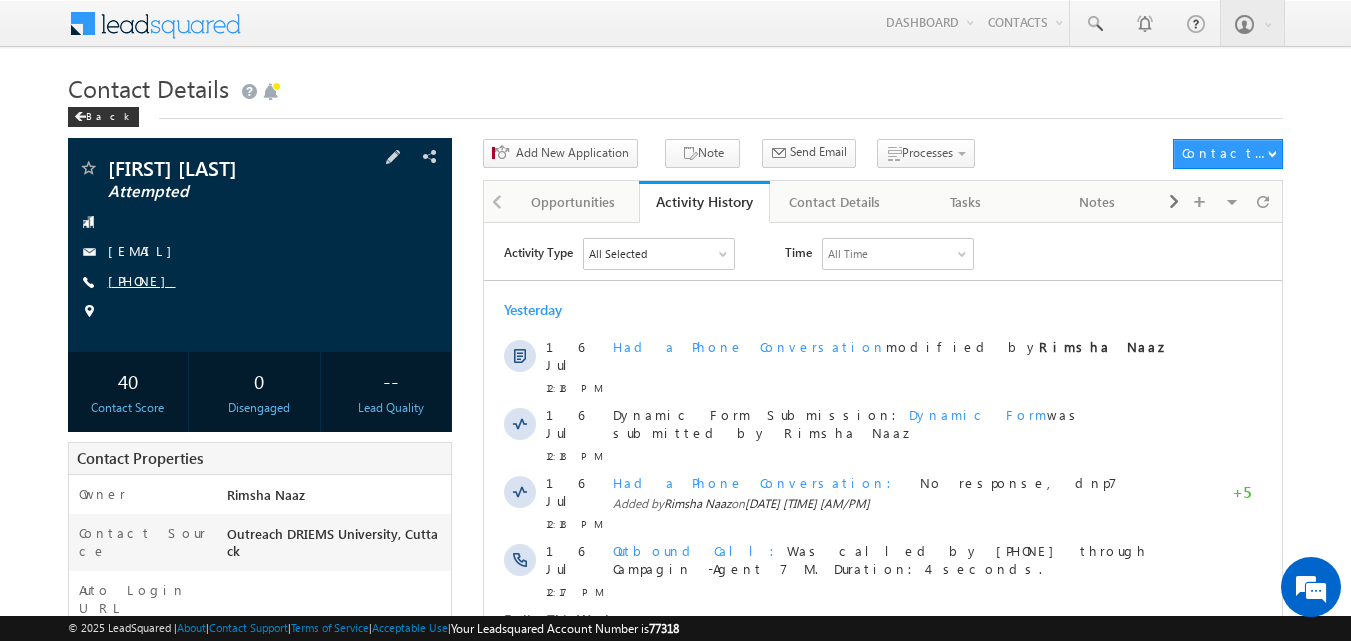 copy on "7357806987" 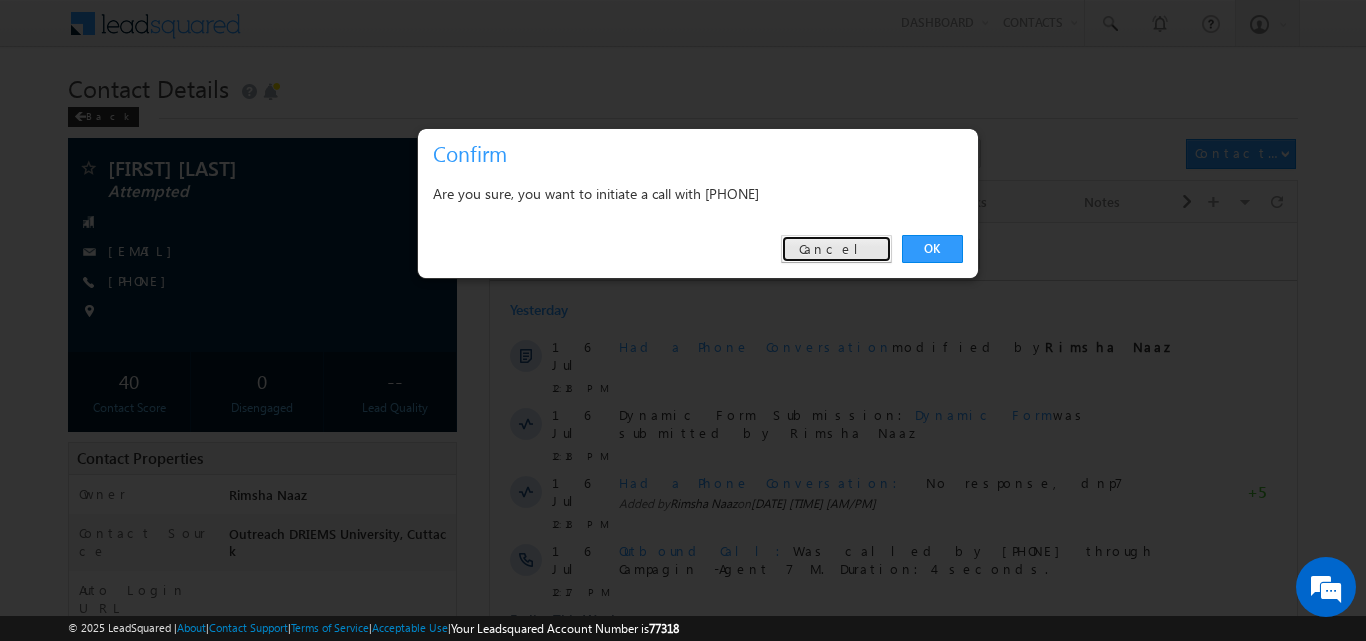 click on "Cancel" at bounding box center (836, 249) 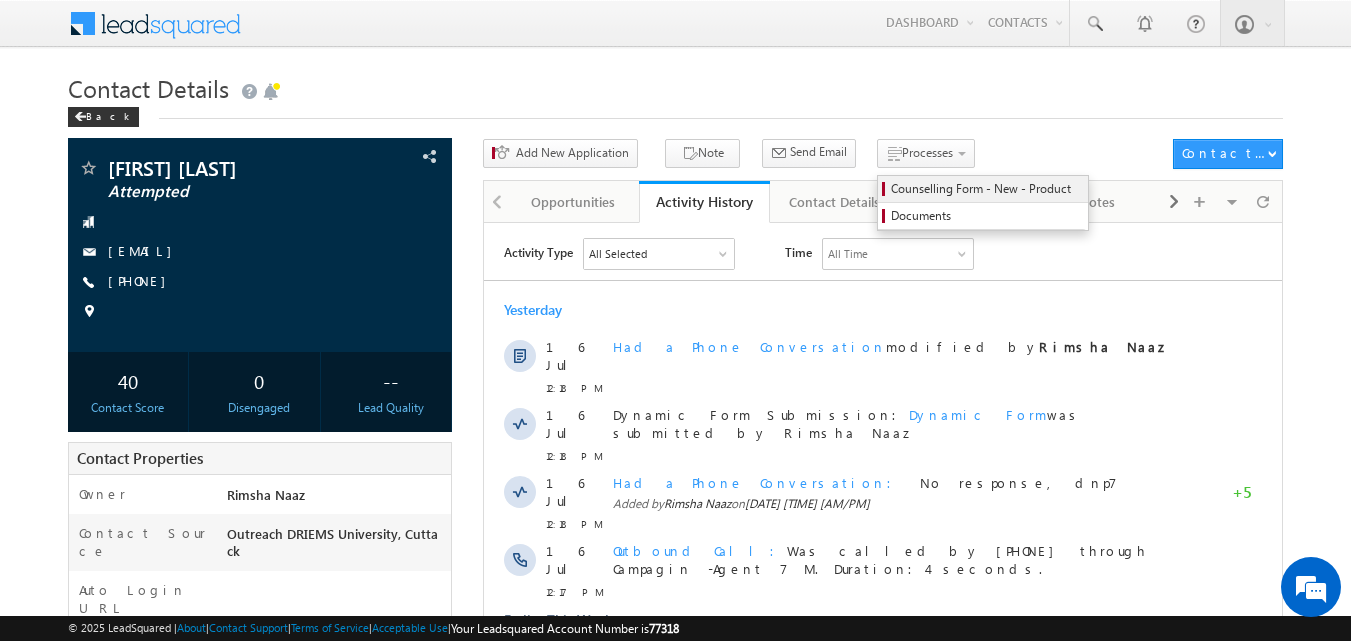 click on "Counselling Form - New - Product" at bounding box center (983, 189) 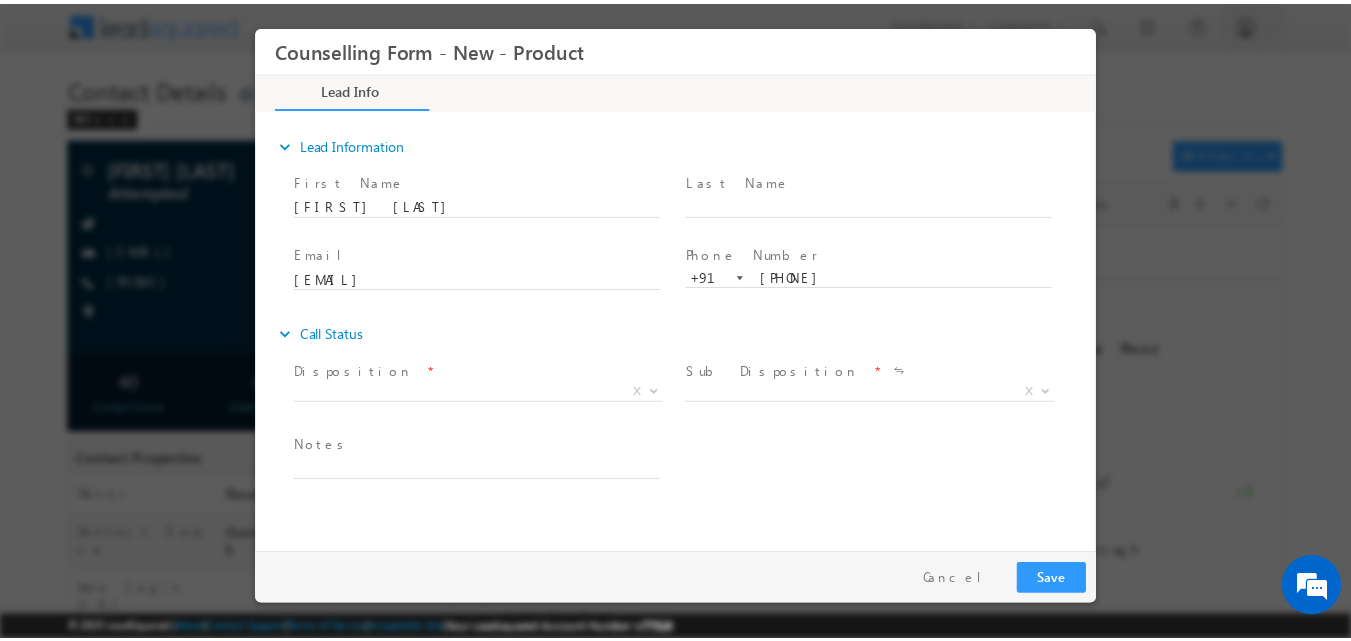 scroll, scrollTop: 0, scrollLeft: 0, axis: both 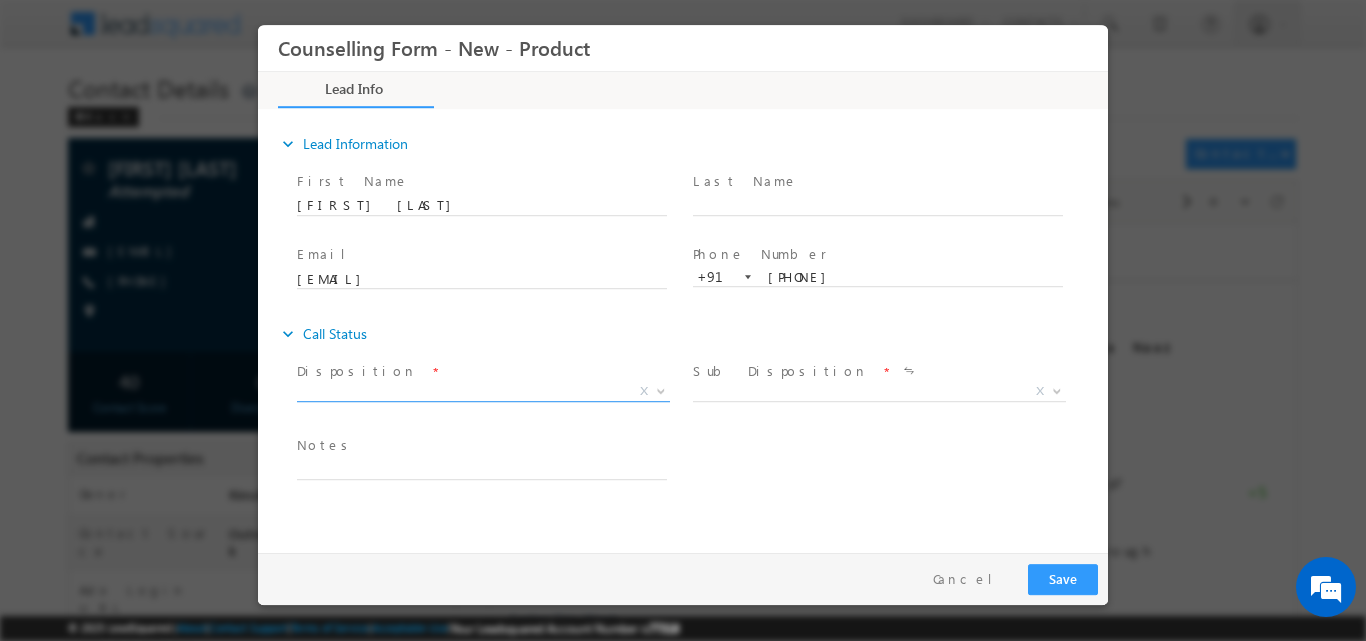 click at bounding box center [661, 389] 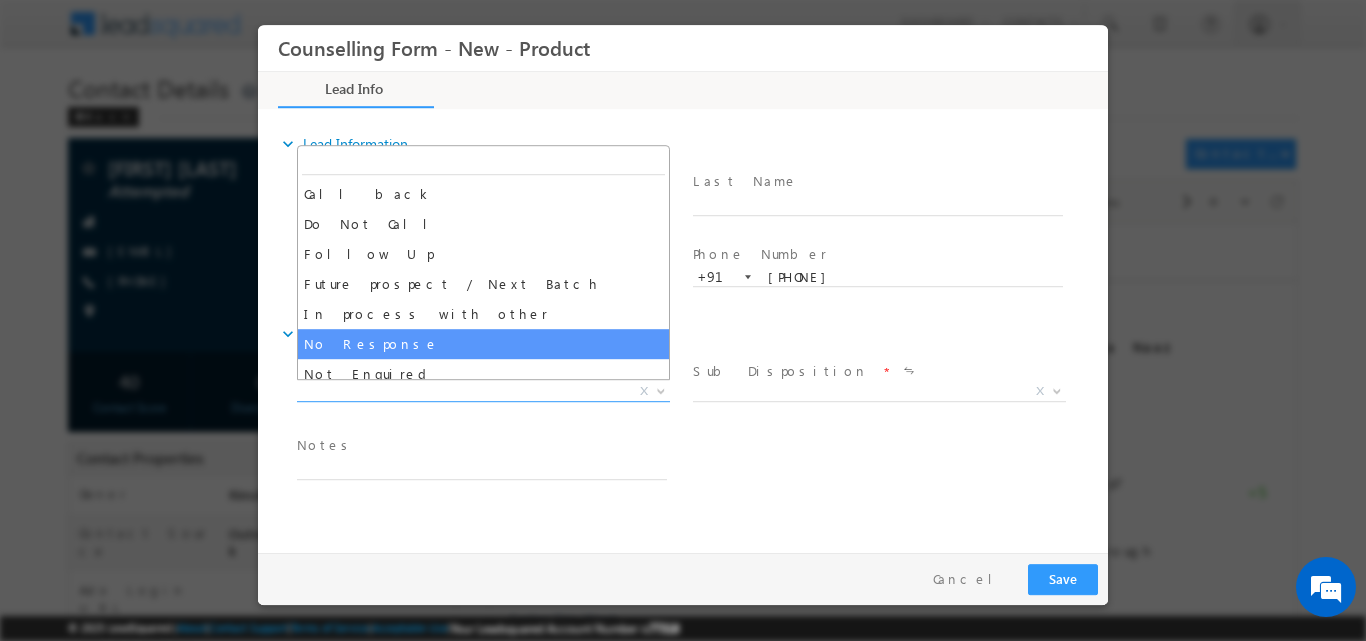 select on "No Response" 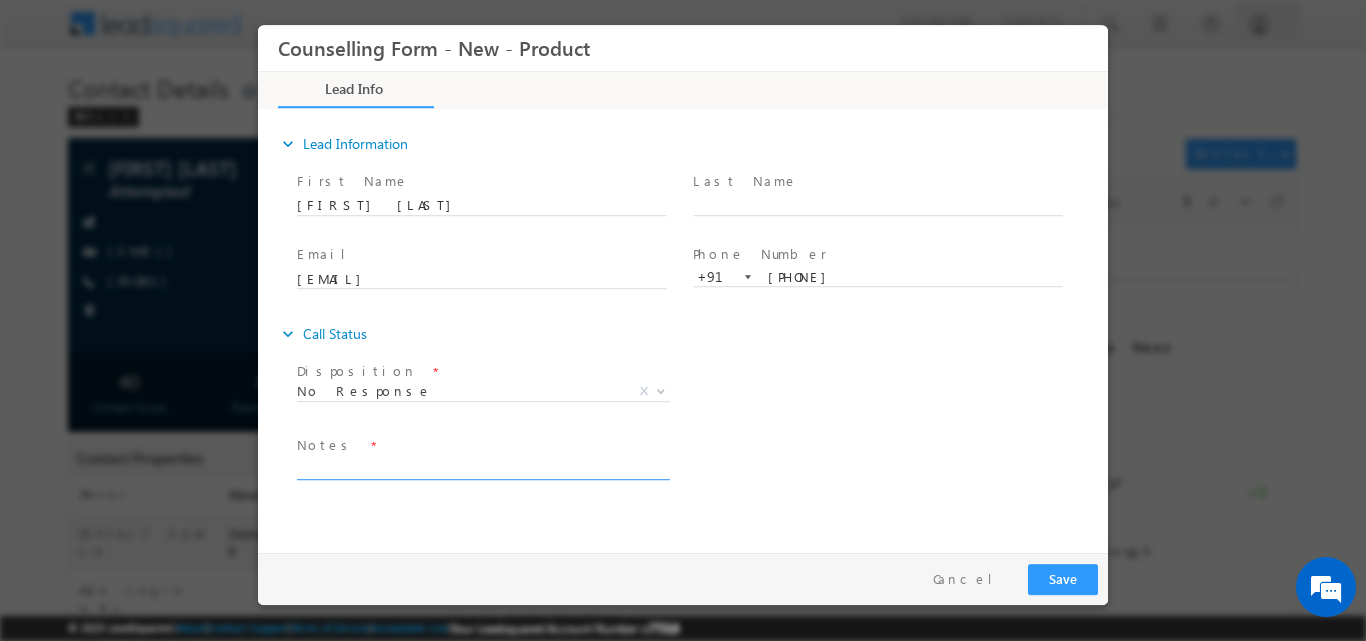 click at bounding box center [482, 467] 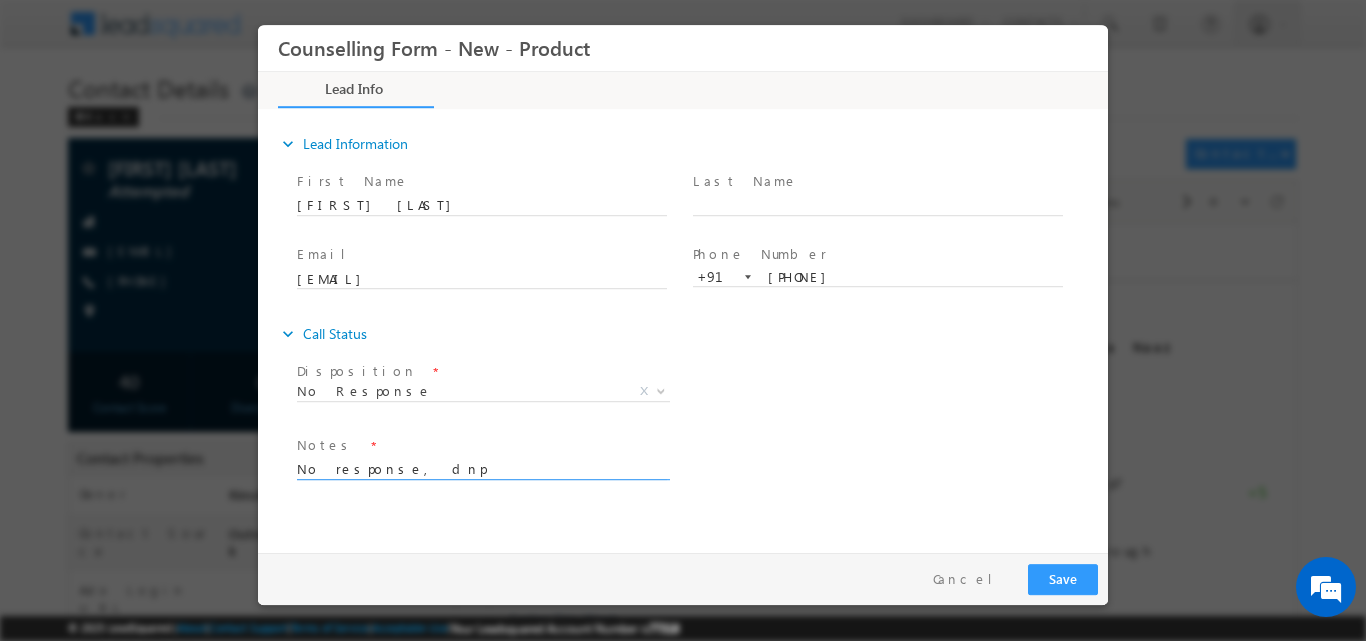 type on "No response, dnp" 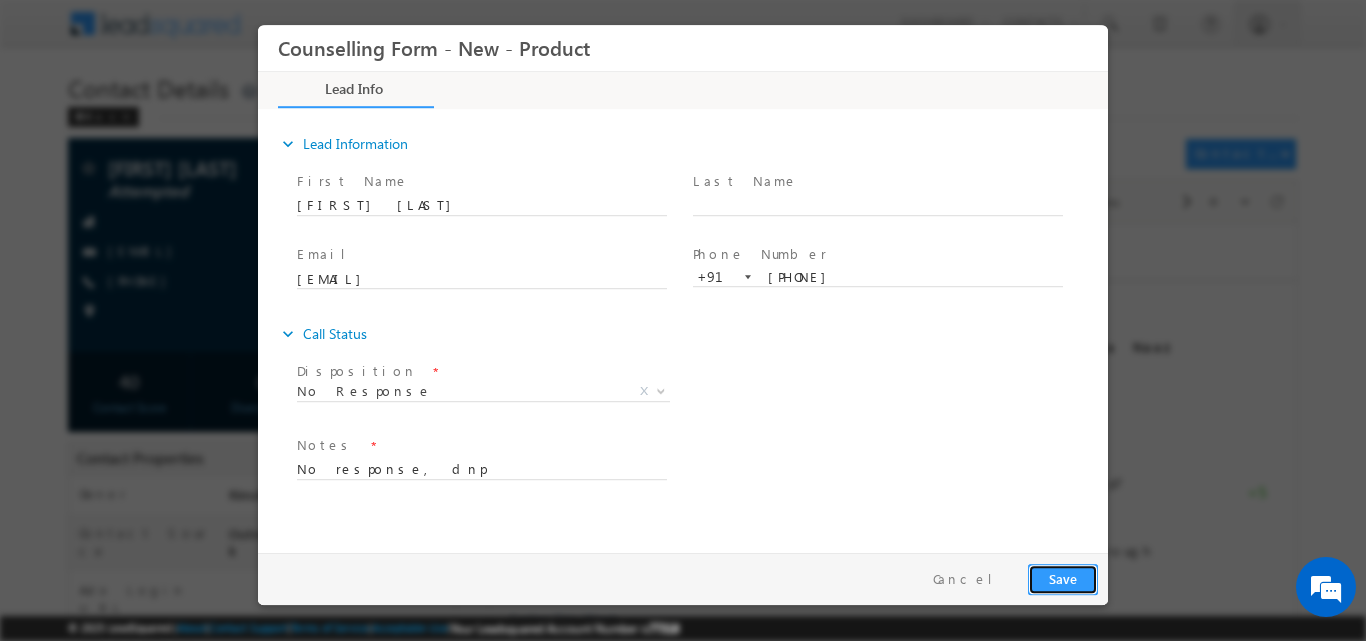 click on "Save" at bounding box center [1063, 578] 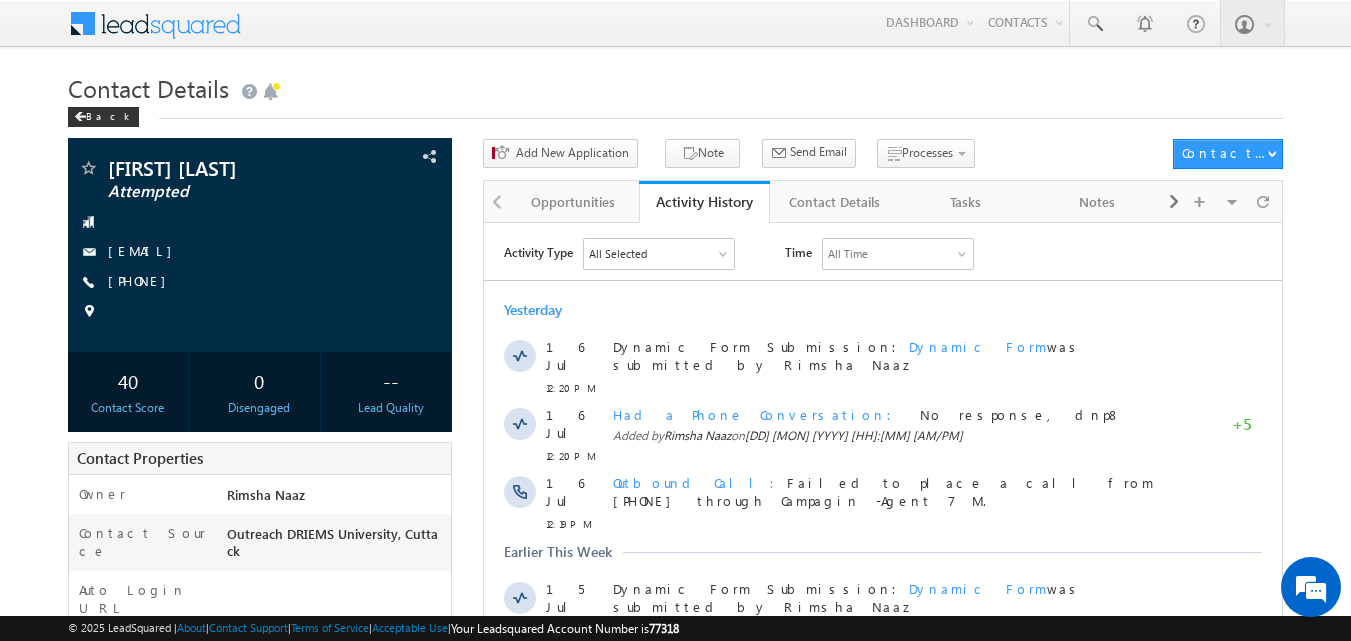 scroll, scrollTop: 0, scrollLeft: 0, axis: both 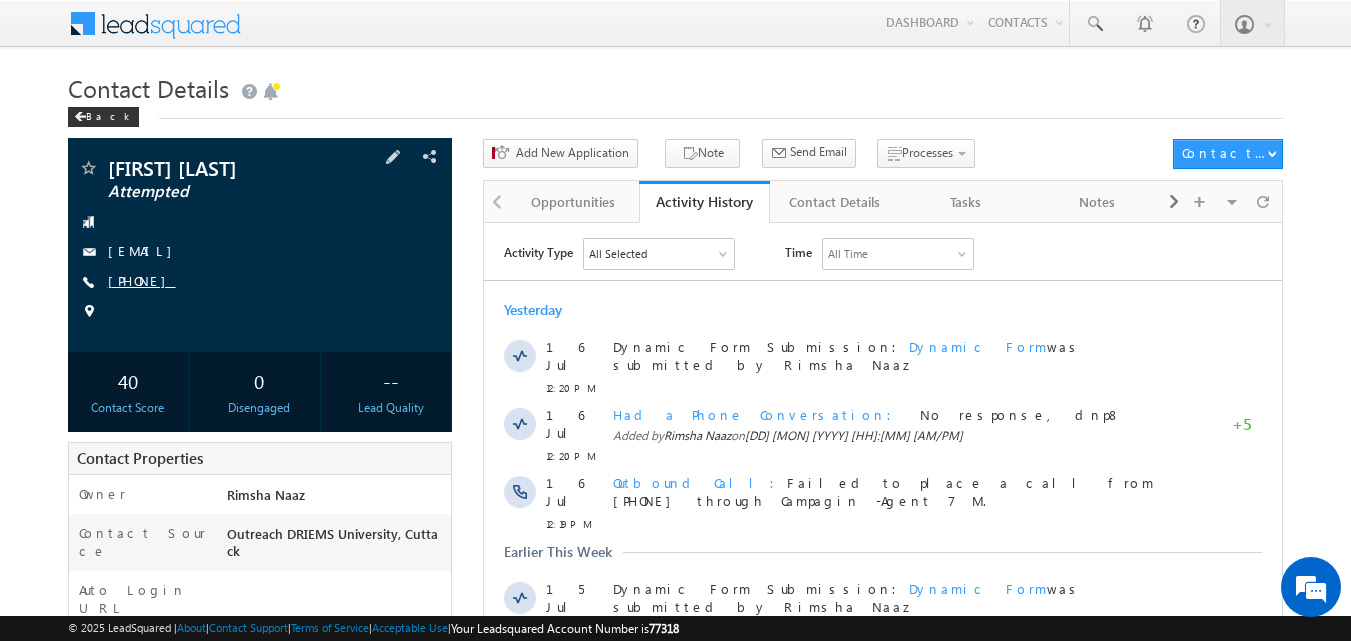 copy on "[PHONE]" 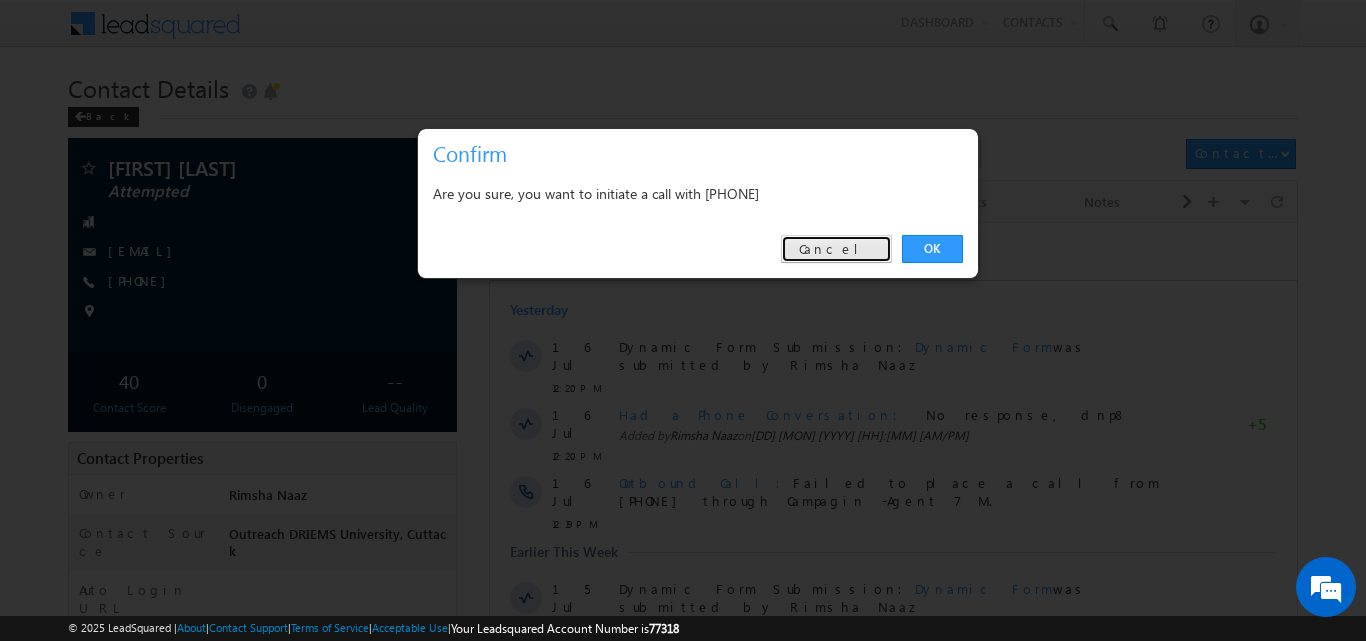 click on "Cancel" at bounding box center (836, 249) 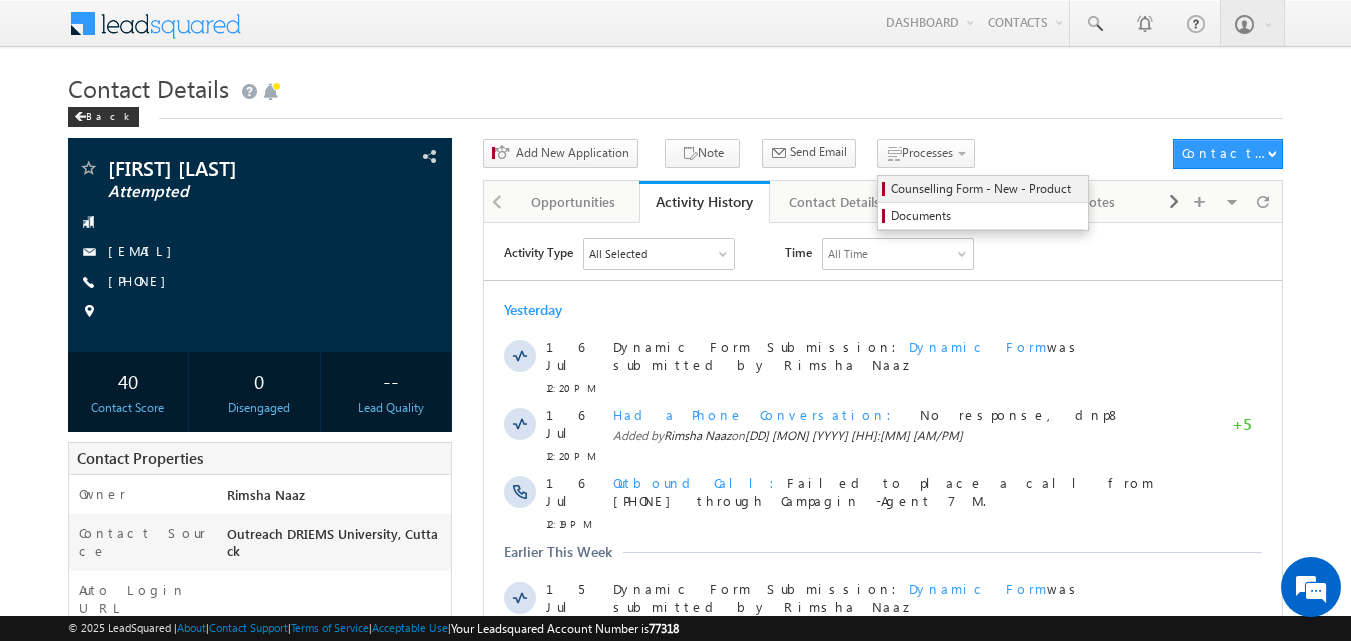 click on "Counselling Form - New - Product" at bounding box center [986, 189] 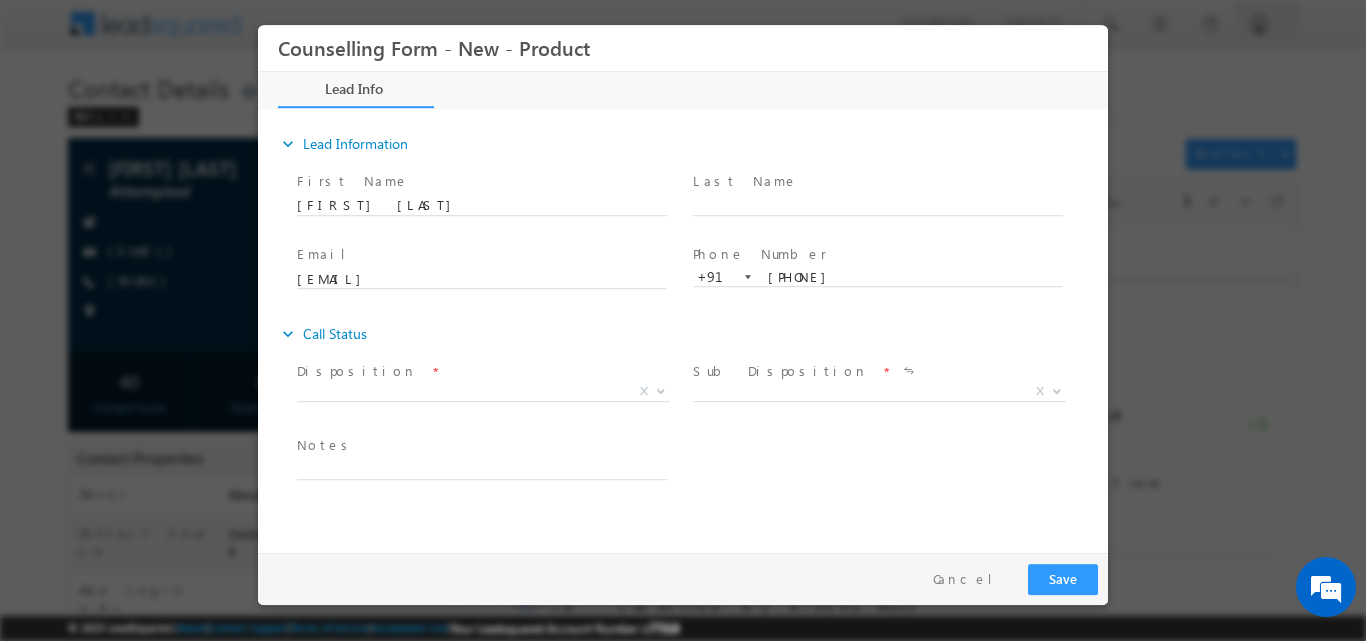 scroll, scrollTop: 0, scrollLeft: 0, axis: both 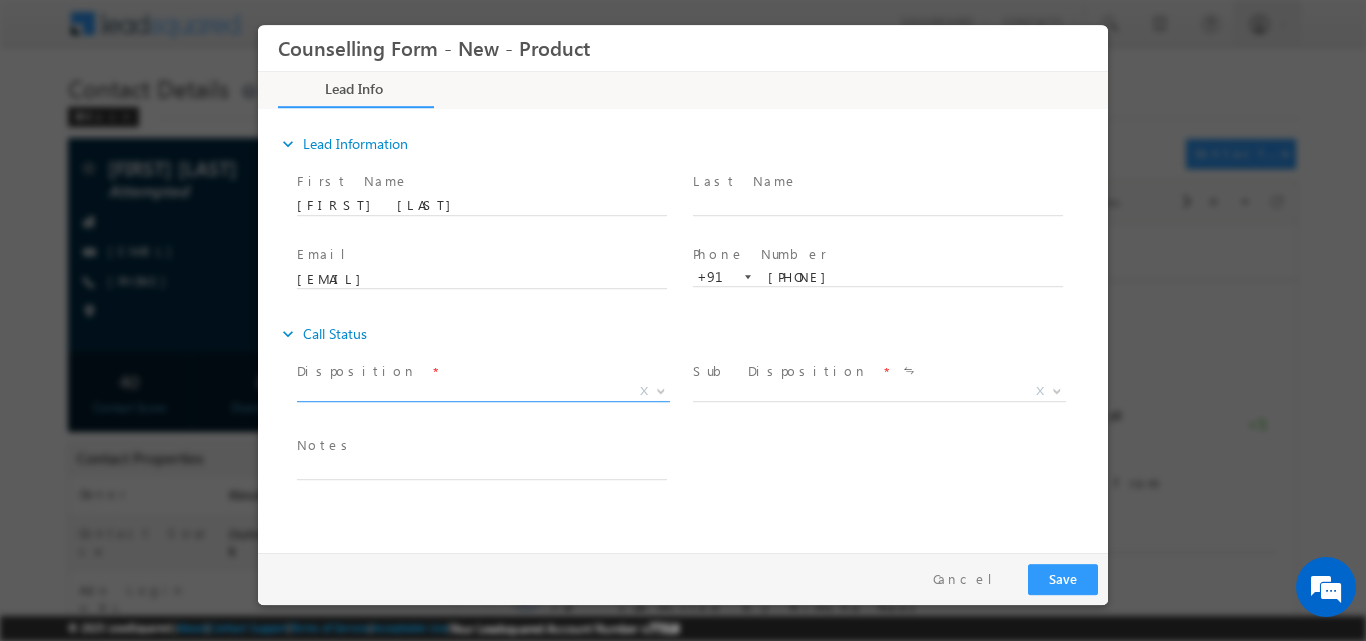 click at bounding box center (661, 389) 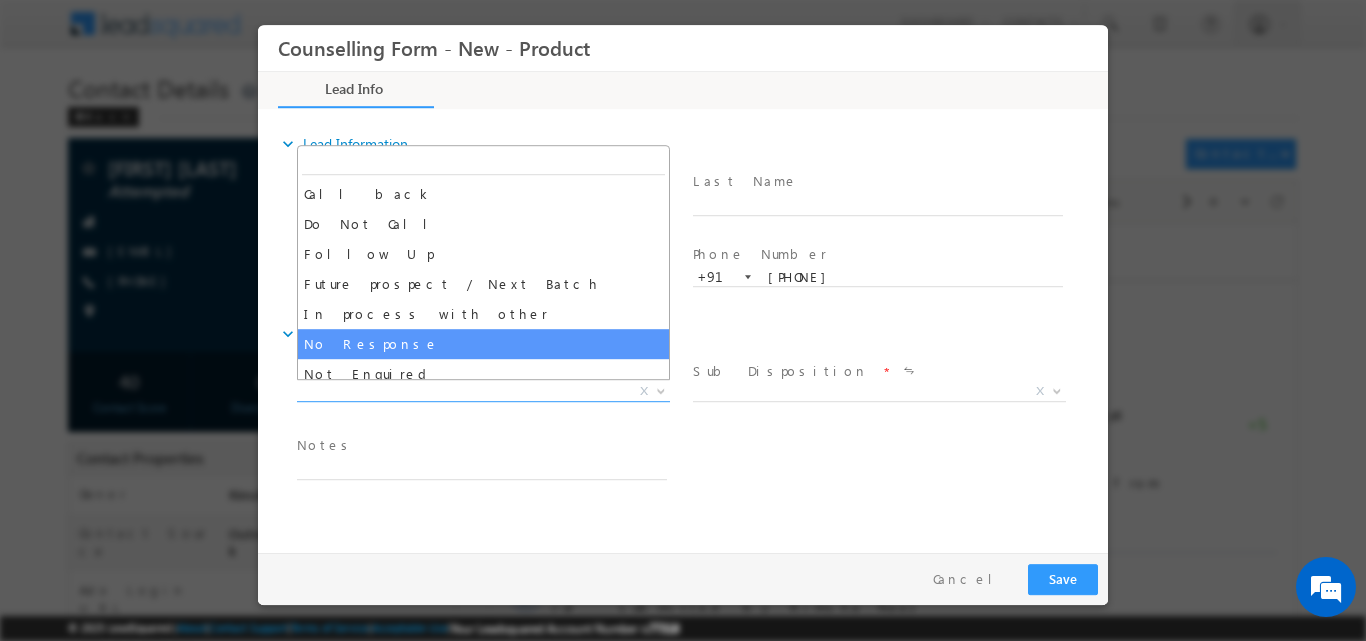 select on "No Response" 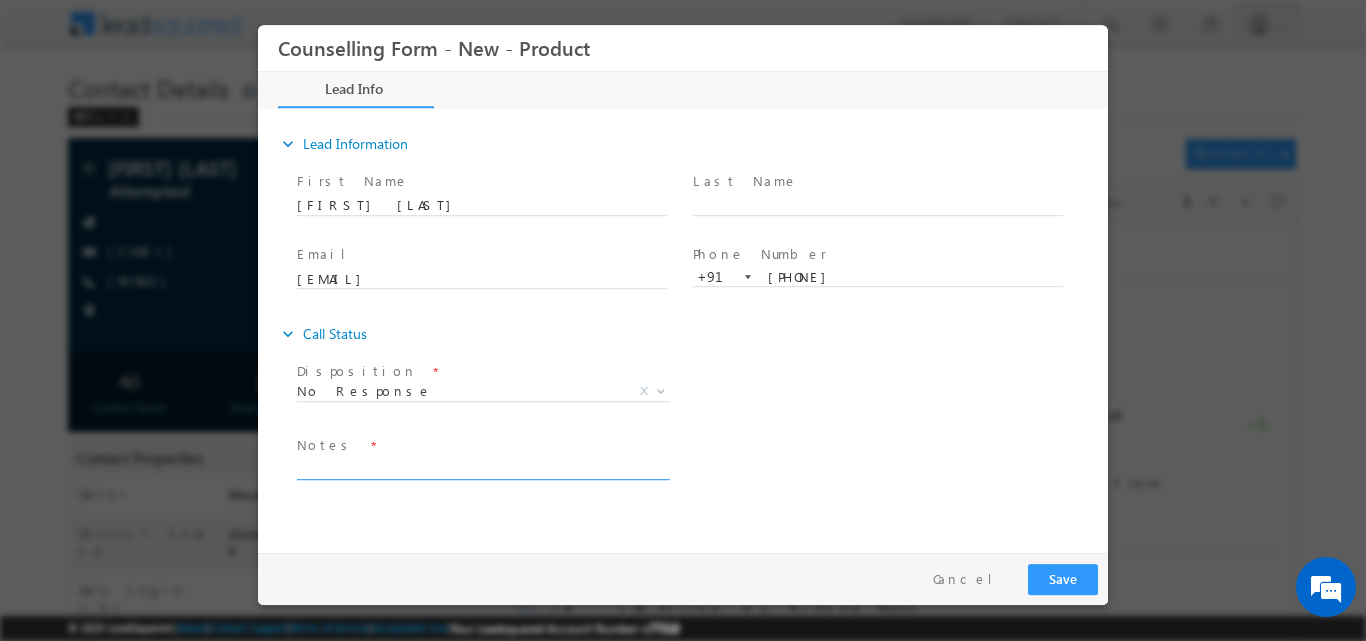 click at bounding box center [482, 467] 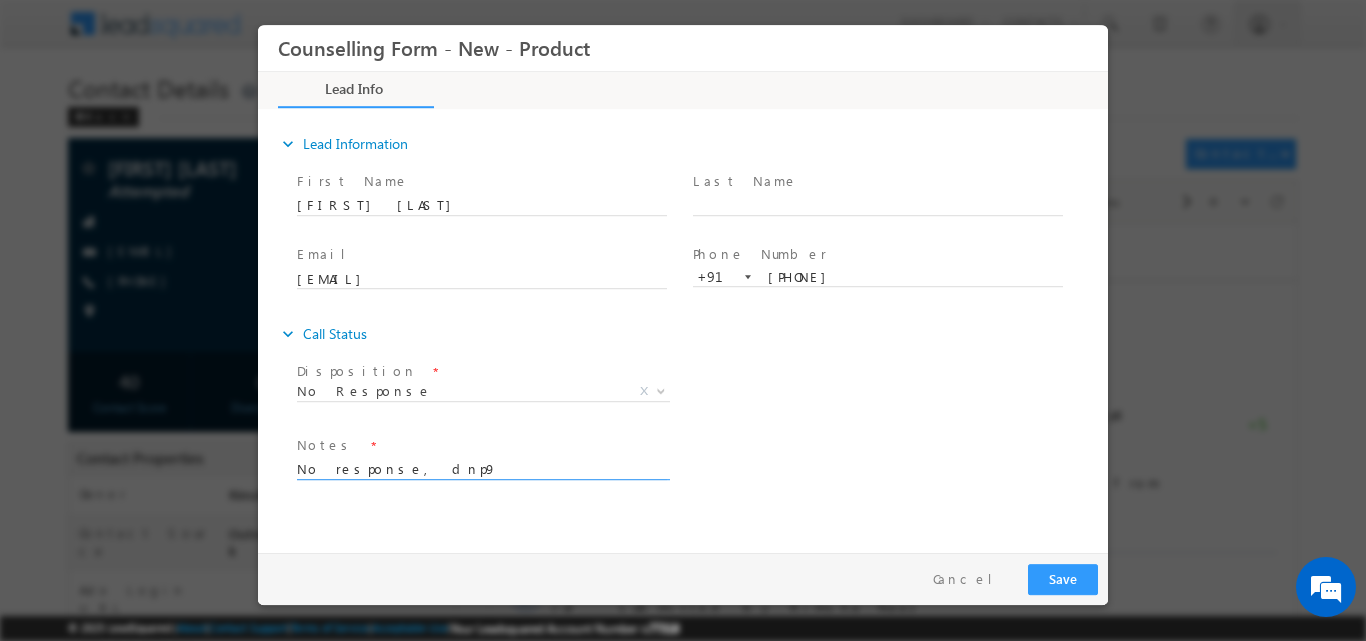 type on "No response, dnp9" 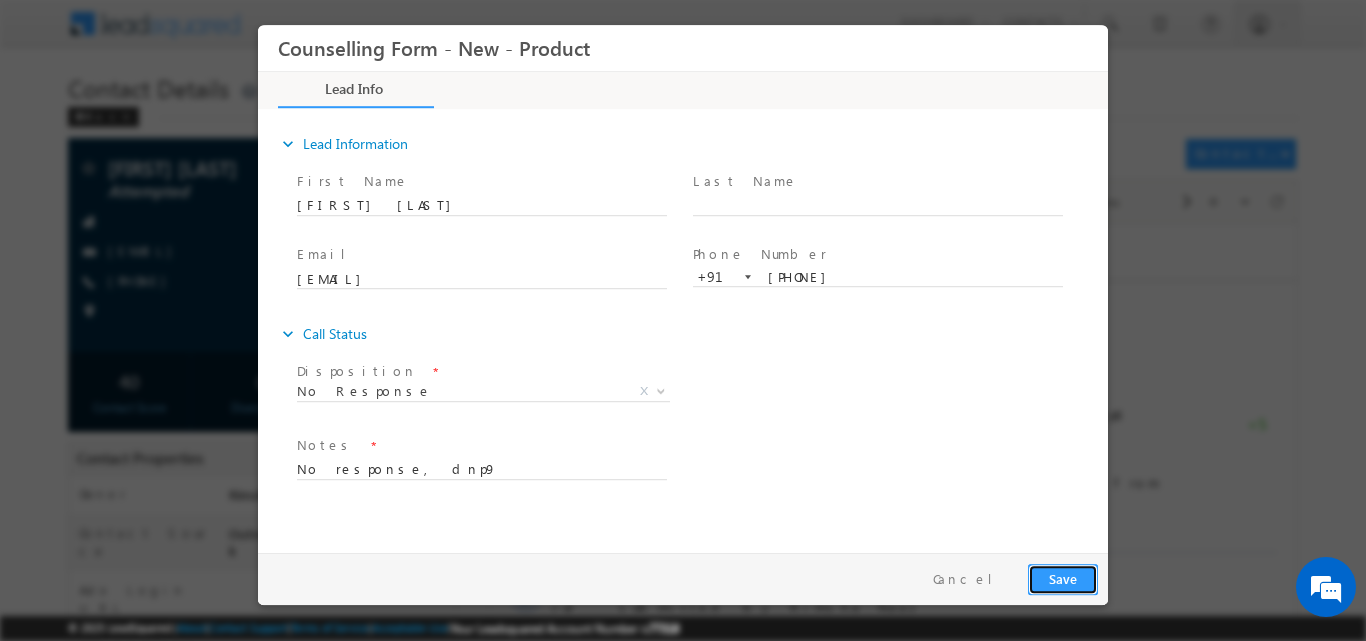 click on "Save" at bounding box center (1063, 578) 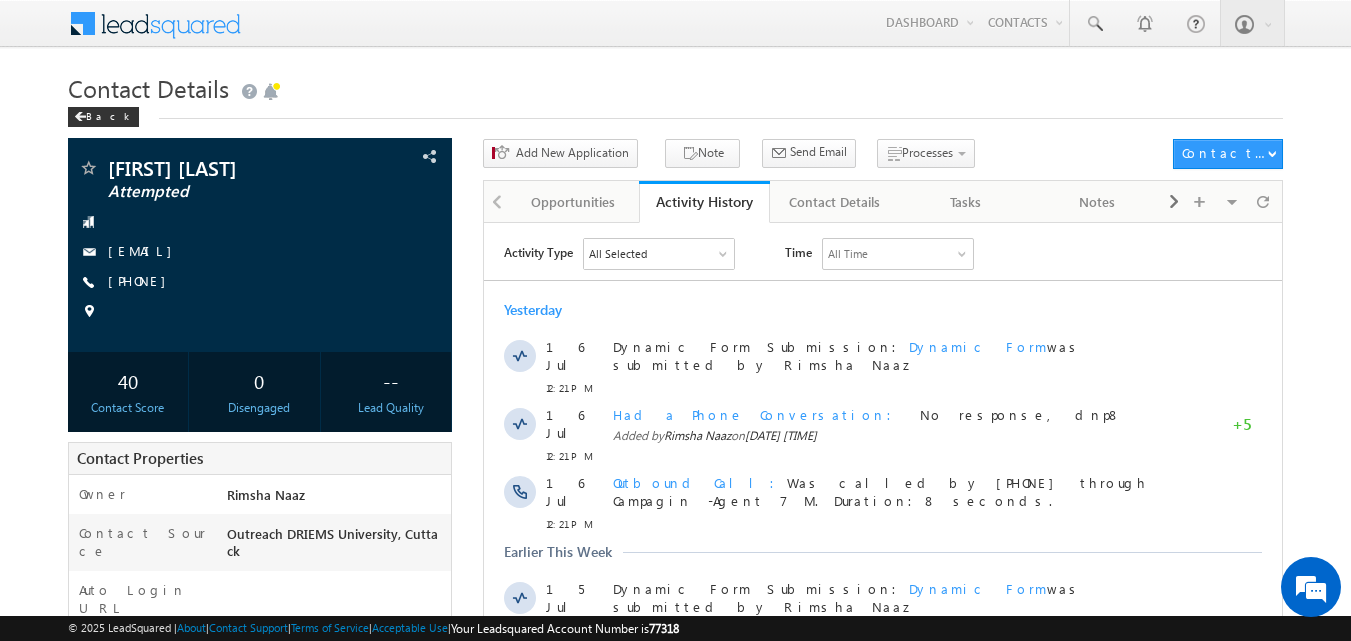 scroll, scrollTop: 0, scrollLeft: 0, axis: both 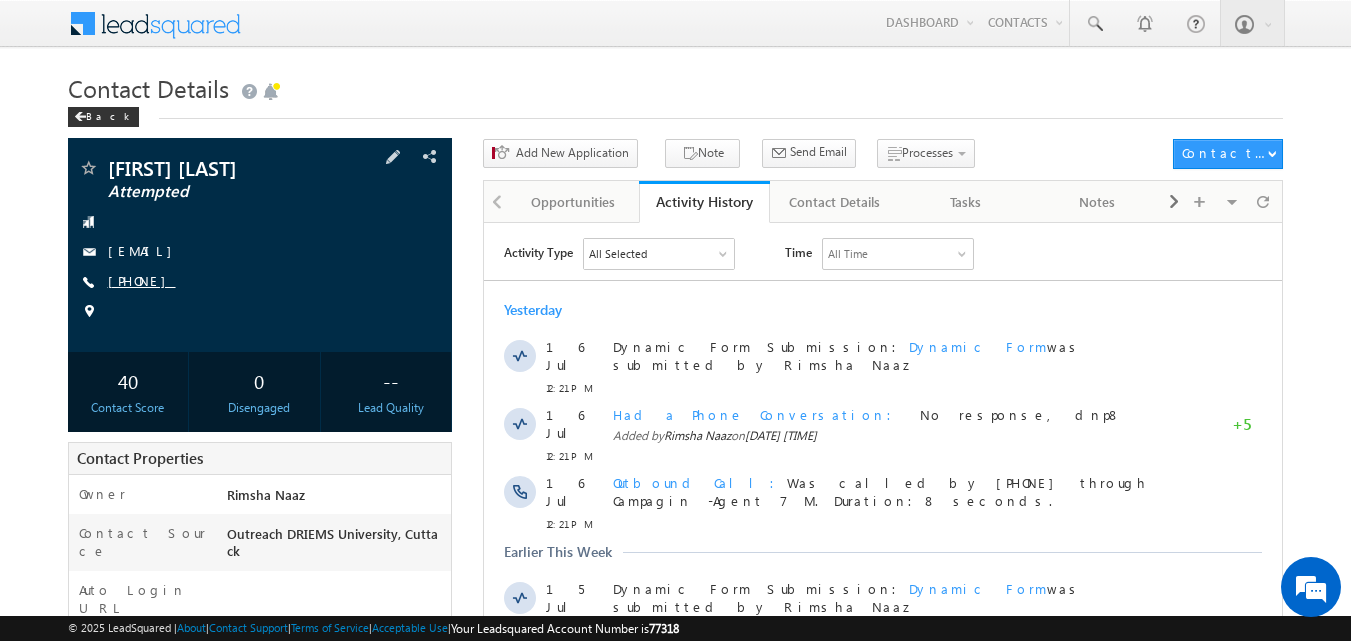 copy on "[PHONE]" 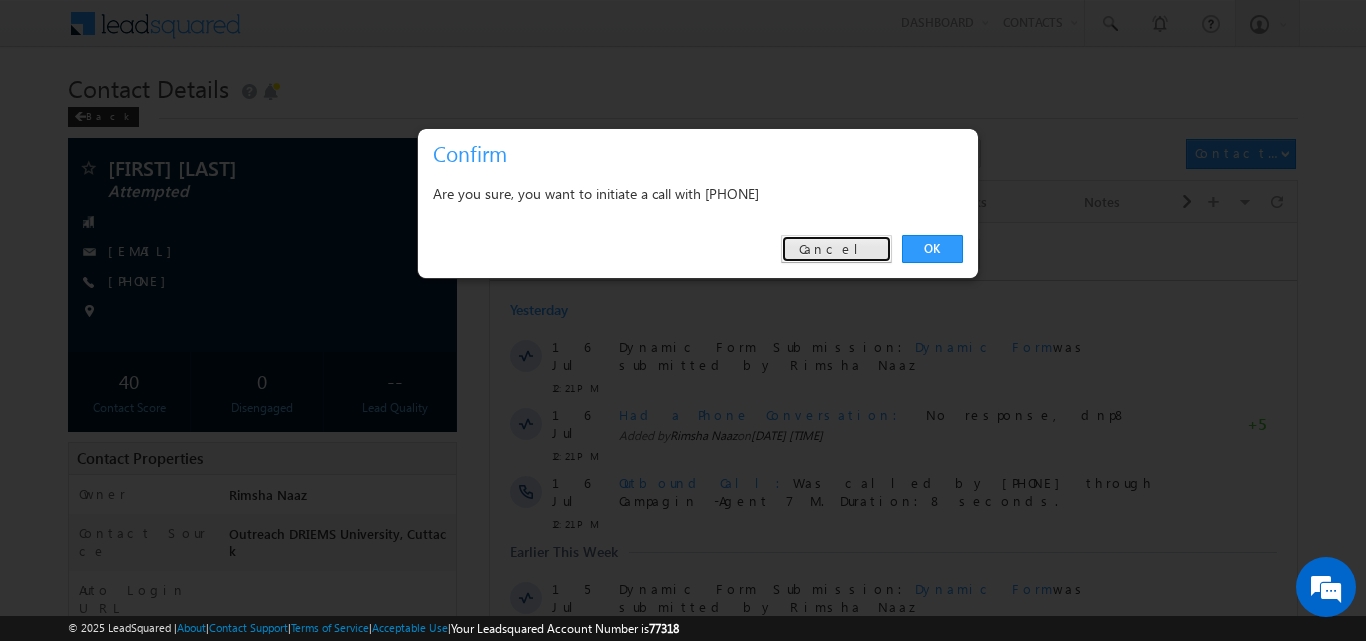 drag, startPoint x: 842, startPoint y: 258, endPoint x: 370, endPoint y: 24, distance: 526.8207 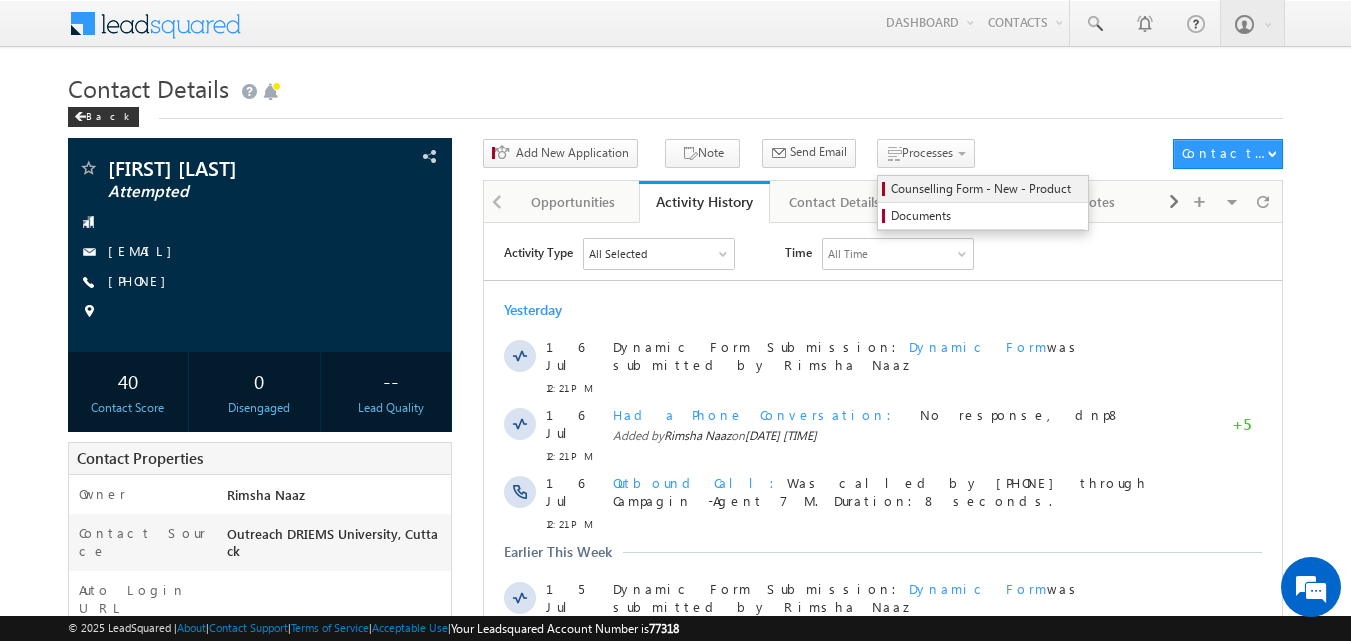 click on "Counselling Form - New - Product" at bounding box center (986, 189) 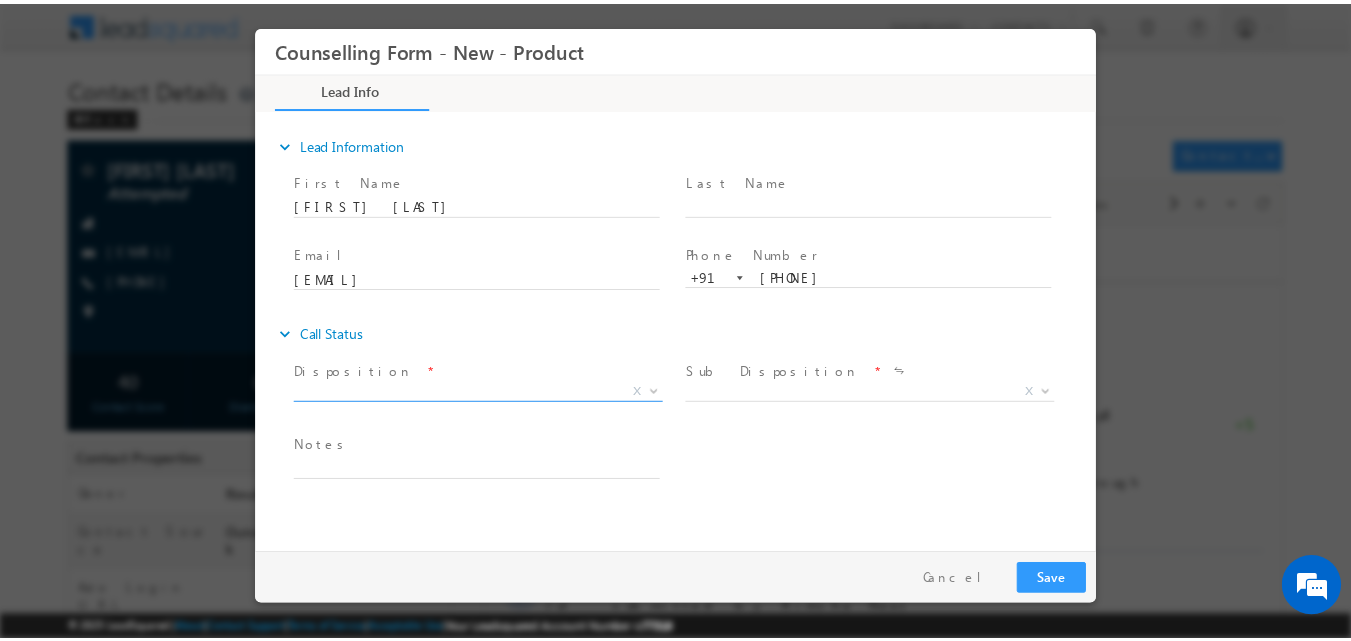 scroll, scrollTop: 0, scrollLeft: 0, axis: both 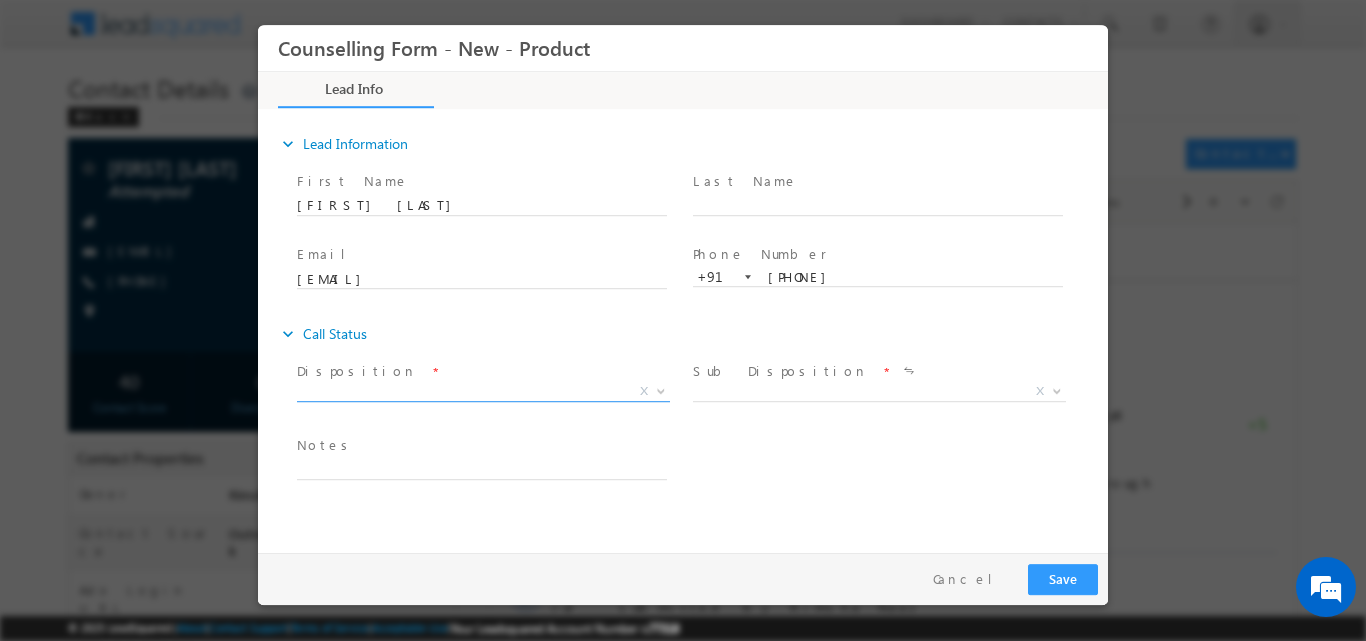click at bounding box center [659, 390] 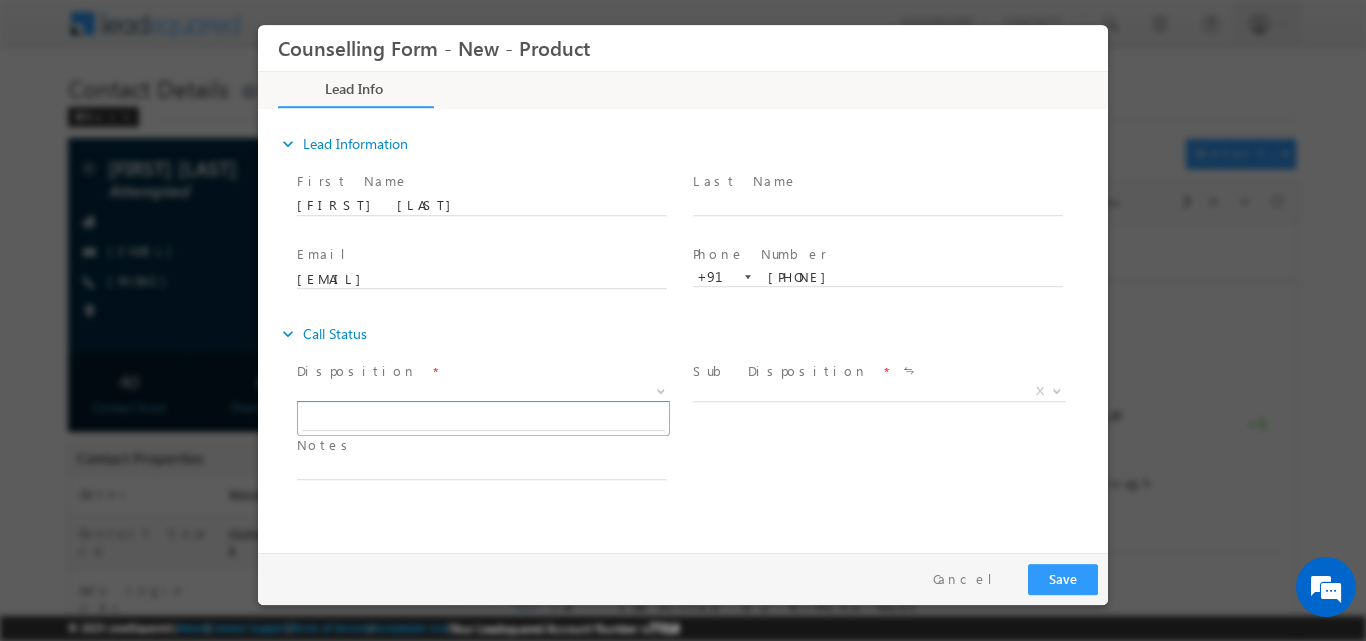 click at bounding box center [659, 390] 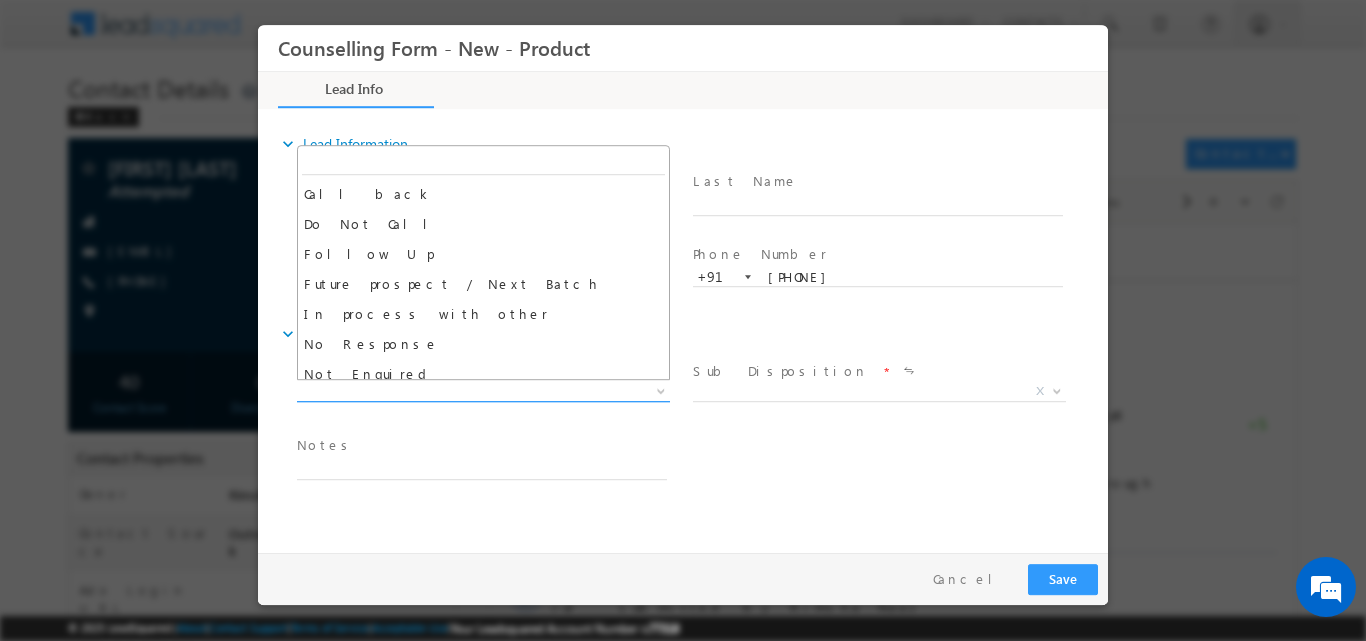 click at bounding box center [661, 389] 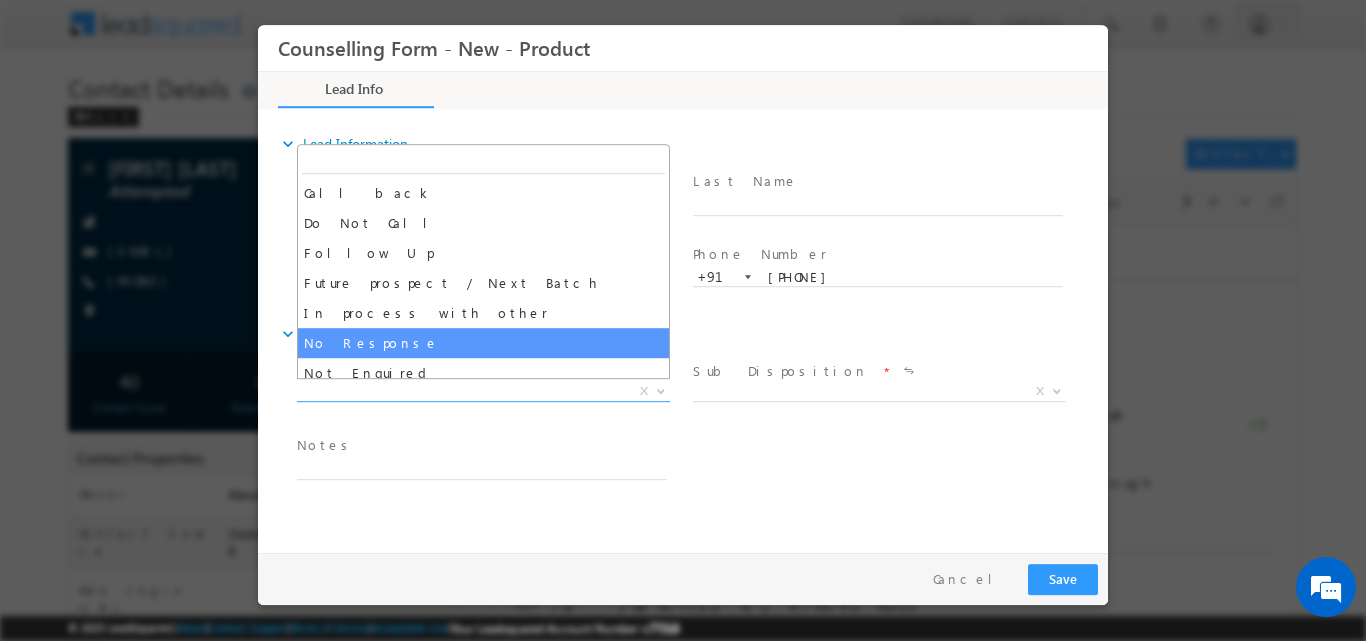 select on "No Response" 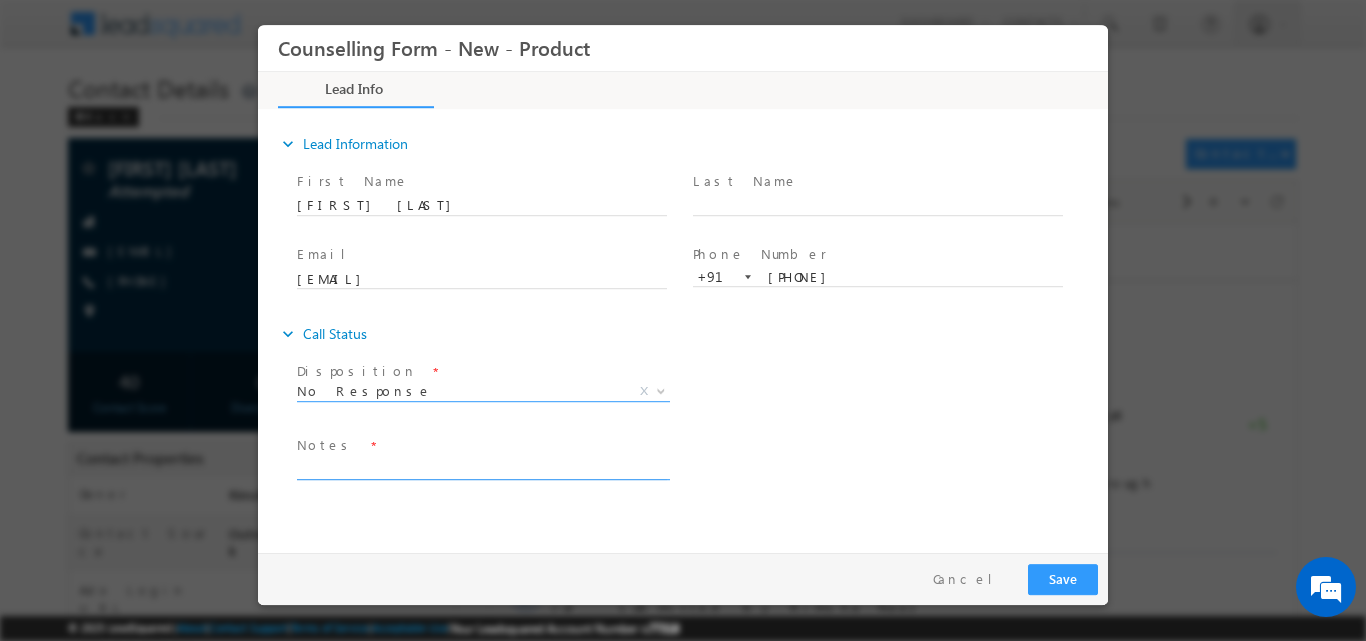 click at bounding box center [482, 467] 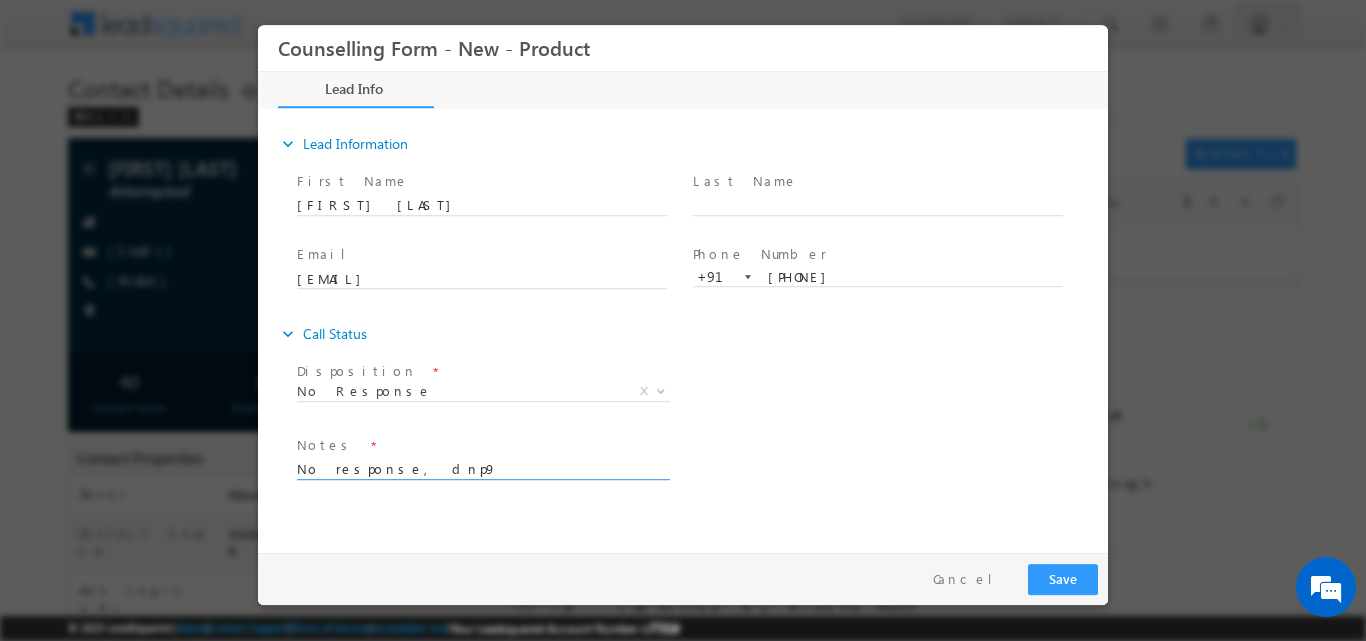 type on "No response, dnp9" 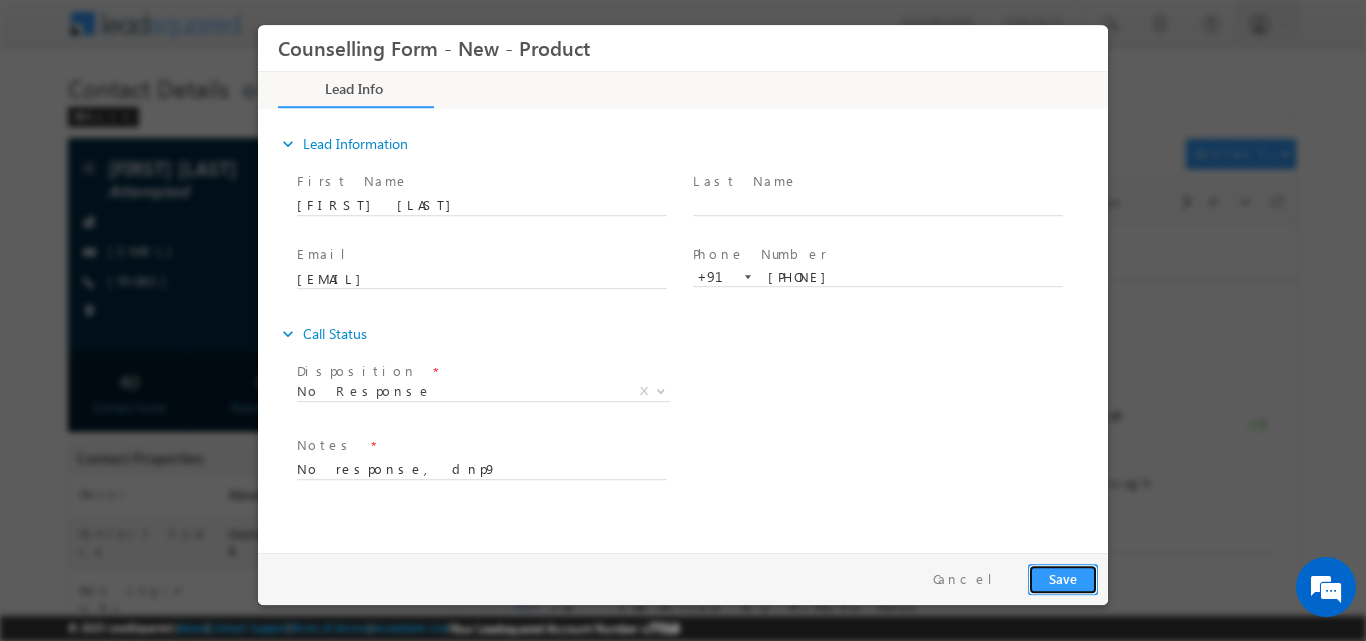 click on "Save" at bounding box center [1063, 578] 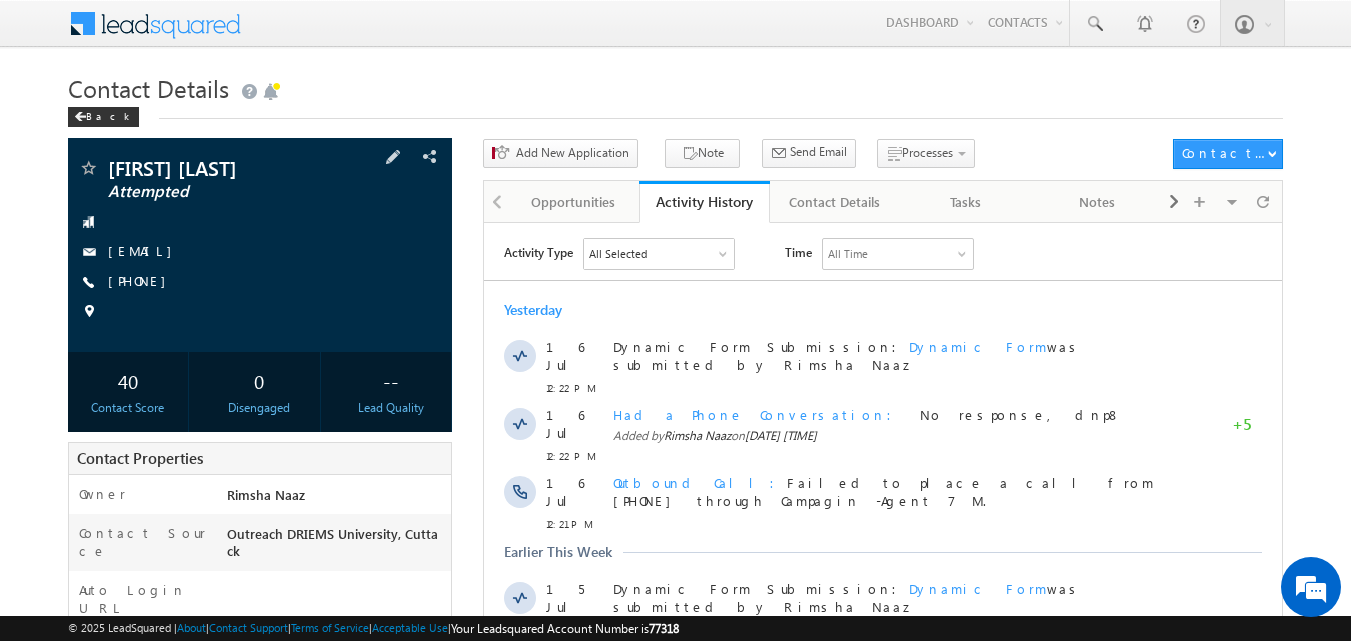 scroll, scrollTop: 0, scrollLeft: 0, axis: both 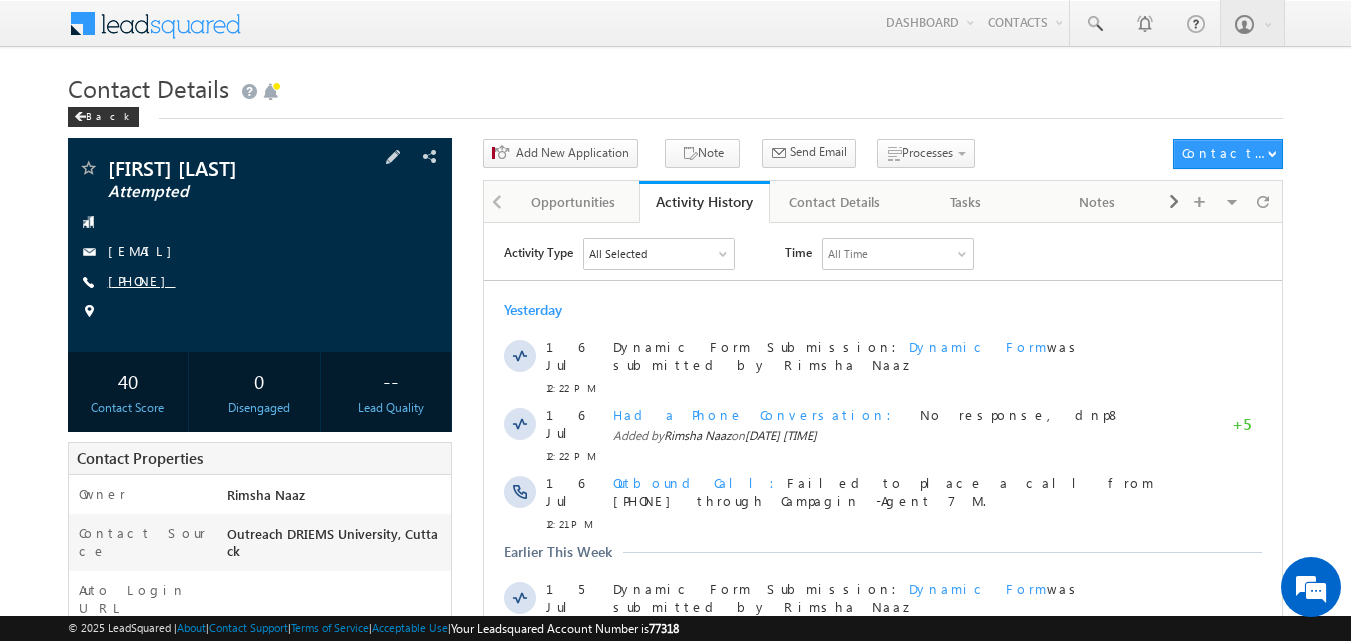 drag, startPoint x: 145, startPoint y: 282, endPoint x: 205, endPoint y: 282, distance: 60 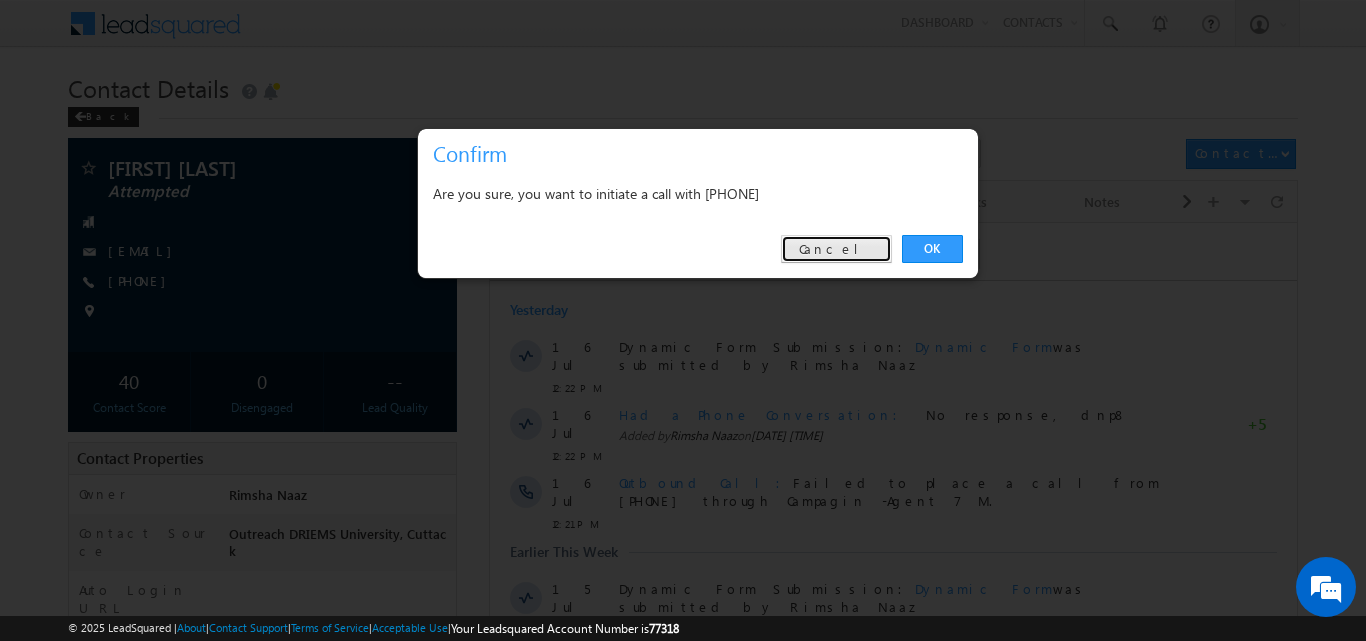 drag, startPoint x: 851, startPoint y: 252, endPoint x: 366, endPoint y: 16, distance: 539.3709 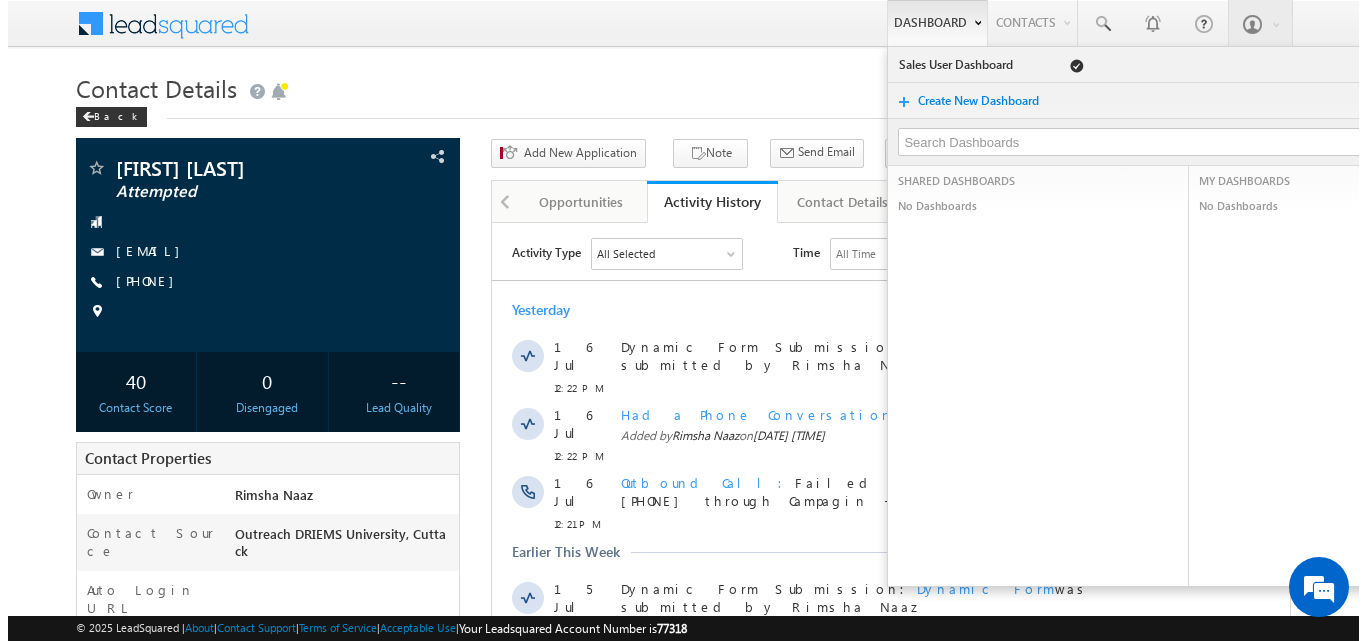 scroll, scrollTop: 0, scrollLeft: 0, axis: both 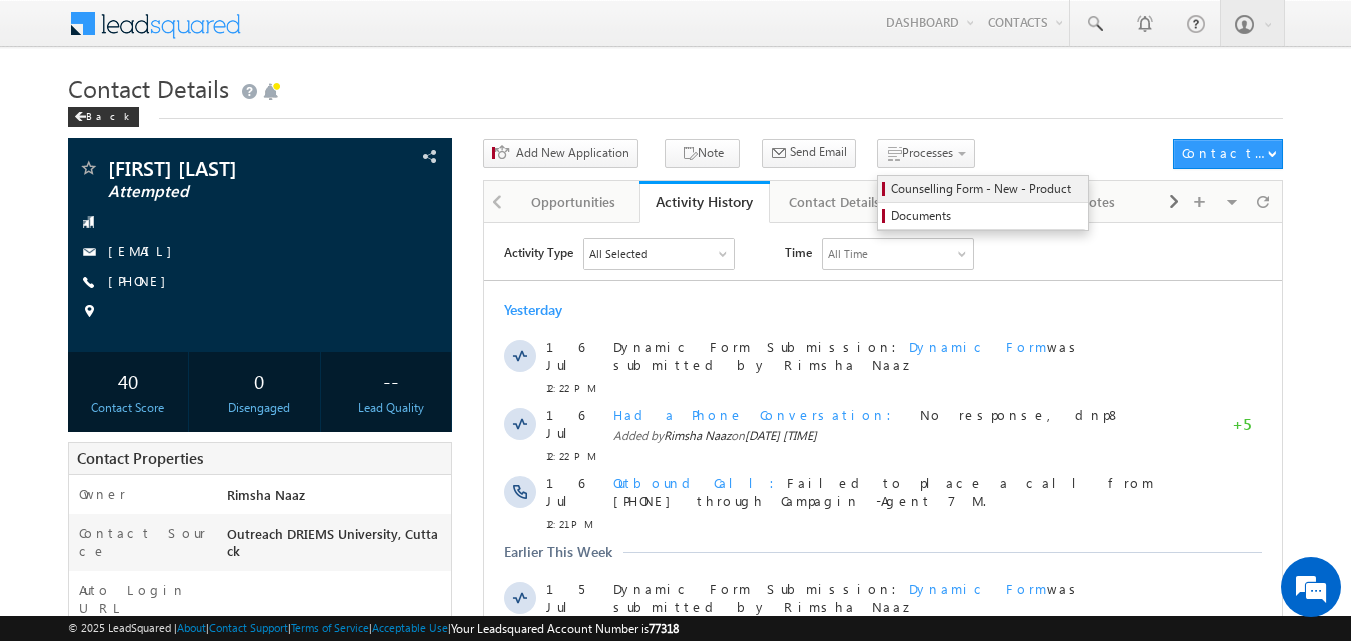 click on "Counselling Form - New - Product" at bounding box center [986, 189] 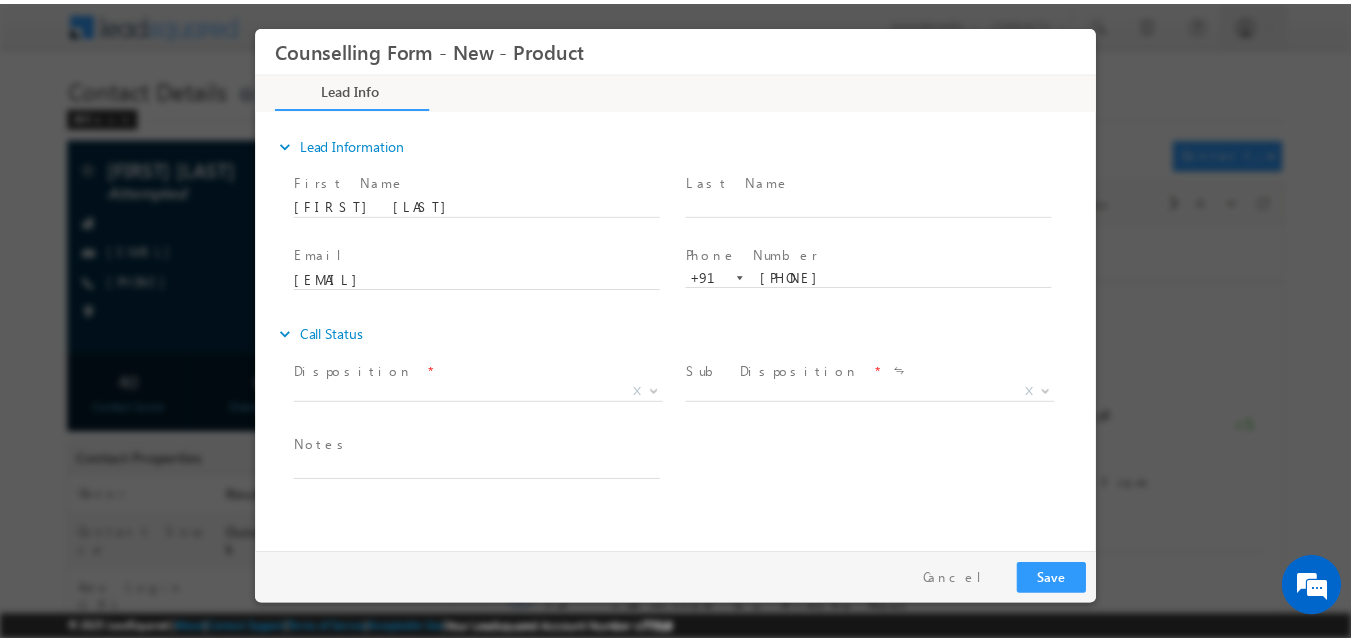 scroll, scrollTop: 0, scrollLeft: 0, axis: both 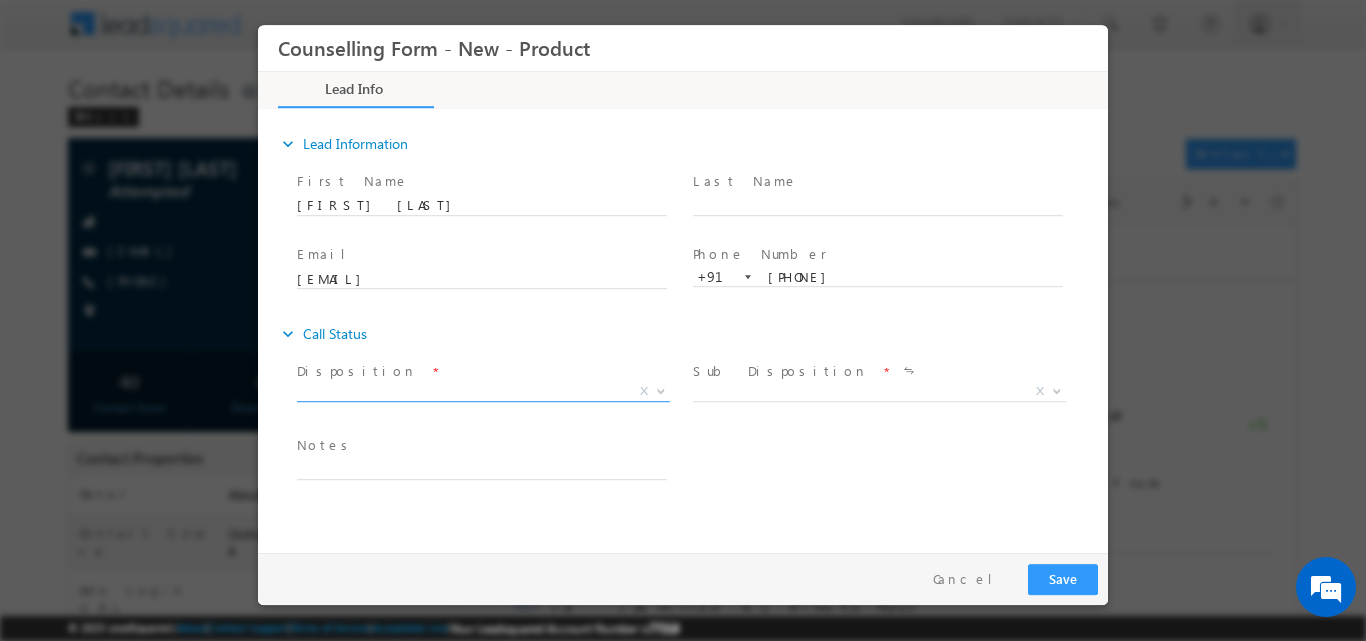 click at bounding box center (659, 390) 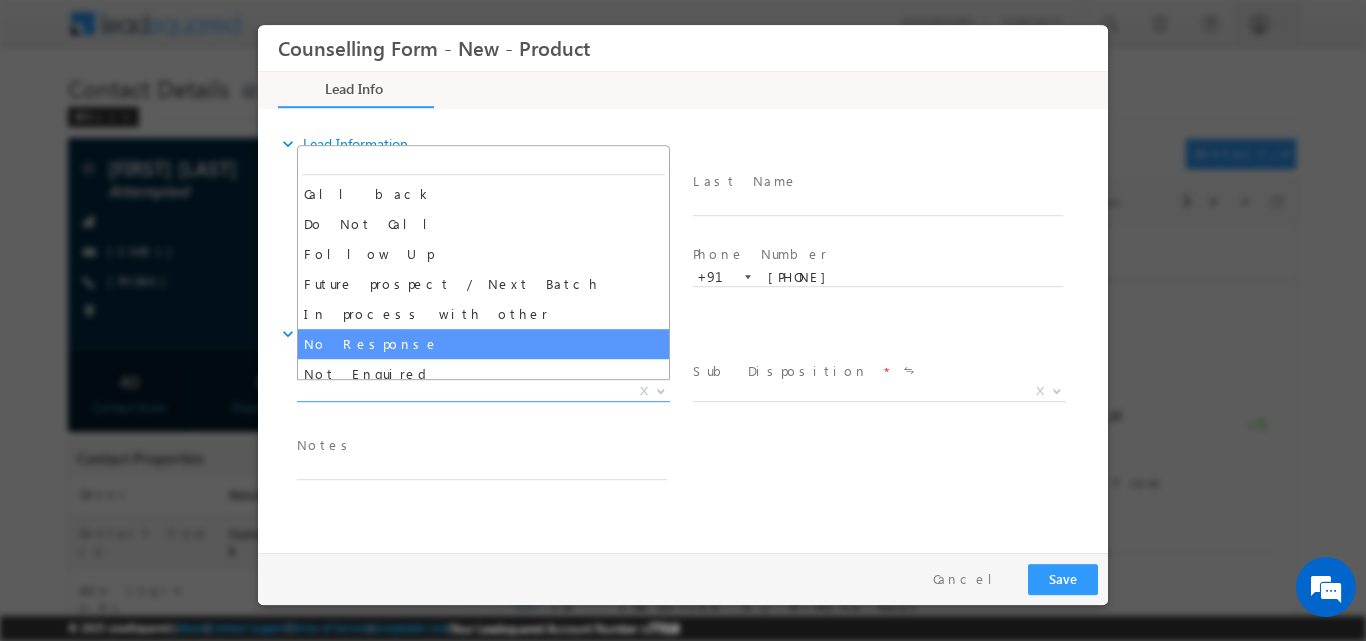 select on "No Response" 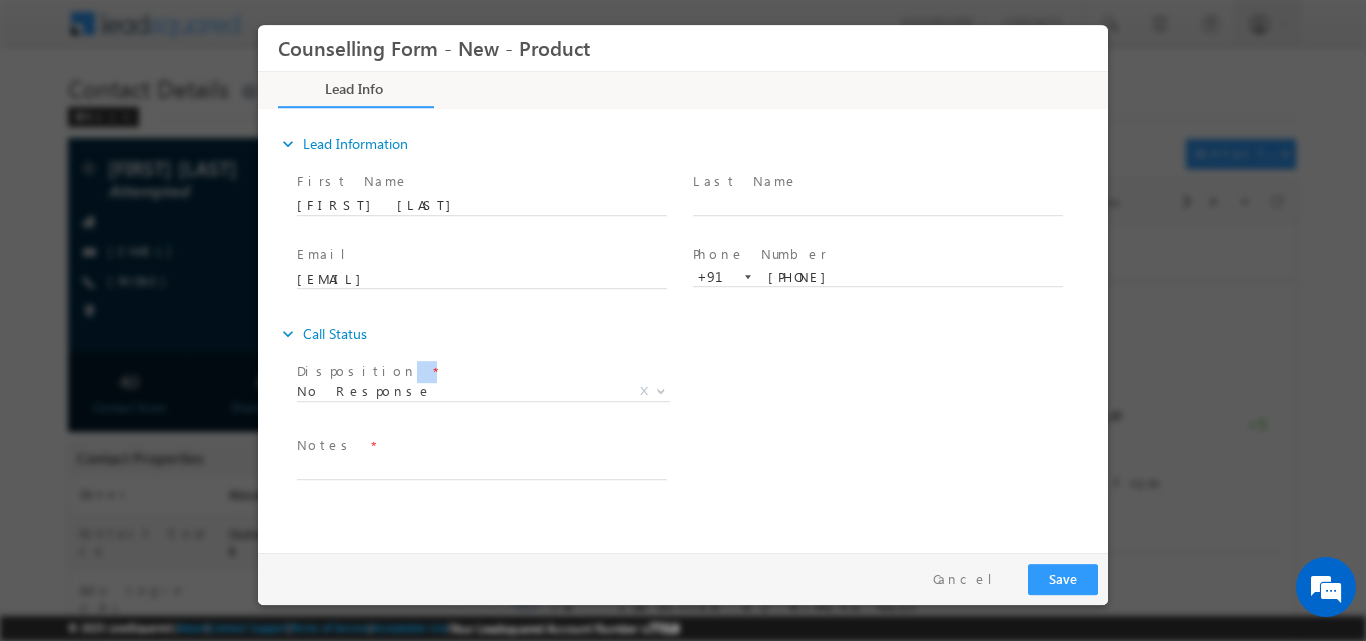 drag, startPoint x: 620, startPoint y: 371, endPoint x: 560, endPoint y: 420, distance: 77.46612 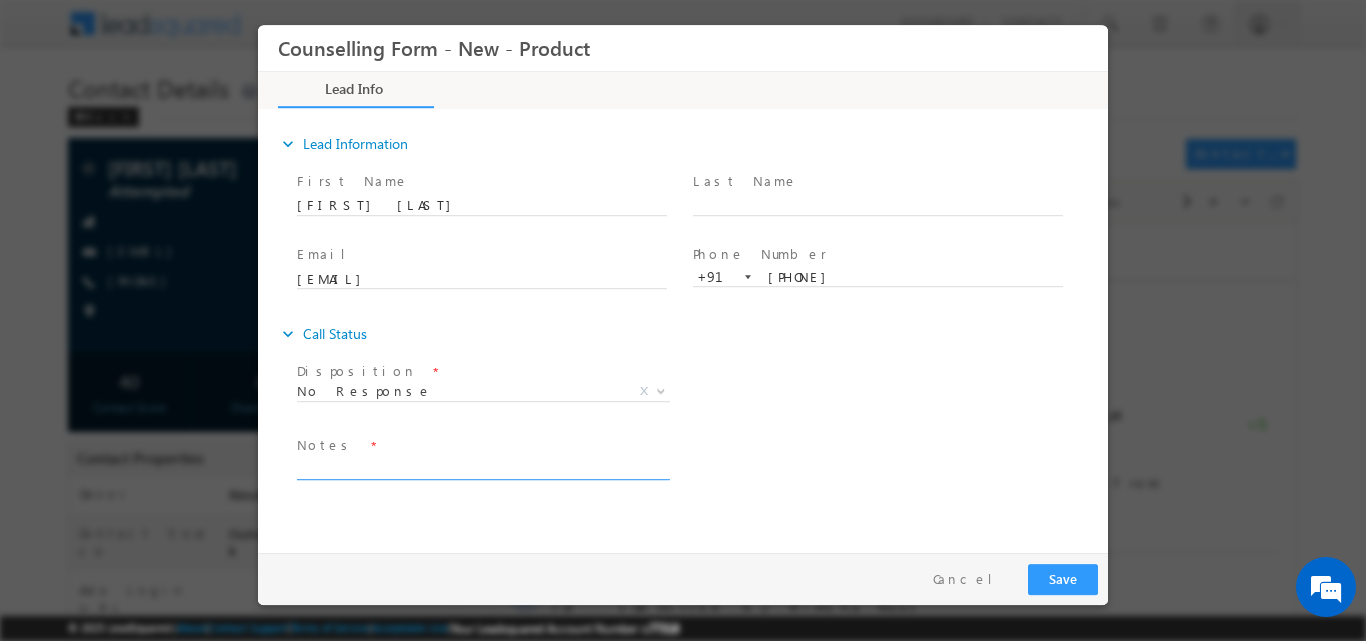click at bounding box center [482, 467] 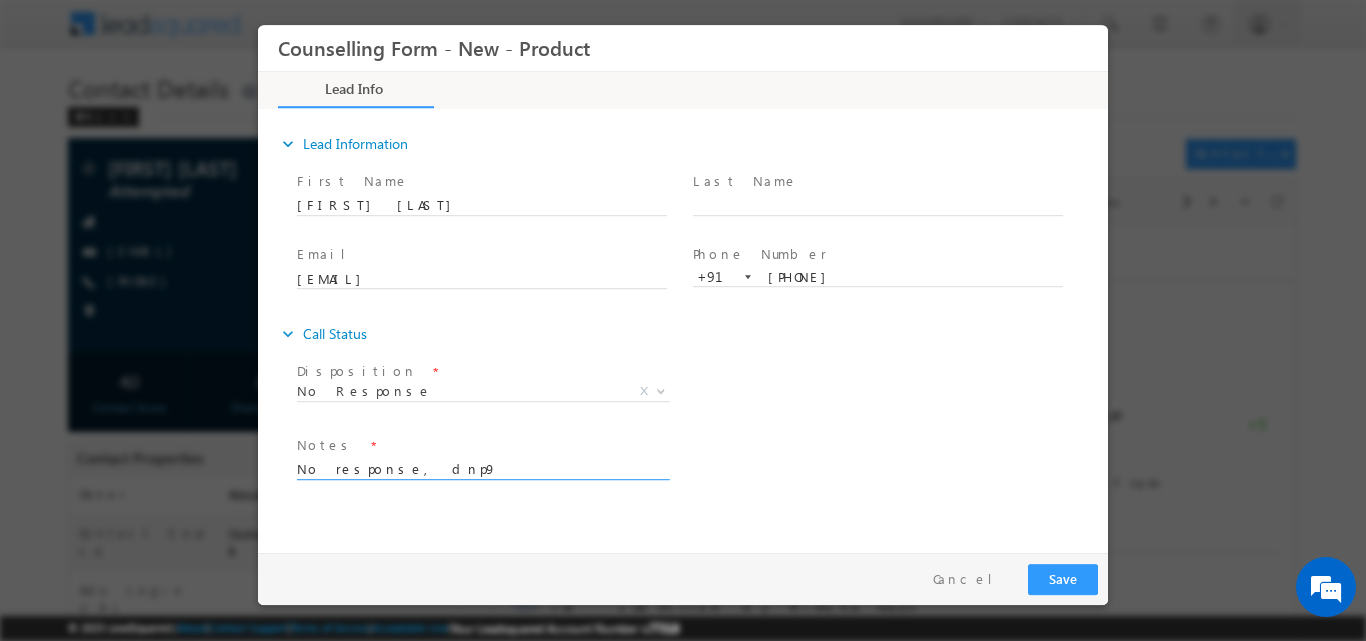 type on "No response, dnp9" 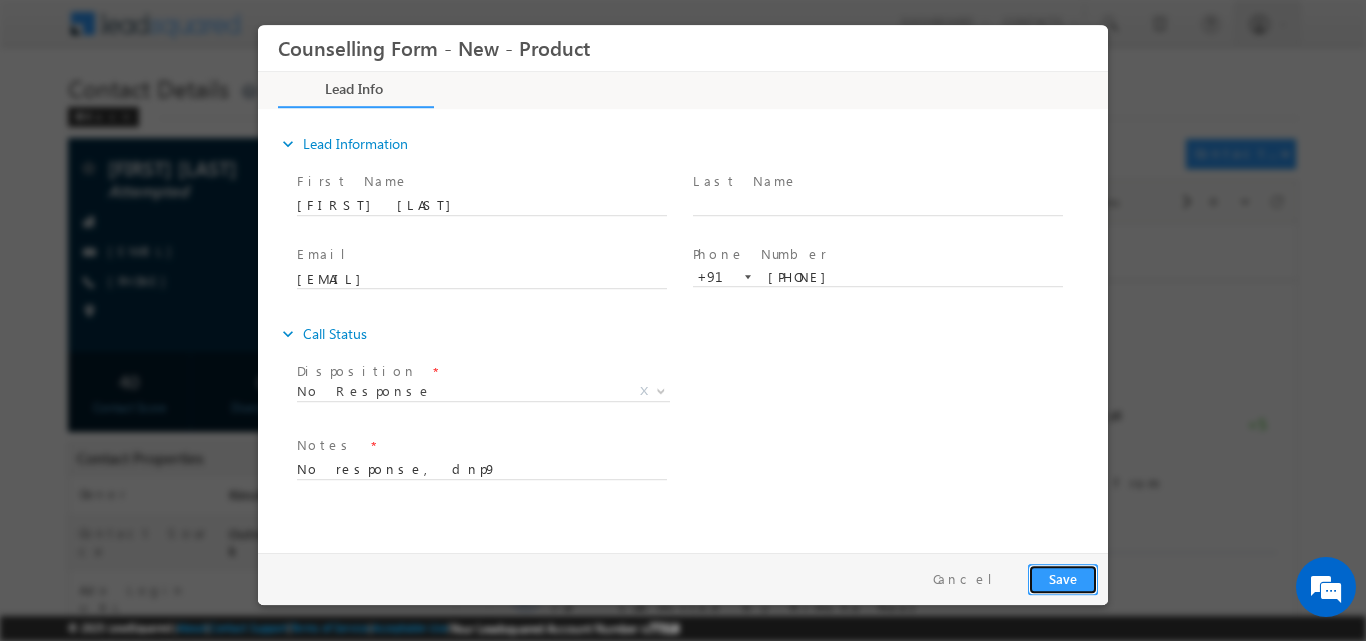 click on "Save" at bounding box center (1063, 578) 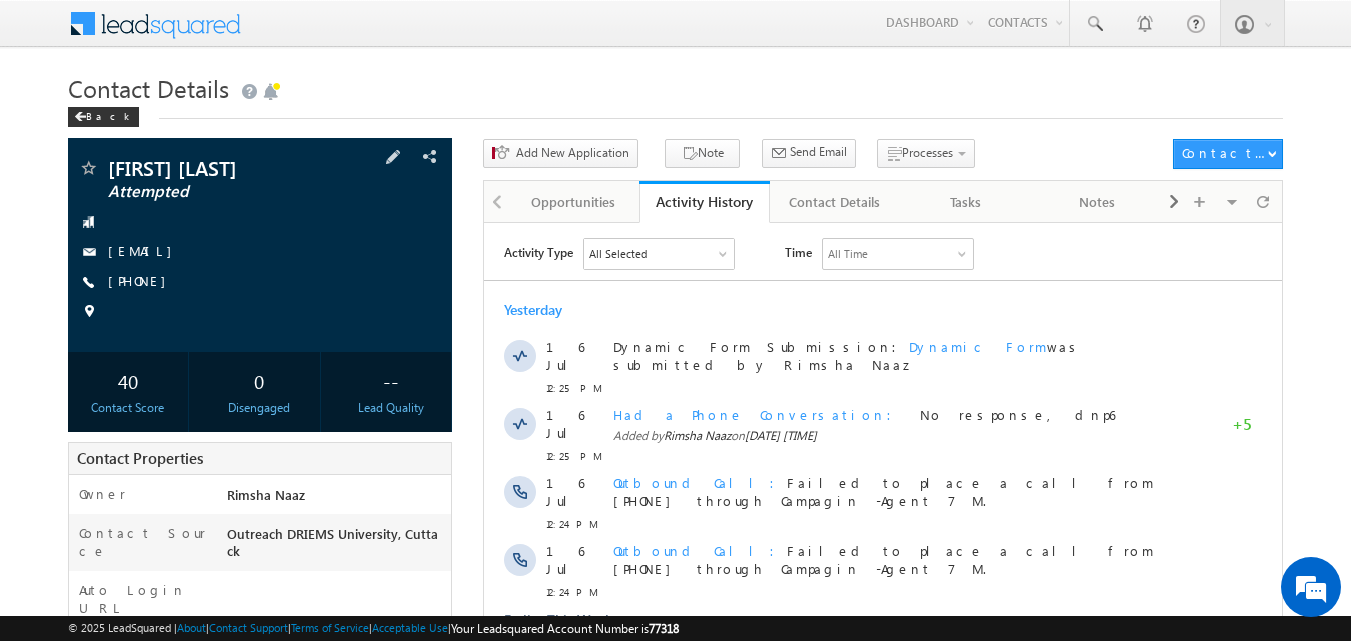 scroll, scrollTop: 0, scrollLeft: 0, axis: both 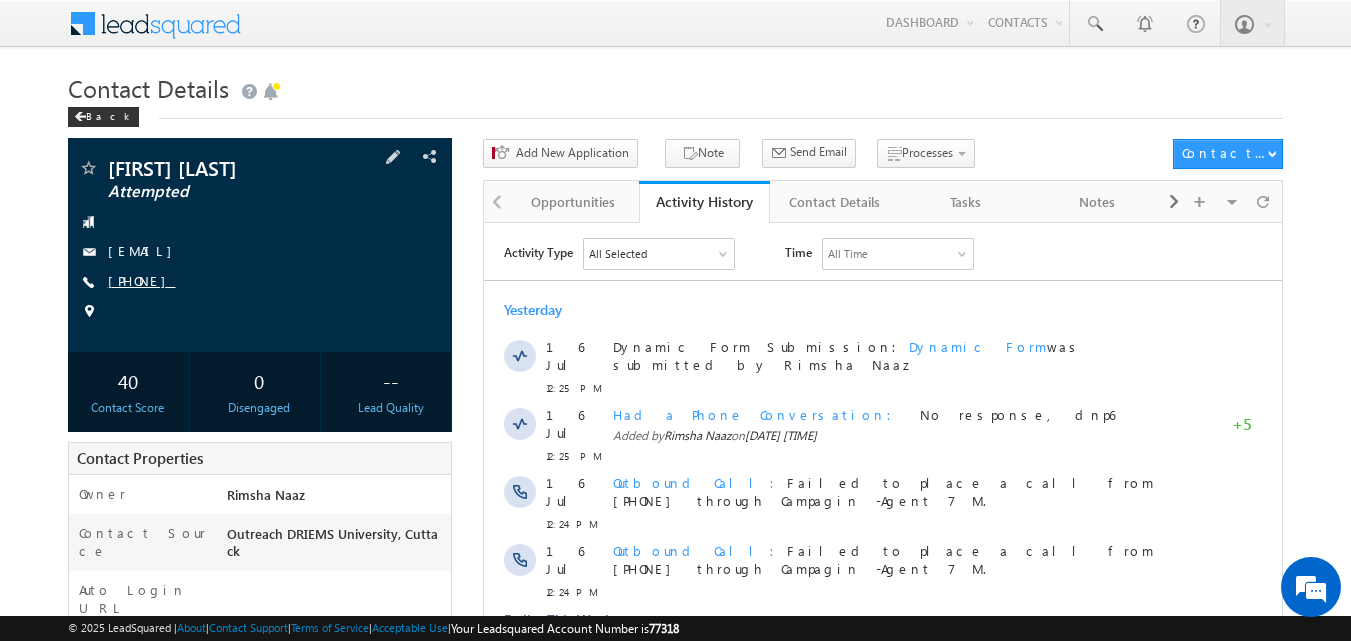 drag, startPoint x: 137, startPoint y: 275, endPoint x: 203, endPoint y: 283, distance: 66.48308 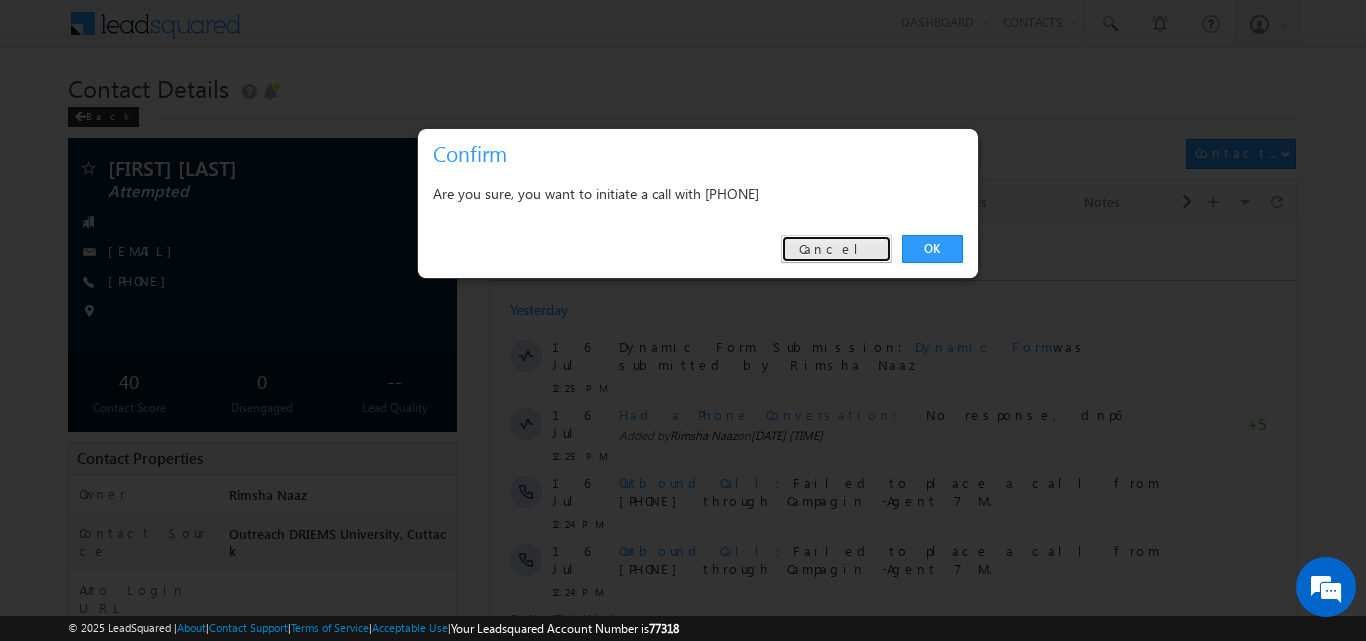 click on "Cancel" at bounding box center [836, 249] 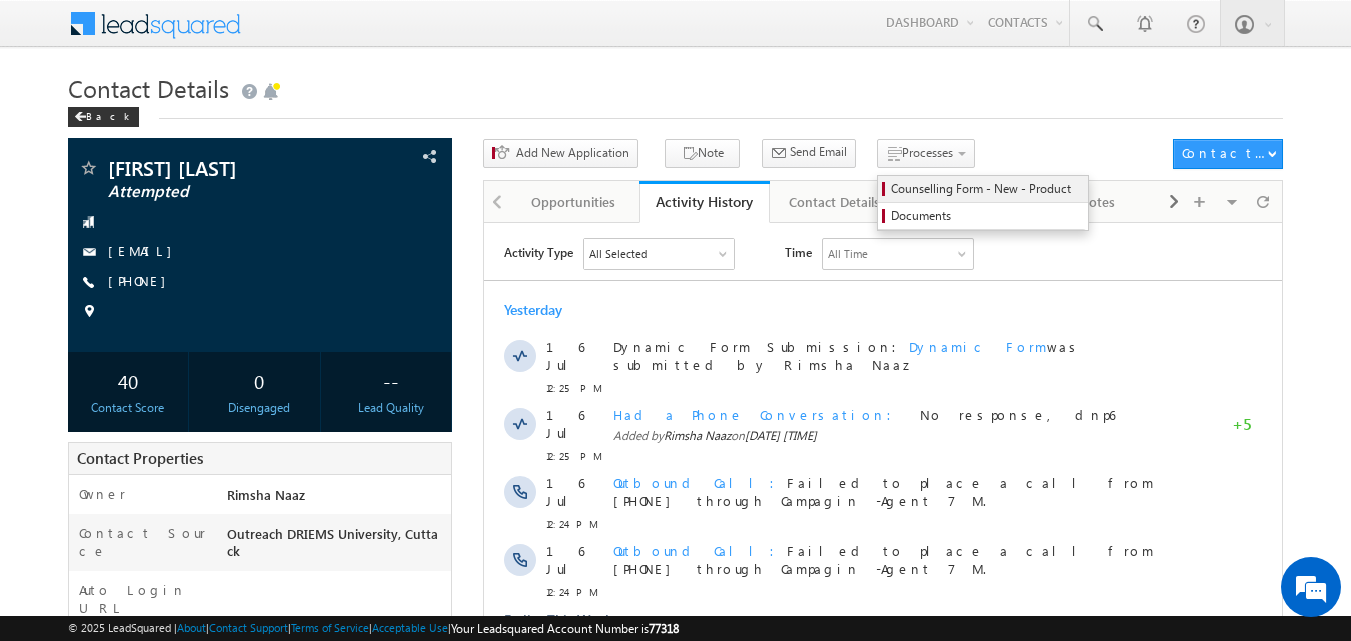 click on "Counselling Form - New - Product" at bounding box center [983, 189] 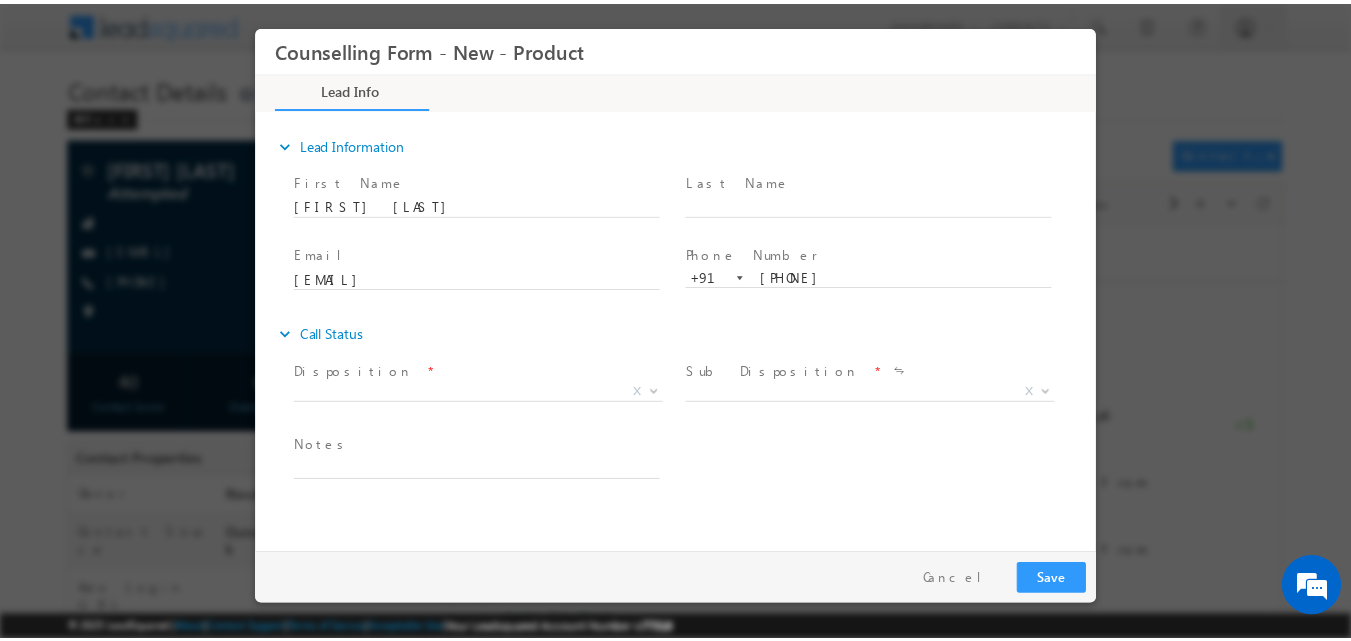 scroll, scrollTop: 0, scrollLeft: 0, axis: both 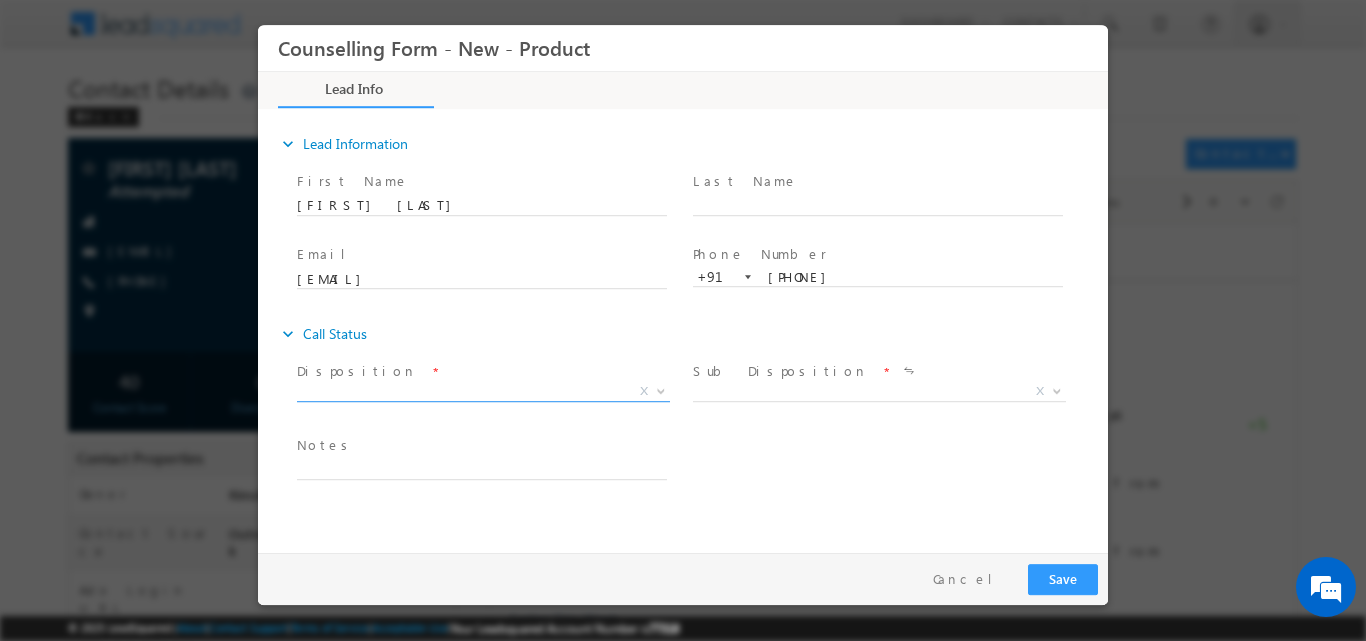 click at bounding box center [661, 389] 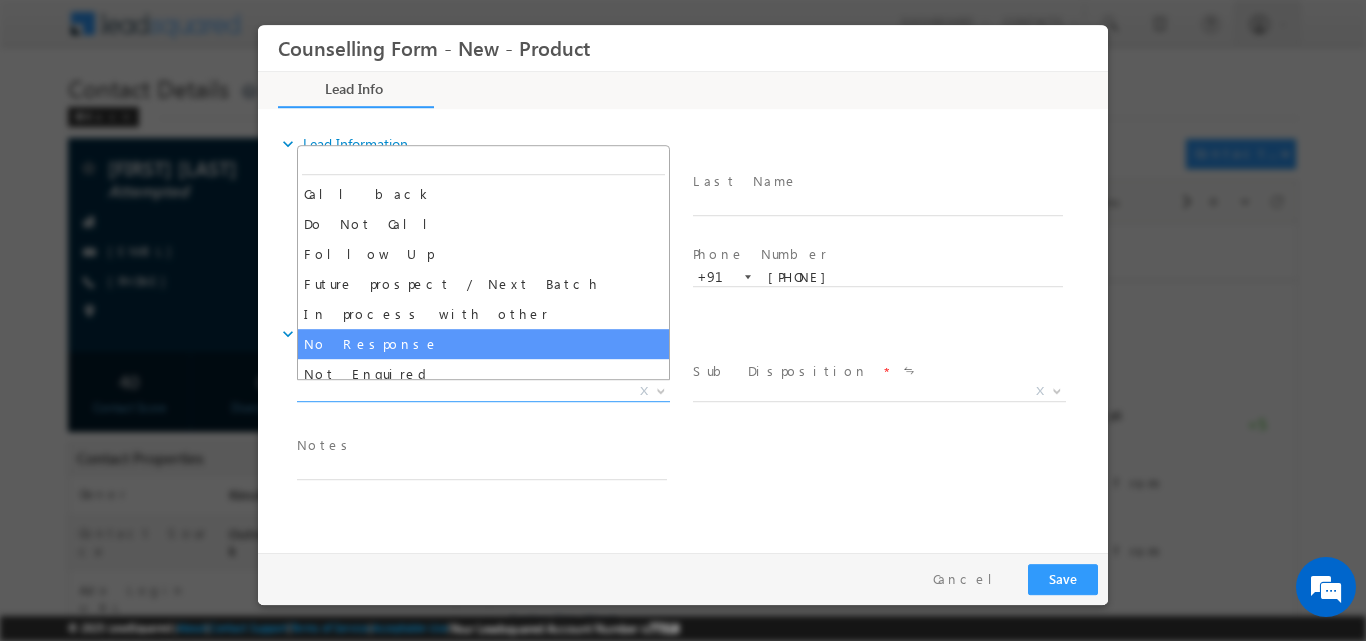 select on "No Response" 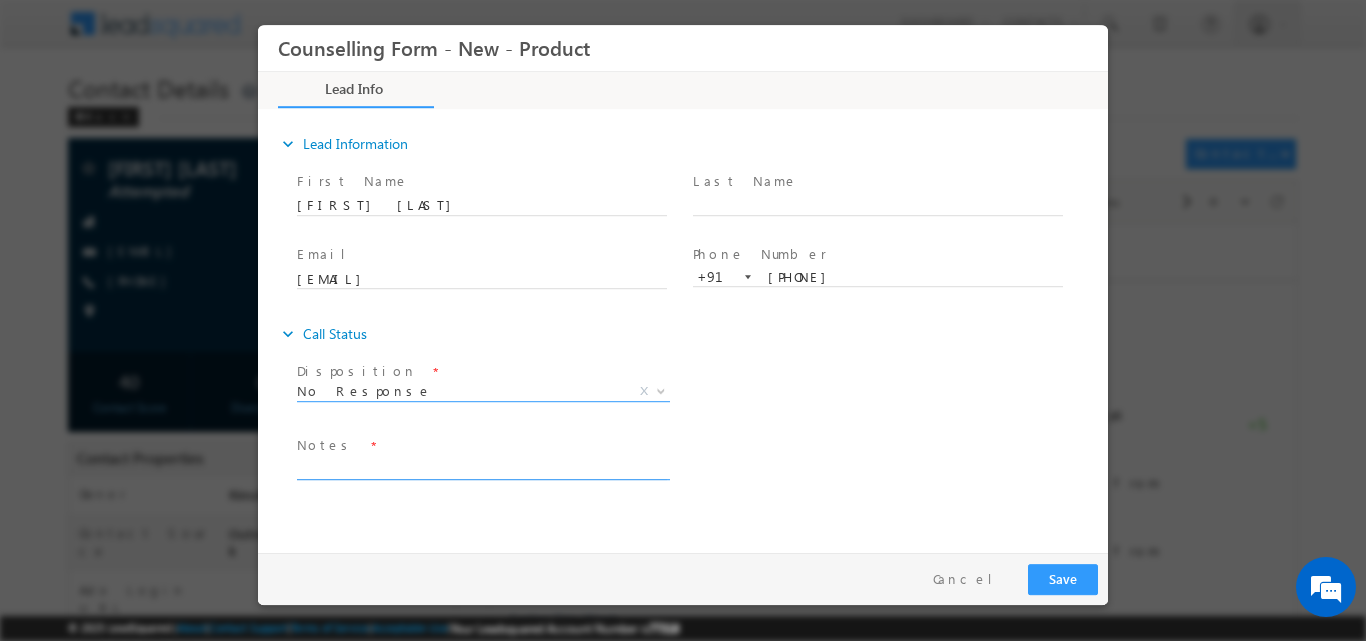 click at bounding box center (482, 467) 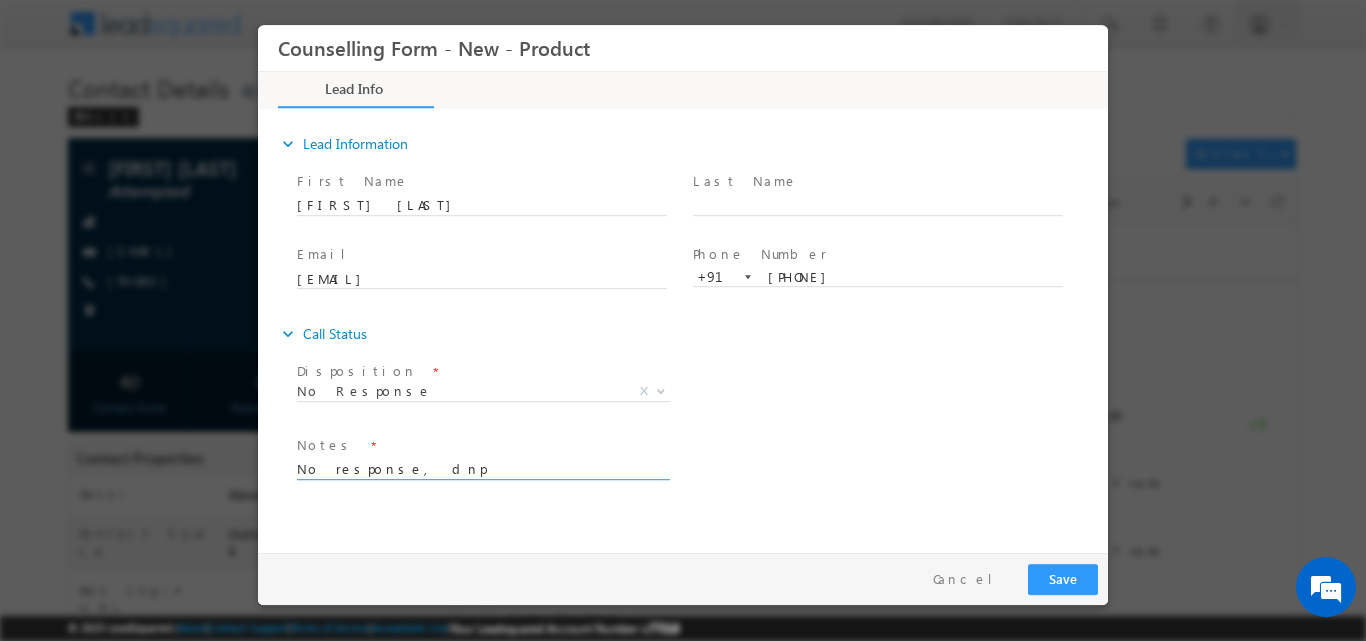 type on "No response, dnp" 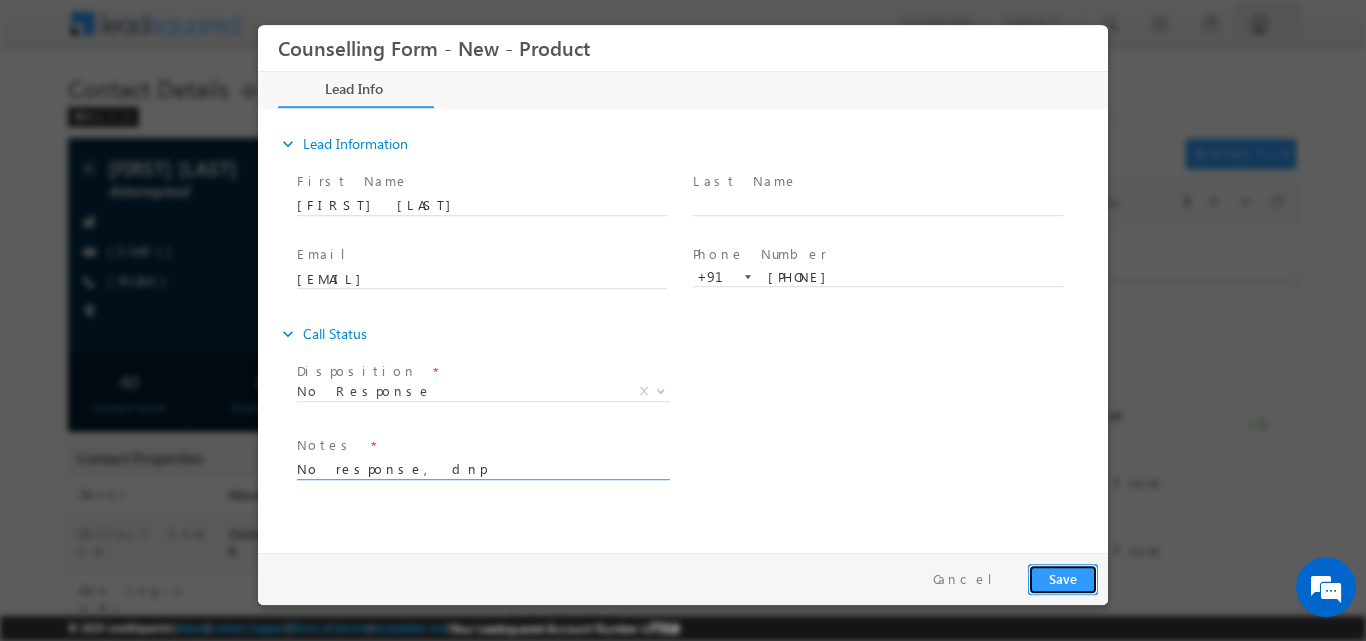 click on "Save" at bounding box center (1063, 578) 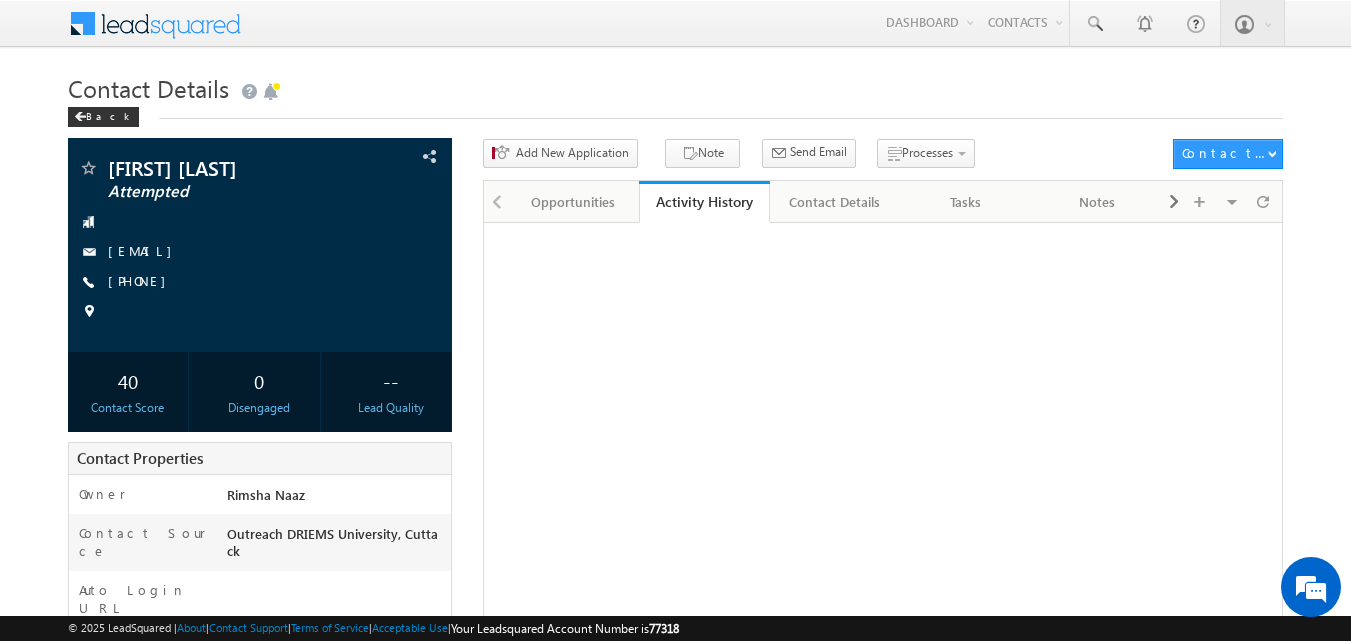 scroll, scrollTop: 0, scrollLeft: 0, axis: both 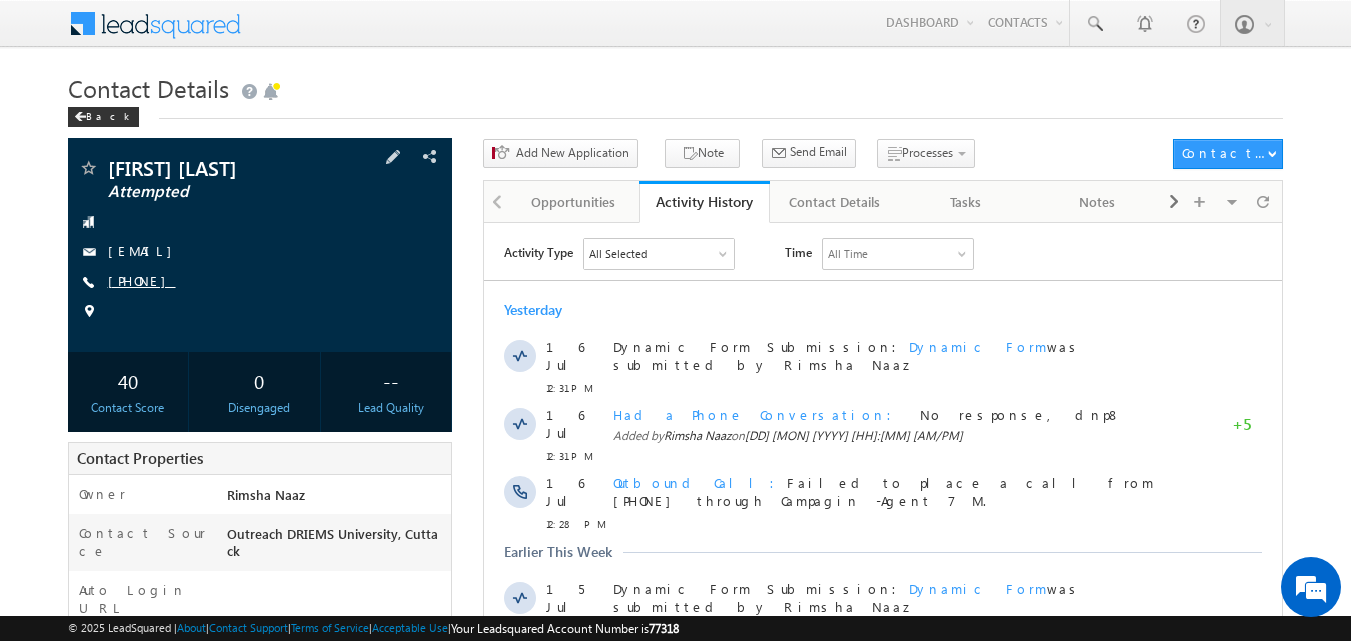 copy on "[PHONE]" 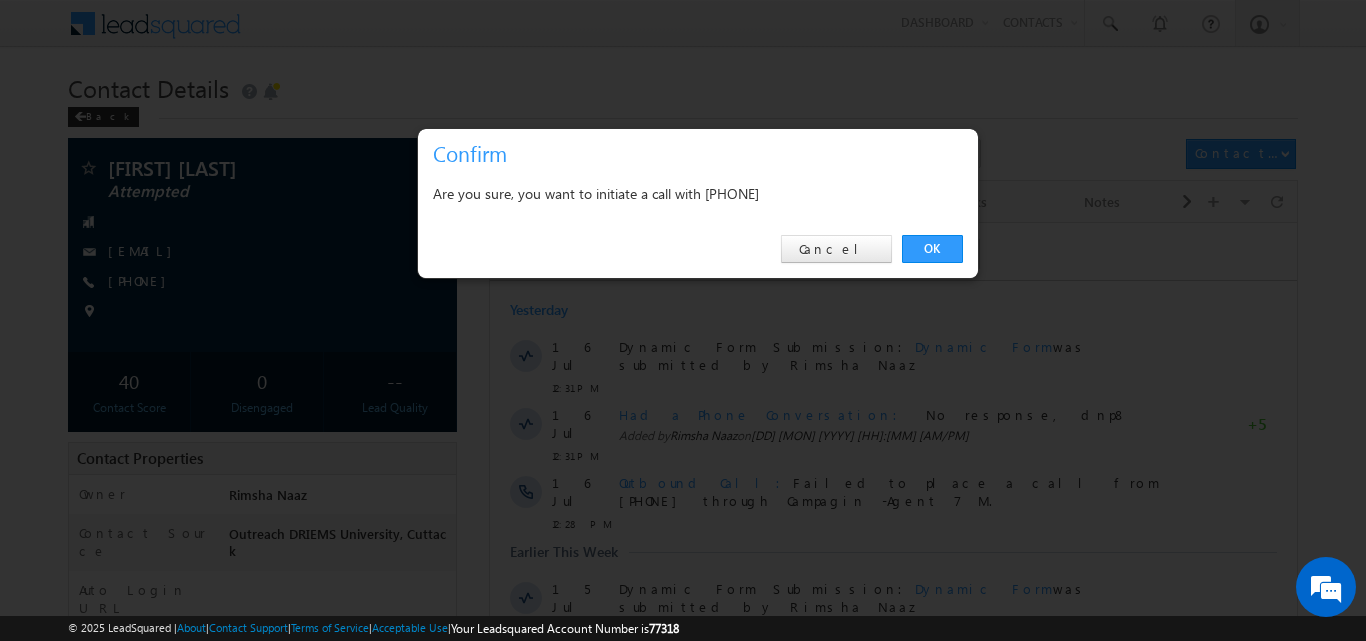 click on "OK Cancel" at bounding box center (698, 249) 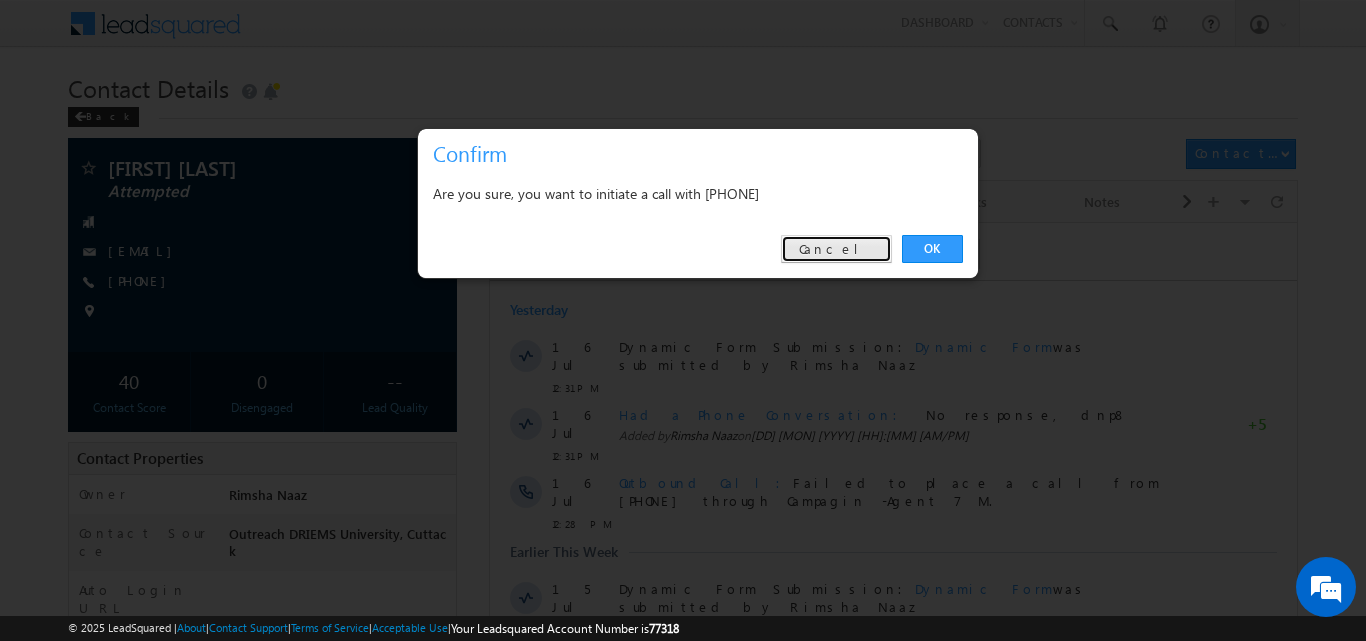 click on "Cancel" at bounding box center (836, 249) 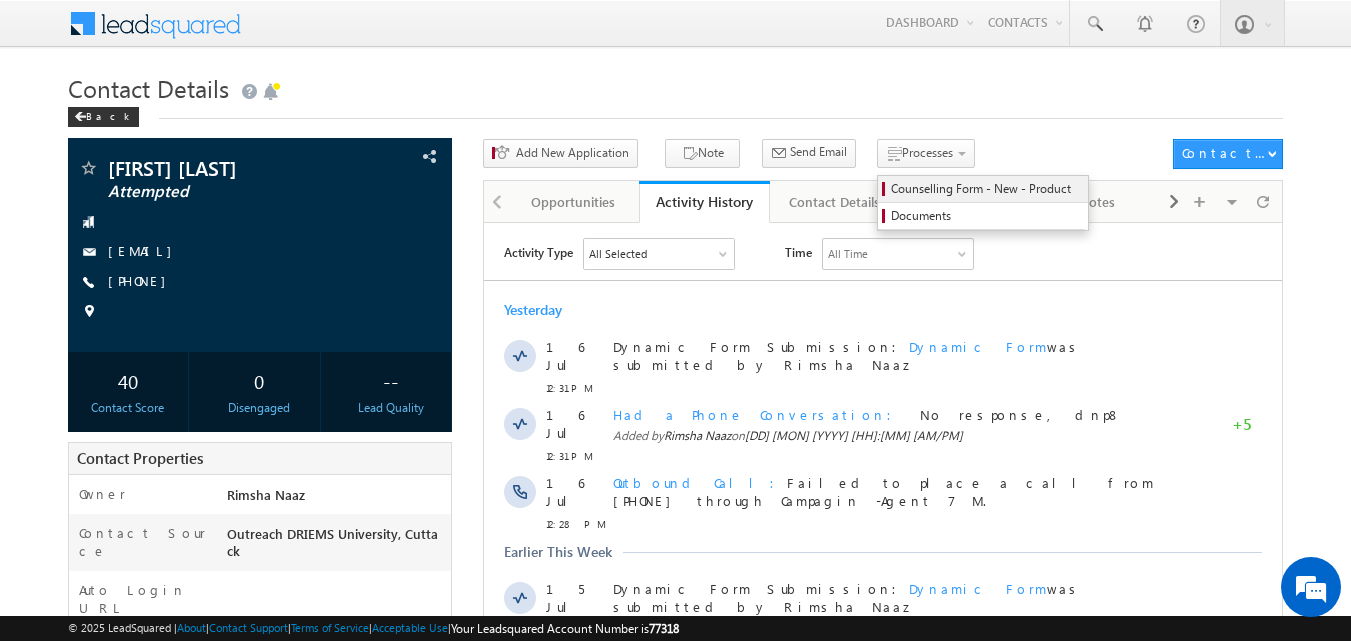 click on "Counselling Form - New - Product" at bounding box center [983, 189] 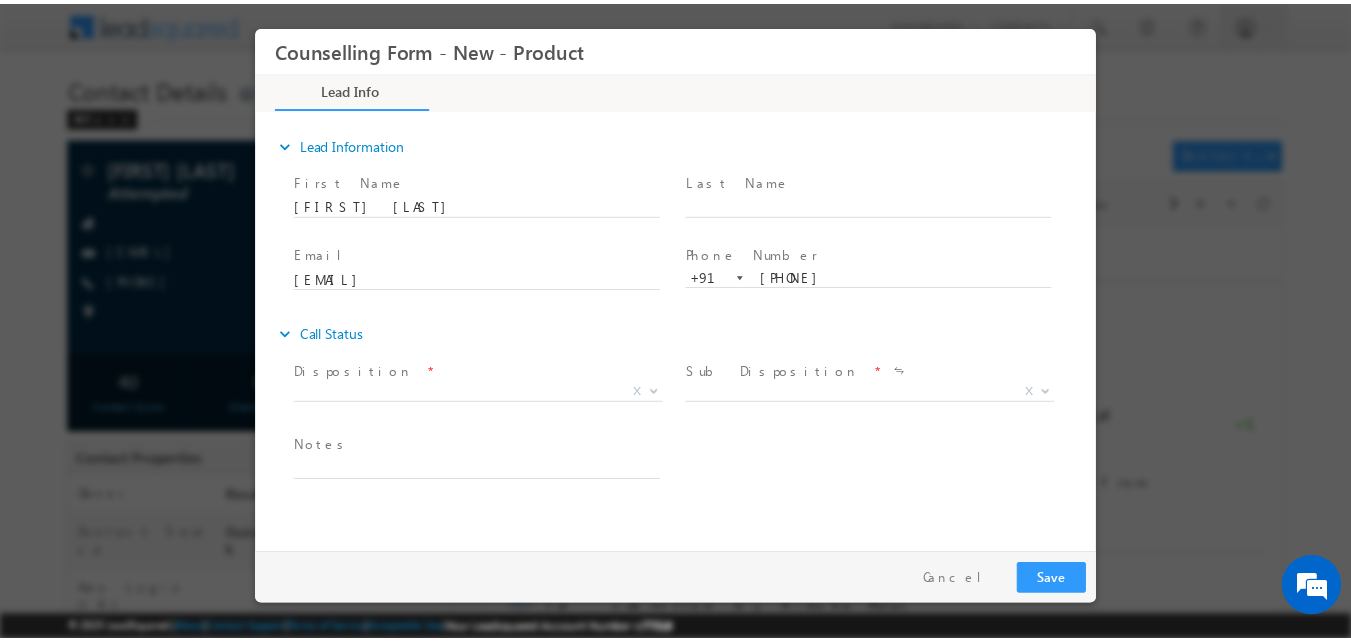 scroll, scrollTop: 0, scrollLeft: 0, axis: both 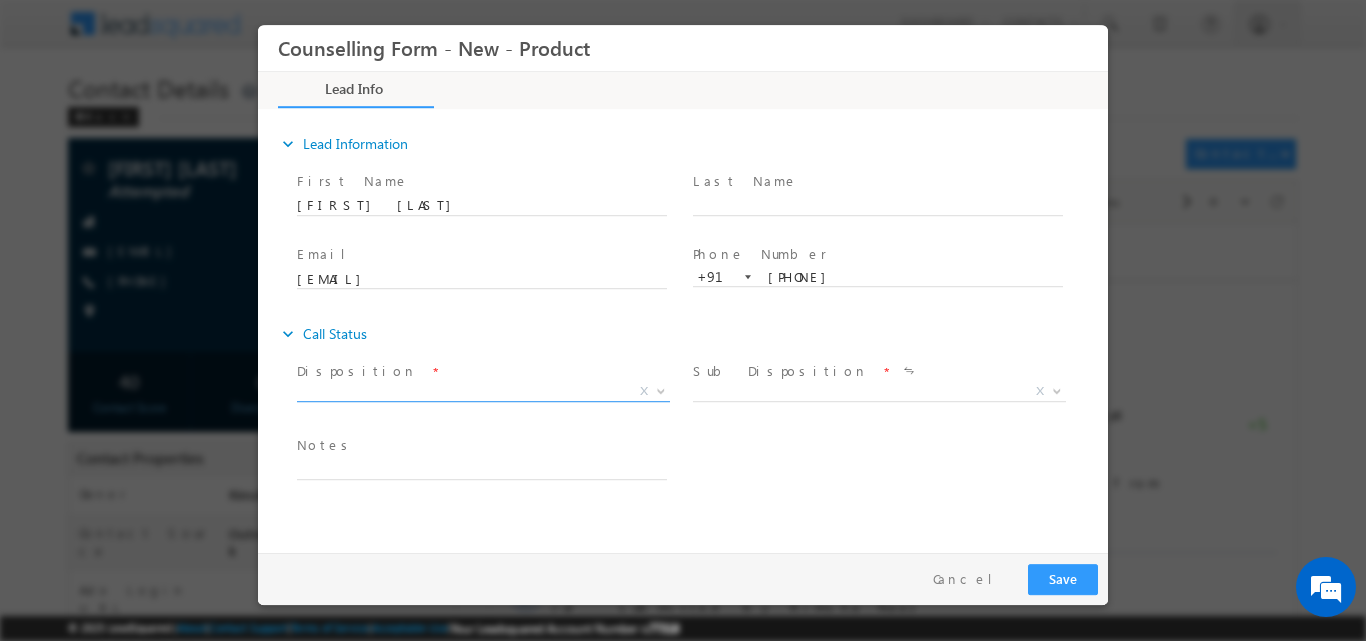 click at bounding box center (659, 390) 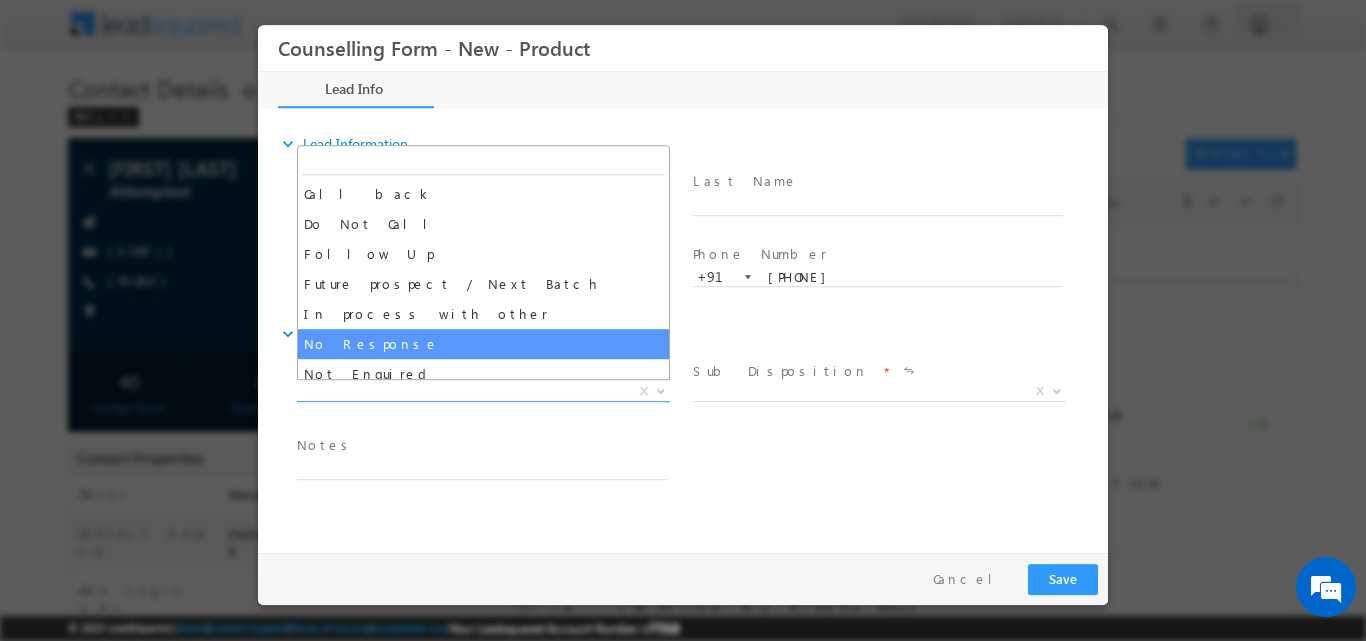 select on "No Response" 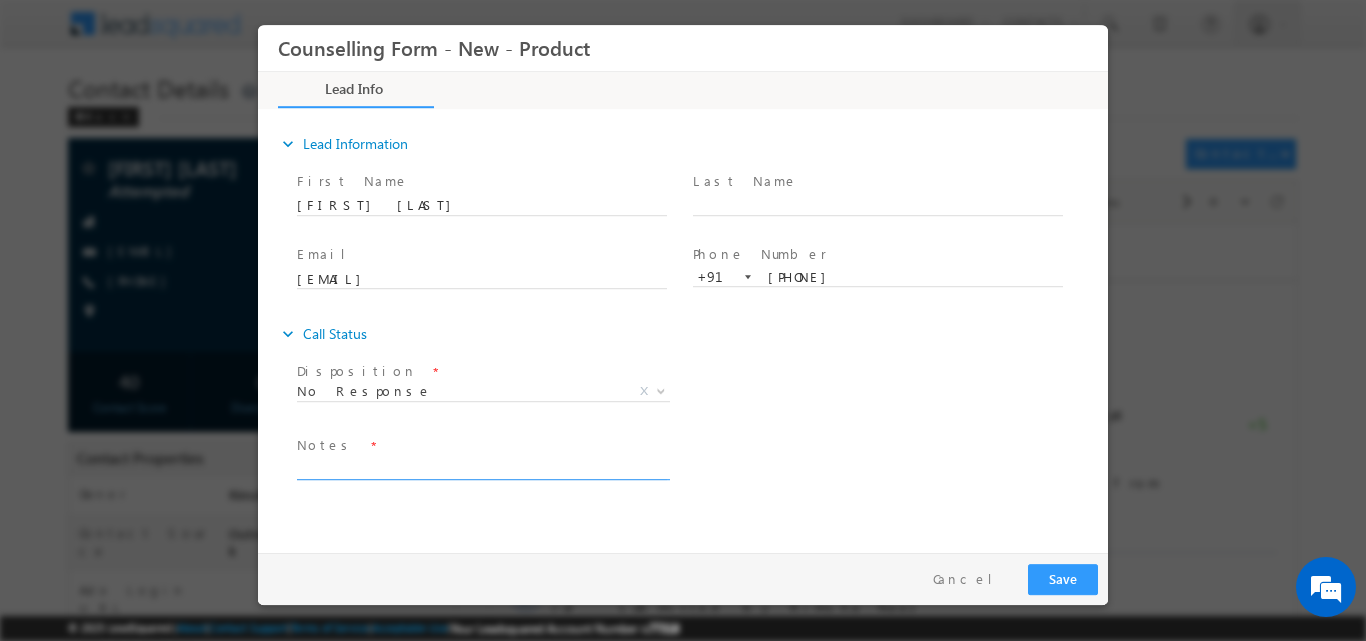 click at bounding box center [482, 467] 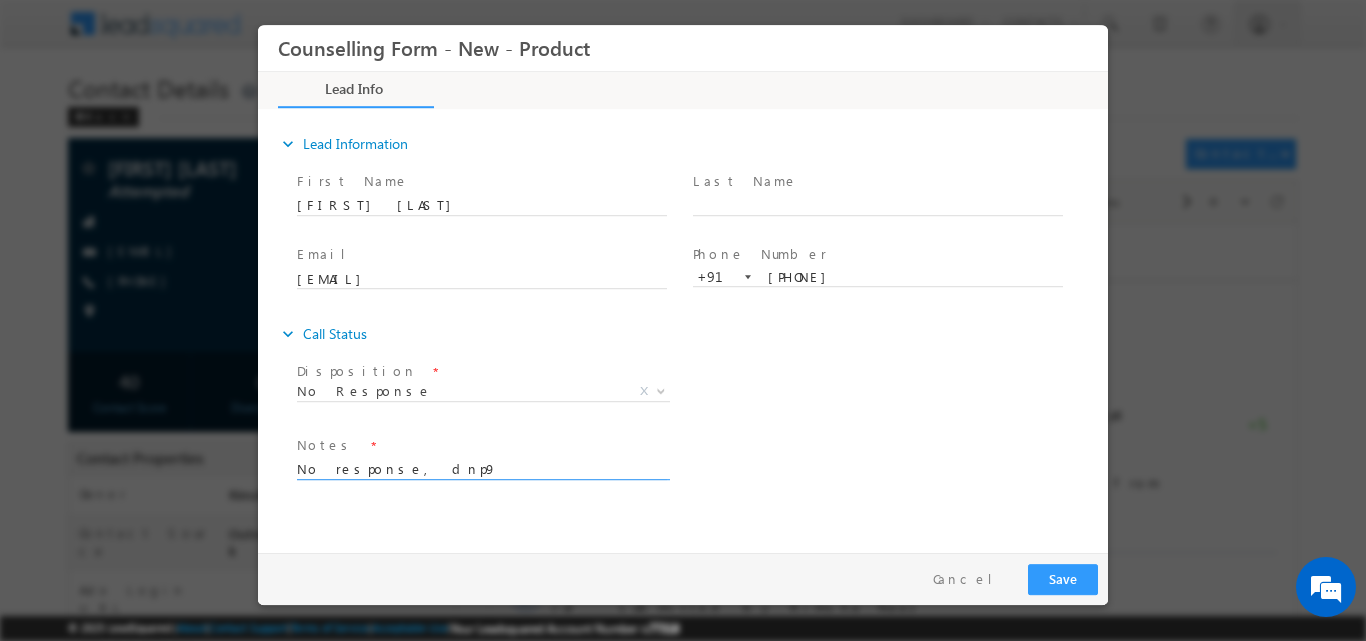 type on "No response, dnp9" 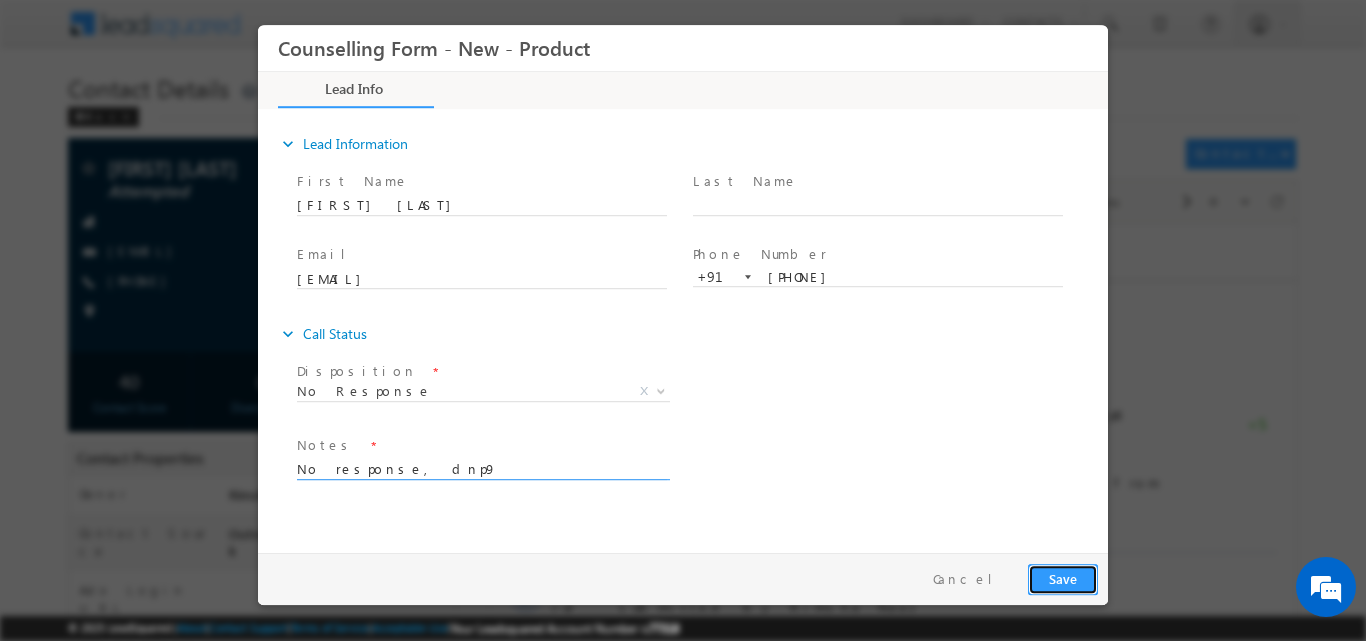 click on "Save" at bounding box center (1063, 578) 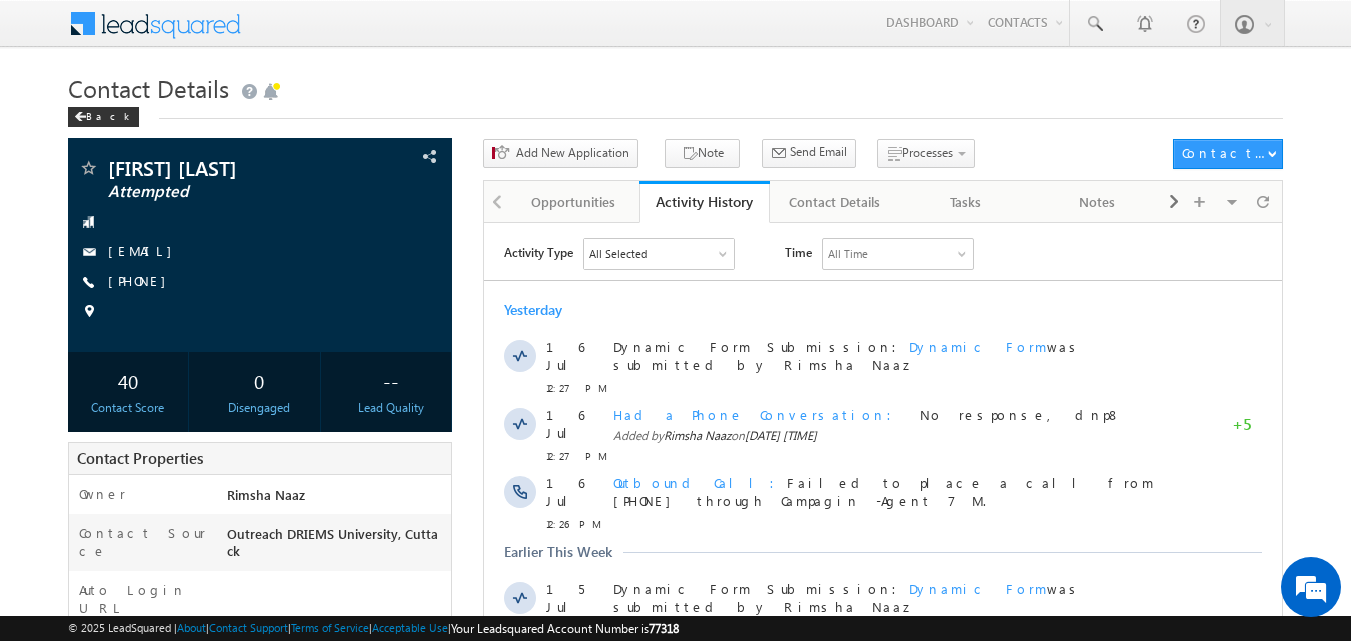 scroll, scrollTop: 0, scrollLeft: 0, axis: both 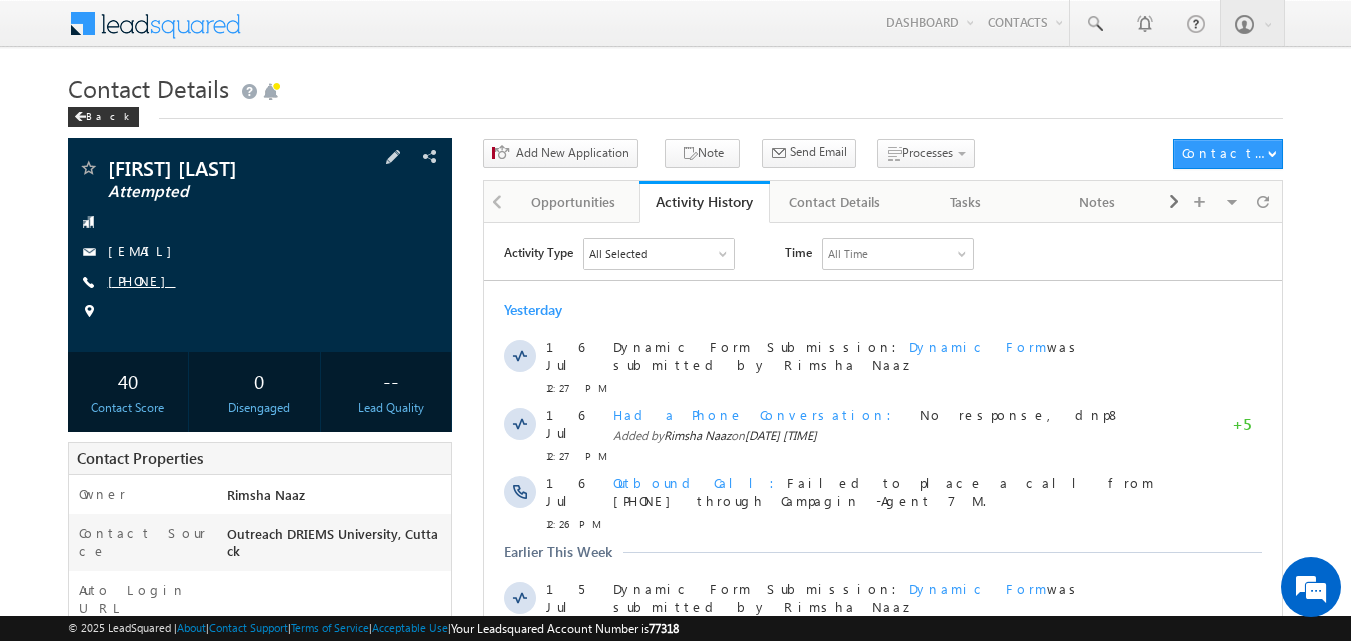 copy on "[PHONE]" 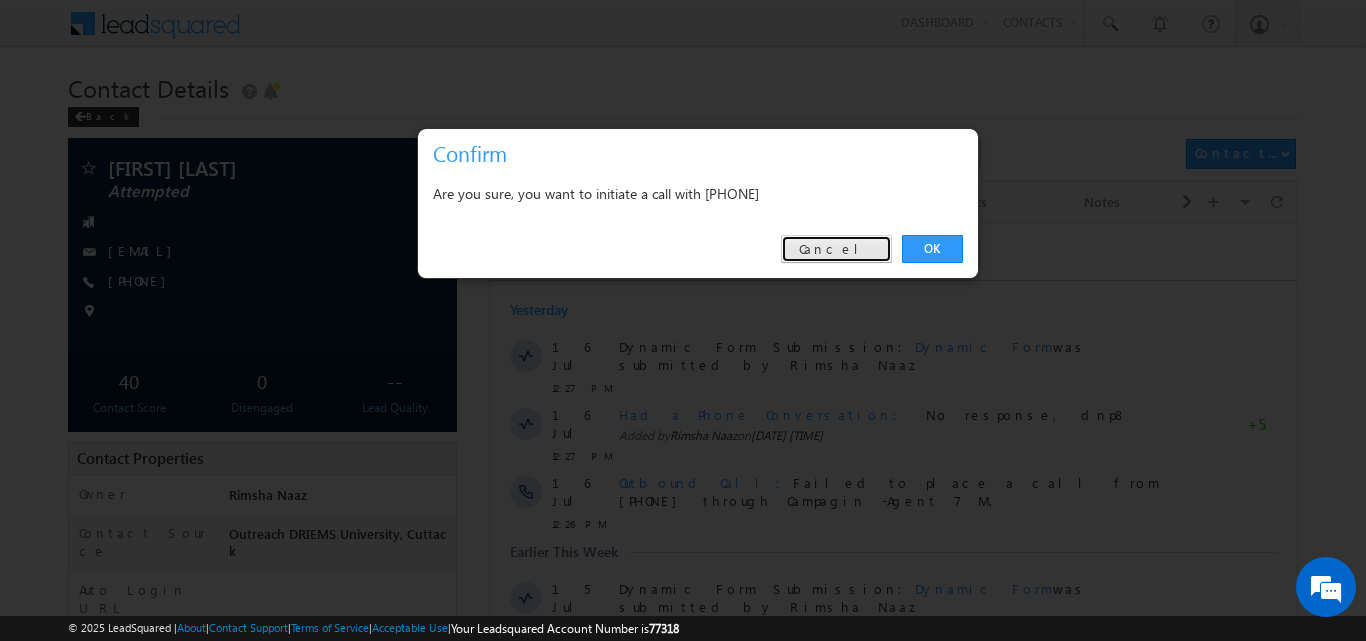 click on "Cancel" at bounding box center (836, 249) 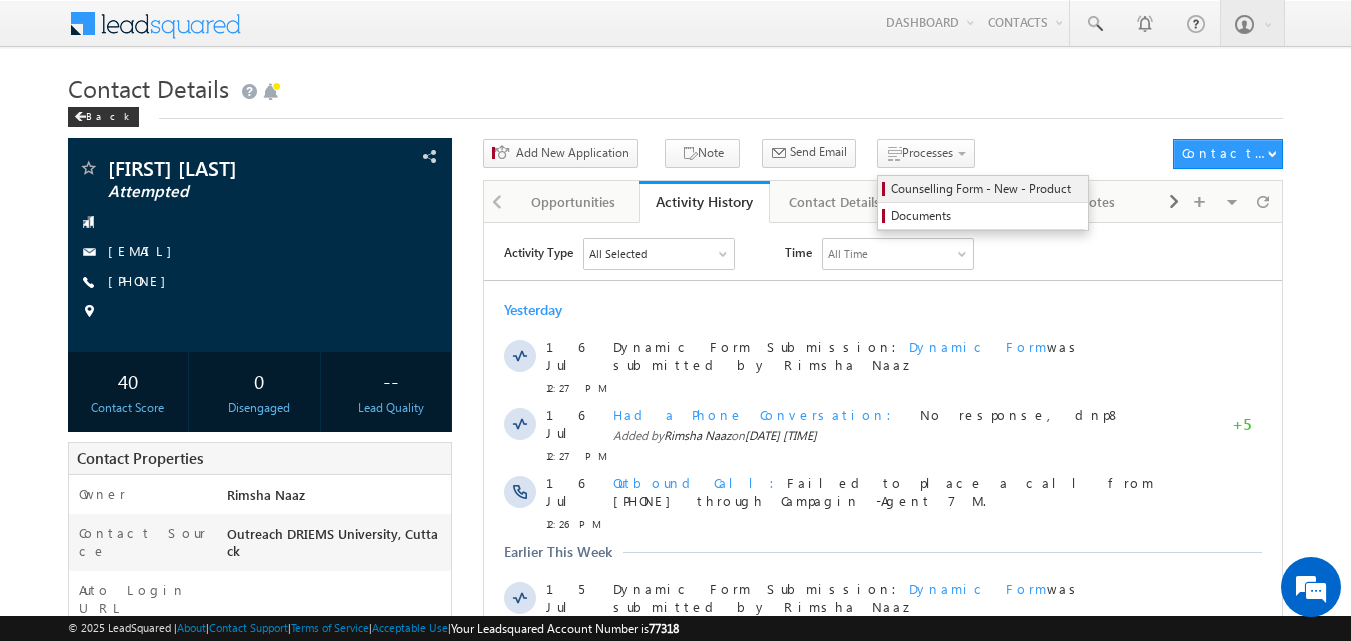 click on "Counselling Form - New - Product" at bounding box center (986, 189) 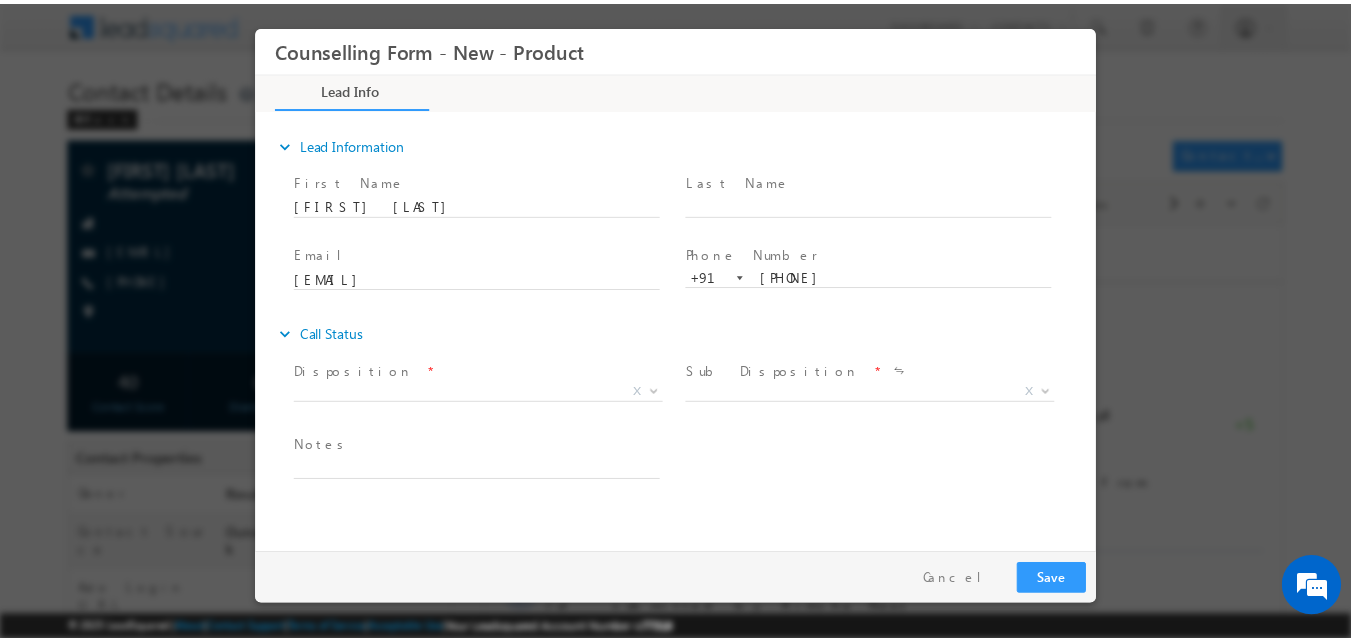 scroll, scrollTop: 0, scrollLeft: 0, axis: both 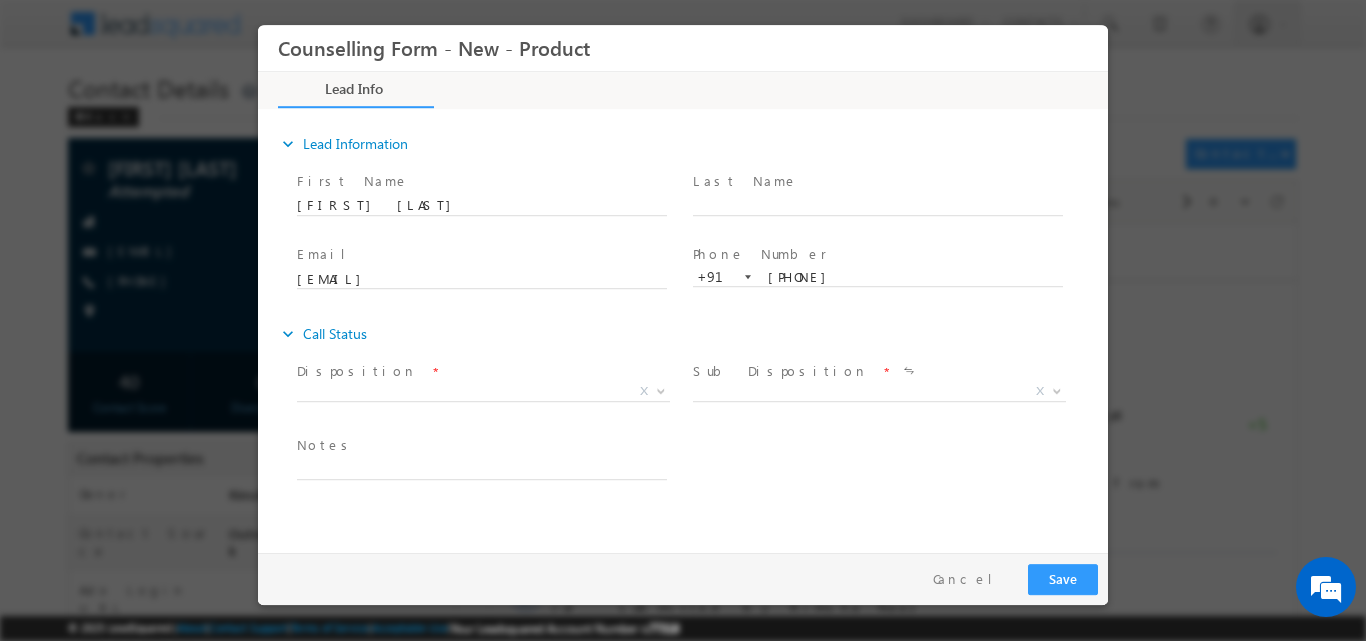 click at bounding box center (659, 390) 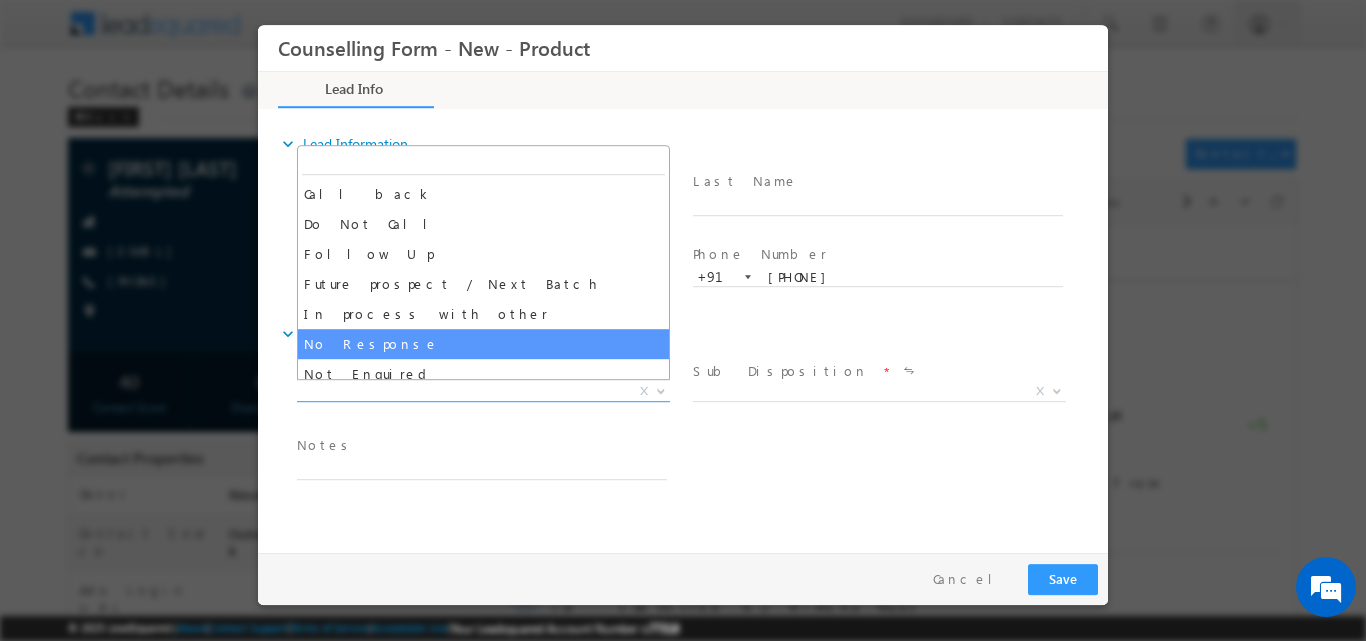 select on "No Response" 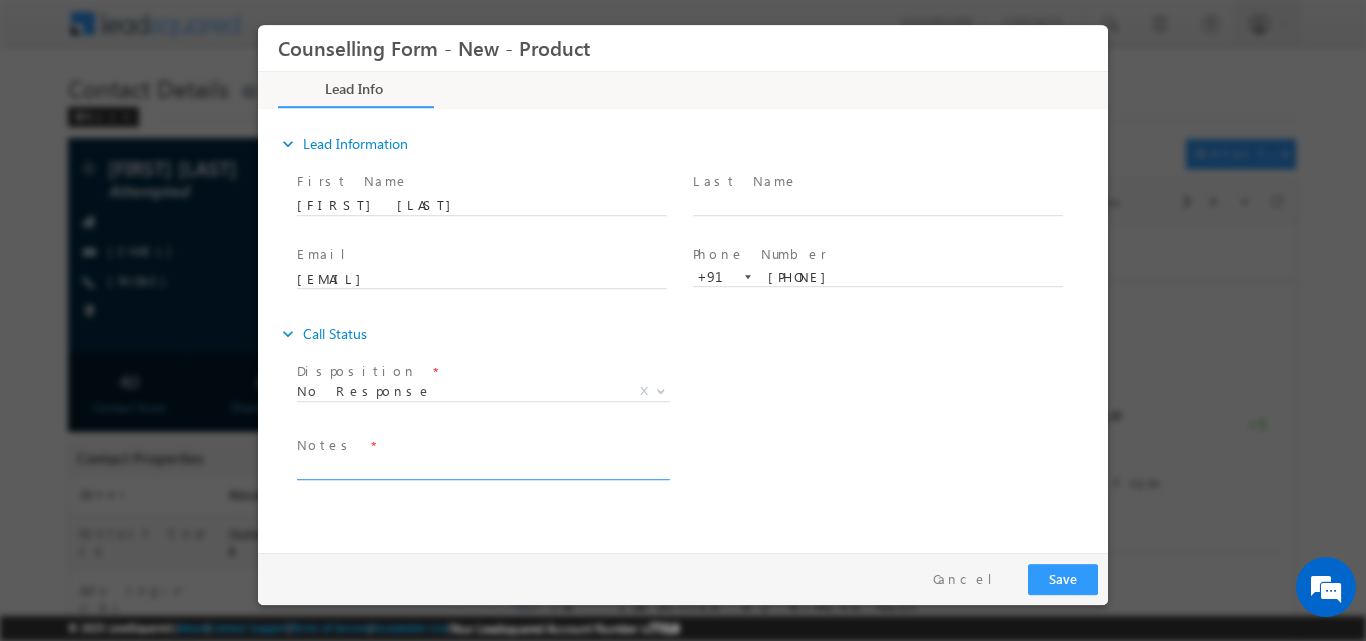 click at bounding box center [482, 467] 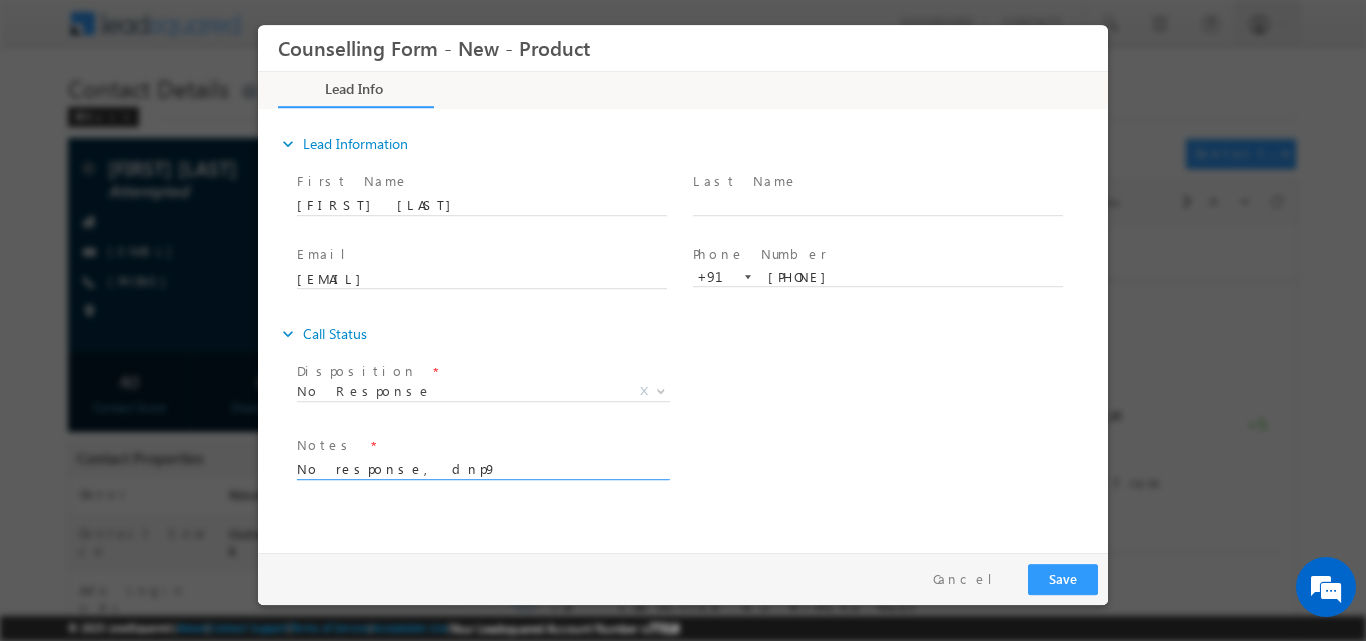 type on "No response, dnp9" 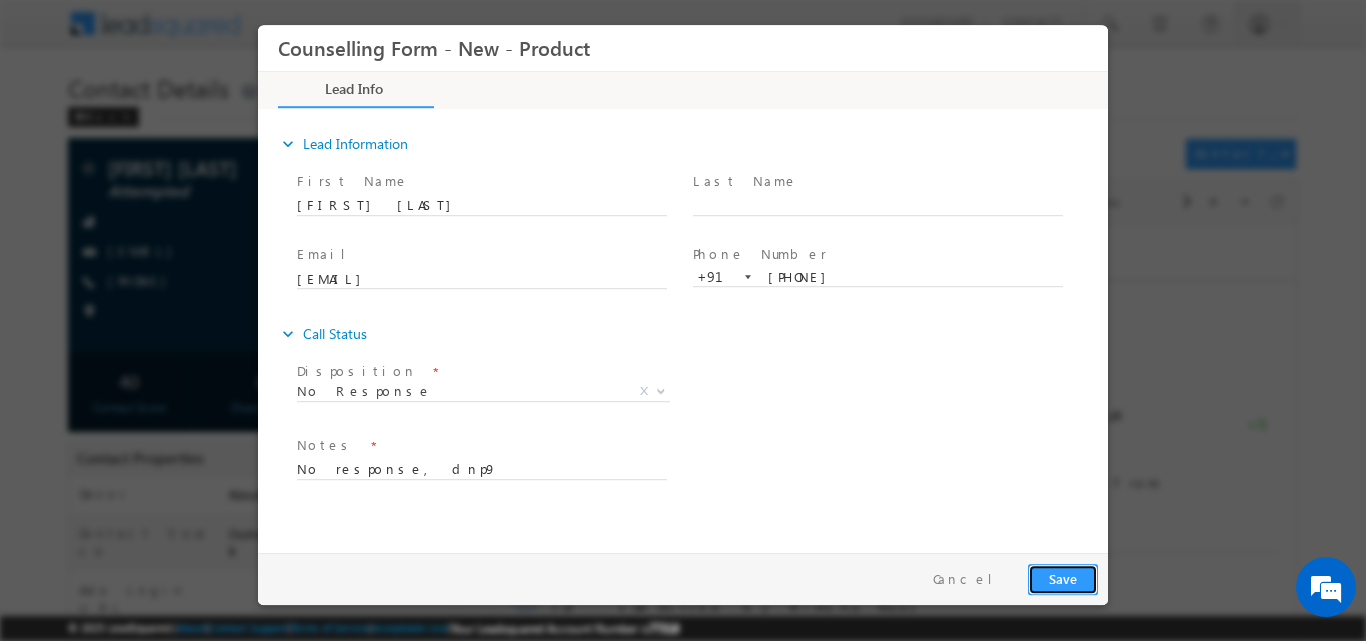 click on "Save" at bounding box center (1063, 578) 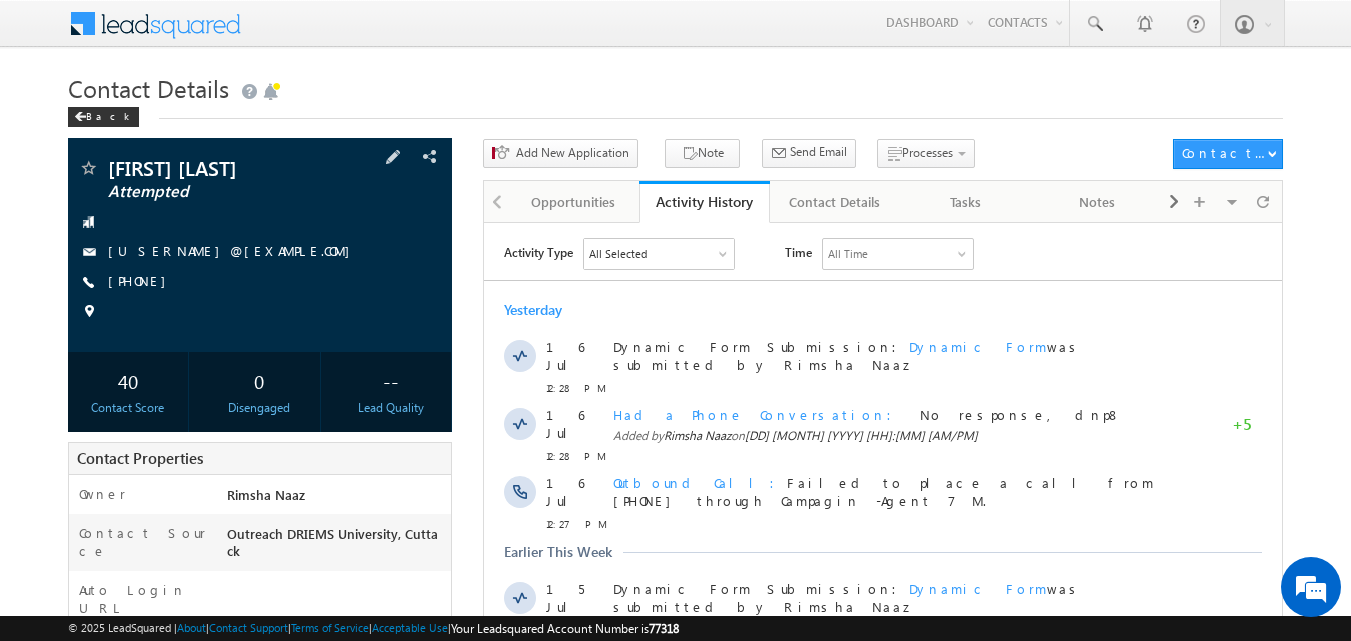 scroll, scrollTop: 0, scrollLeft: 0, axis: both 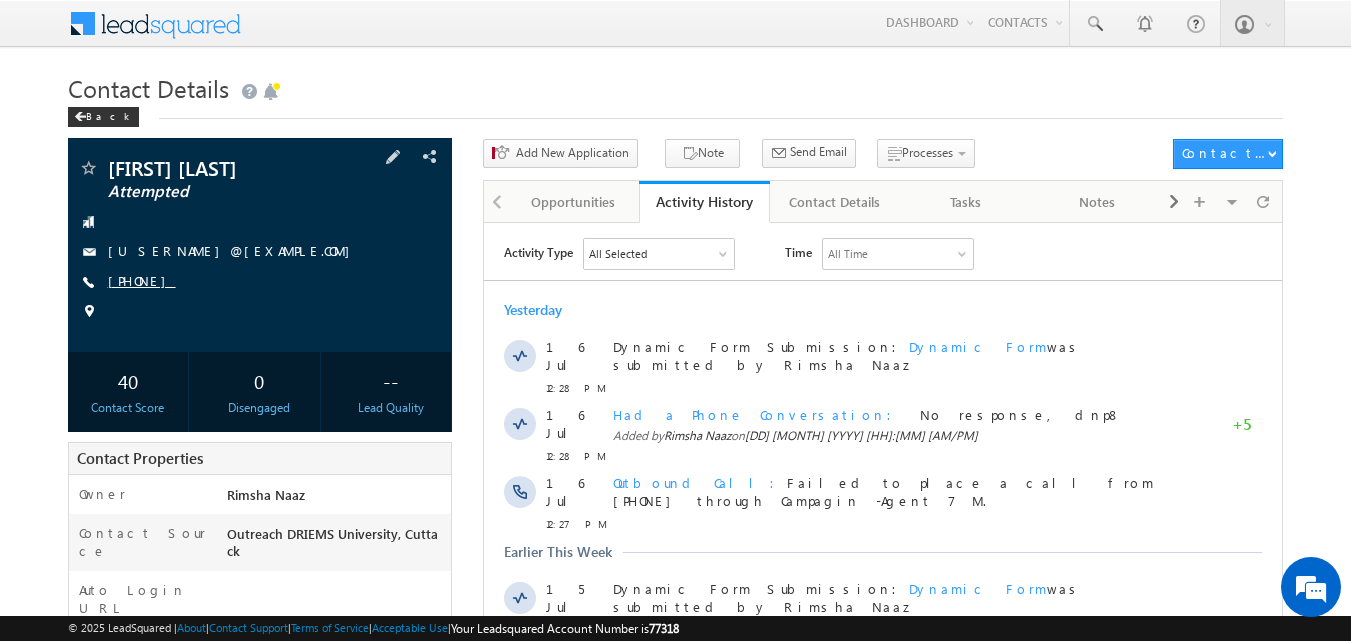 copy on "8260426898" 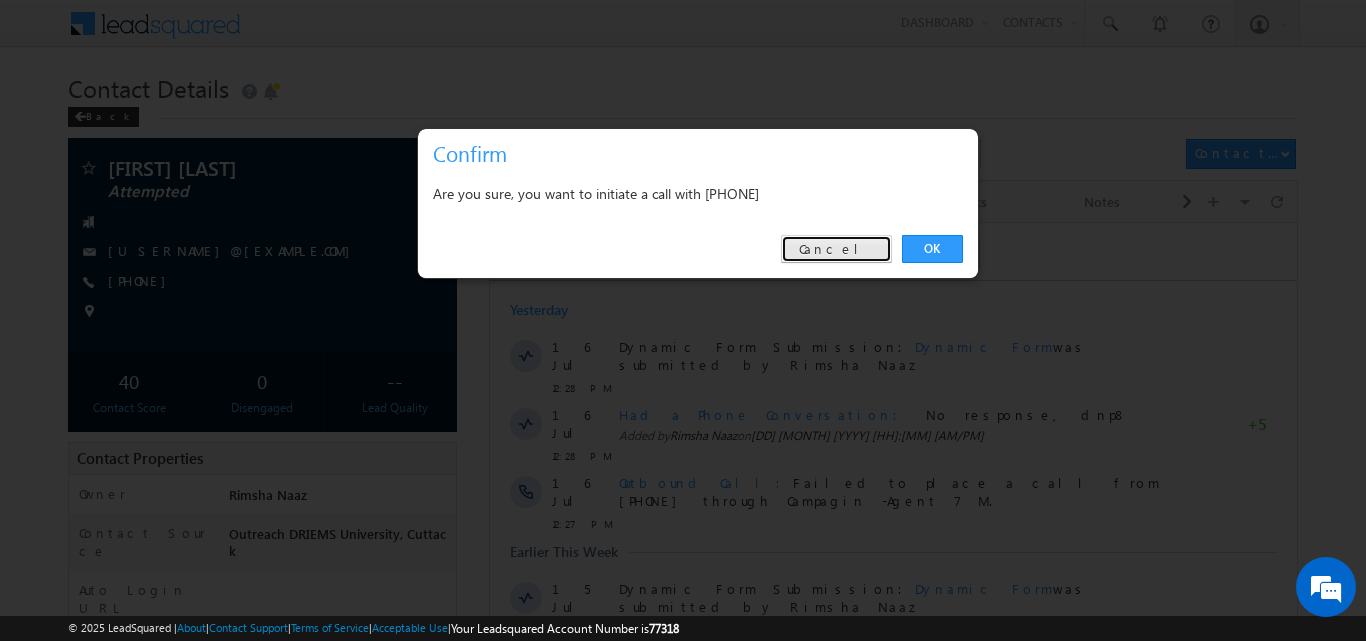 click on "Cancel" at bounding box center (836, 249) 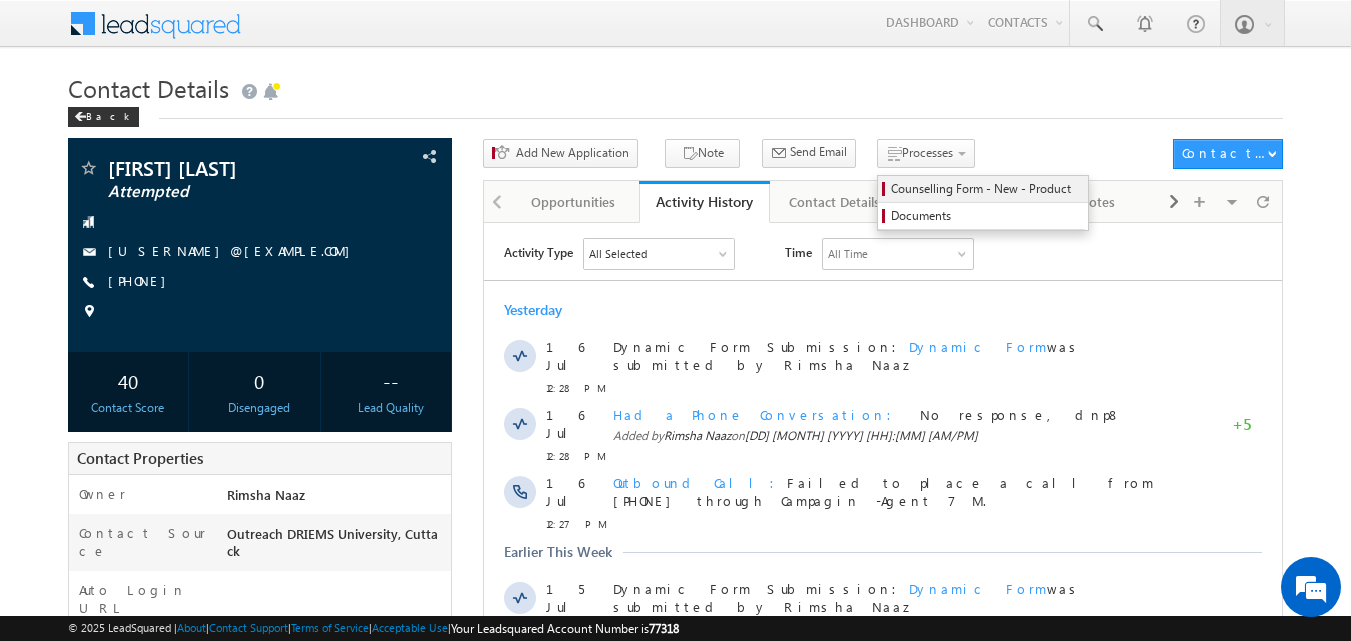 click on "Counselling Form - New - Product" at bounding box center [986, 189] 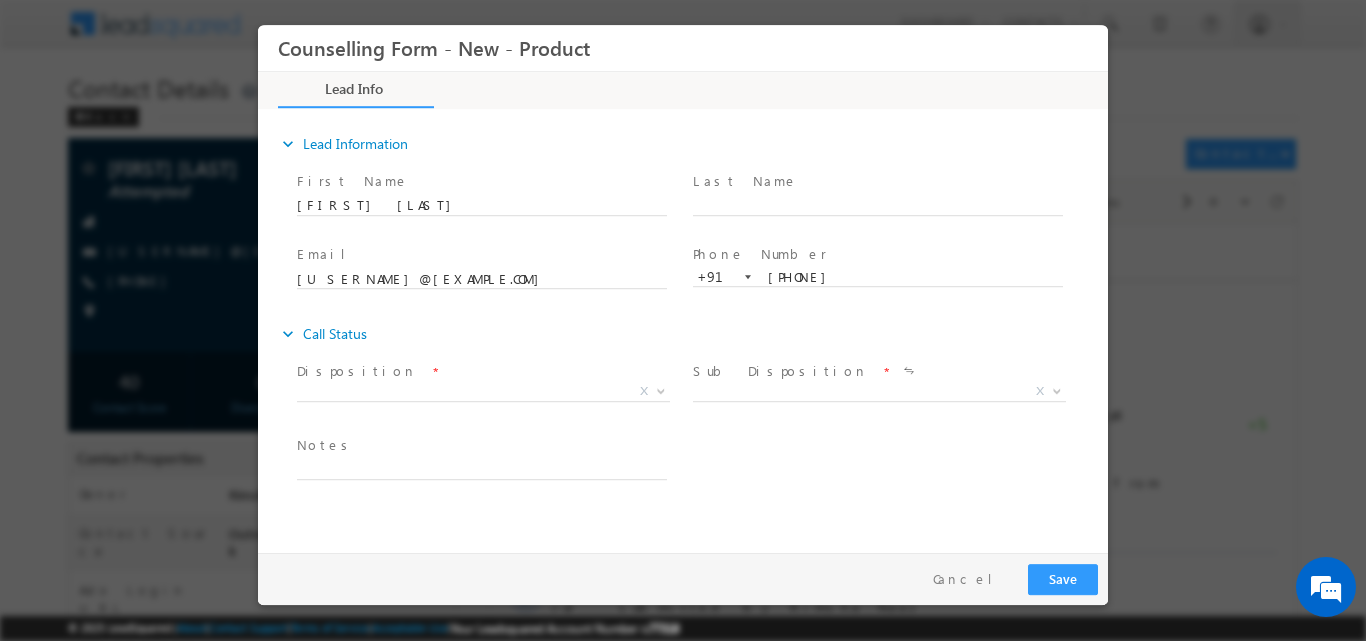 scroll, scrollTop: 0, scrollLeft: 0, axis: both 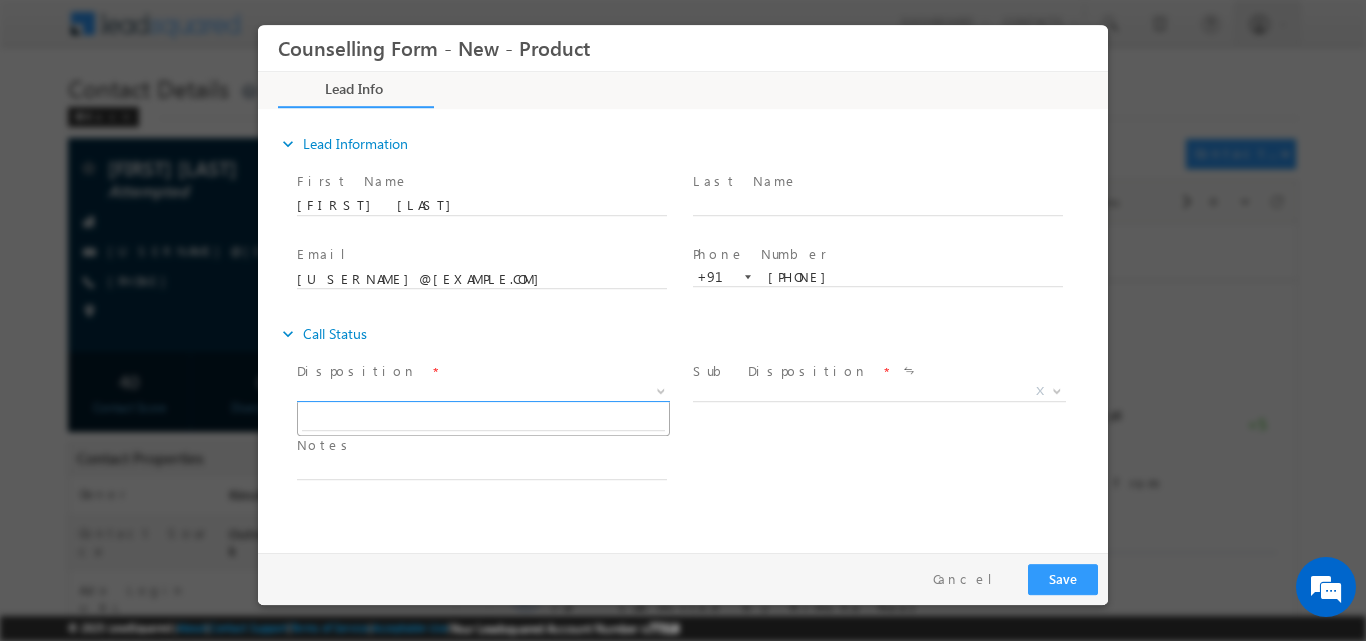 click at bounding box center (659, 390) 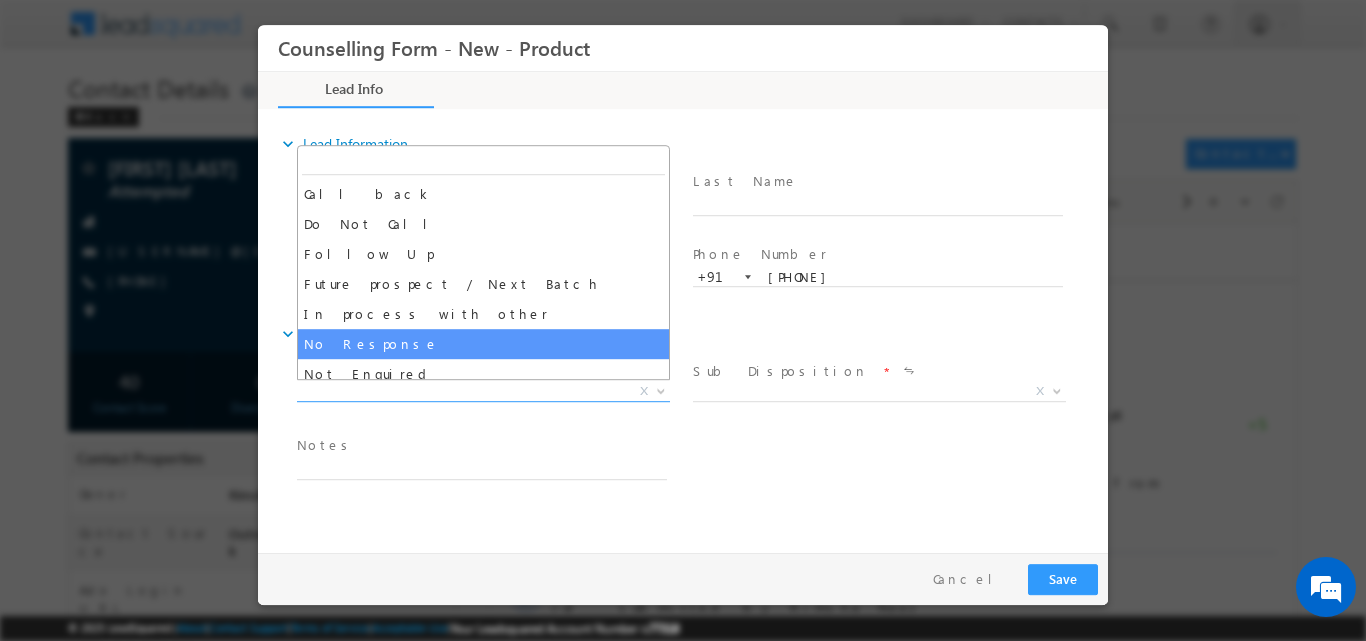 select on "No Response" 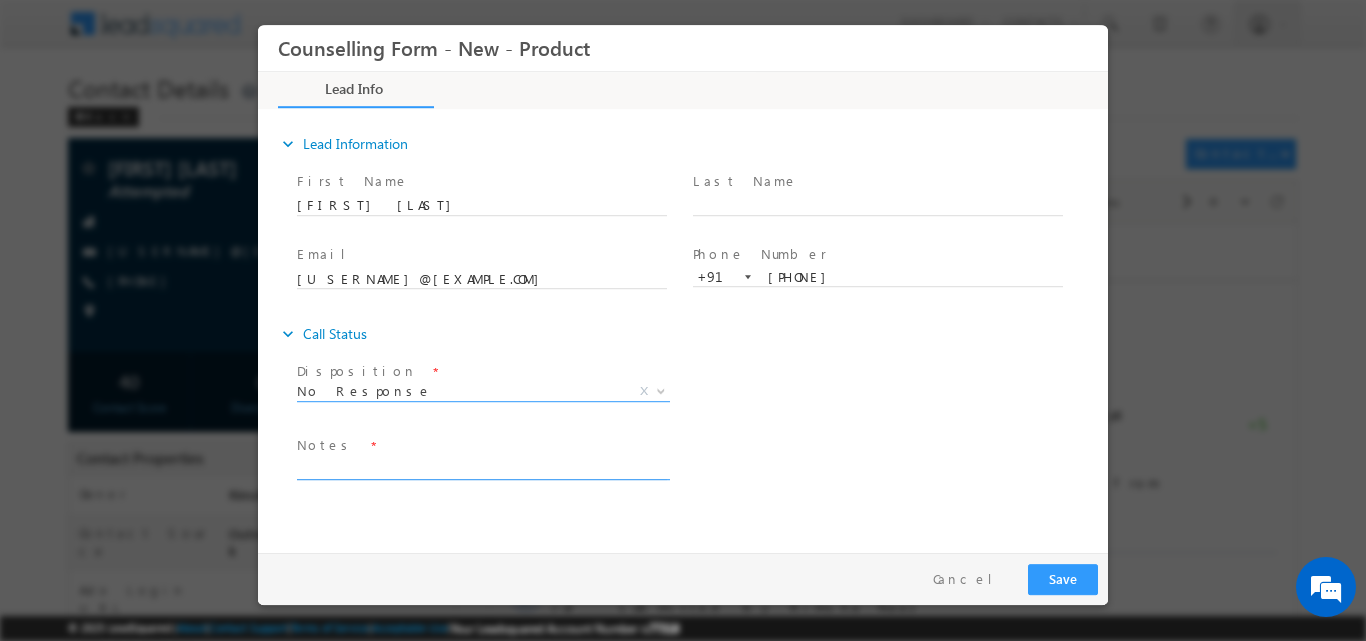 click at bounding box center (482, 467) 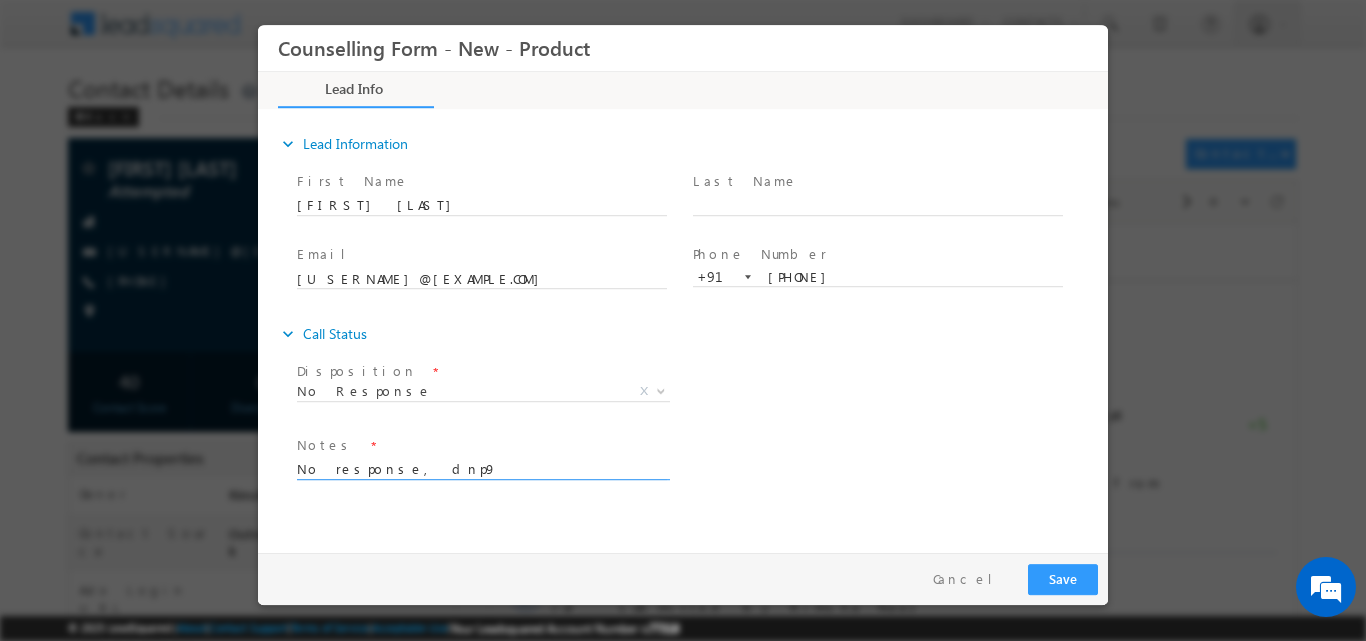type on "No response, dnp9" 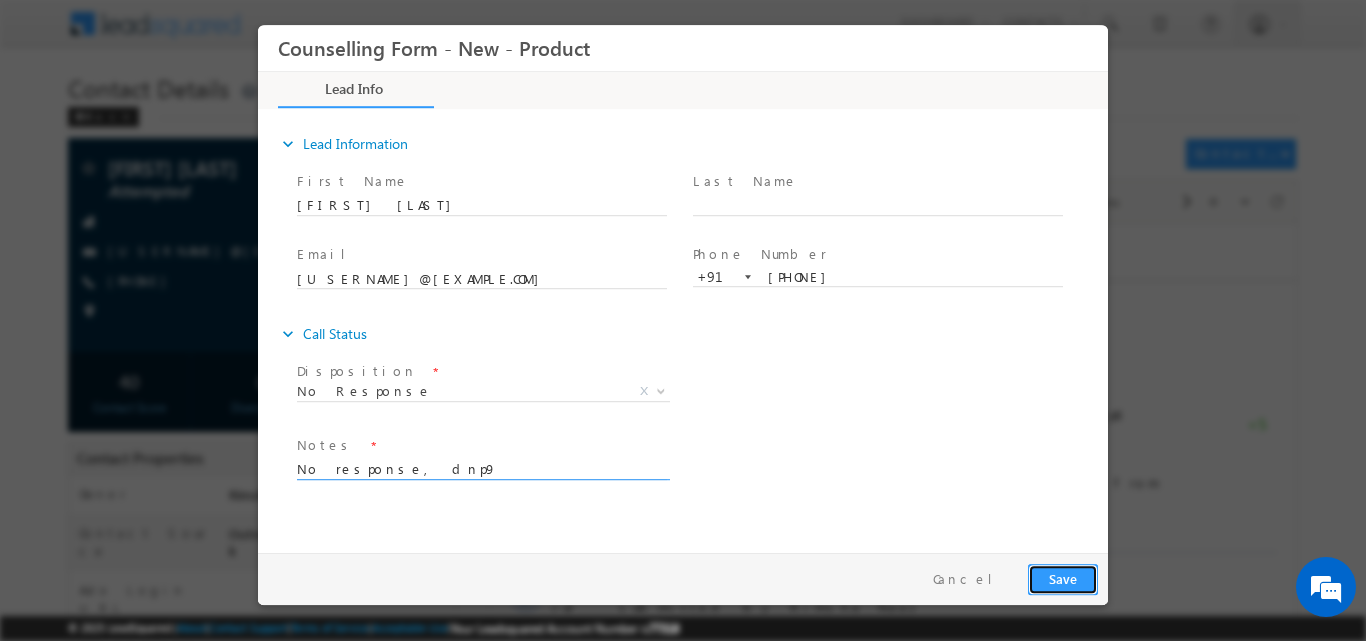 click on "Save" at bounding box center (1063, 578) 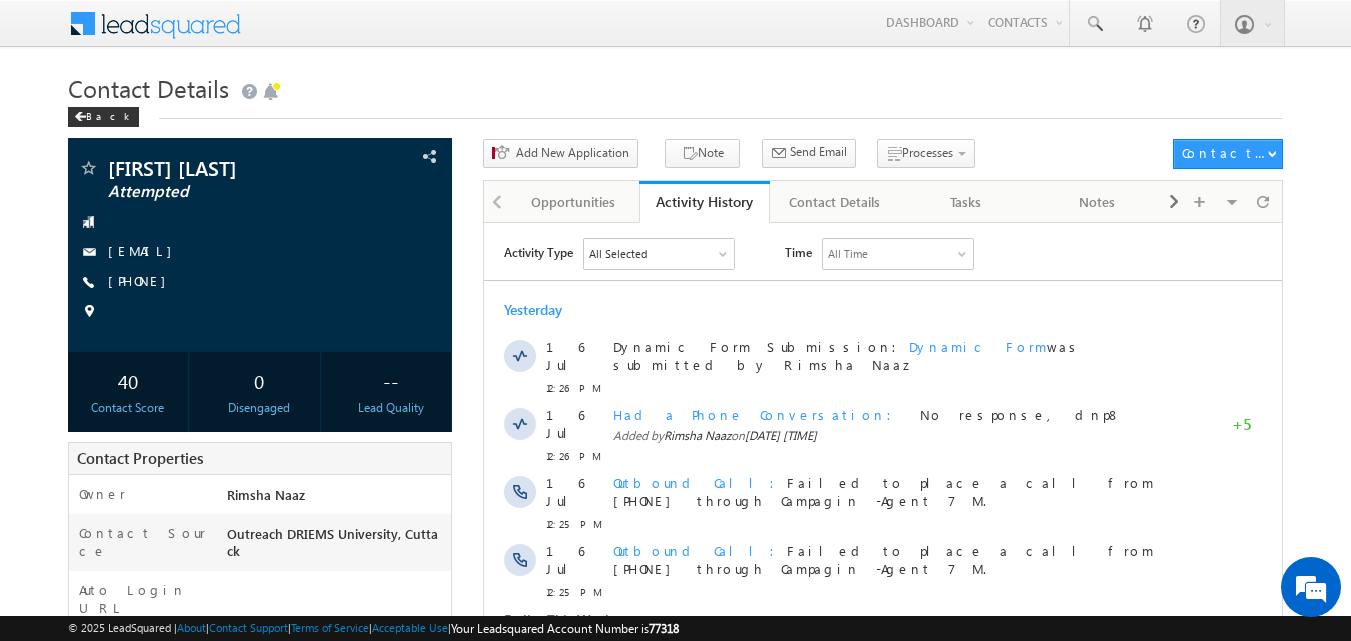 scroll, scrollTop: 0, scrollLeft: 0, axis: both 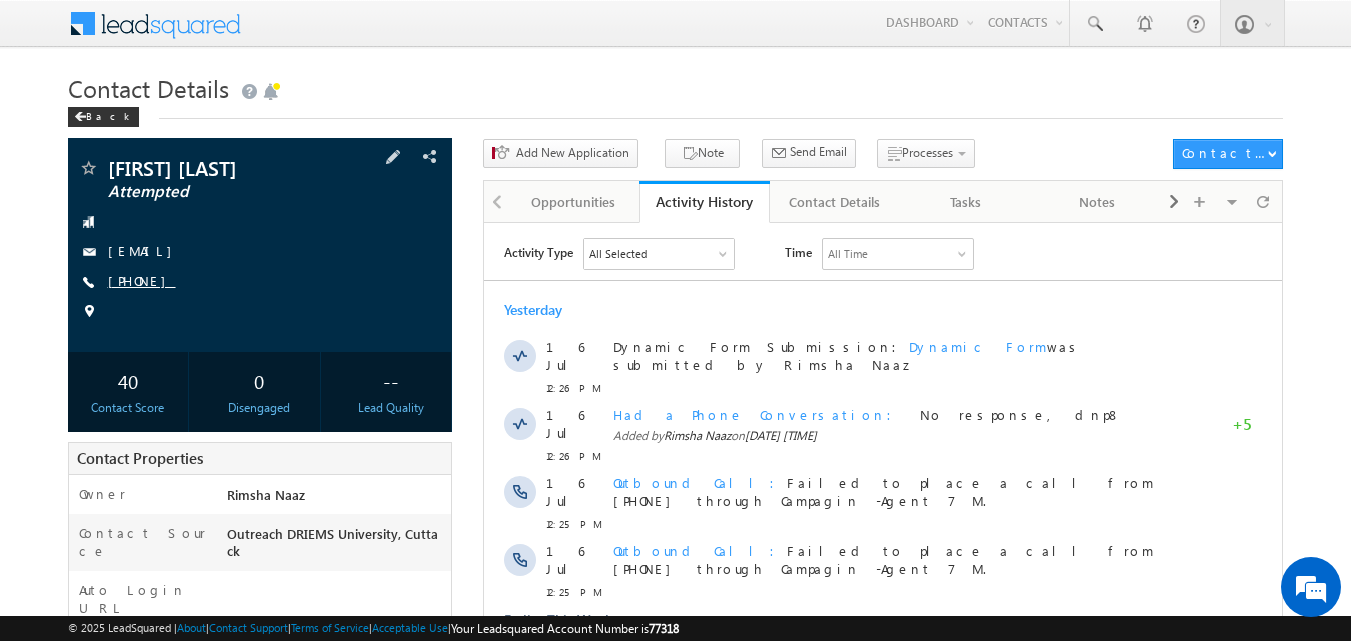 drag, startPoint x: 152, startPoint y: 275, endPoint x: 205, endPoint y: 283, distance: 53.600372 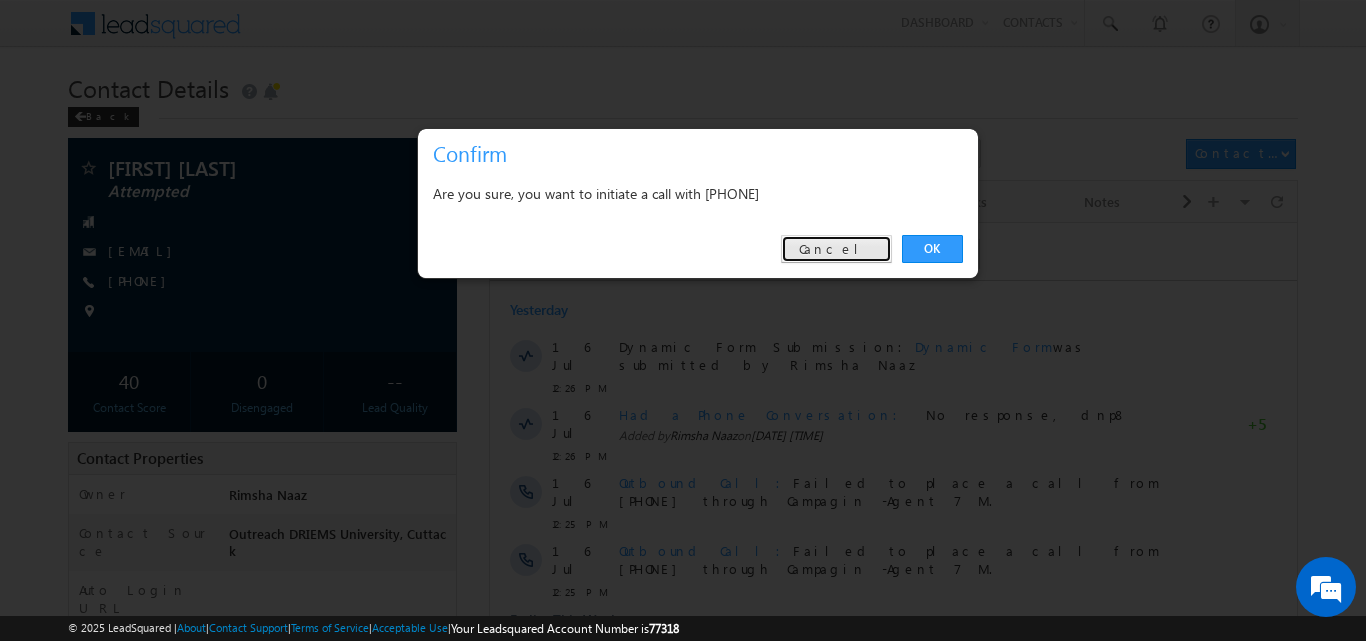 click on "Cancel" at bounding box center [836, 249] 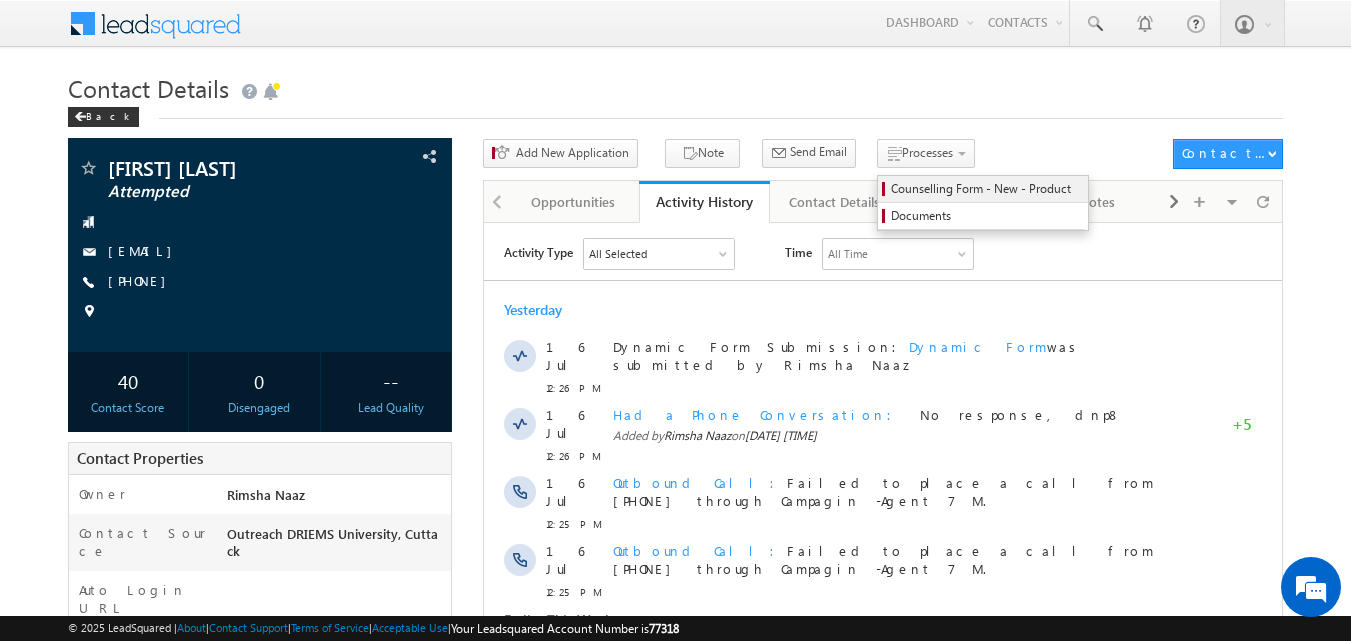 click on "Counselling Form - New - Product" at bounding box center [986, 189] 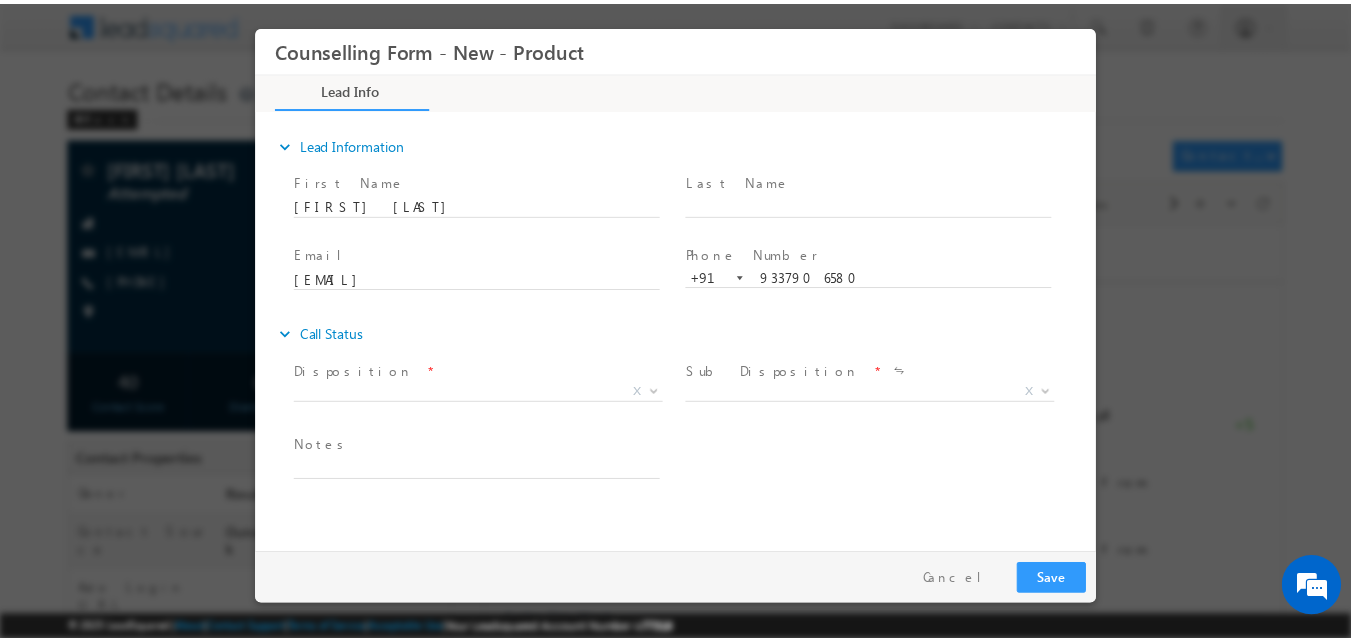 scroll, scrollTop: 0, scrollLeft: 0, axis: both 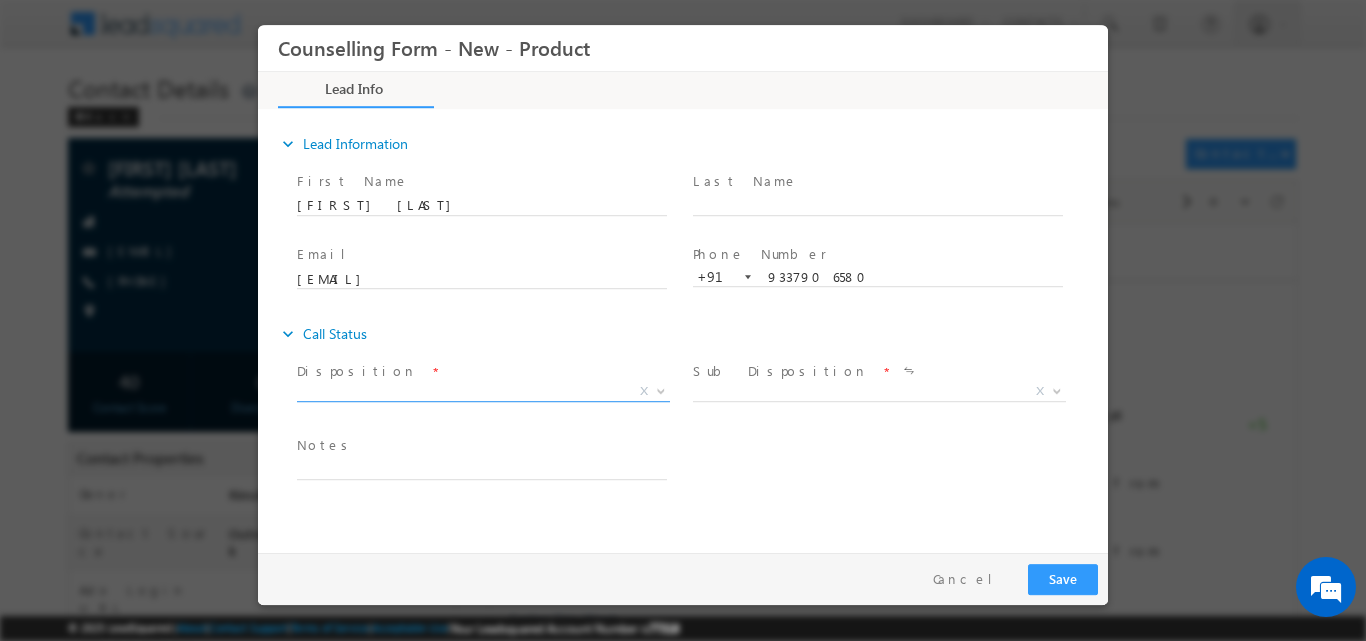 click at bounding box center [661, 389] 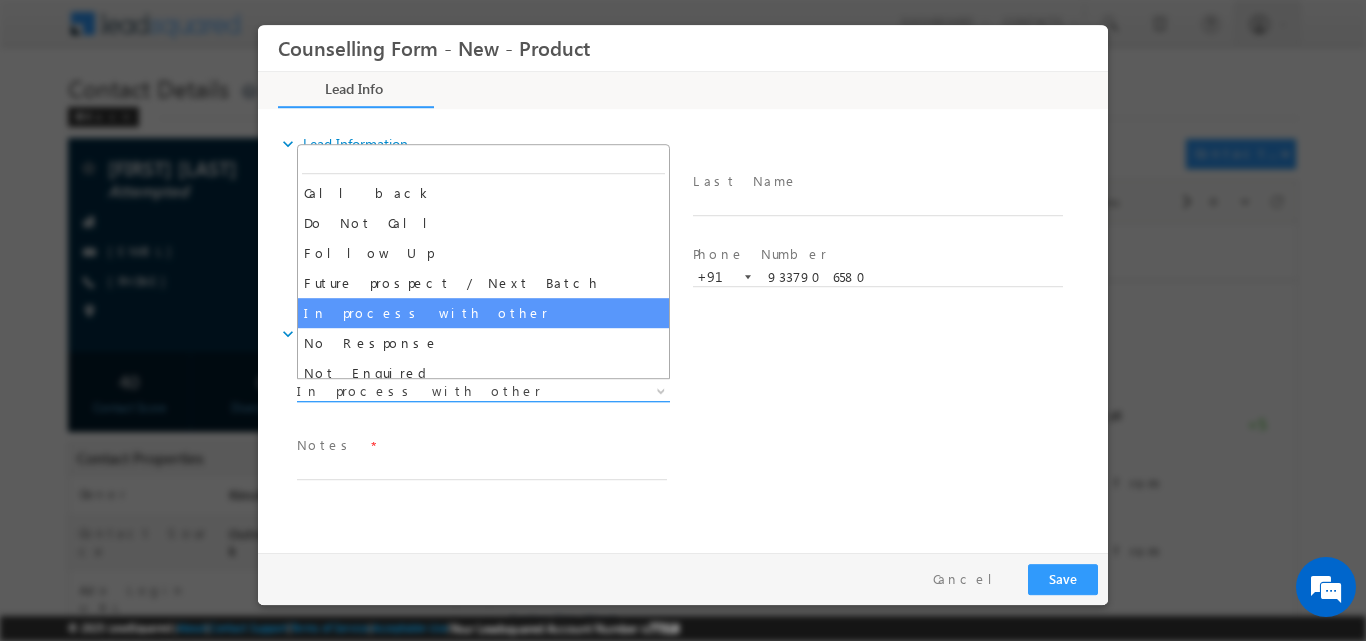 click at bounding box center (661, 389) 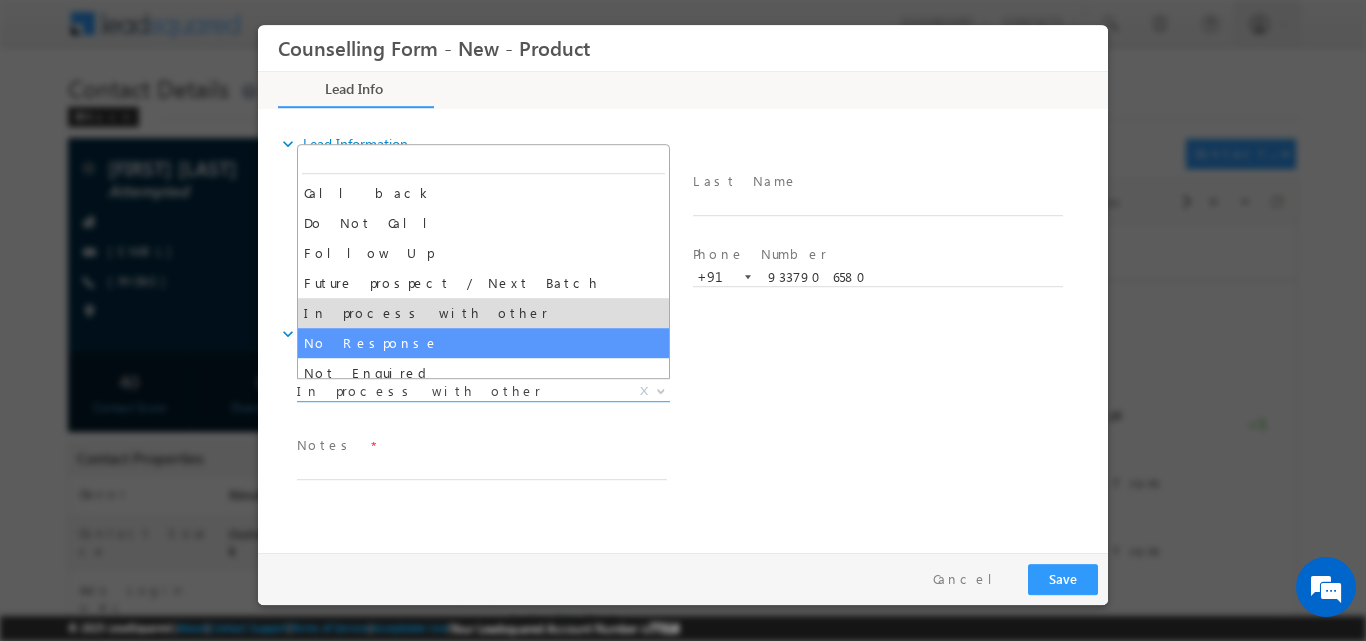 select on "No Response" 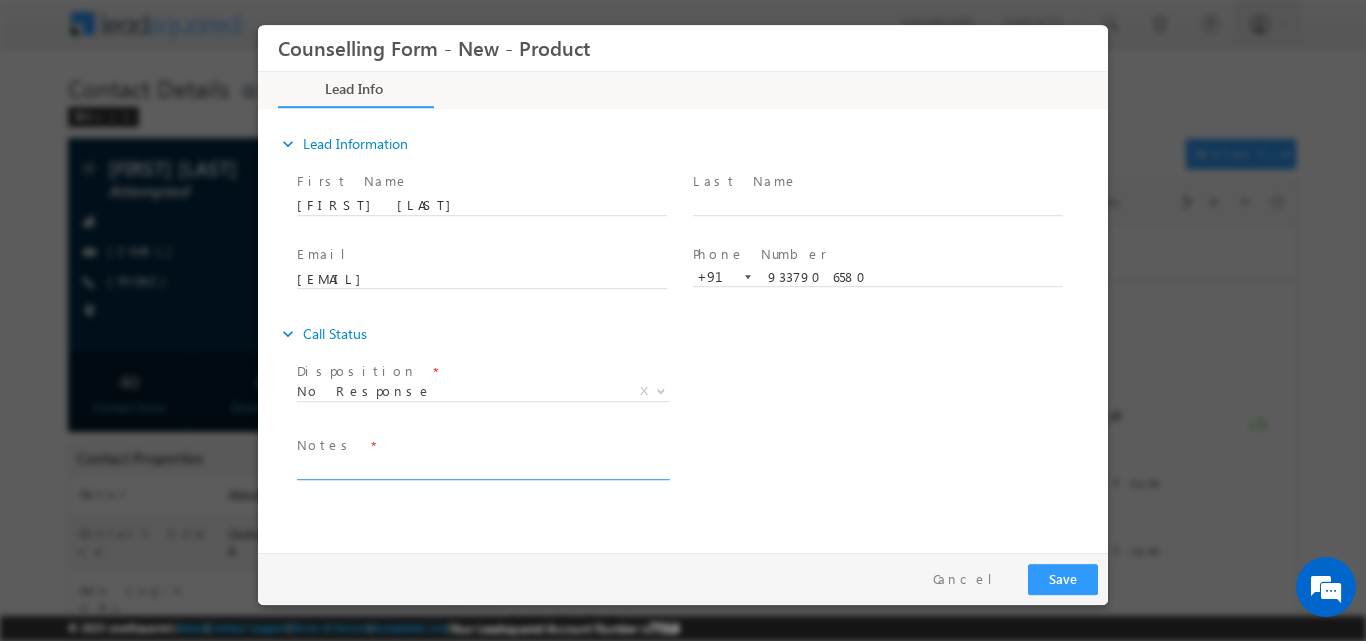 click at bounding box center (482, 467) 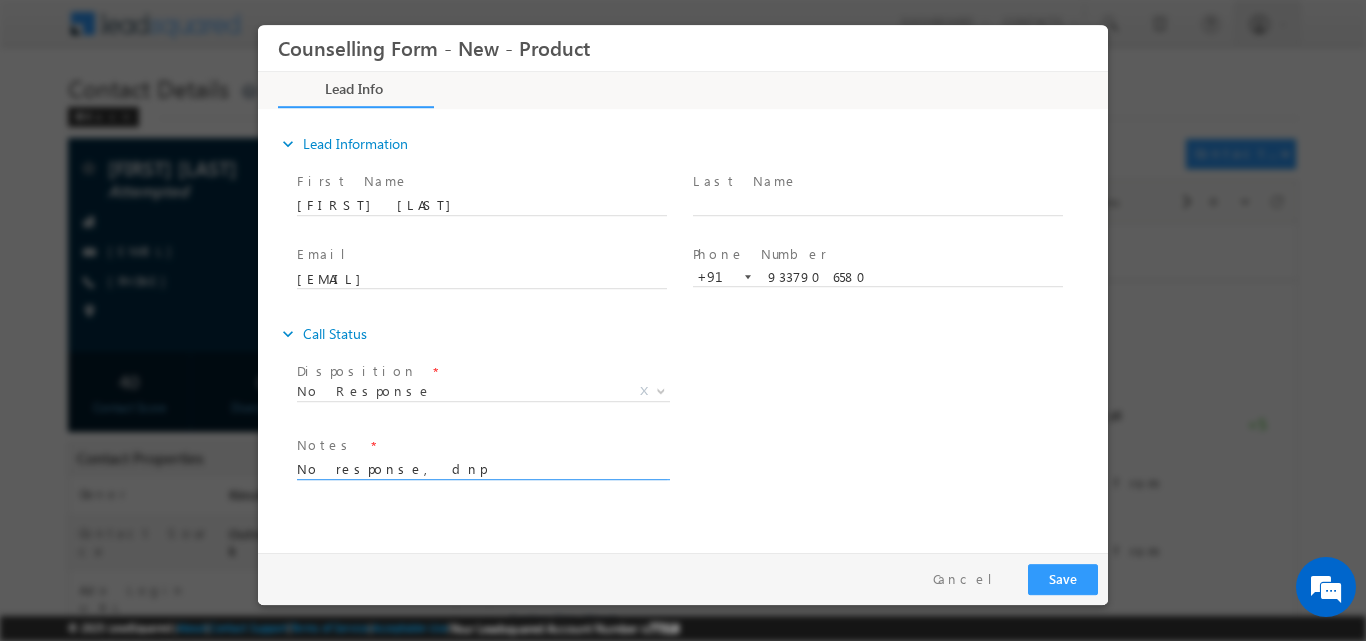 type on "No response, dnp" 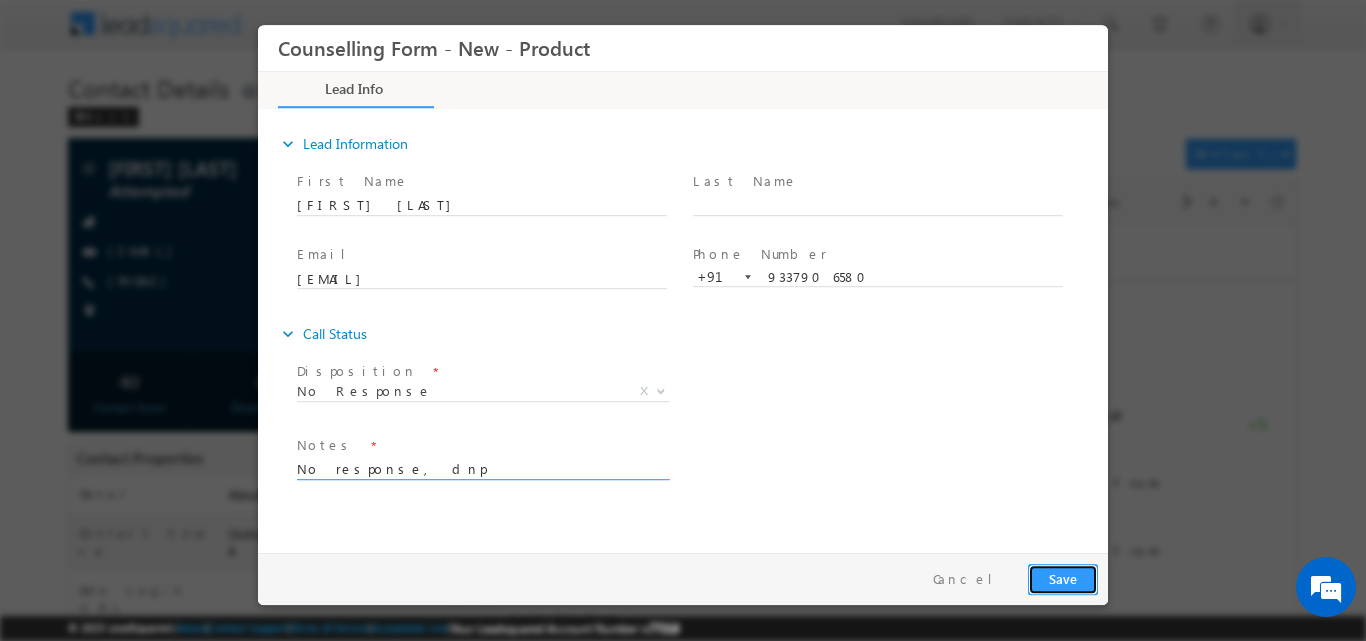 click on "Save" at bounding box center [1063, 578] 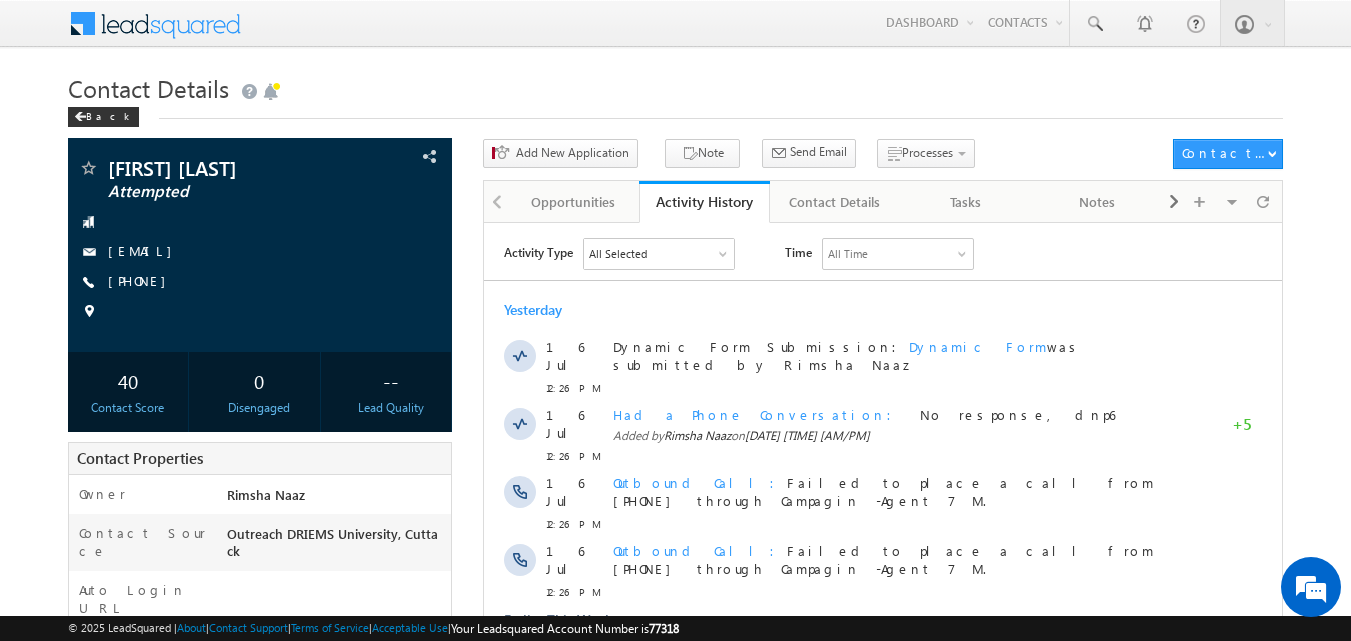 scroll, scrollTop: 0, scrollLeft: 0, axis: both 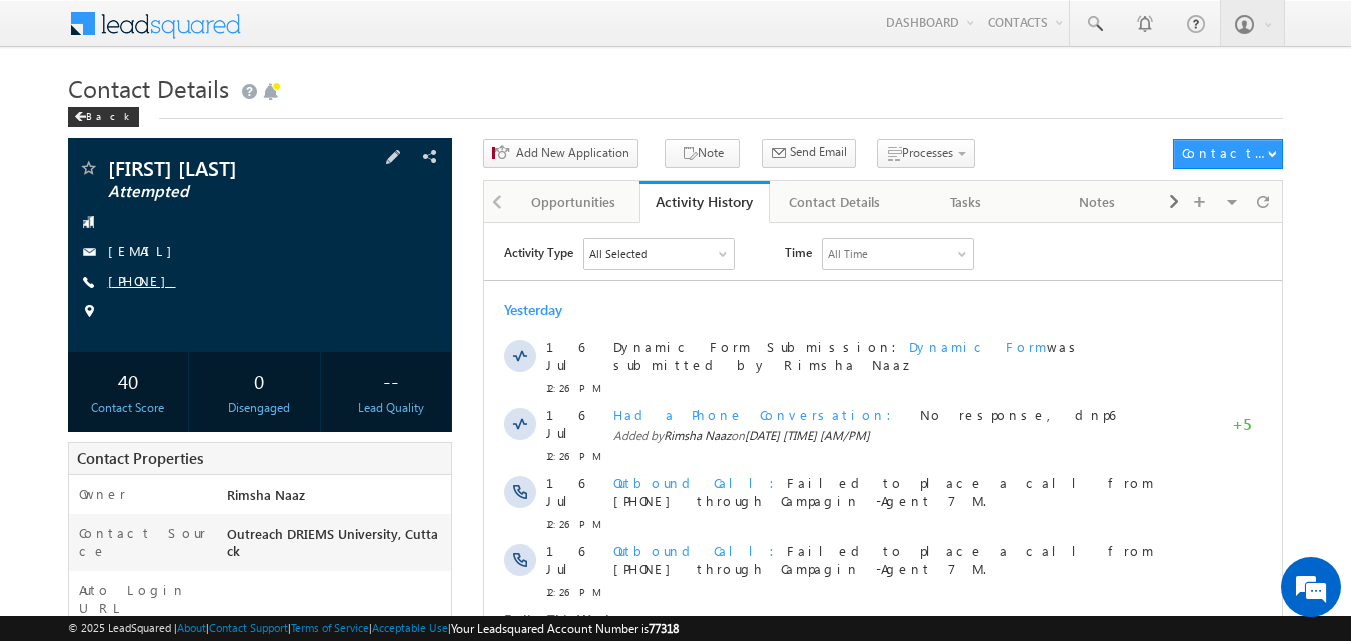 drag, startPoint x: 139, startPoint y: 278, endPoint x: 205, endPoint y: 280, distance: 66.0303 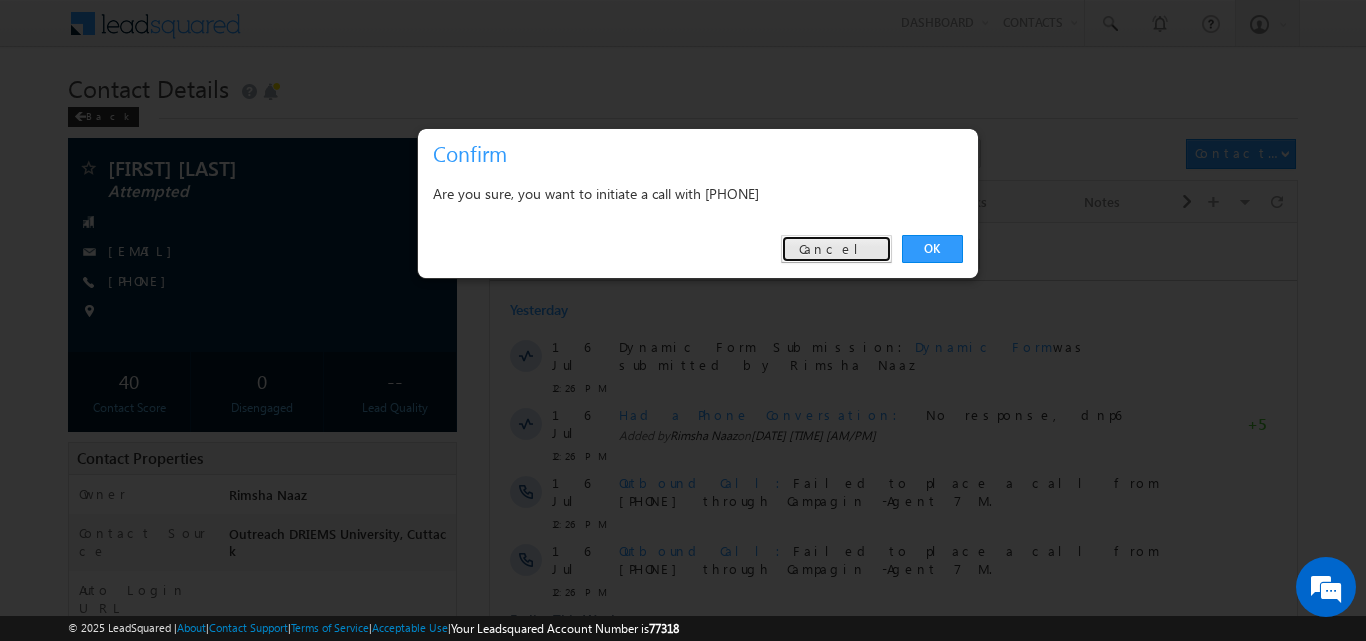 click on "Cancel" at bounding box center [836, 249] 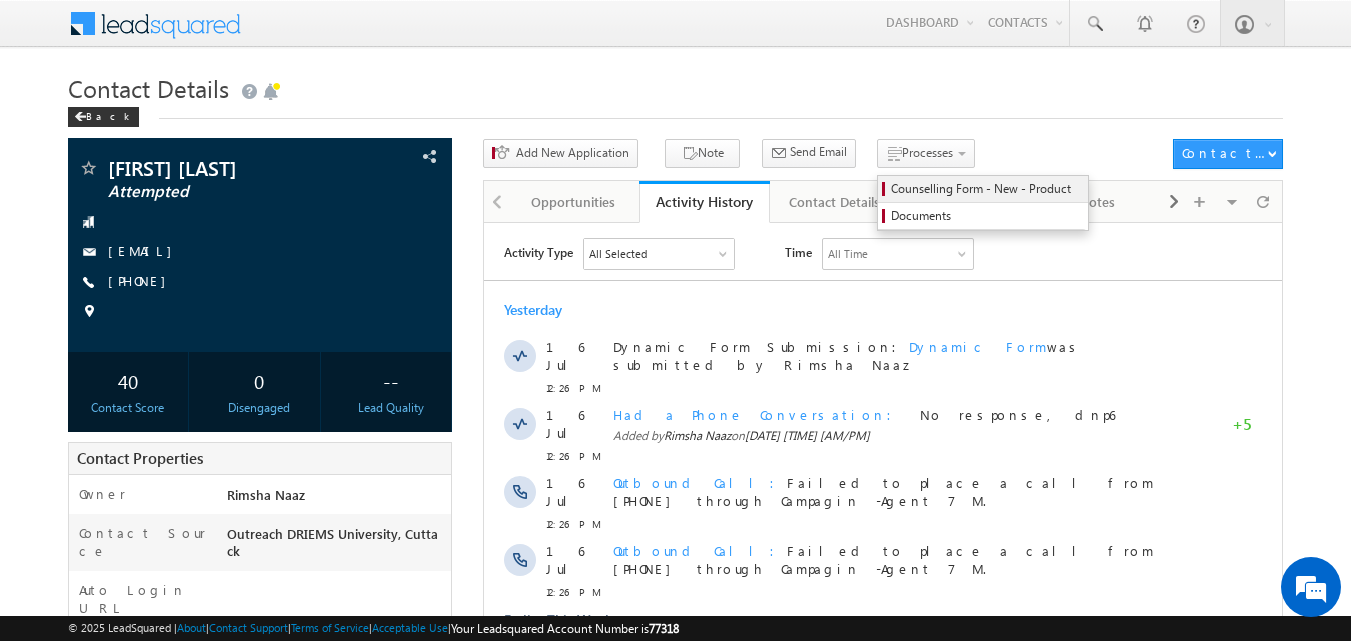 click on "Counselling Form - New - Product" at bounding box center [986, 189] 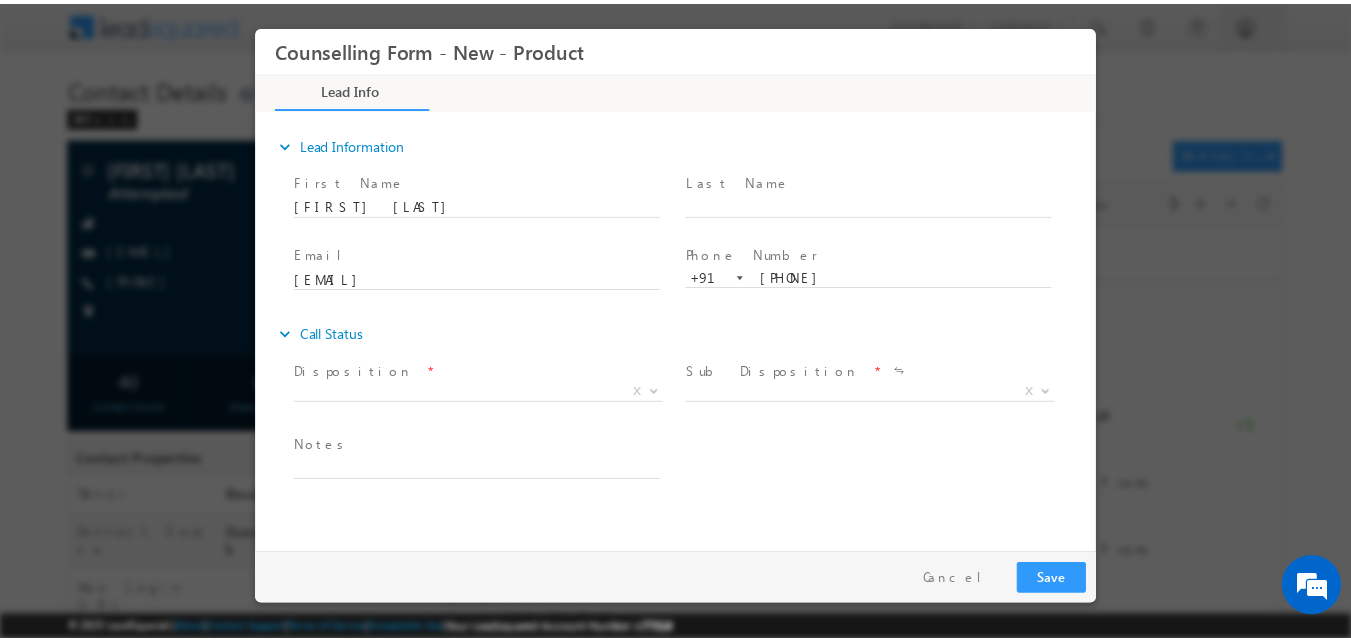 scroll, scrollTop: 0, scrollLeft: 0, axis: both 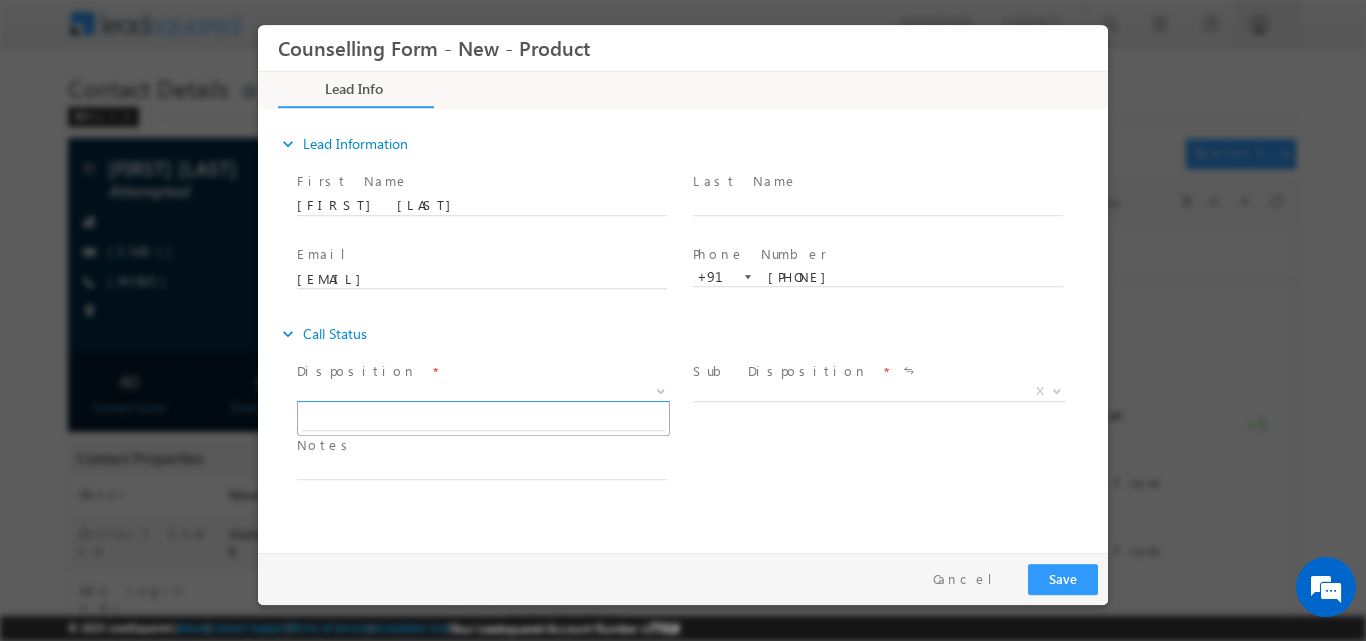 click at bounding box center [661, 389] 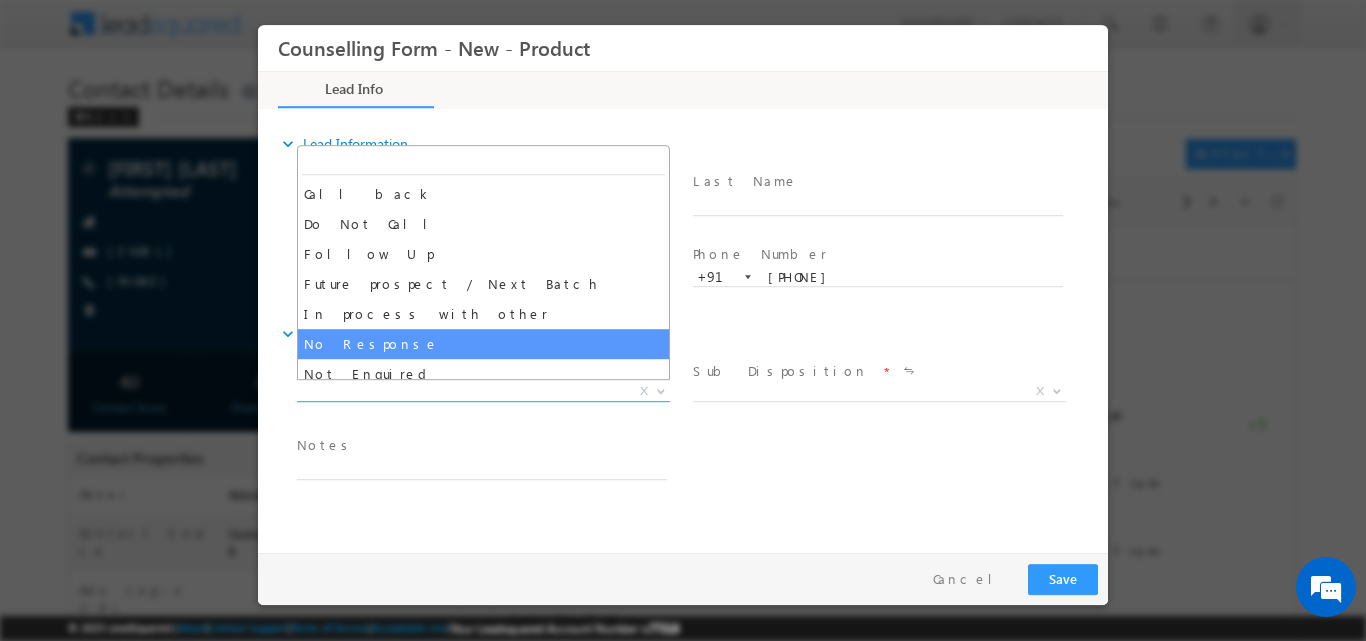 select on "No Response" 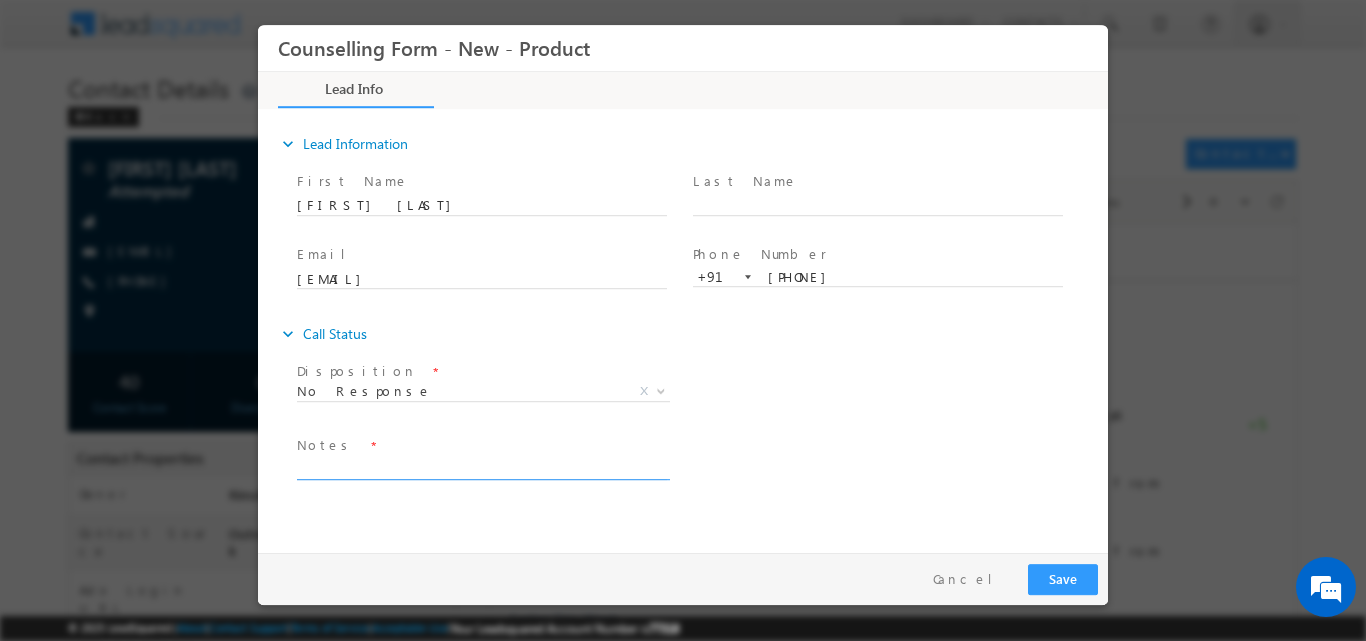 click at bounding box center (482, 467) 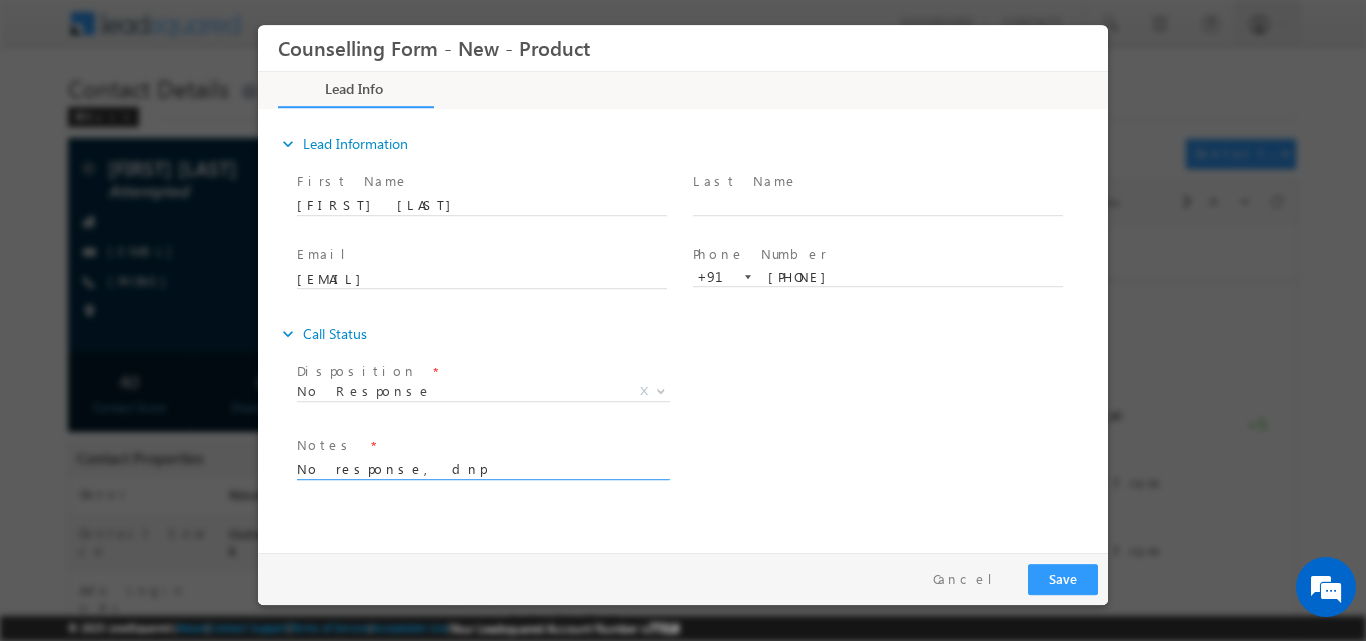 type on "No response, dnp" 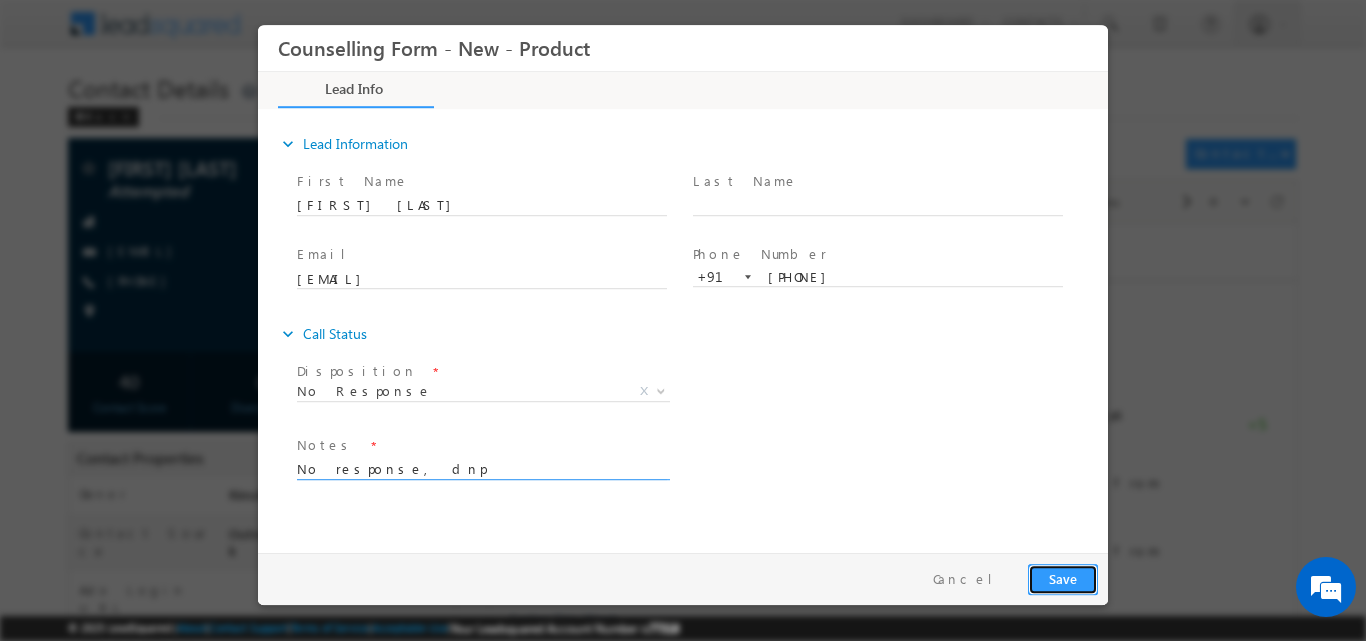 click on "Save" at bounding box center [1063, 578] 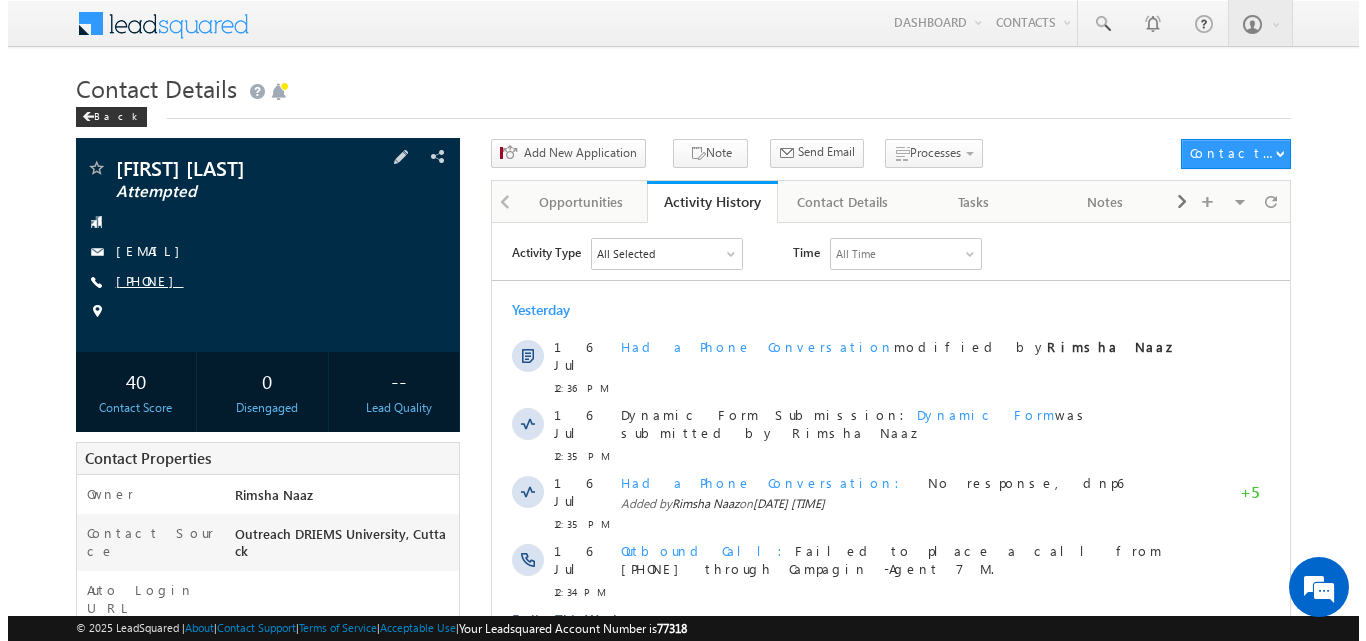 scroll, scrollTop: 0, scrollLeft: 0, axis: both 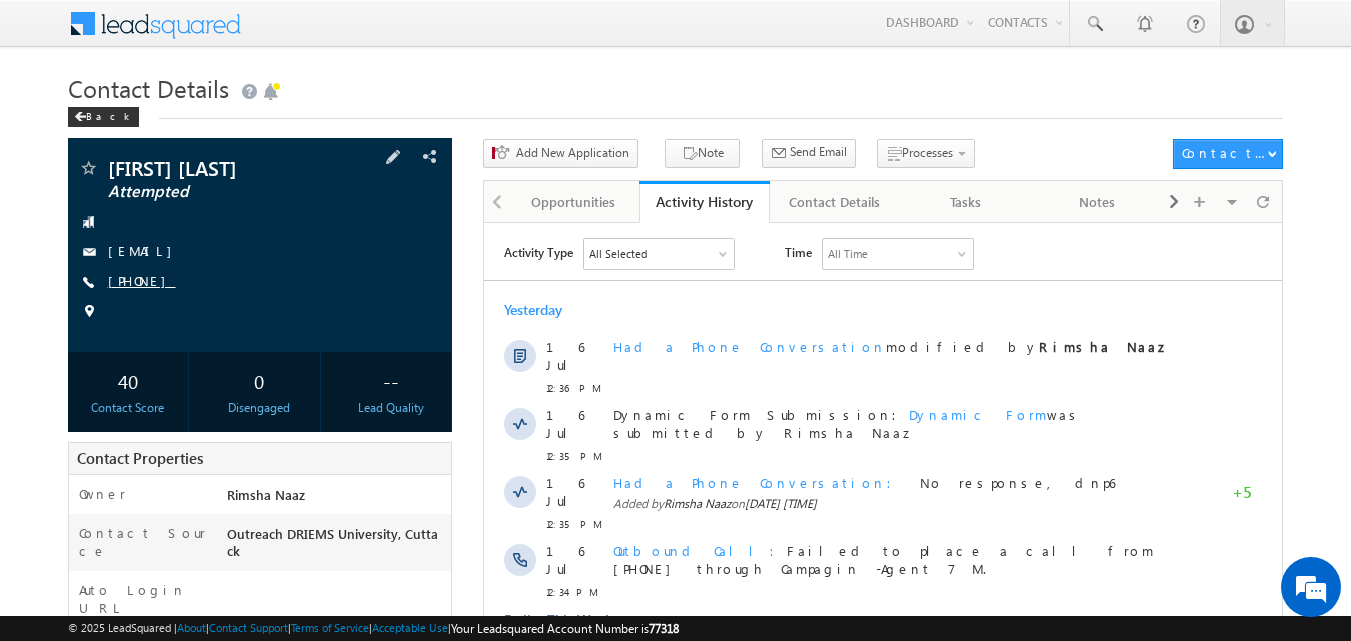 drag, startPoint x: 136, startPoint y: 279, endPoint x: 205, endPoint y: 282, distance: 69.065186 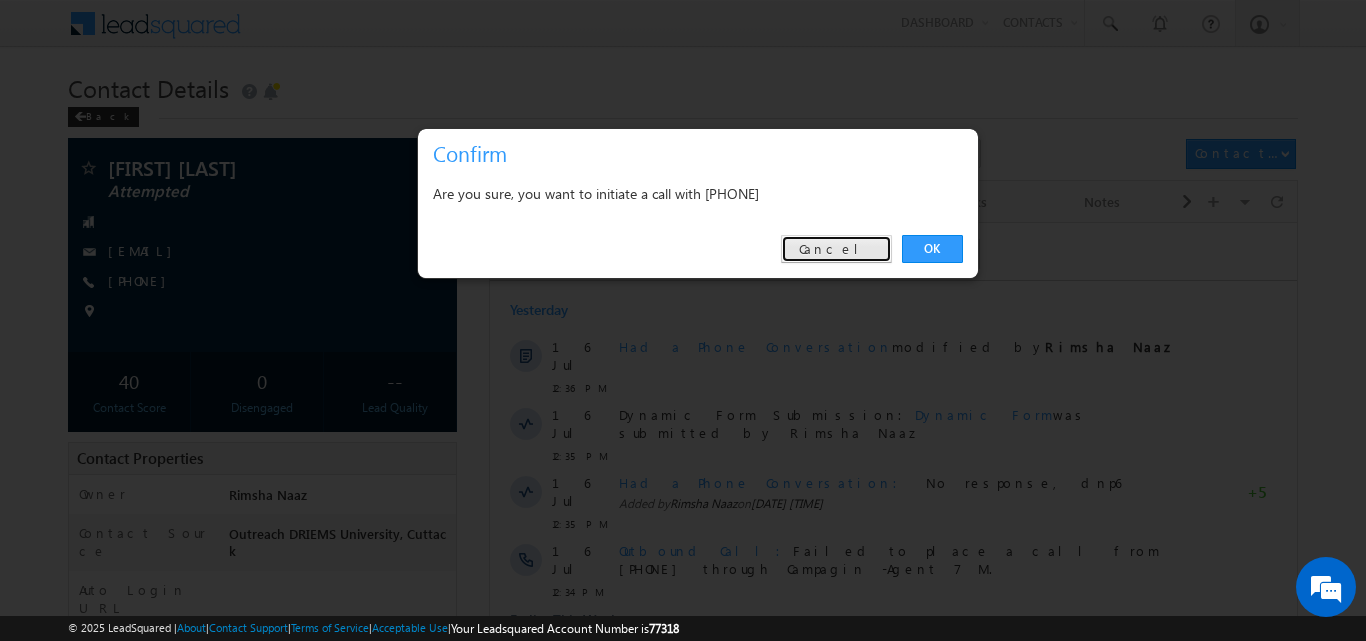 click on "Cancel" at bounding box center (836, 249) 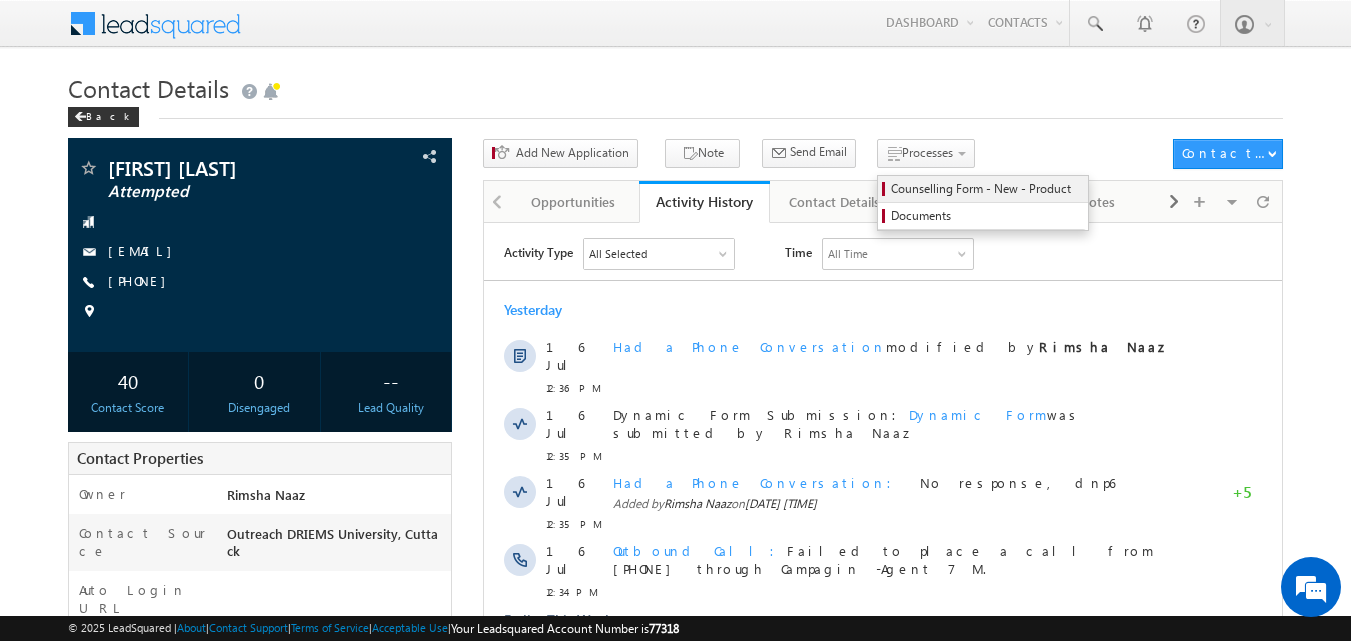click on "Counselling Form - New - Product" at bounding box center [986, 189] 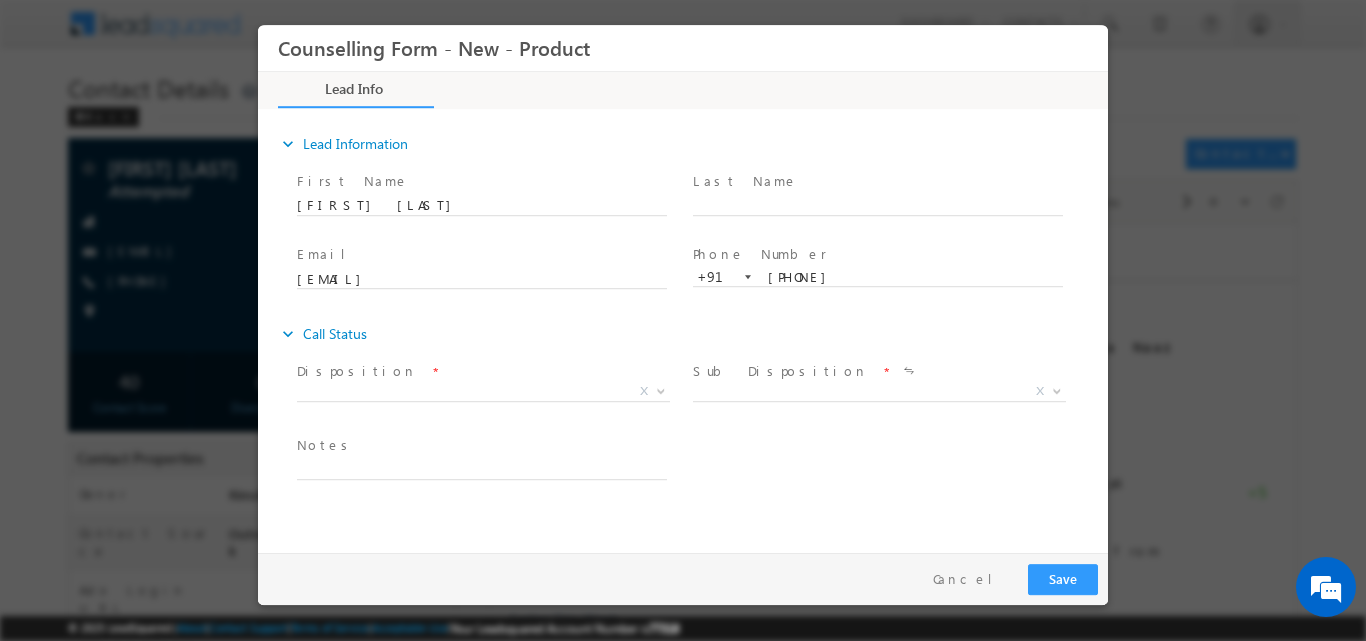 scroll, scrollTop: 0, scrollLeft: 0, axis: both 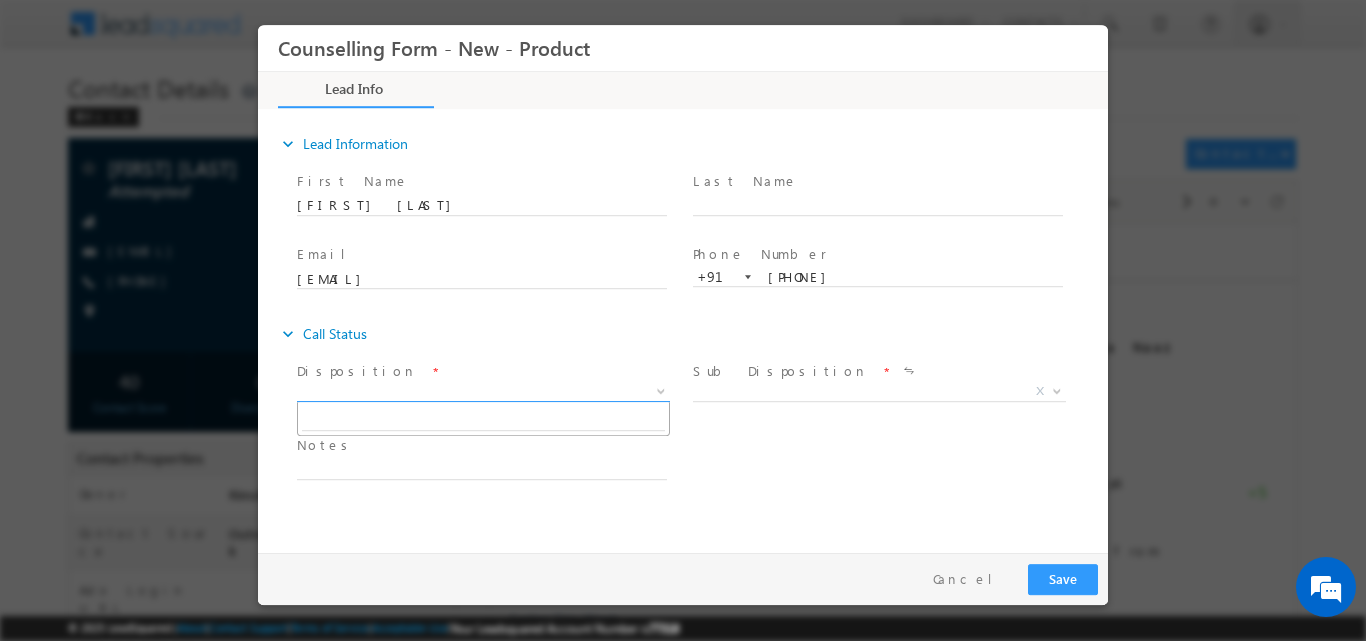 click at bounding box center (659, 390) 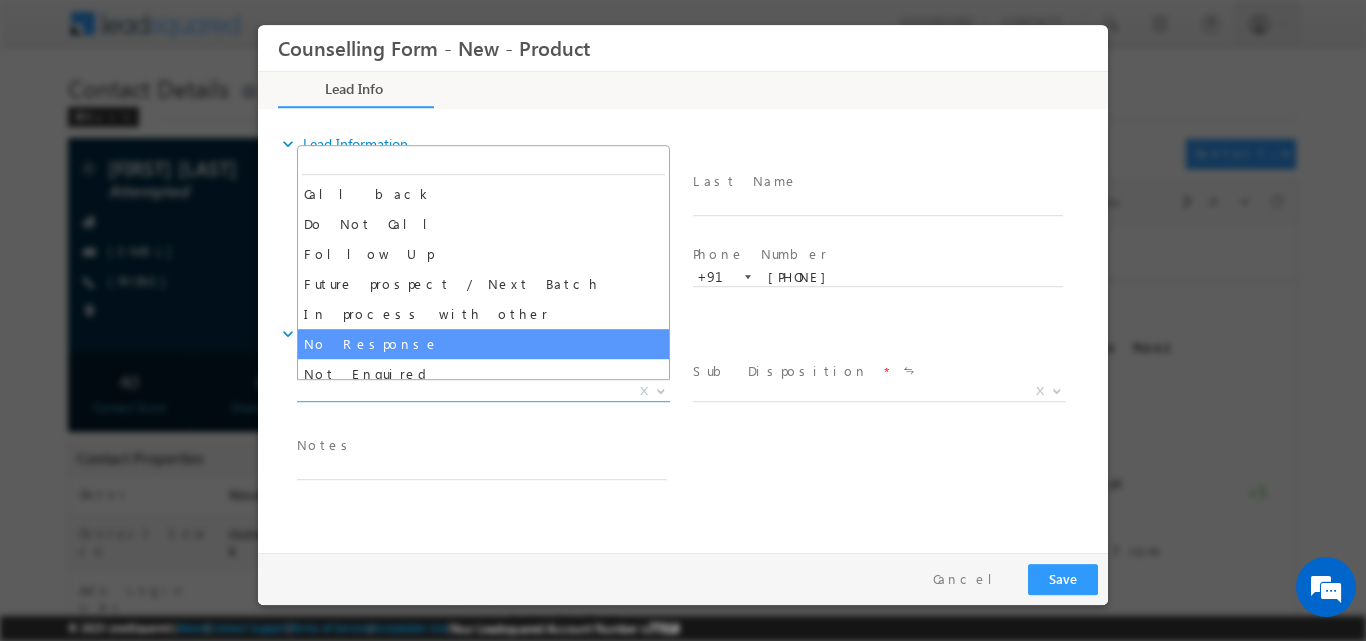 select on "No Response" 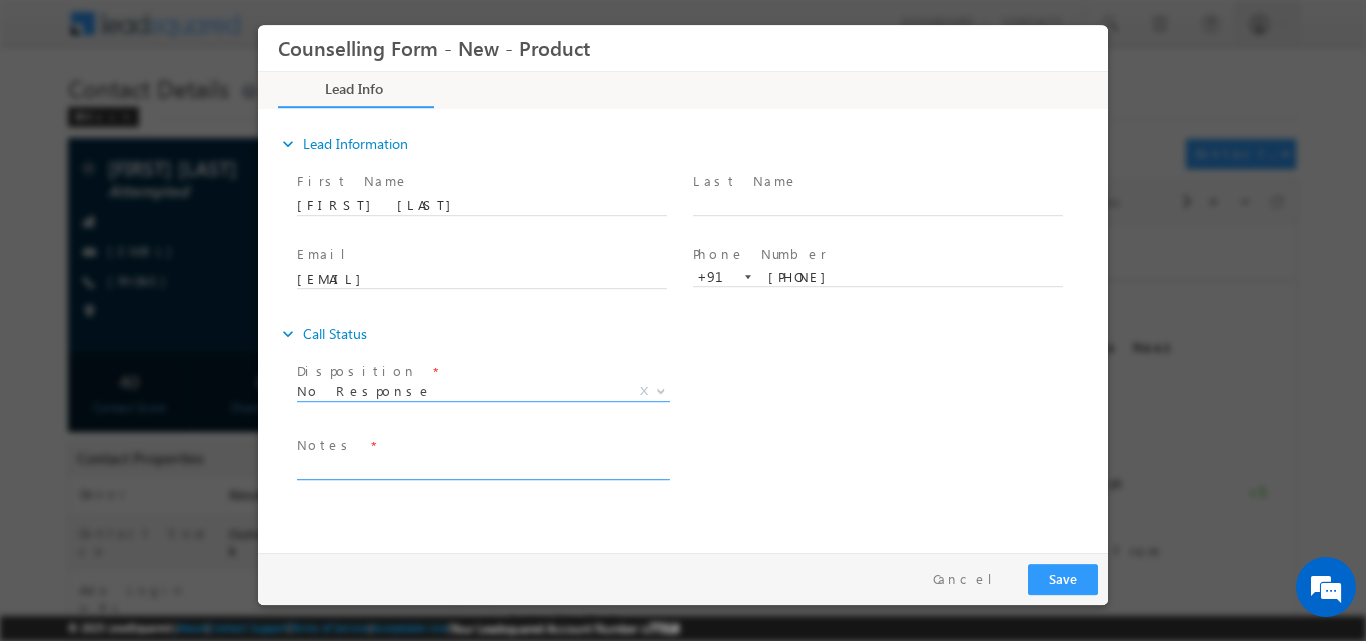 click at bounding box center (482, 467) 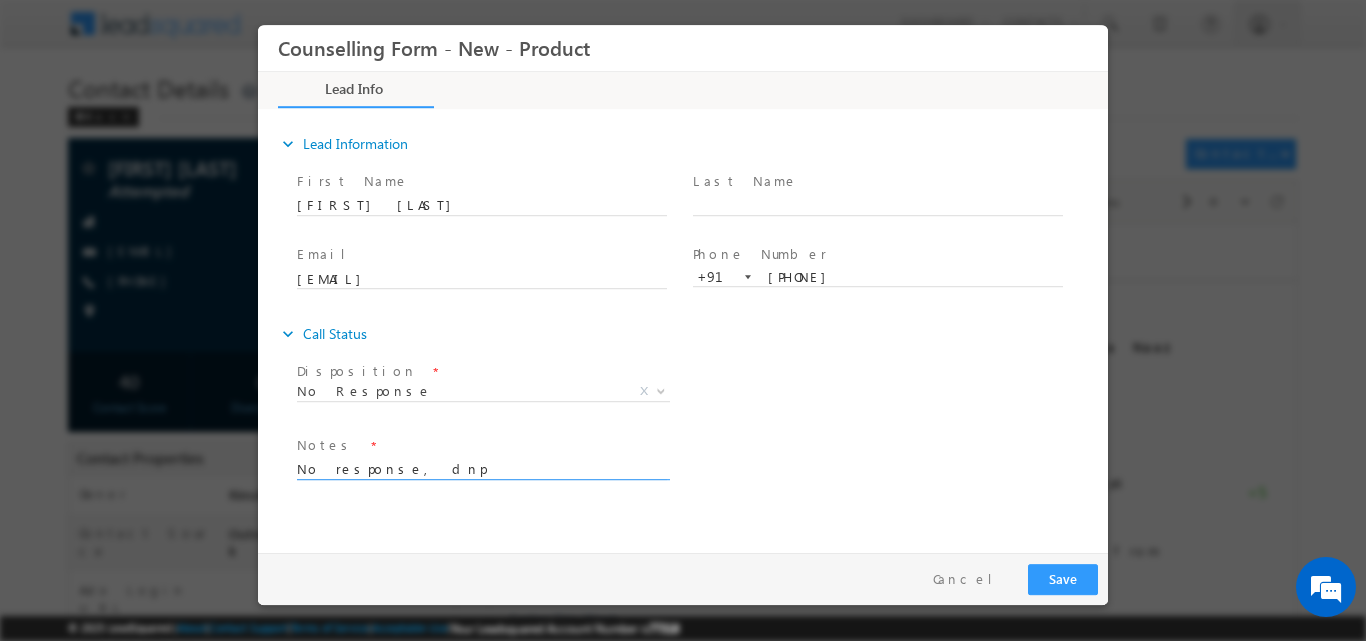 type on "No response, dnp" 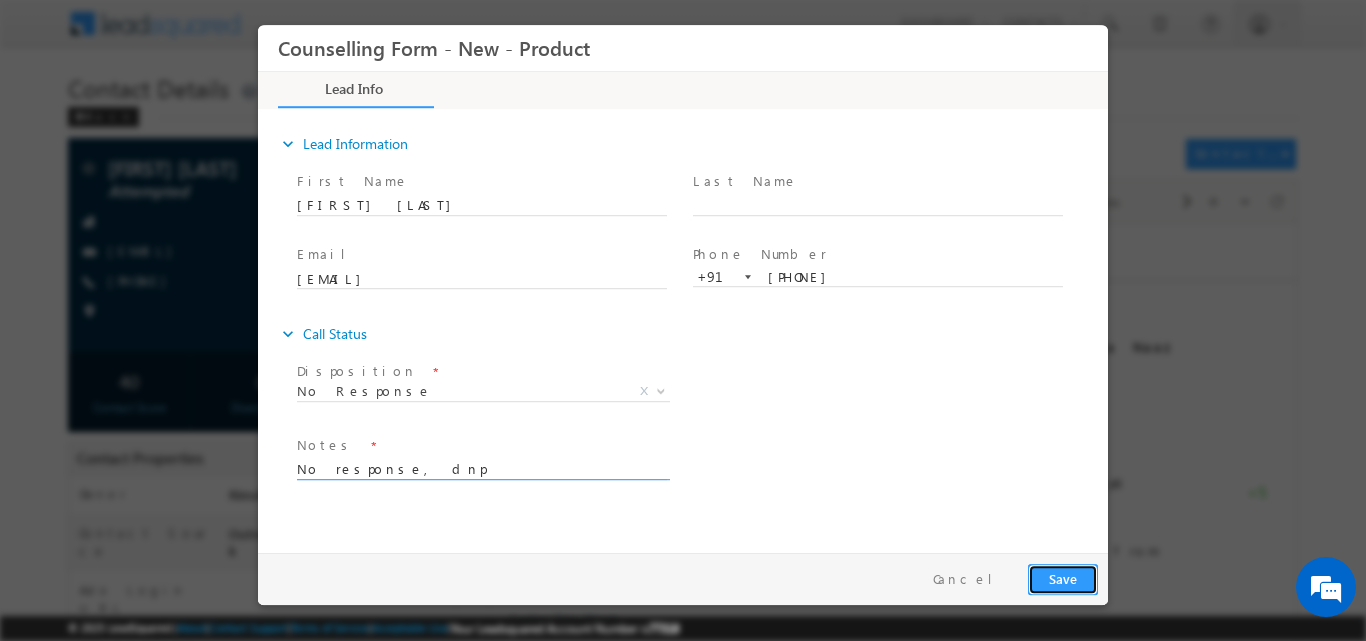 click on "Save" at bounding box center (1063, 578) 